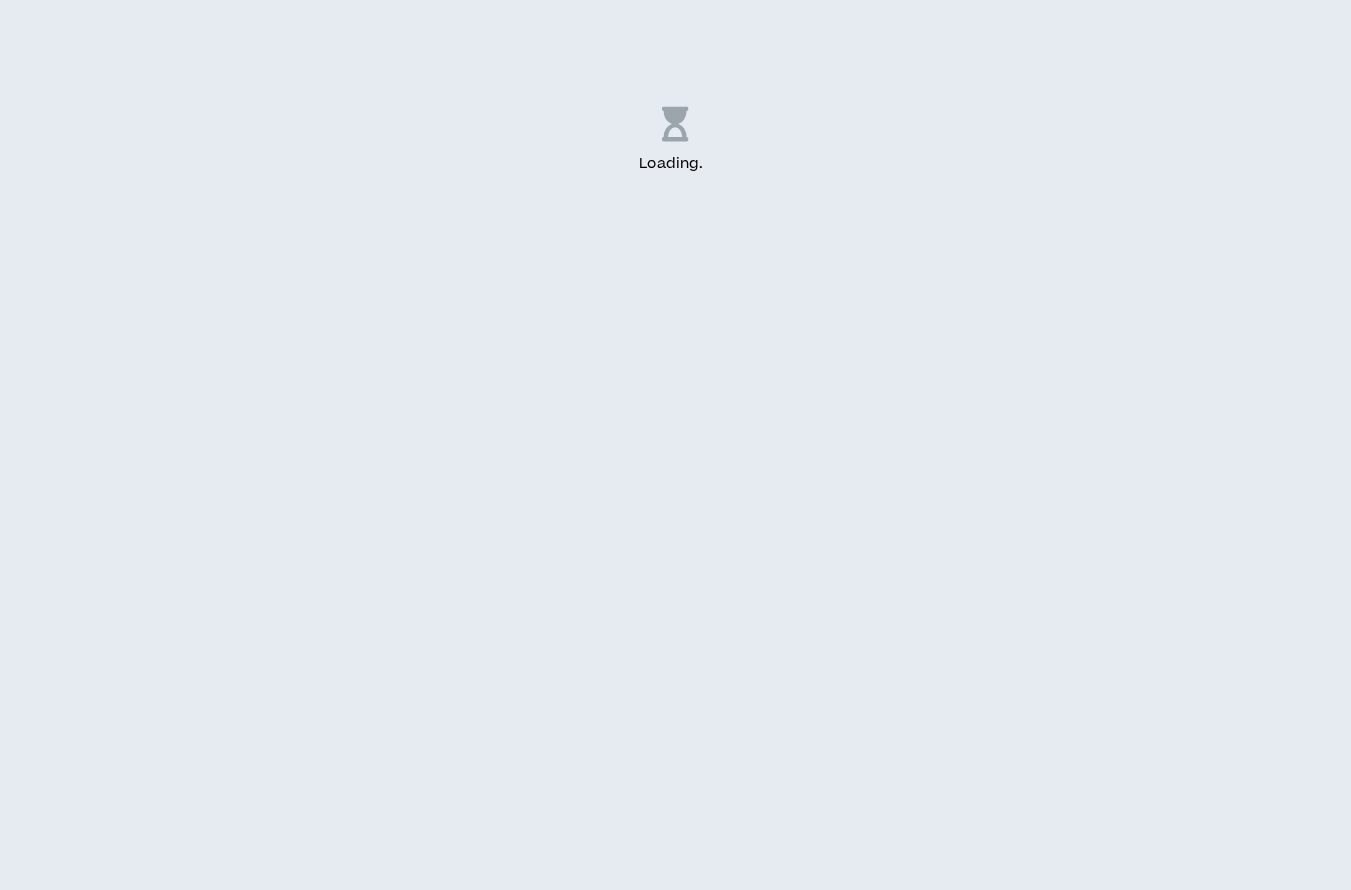 scroll, scrollTop: 0, scrollLeft: 0, axis: both 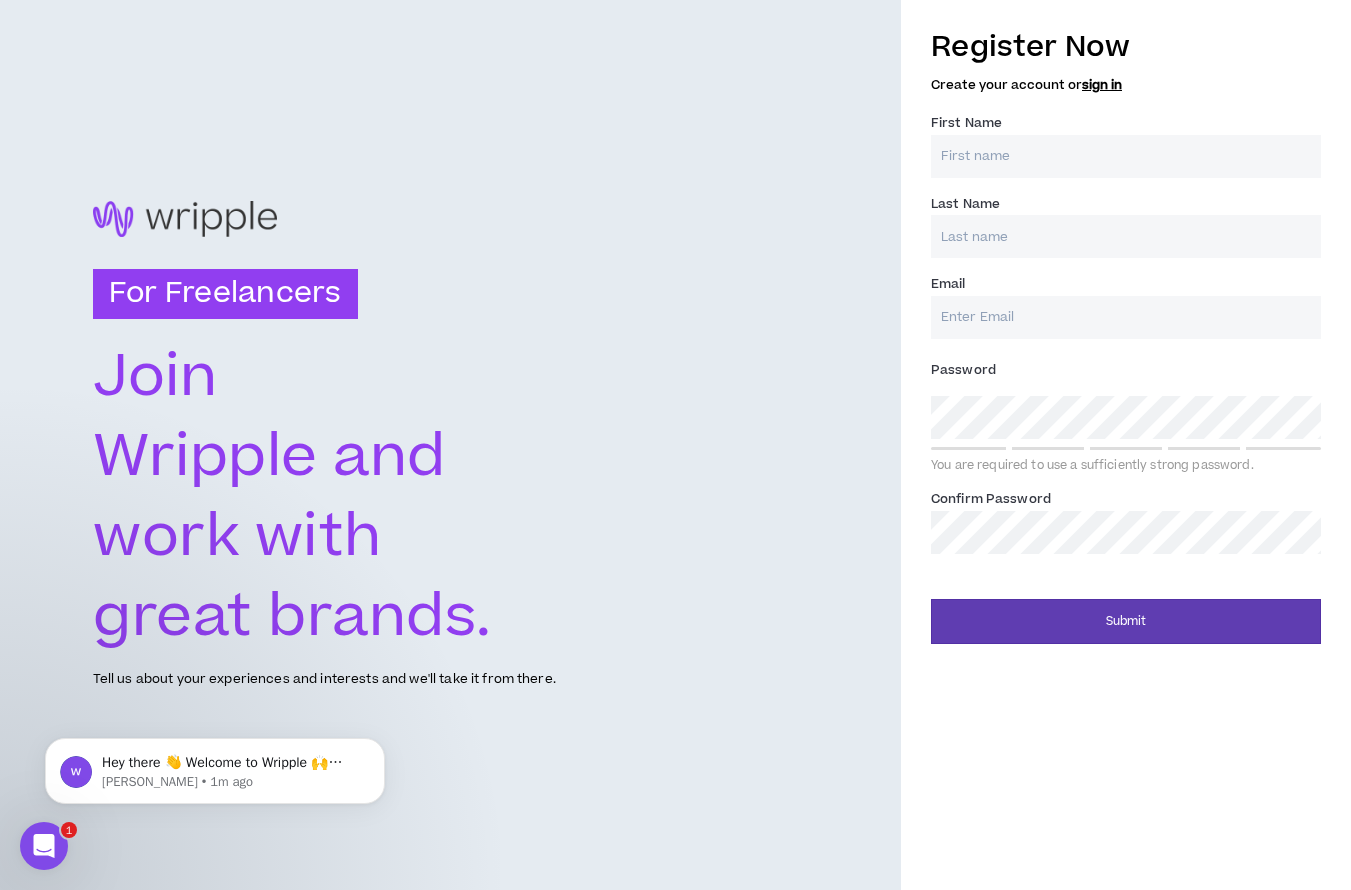click on "First Name  *" at bounding box center (1126, 156) 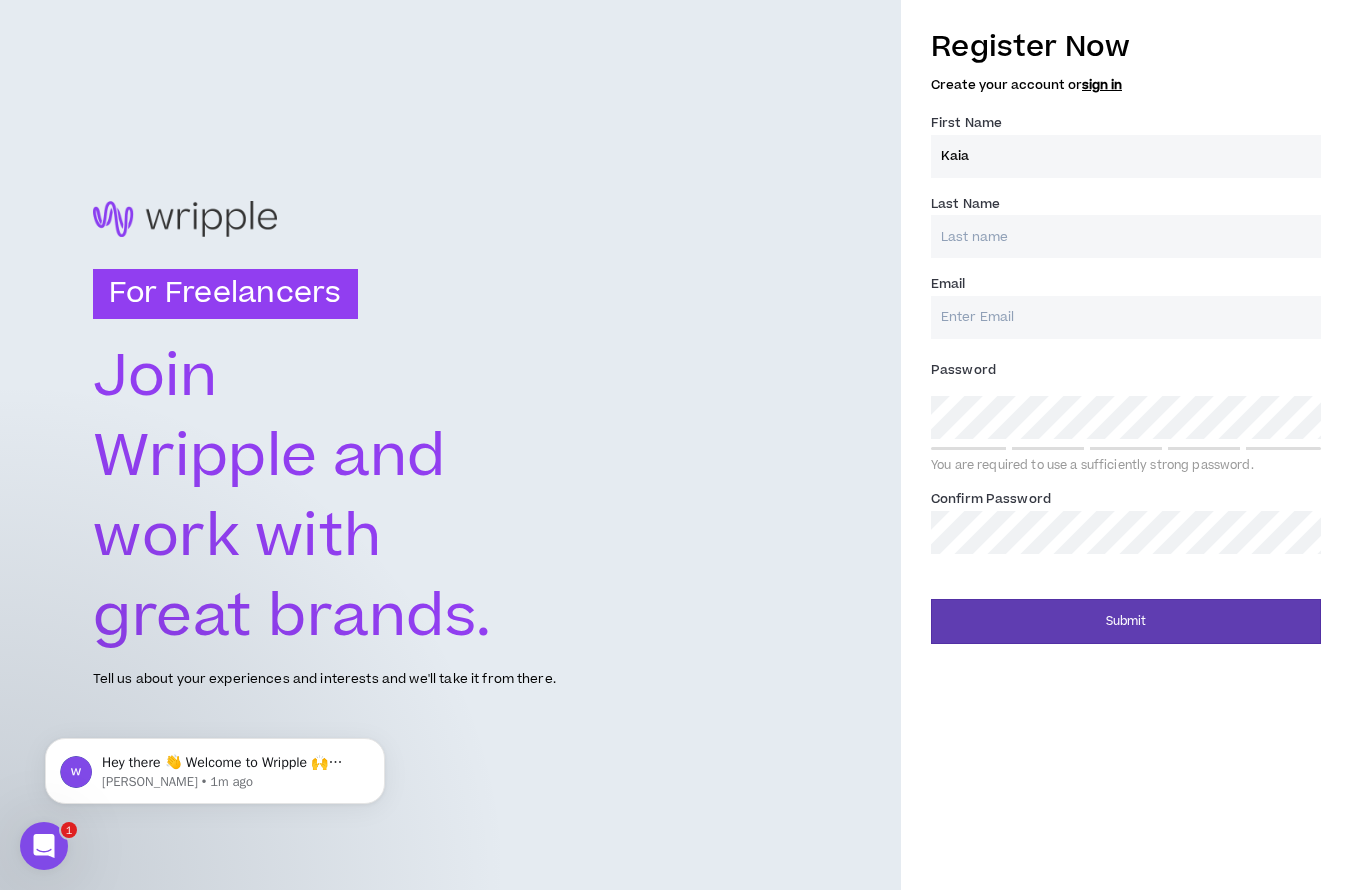 type on "[PERSON_NAME]" 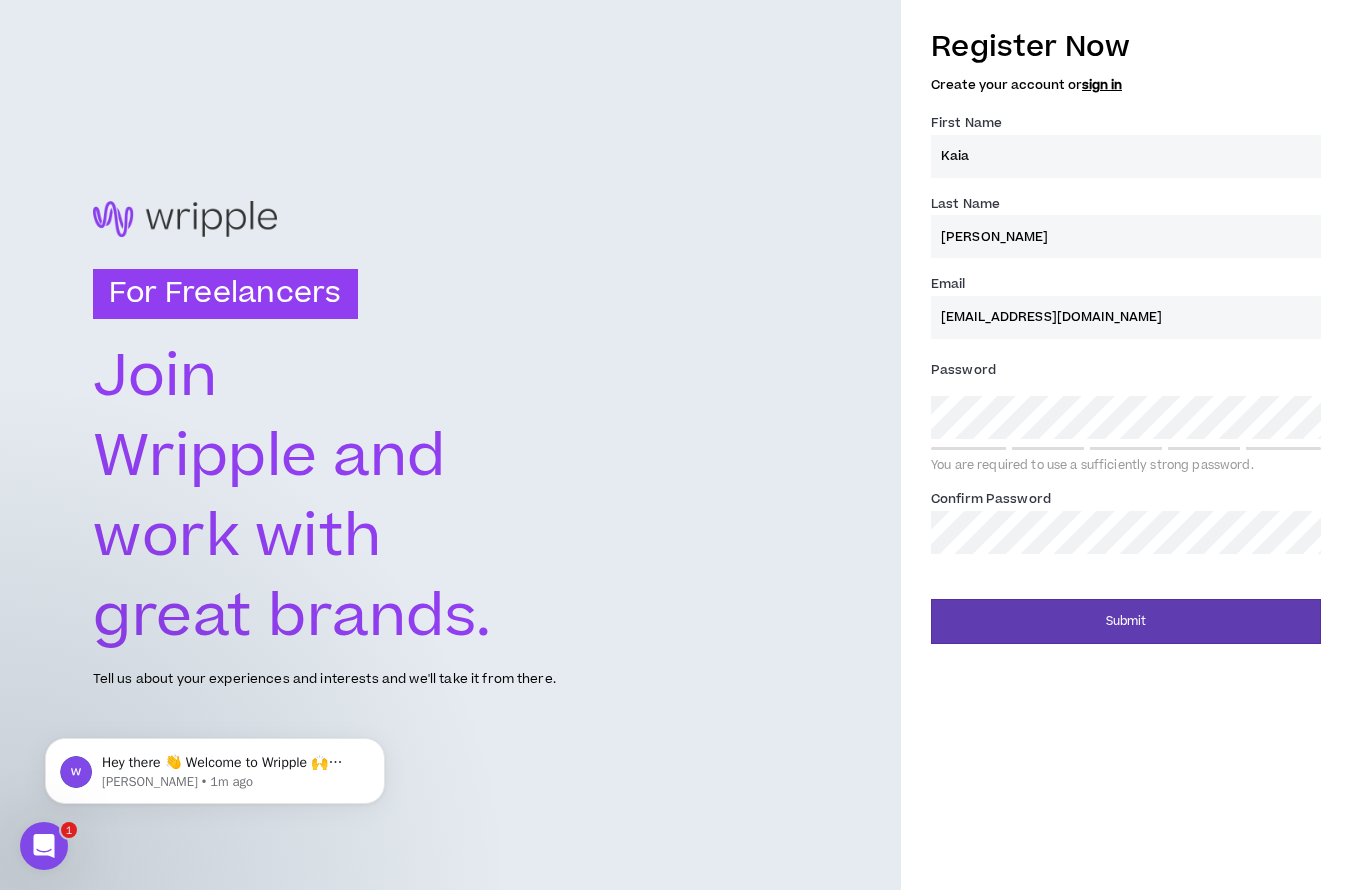 type on "[PERSON_NAME]" 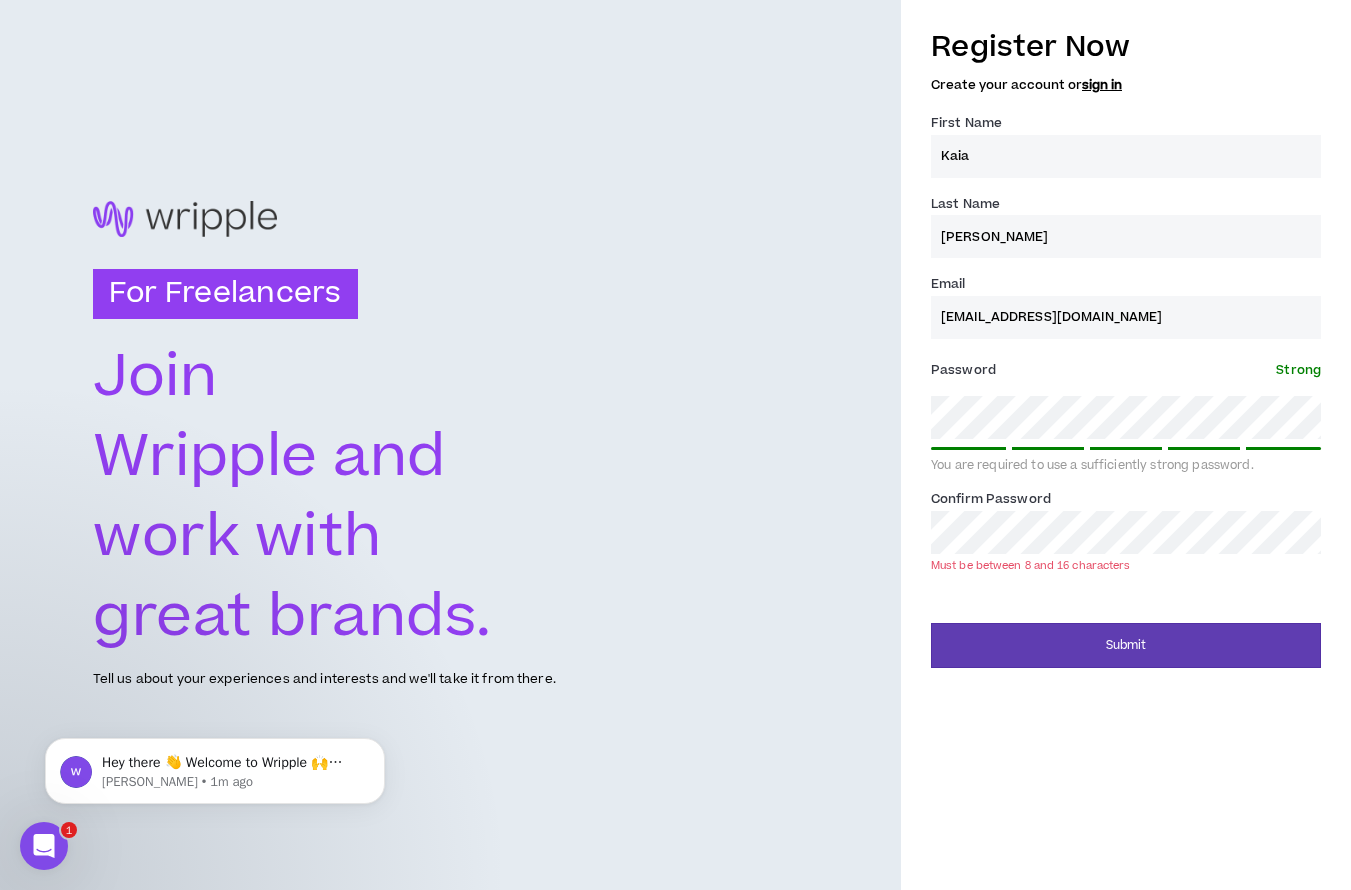 click on "Register Now Create your account or  sign in First Name  * [PERSON_NAME] Last Name  * [PERSON_NAME] Email  * [EMAIL_ADDRESS][DOMAIN_NAME] Password  * Strong You are required to use a sufficiently strong password. Confirm Password  * Must be between 8 and 16 characters Submit" at bounding box center (1126, 342) 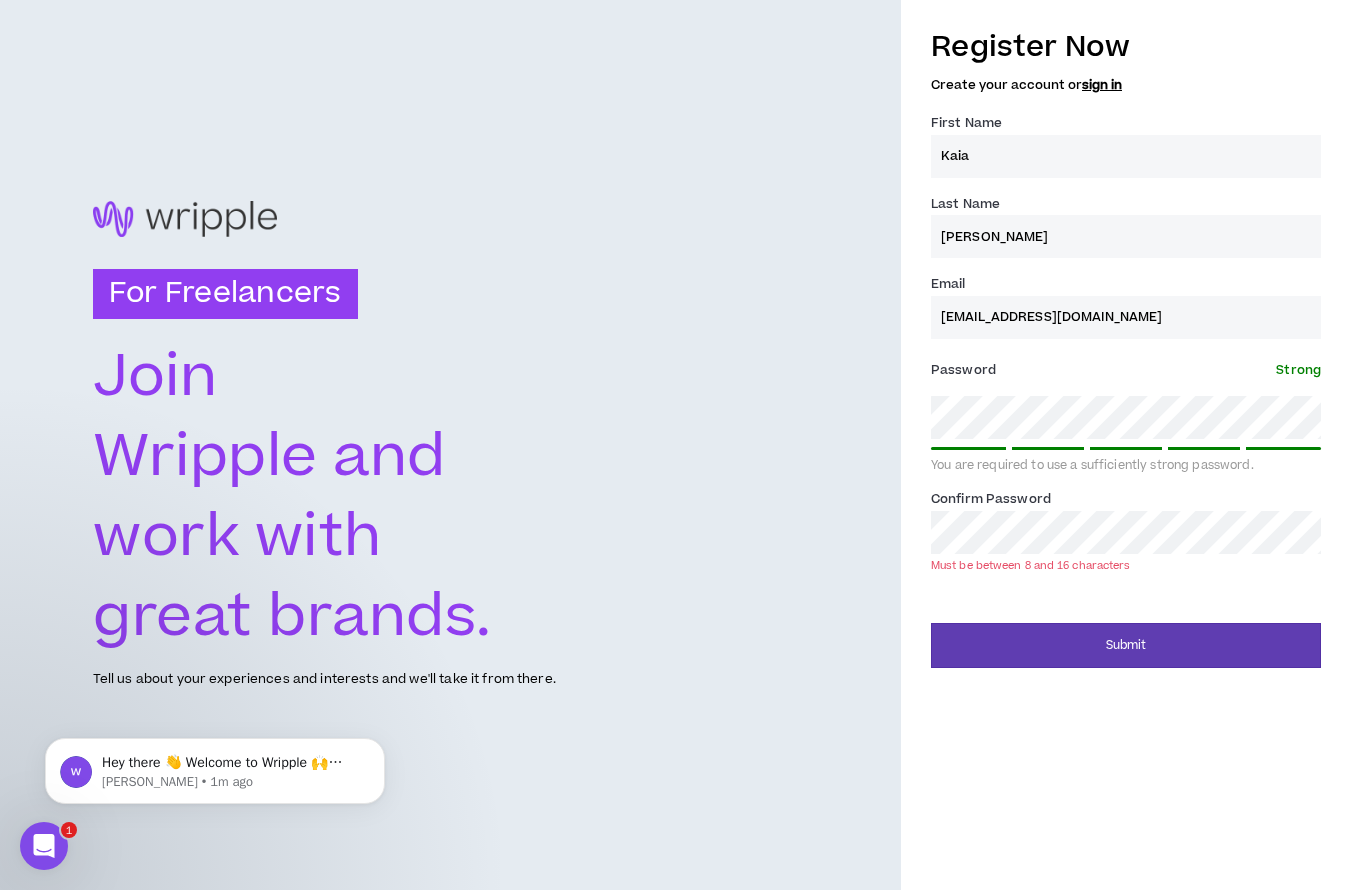 click on "For Freelancers [PERSON_NAME] and work with great brands. Tell us about your experiences and interests and we'll take it from there. Register Now Create your account or  sign in First Name  * [PERSON_NAME] Last Name  * [PERSON_NAME] Email  * [EMAIL_ADDRESS][DOMAIN_NAME] Password  * Strong You are required to use a sufficiently strong password. Confirm Password  * Must be between 8 and 16 characters Submit" at bounding box center [675, 445] 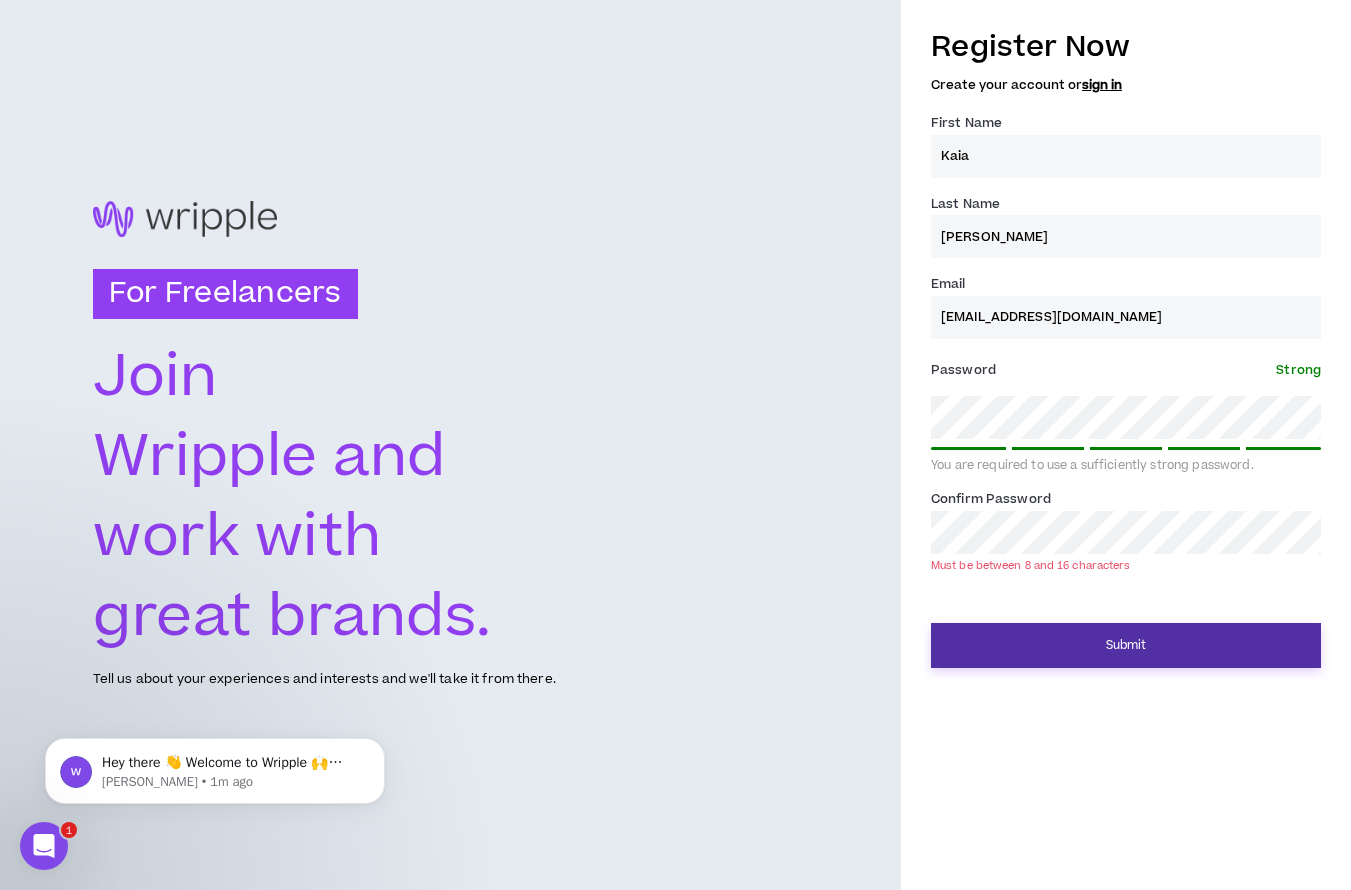 scroll, scrollTop: 0, scrollLeft: 0, axis: both 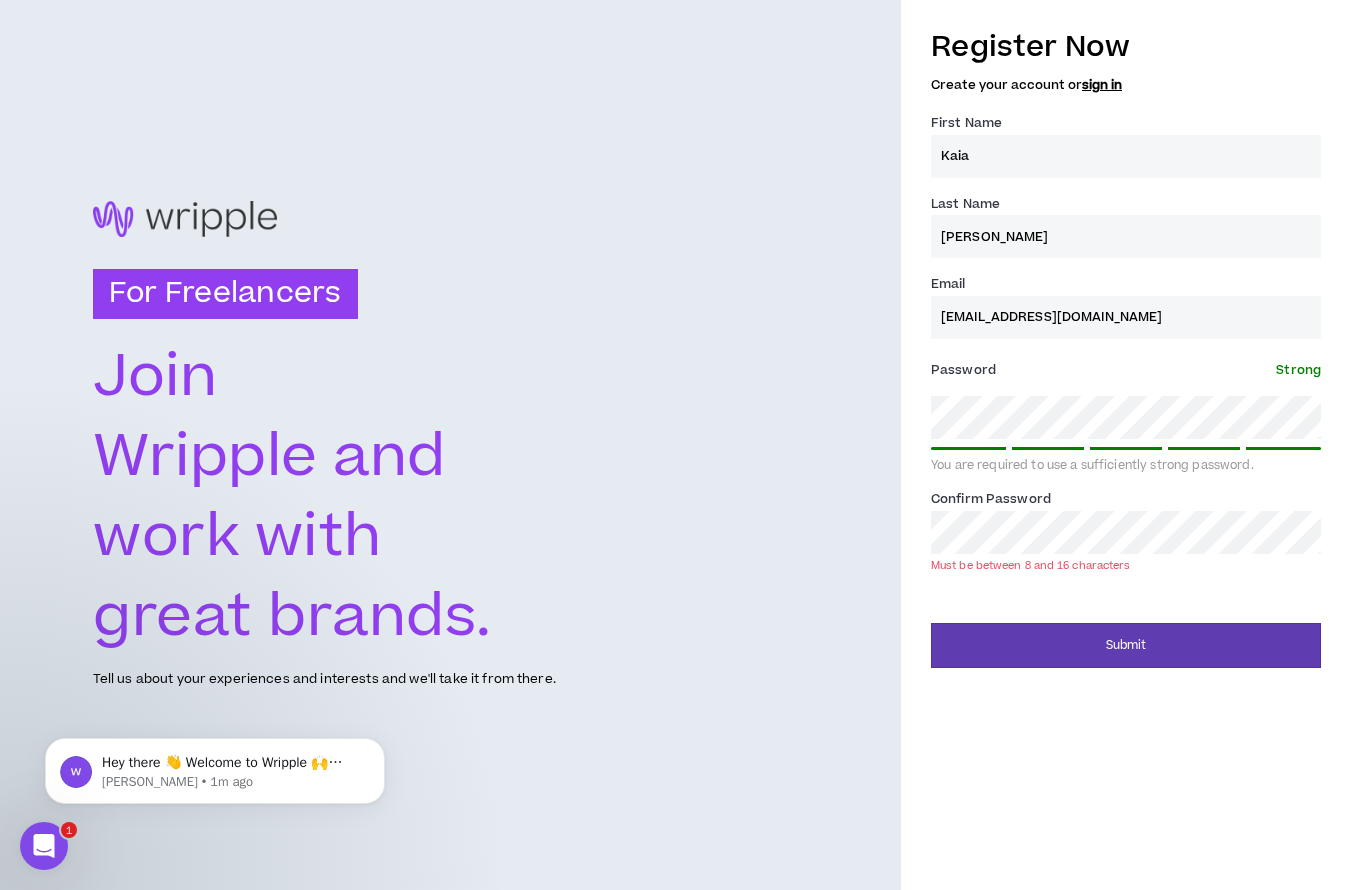 click on "Register Now Create your account or  sign in First Name  * [PERSON_NAME] Last Name  * [PERSON_NAME] Email  * [EMAIL_ADDRESS][DOMAIN_NAME] Password  * Strong You are required to use a sufficiently strong password. Confirm Password  * Must be between 8 and 16 characters Submit" at bounding box center [1126, 445] 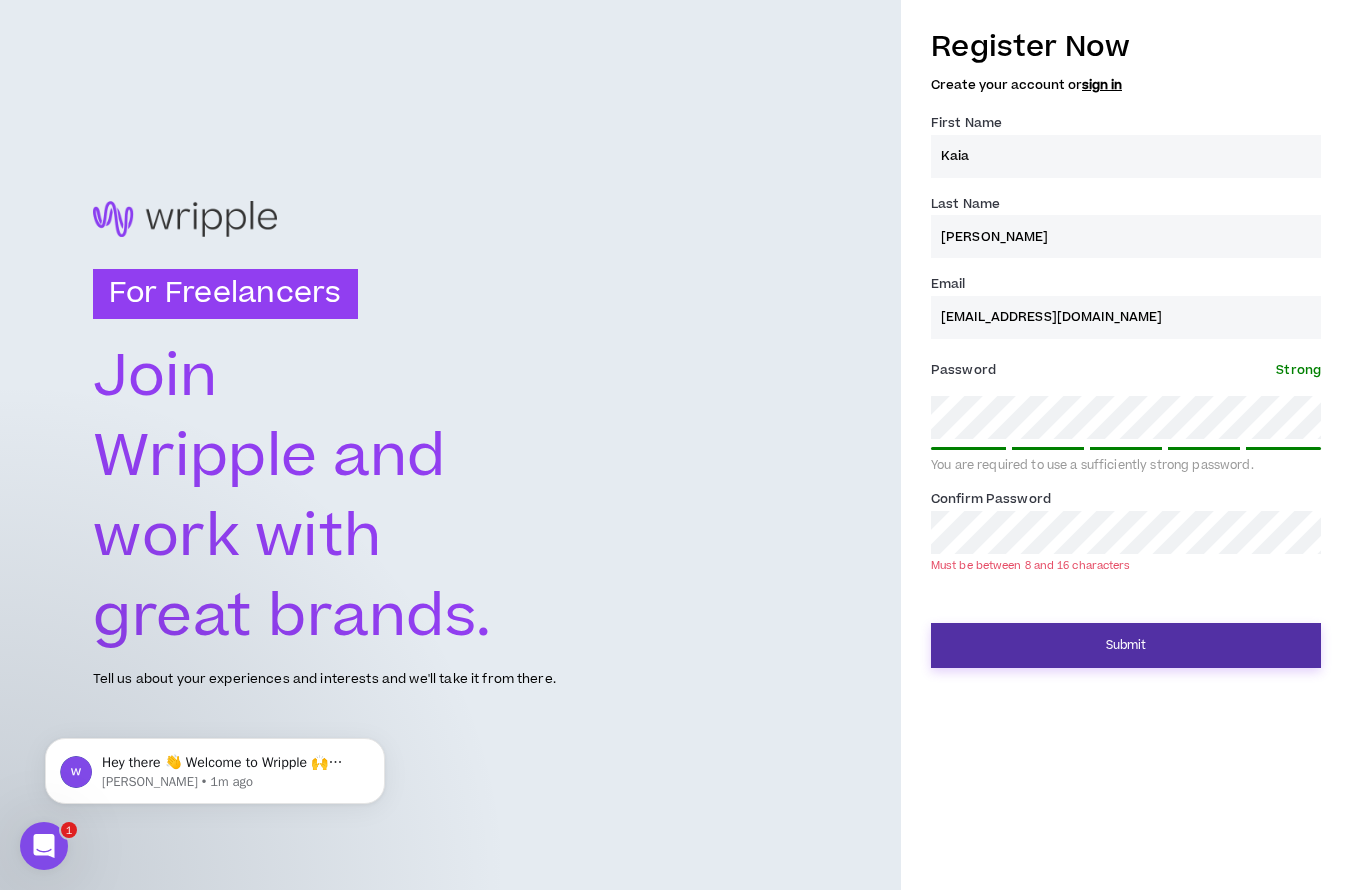 click on "Submit" at bounding box center (1126, 645) 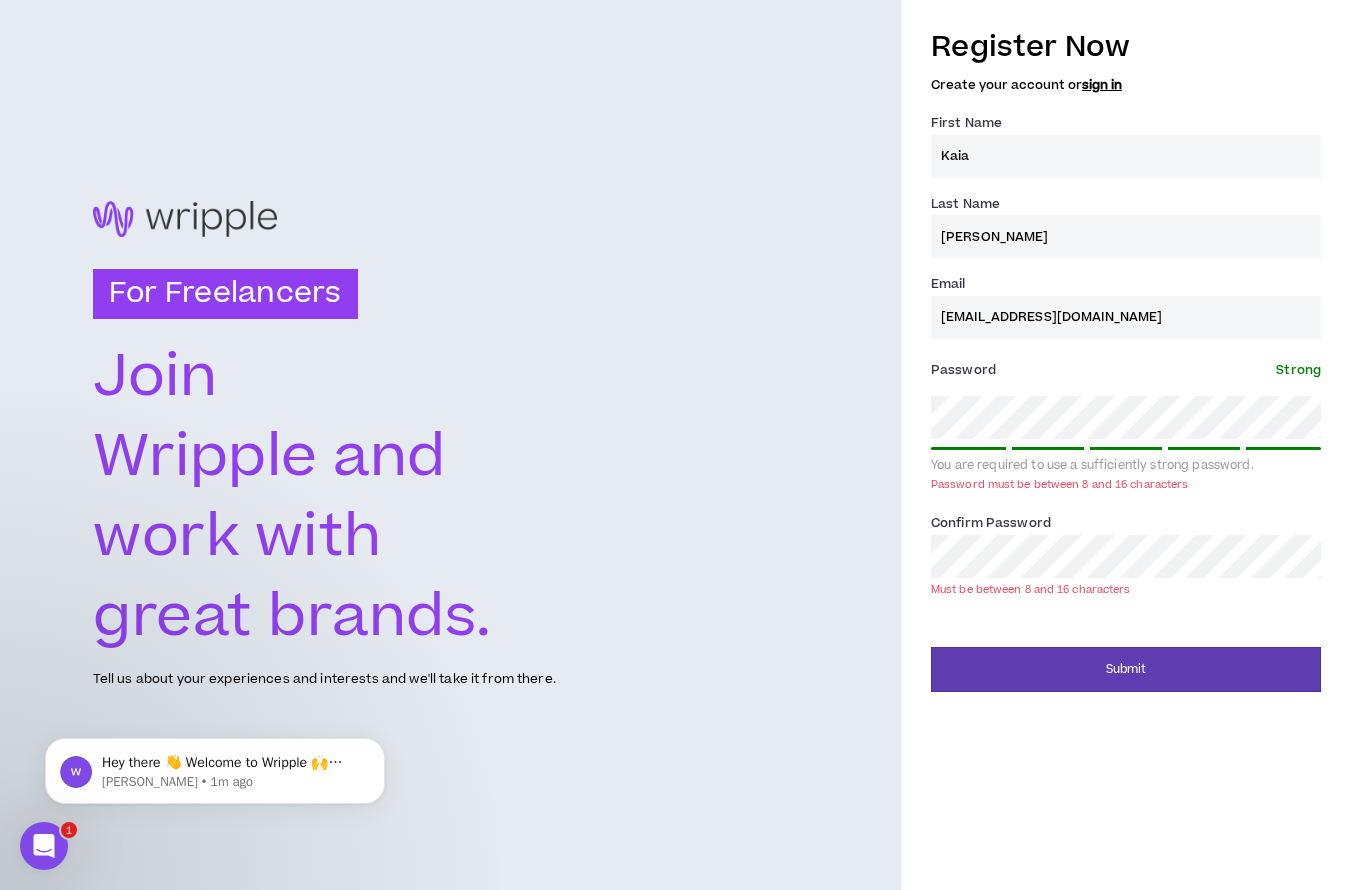 click at bounding box center [0, 890] 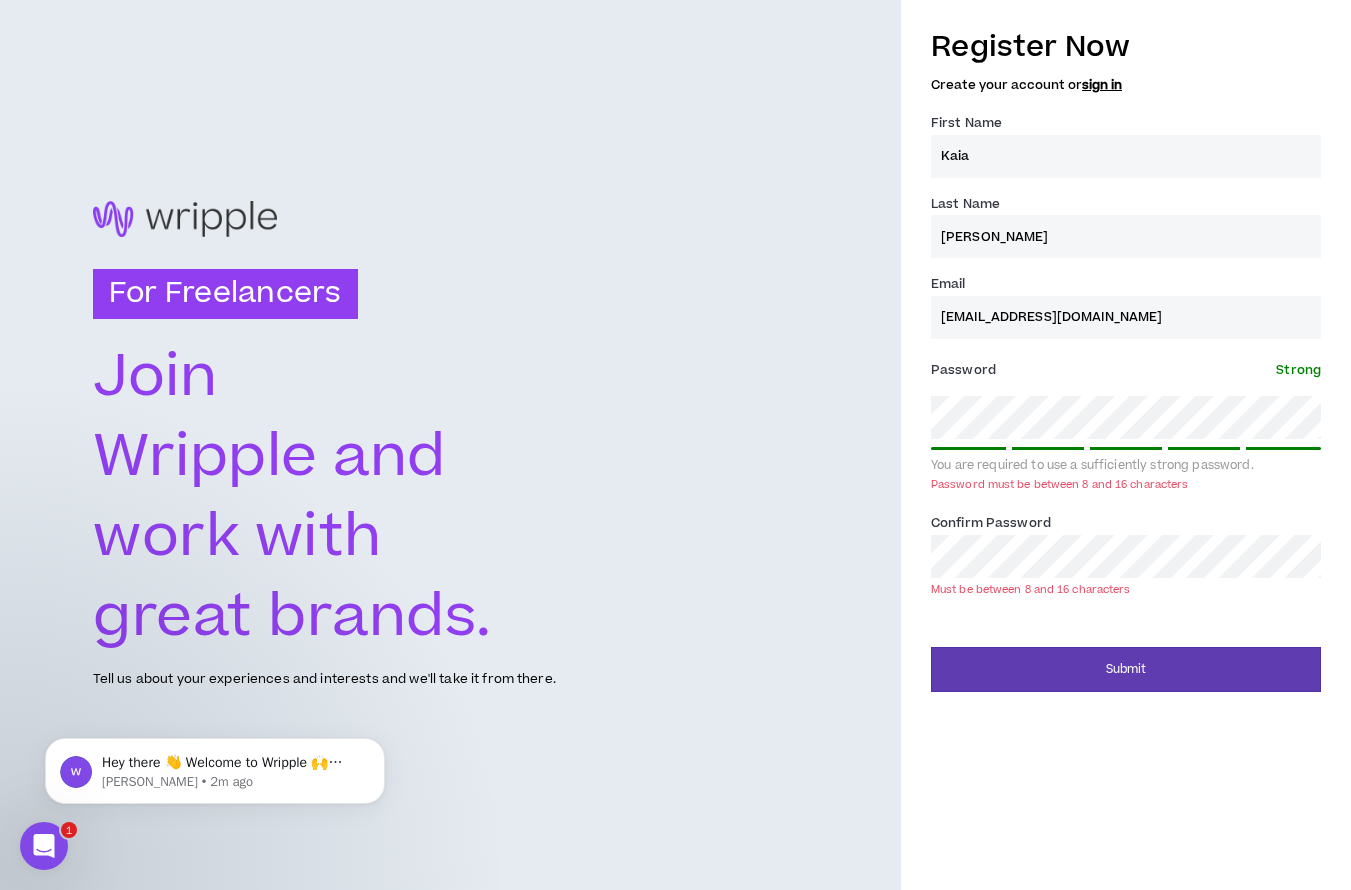 click on "Register Now Create your account or  sign in First Name  * [PERSON_NAME] Last Name  * [PERSON_NAME] Email  * [EMAIL_ADDRESS][DOMAIN_NAME] Password  * Strong You are required to use a sufficiently strong password. Password must be between 8 and 16 characters Confirm Password  * Must be between 8 and 16 characters" at bounding box center (1126, 314) 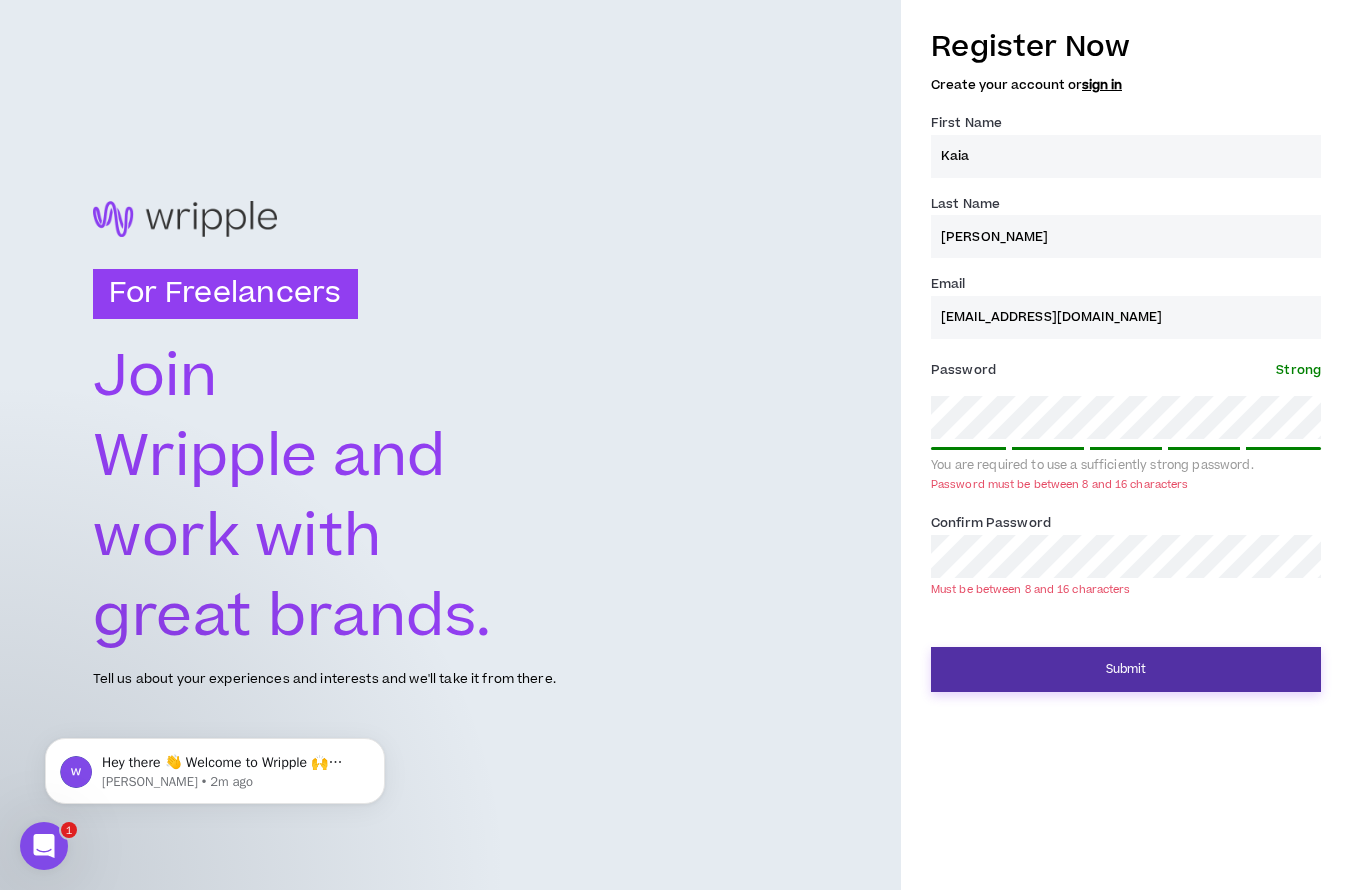 click on "Submit" at bounding box center (1126, 669) 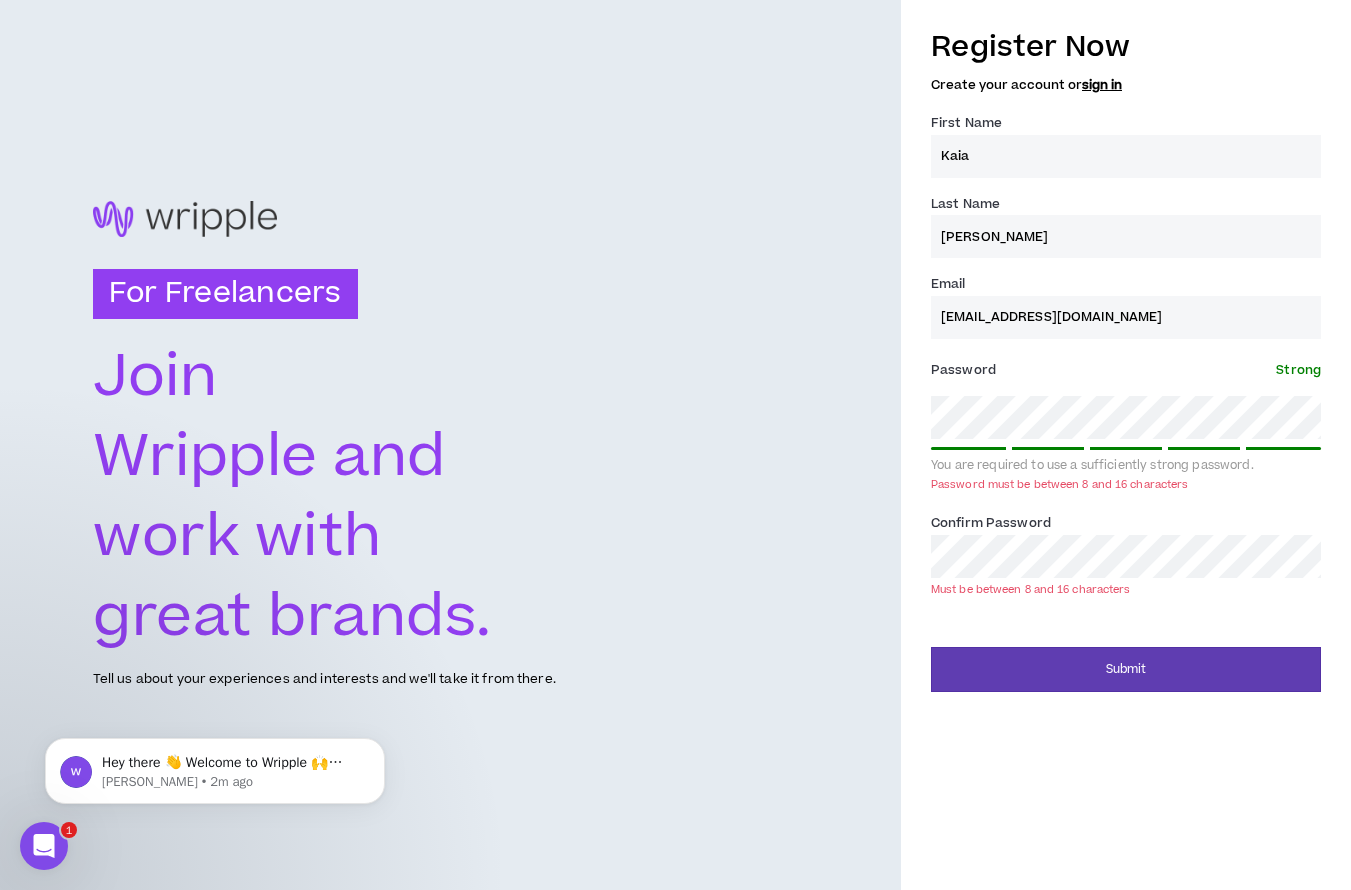 click on "For Freelancers [PERSON_NAME] and work with great brands. Tell us about your experiences and interests and we'll take it from there. Register Now Create your account or  sign in First Name  * [PERSON_NAME] Last Name  * [PERSON_NAME] Email  * [EMAIL_ADDRESS][DOMAIN_NAME] Password  * Strong You are required to use a sufficiently strong password. Password must be between 8 and 16 characters Confirm Password  * Must be between 8 and 16 characters Submit" at bounding box center (675, 445) 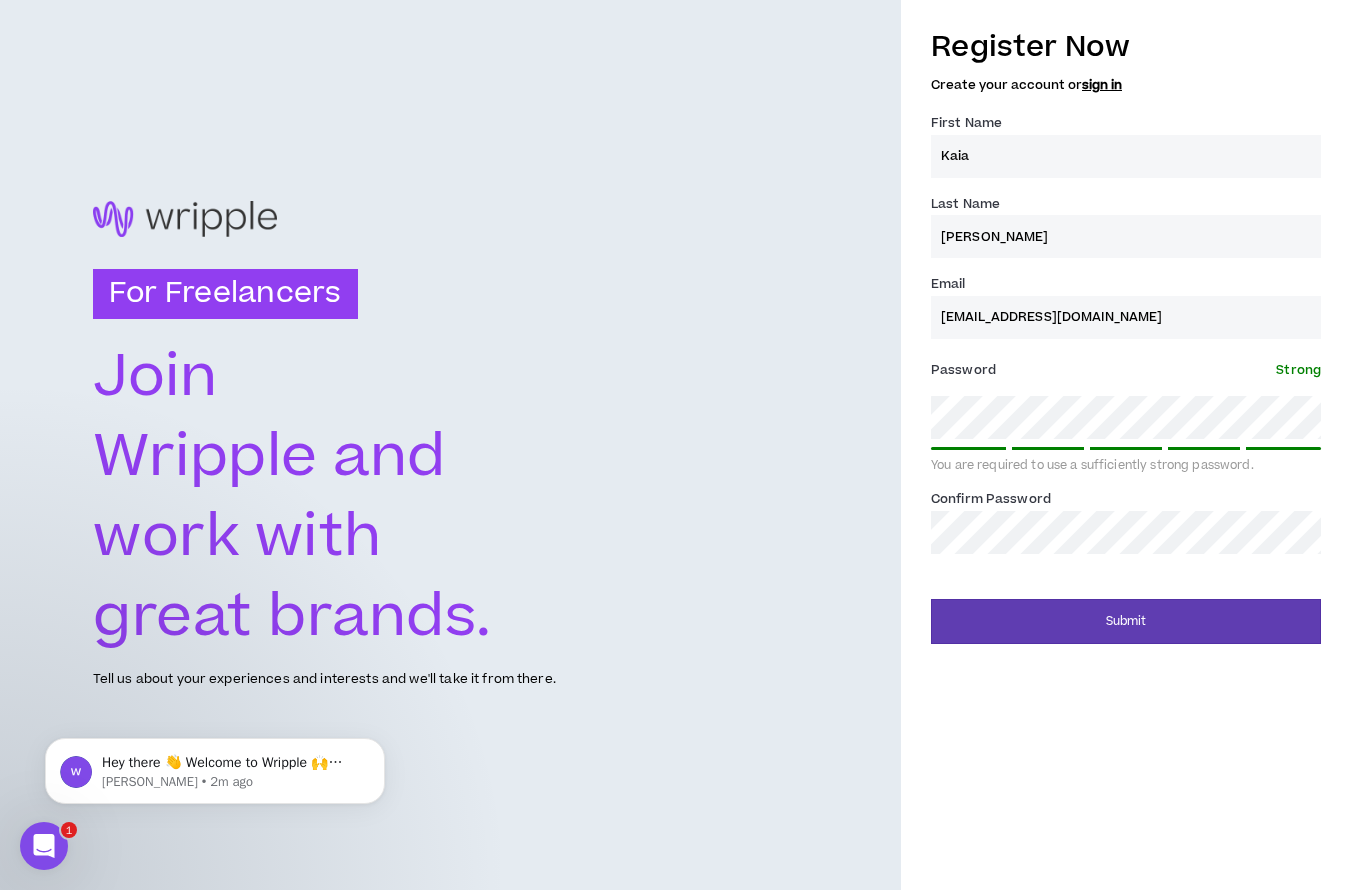 click on "Register Now Create your account or  sign in First Name  * [PERSON_NAME] Last Name  * [PERSON_NAME] Email  * [EMAIL_ADDRESS][DOMAIN_NAME] Password  * Strong You are required to use a sufficiently strong password. Confirm Password  *" at bounding box center [1126, 290] 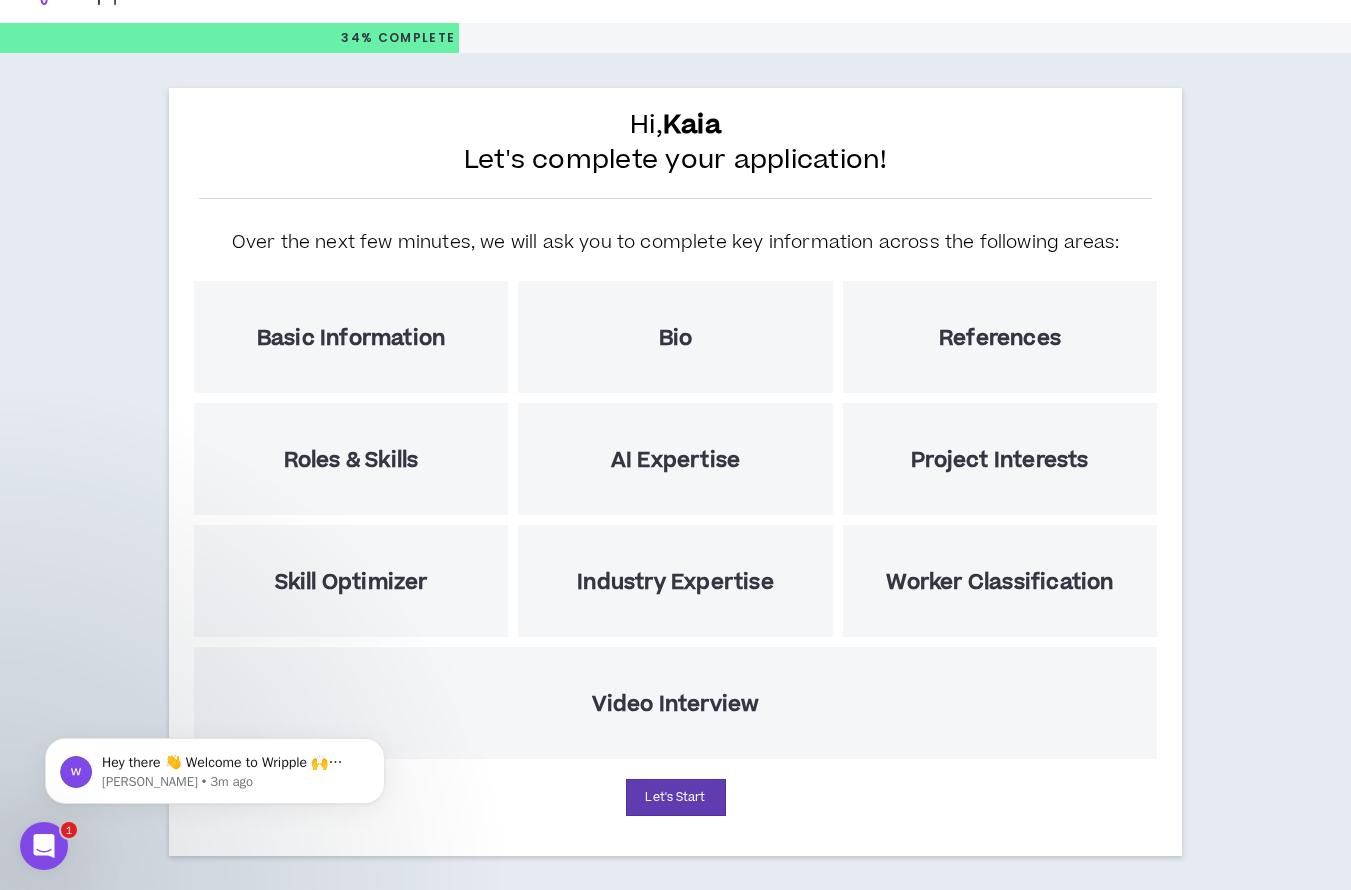 scroll, scrollTop: 48, scrollLeft: 0, axis: vertical 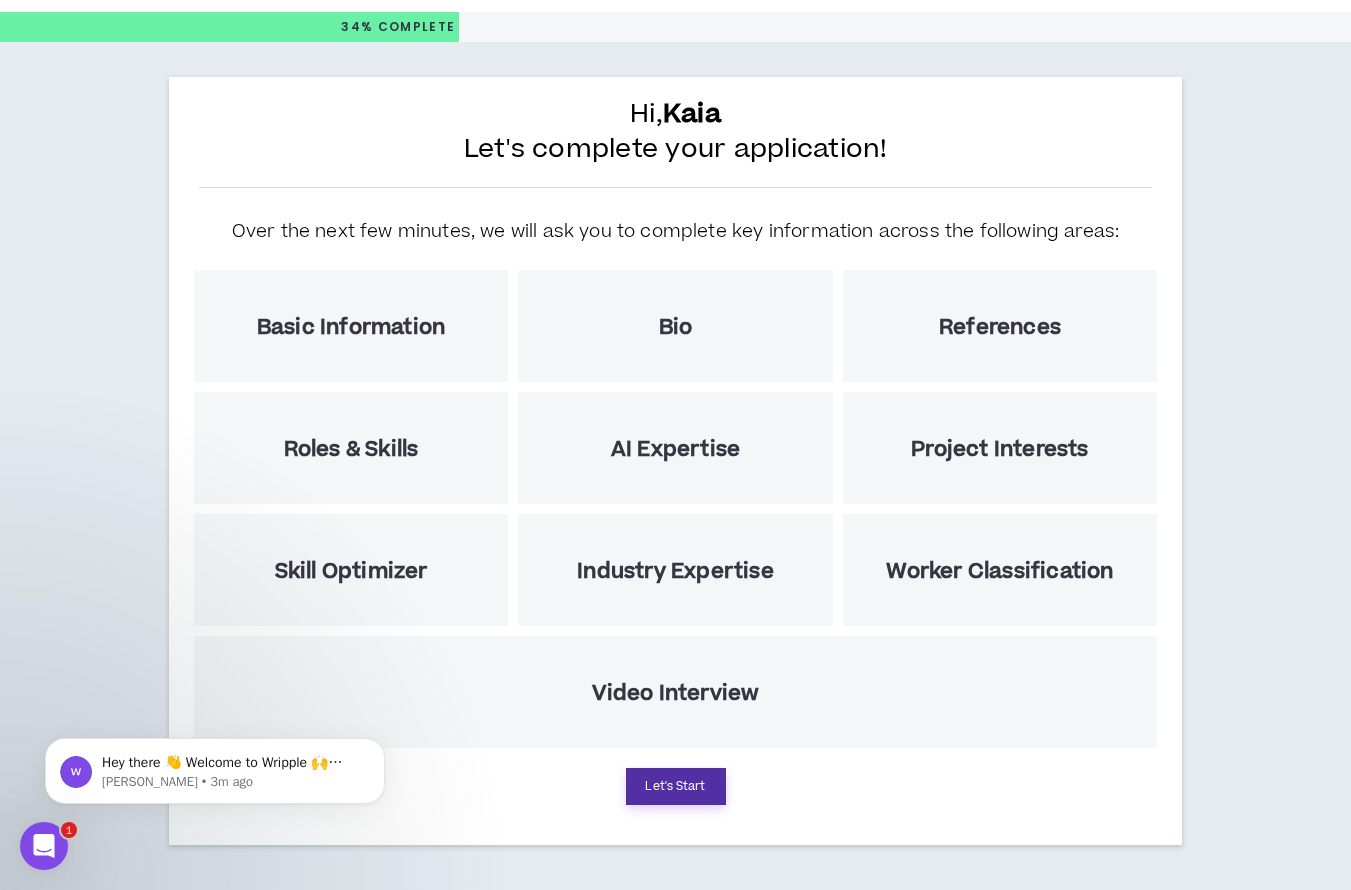 click on "Let's Start" at bounding box center (676, 786) 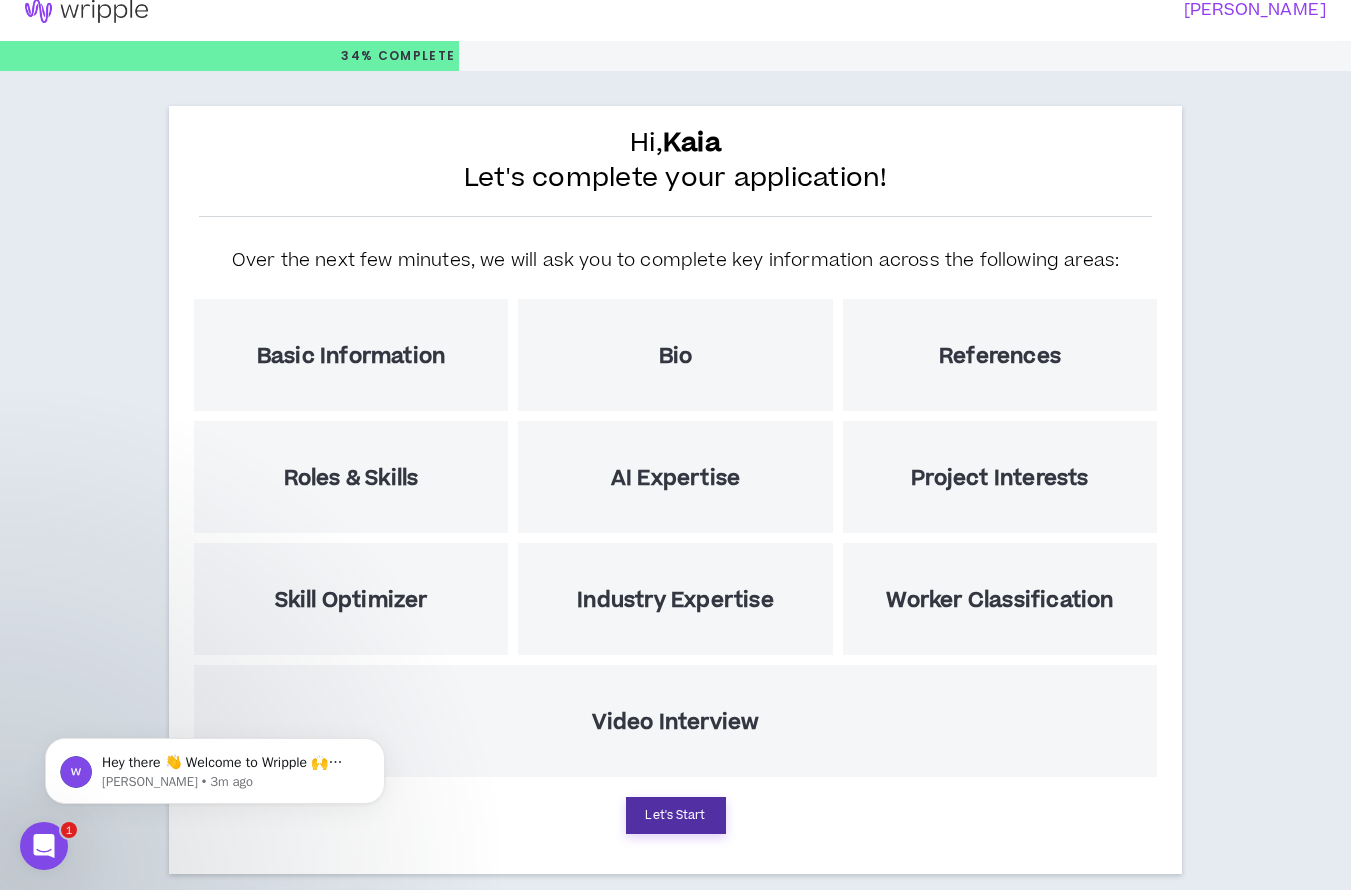 select on "US" 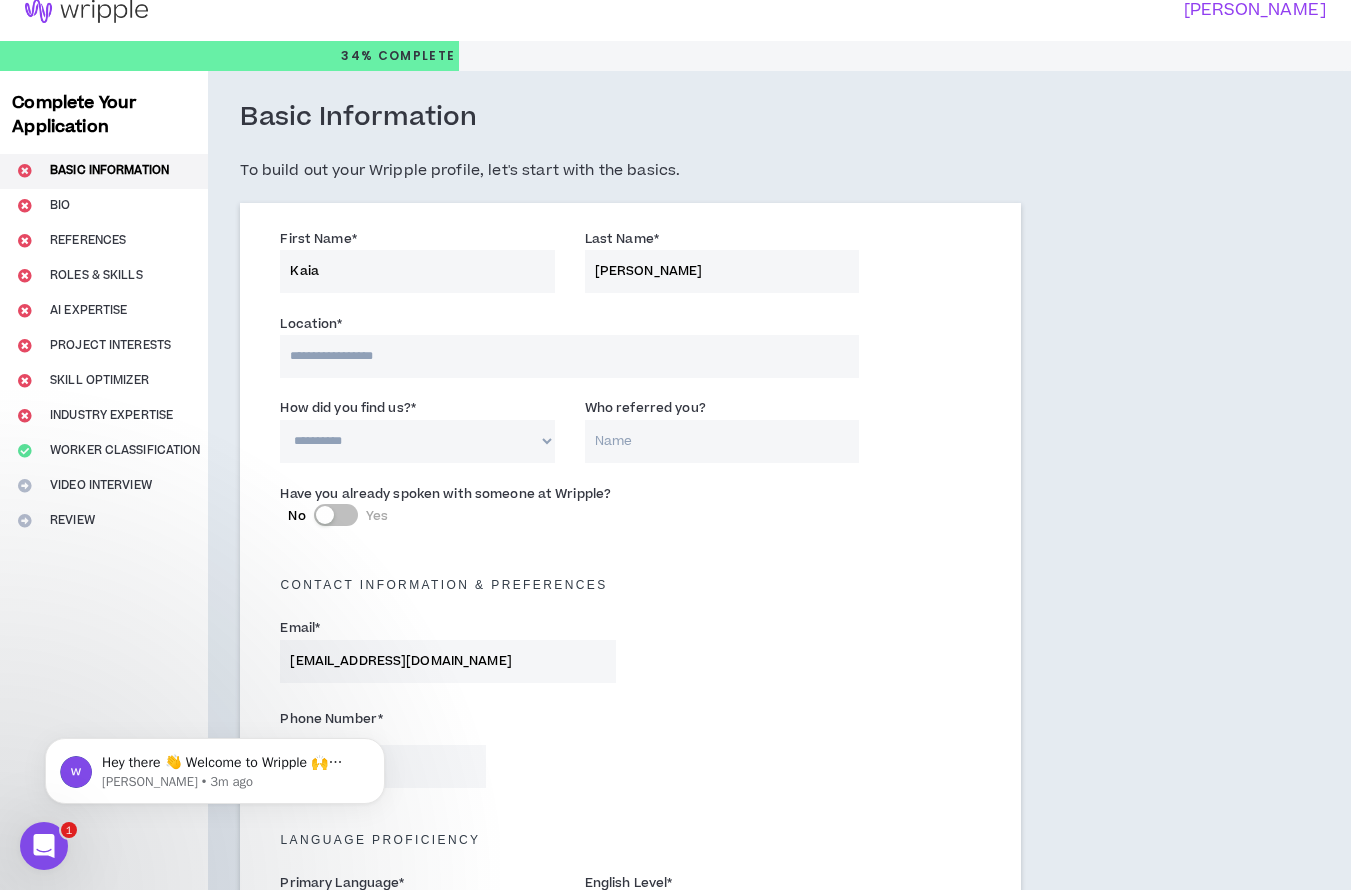 scroll, scrollTop: 0, scrollLeft: 0, axis: both 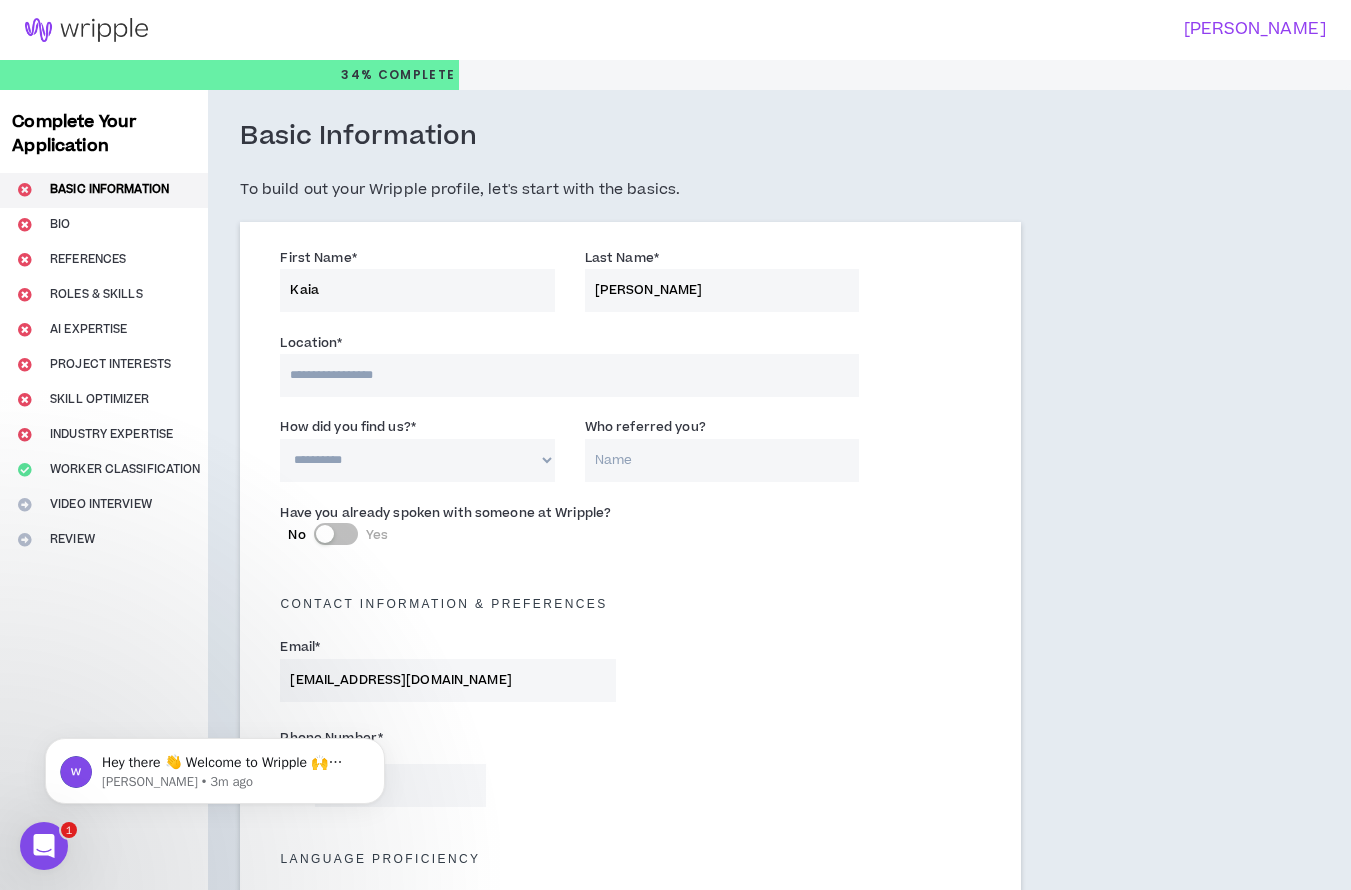 click at bounding box center (569, 375) 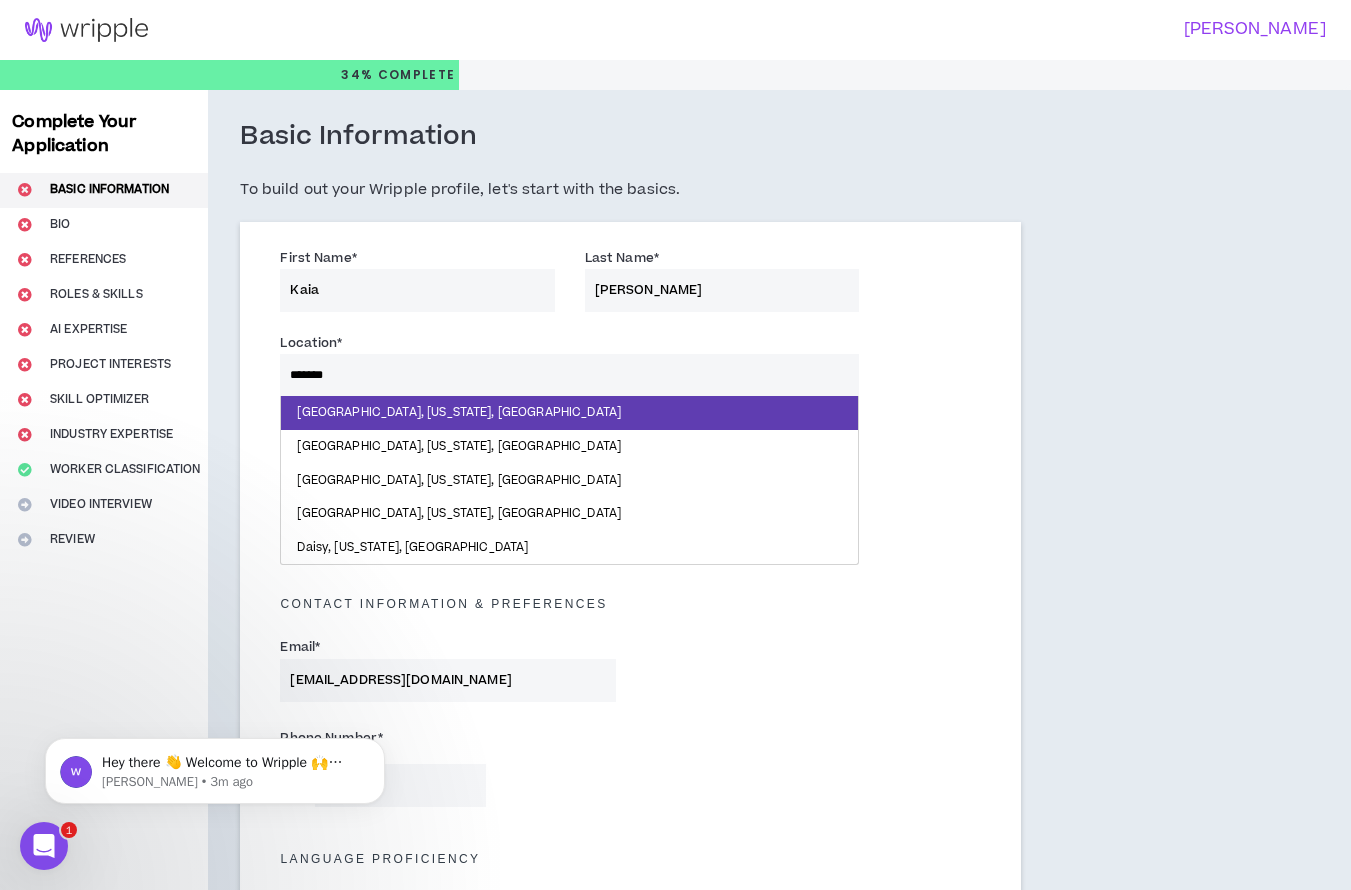 type on "*******" 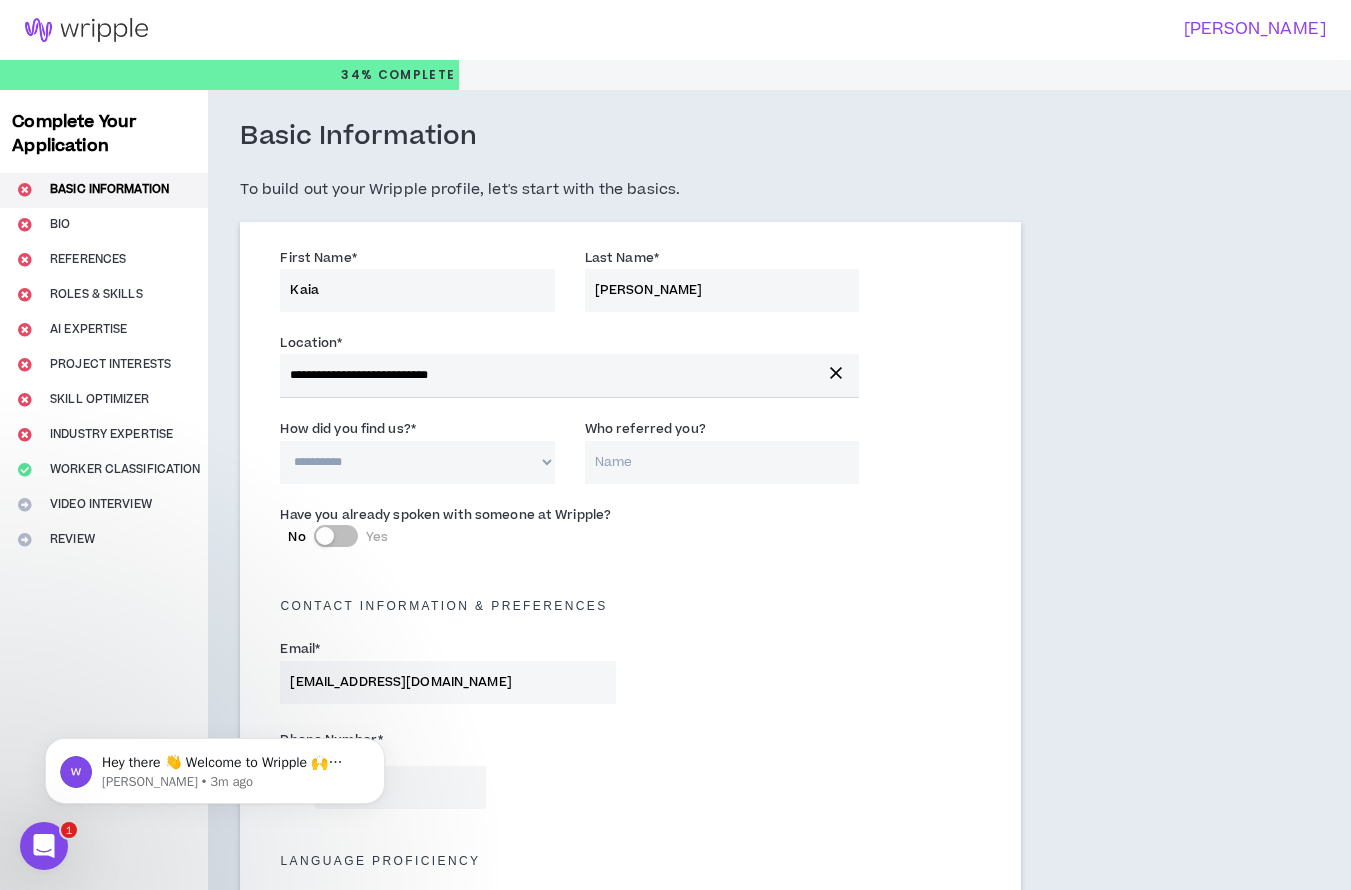 click on "**********" at bounding box center [417, 462] 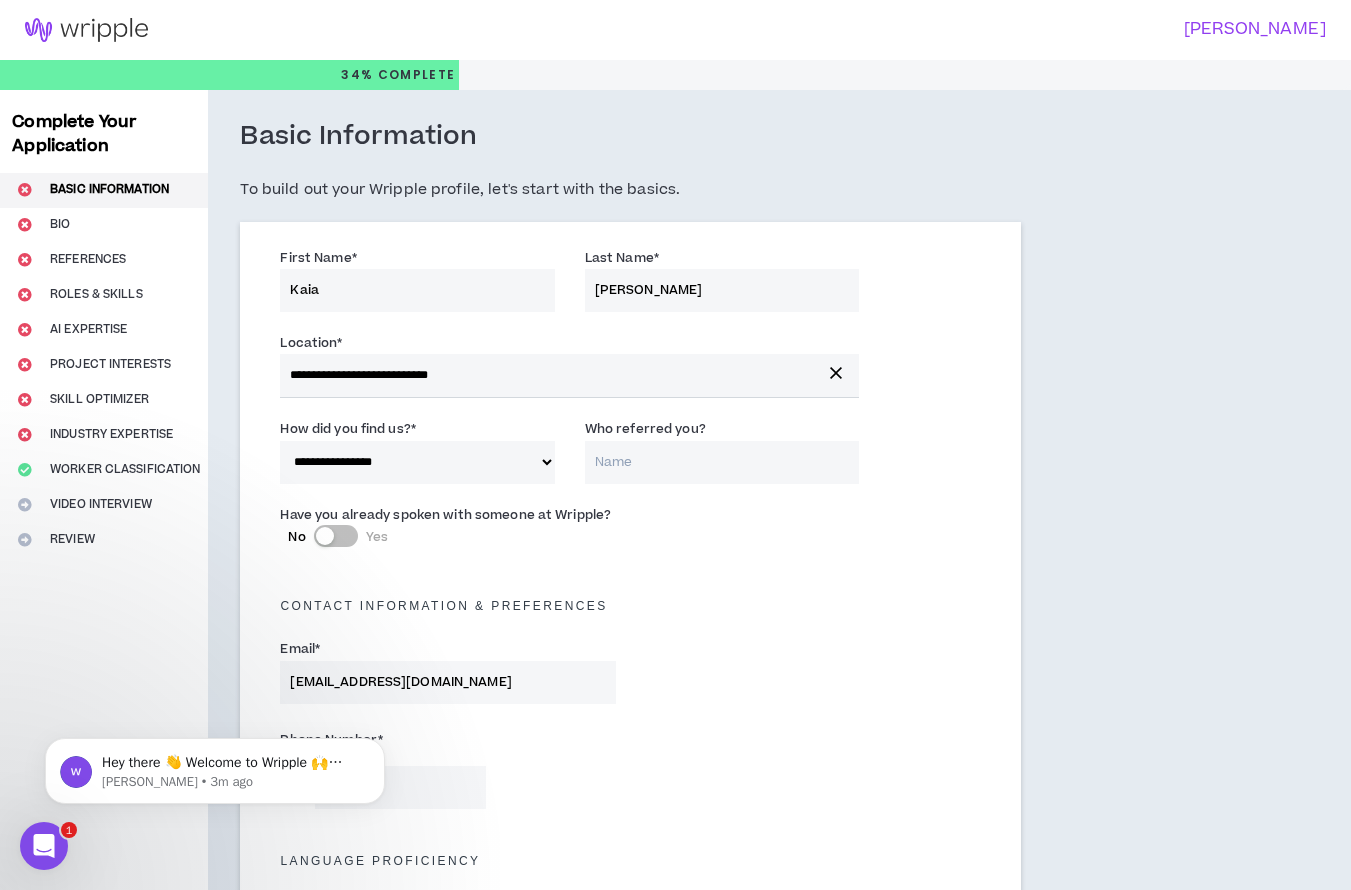 click on "Who referred you?" at bounding box center [722, 462] 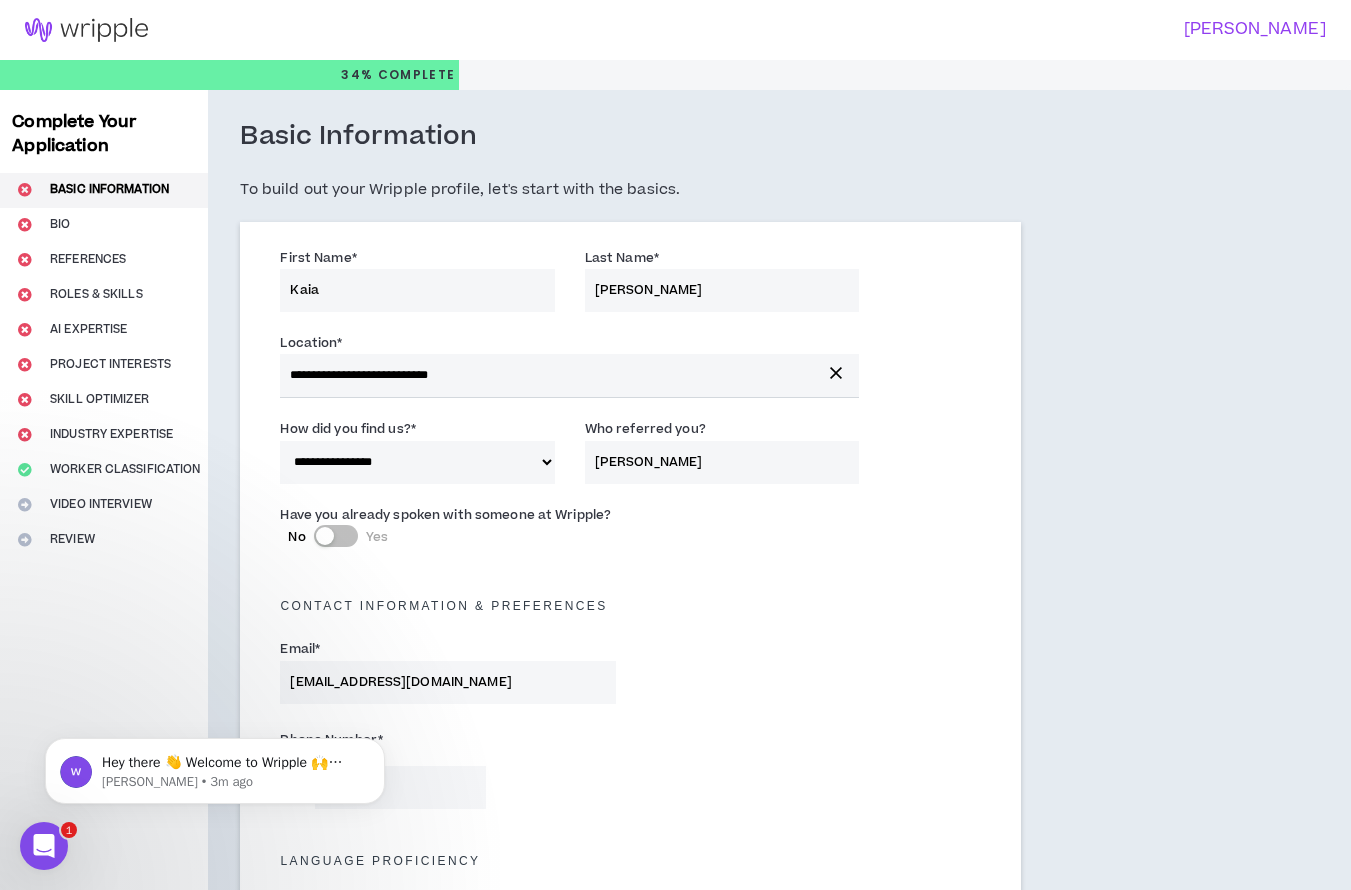 type on "[PERSON_NAME]" 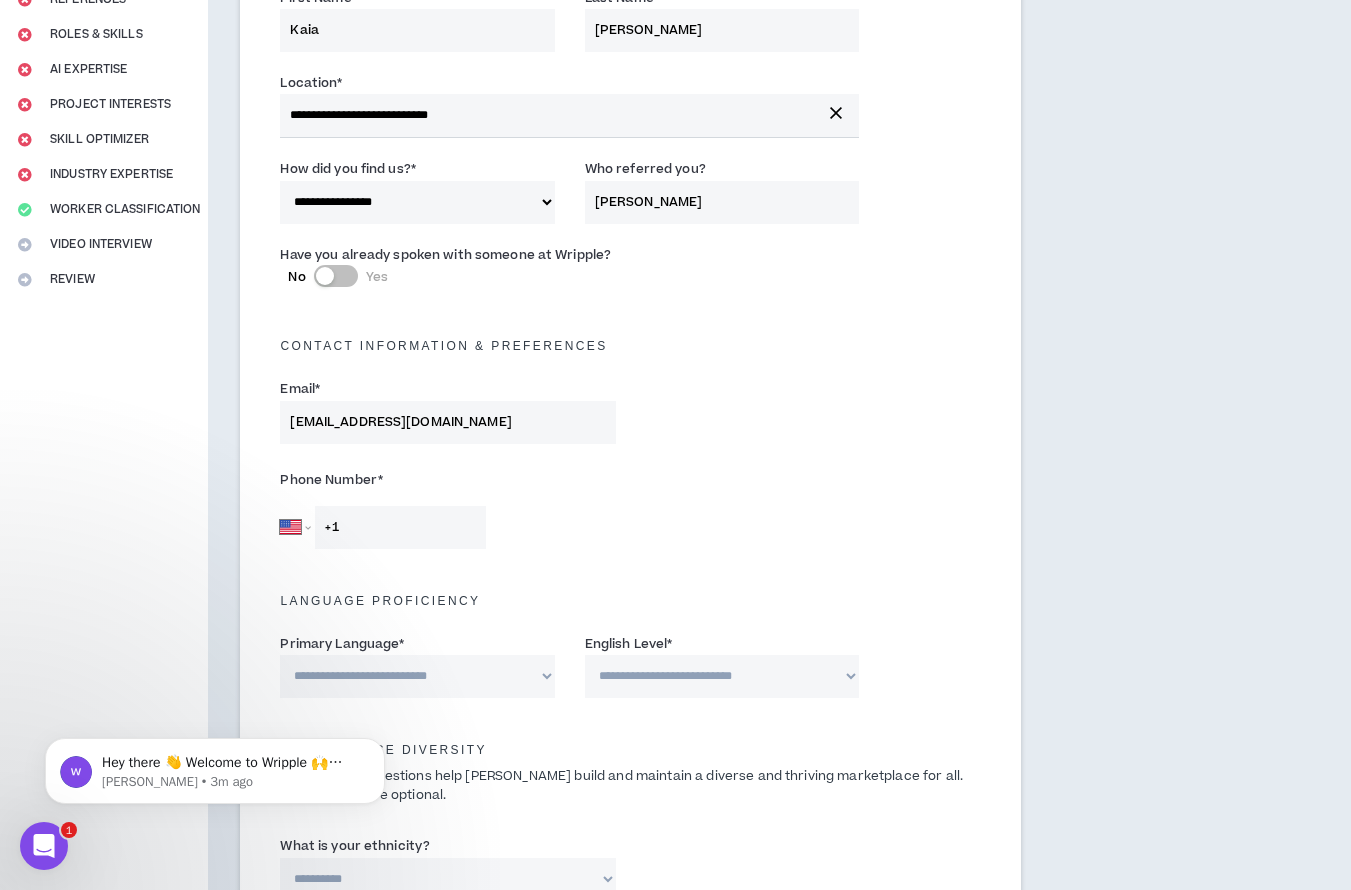scroll, scrollTop: 265, scrollLeft: 0, axis: vertical 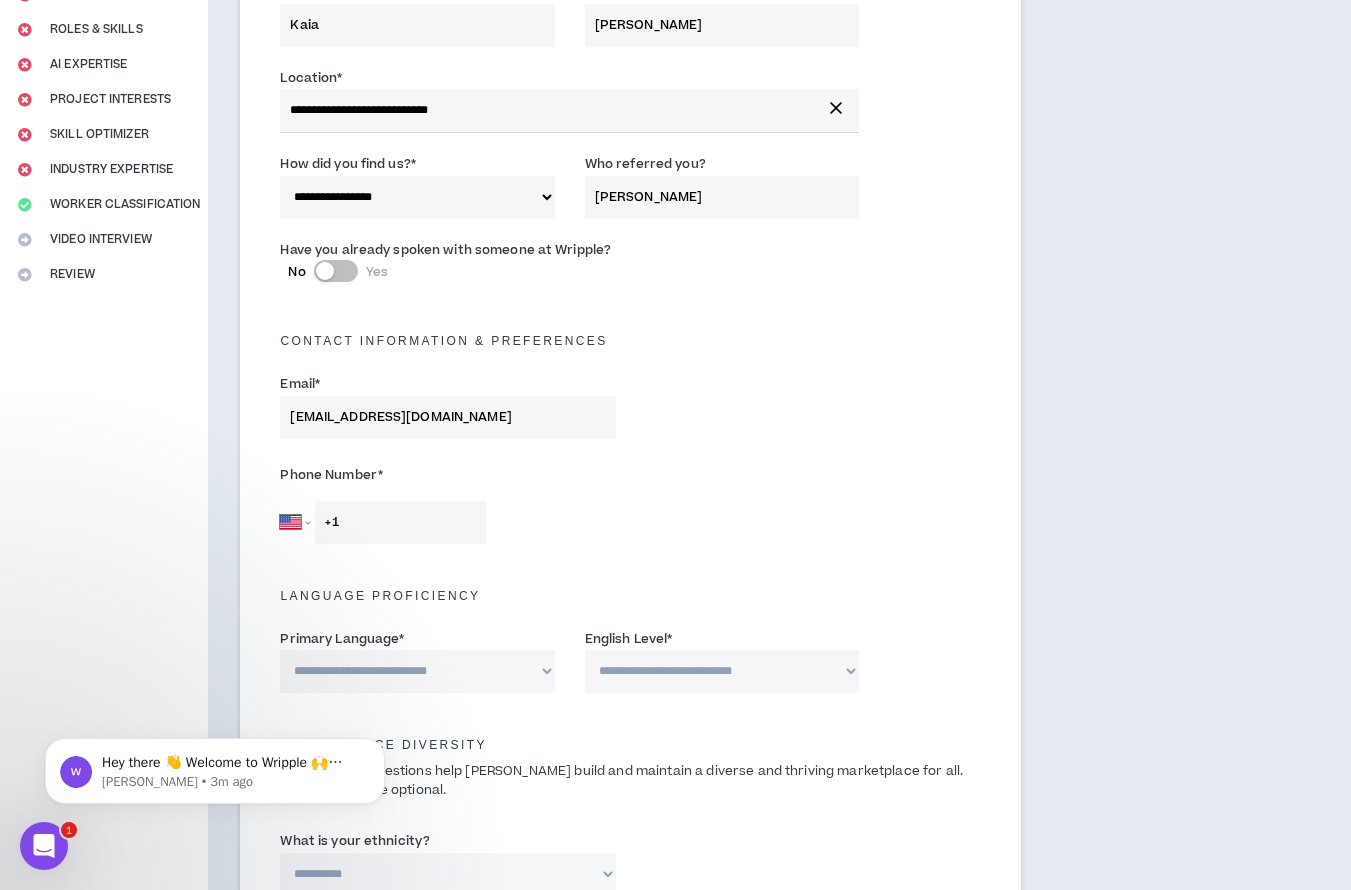 click on "+1" at bounding box center (400, 522) 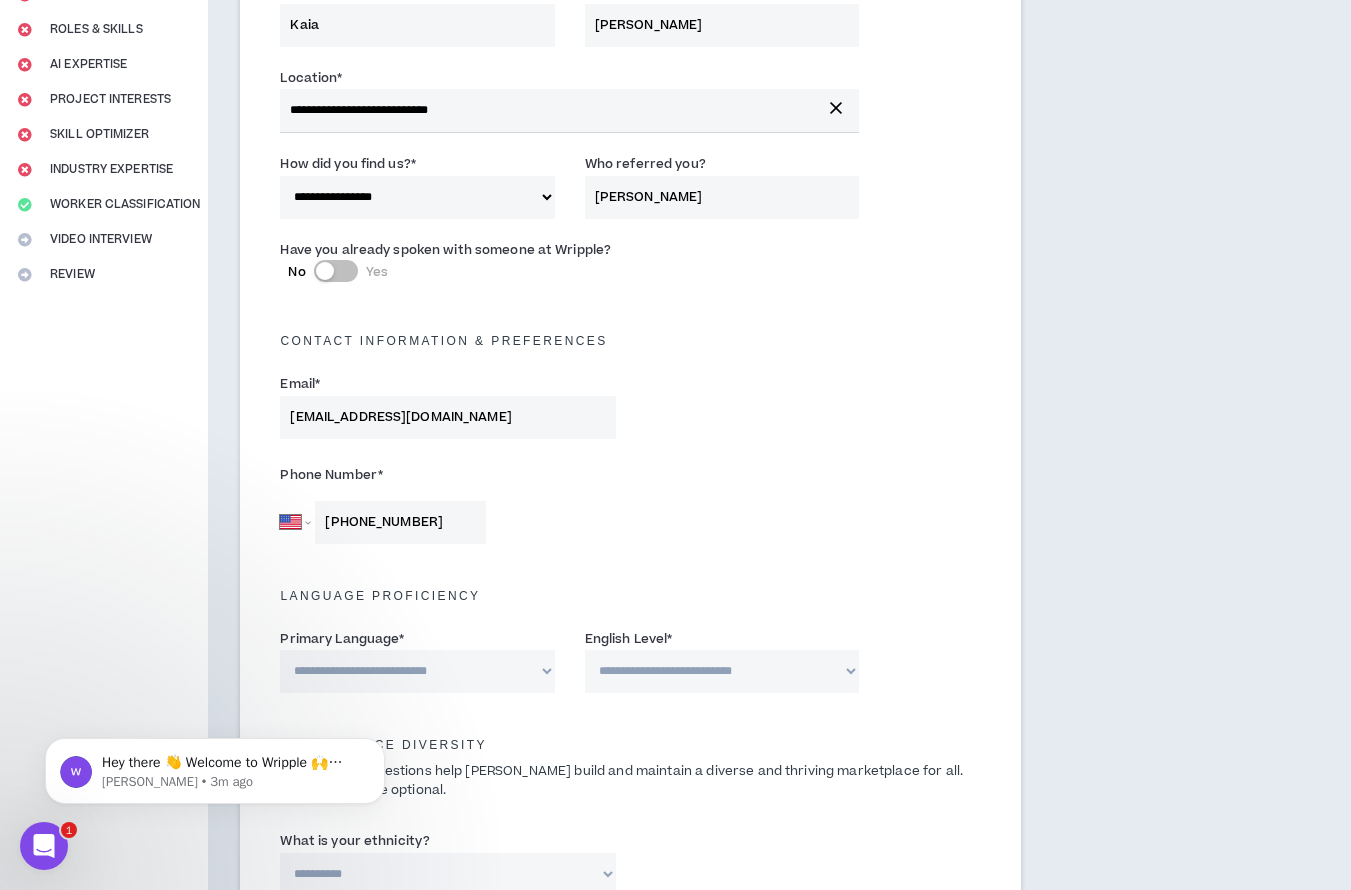 type on "[PHONE_NUMBER]" 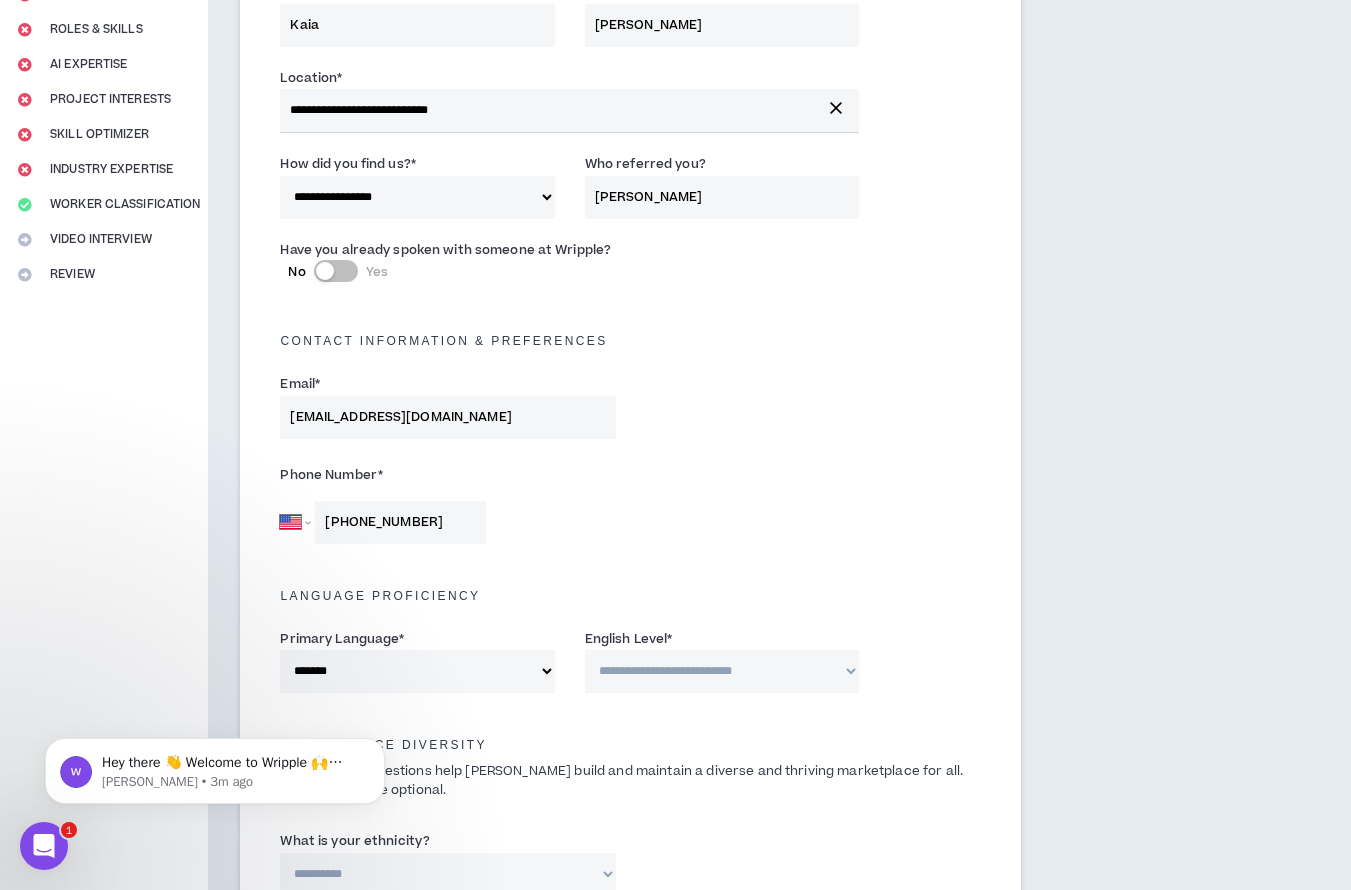 click on "**********" at bounding box center (722, 671) 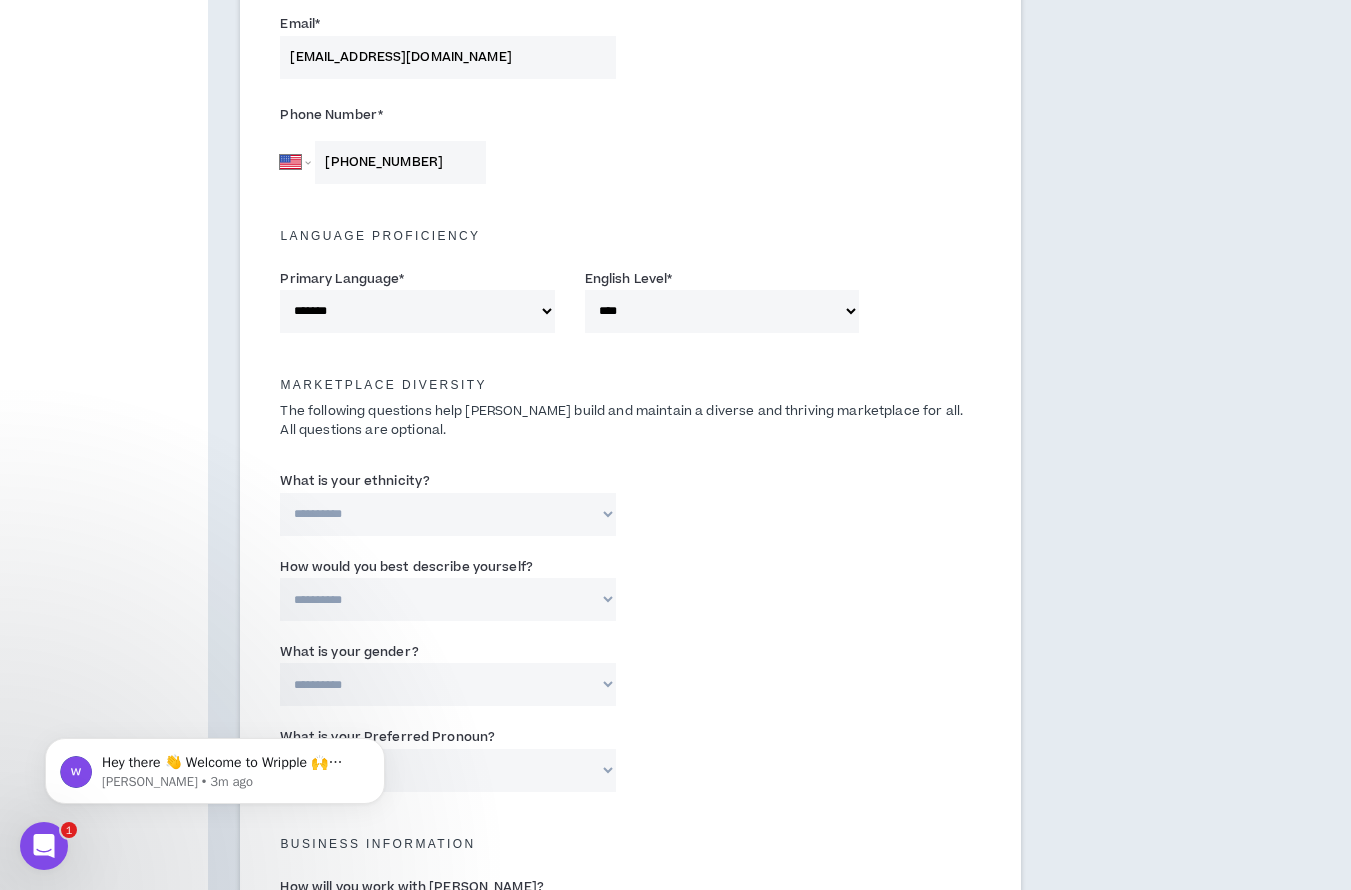 scroll, scrollTop: 683, scrollLeft: 0, axis: vertical 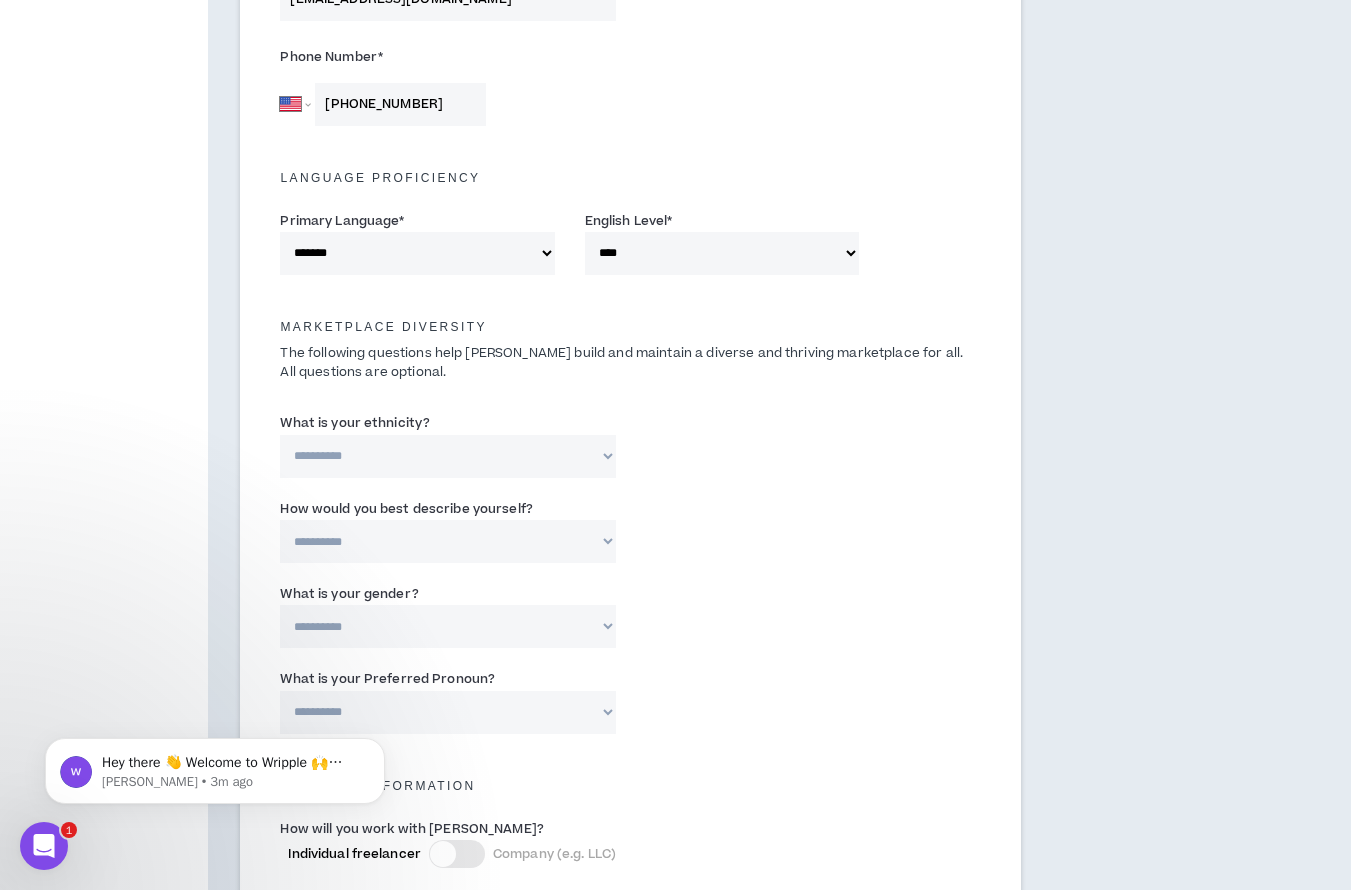 click on "**********" at bounding box center (447, 456) 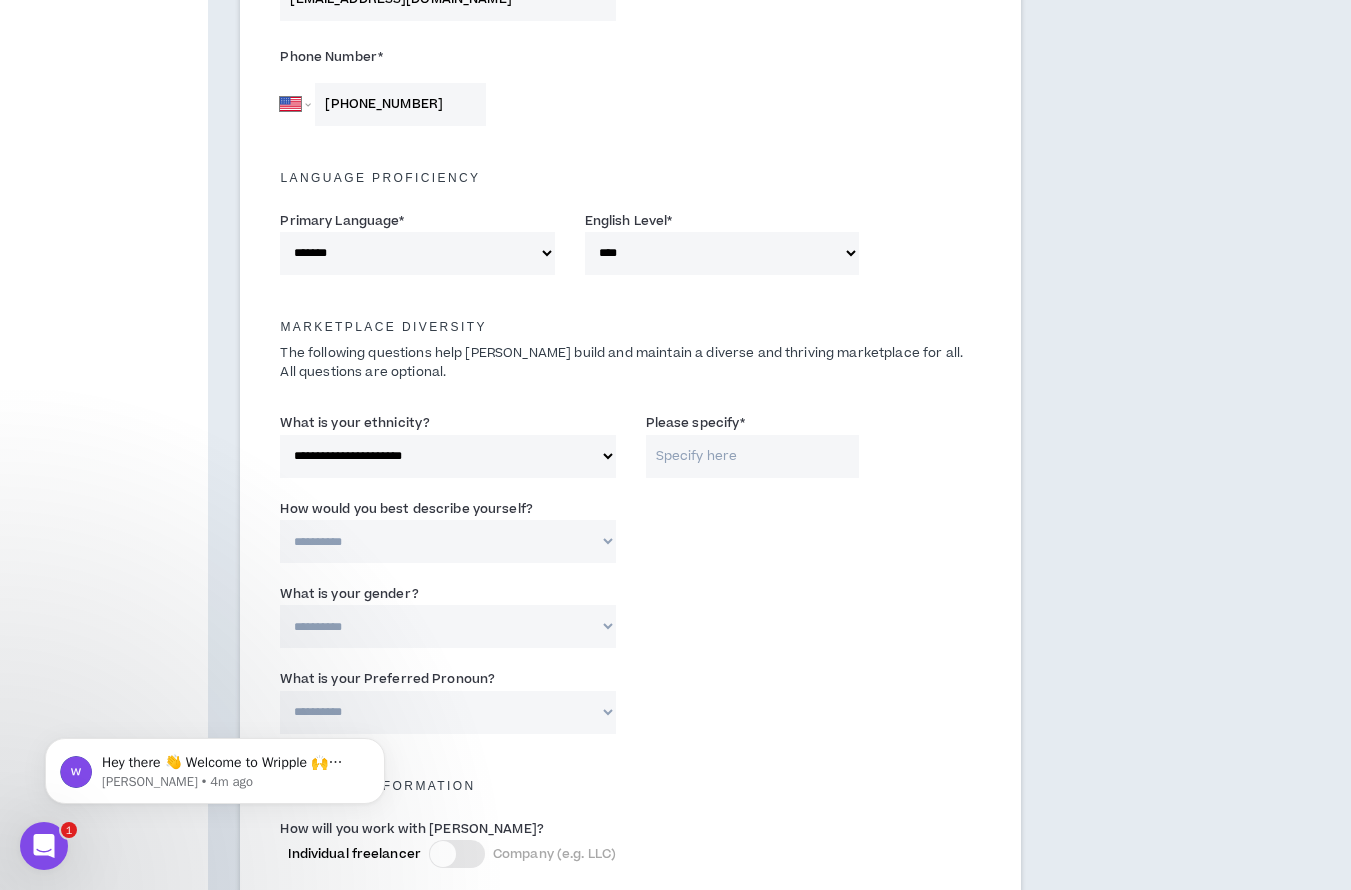click on "**********" at bounding box center [447, 456] 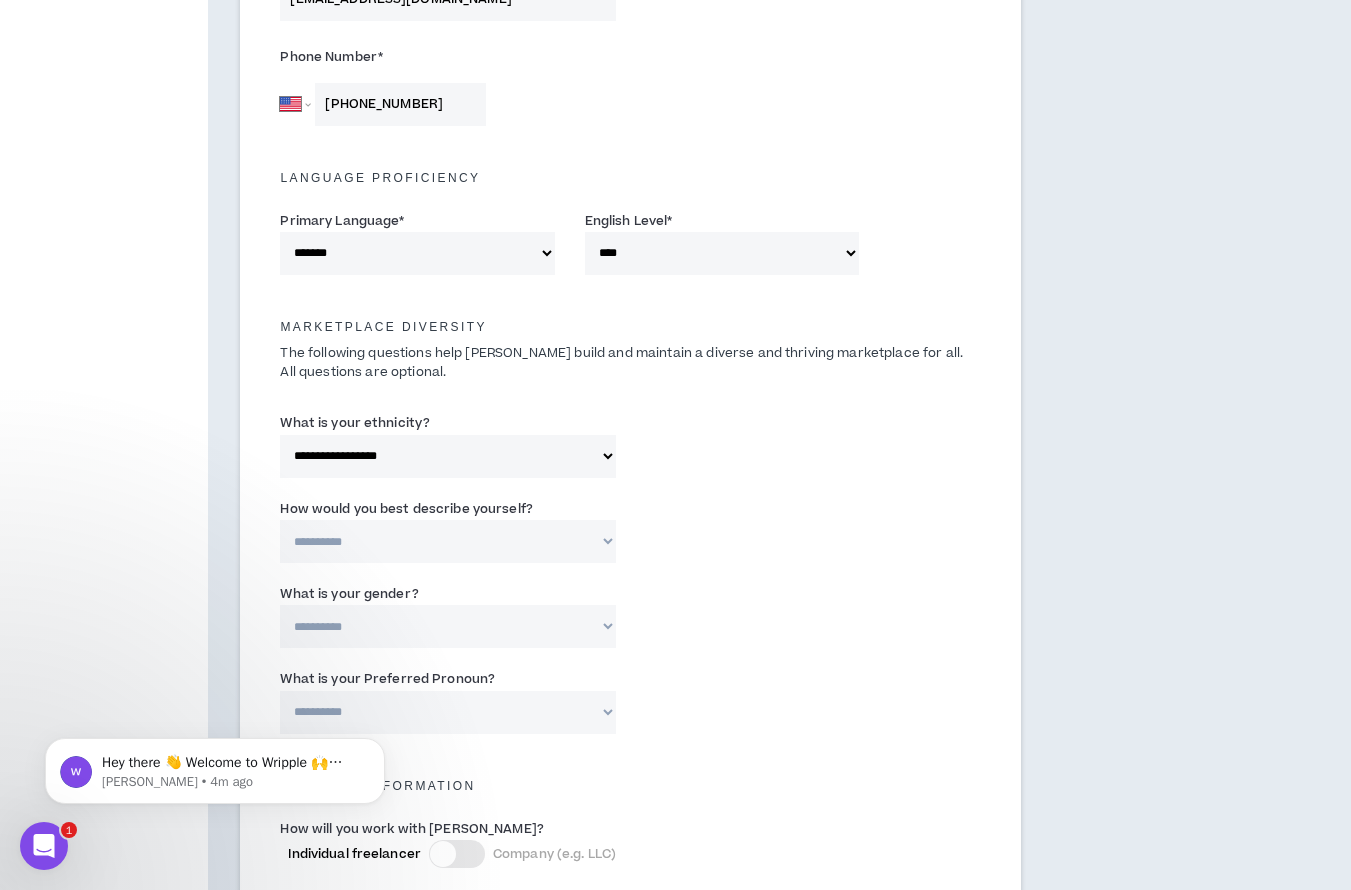 scroll, scrollTop: 688, scrollLeft: 0, axis: vertical 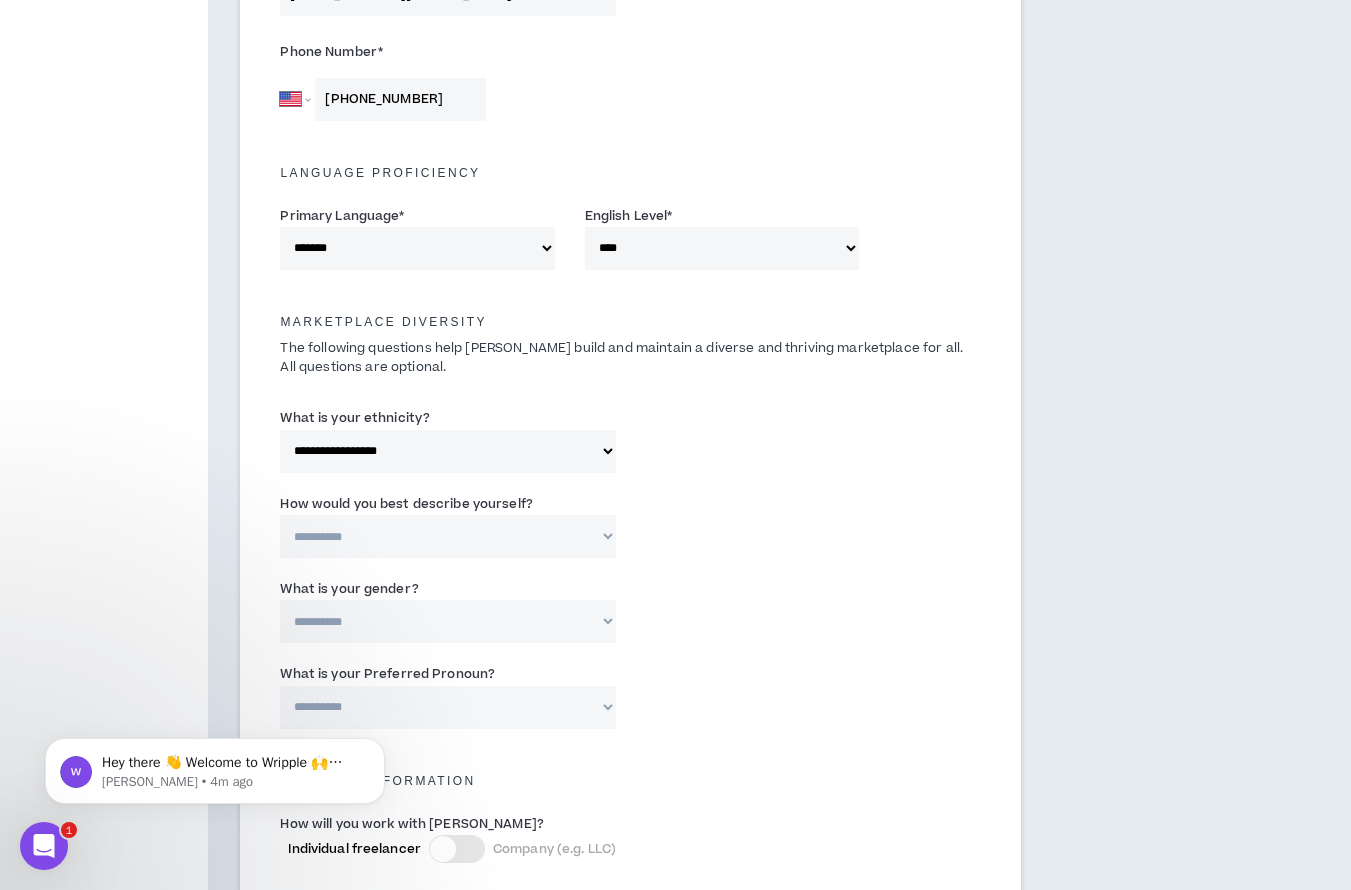 click on "**********" at bounding box center (447, 536) 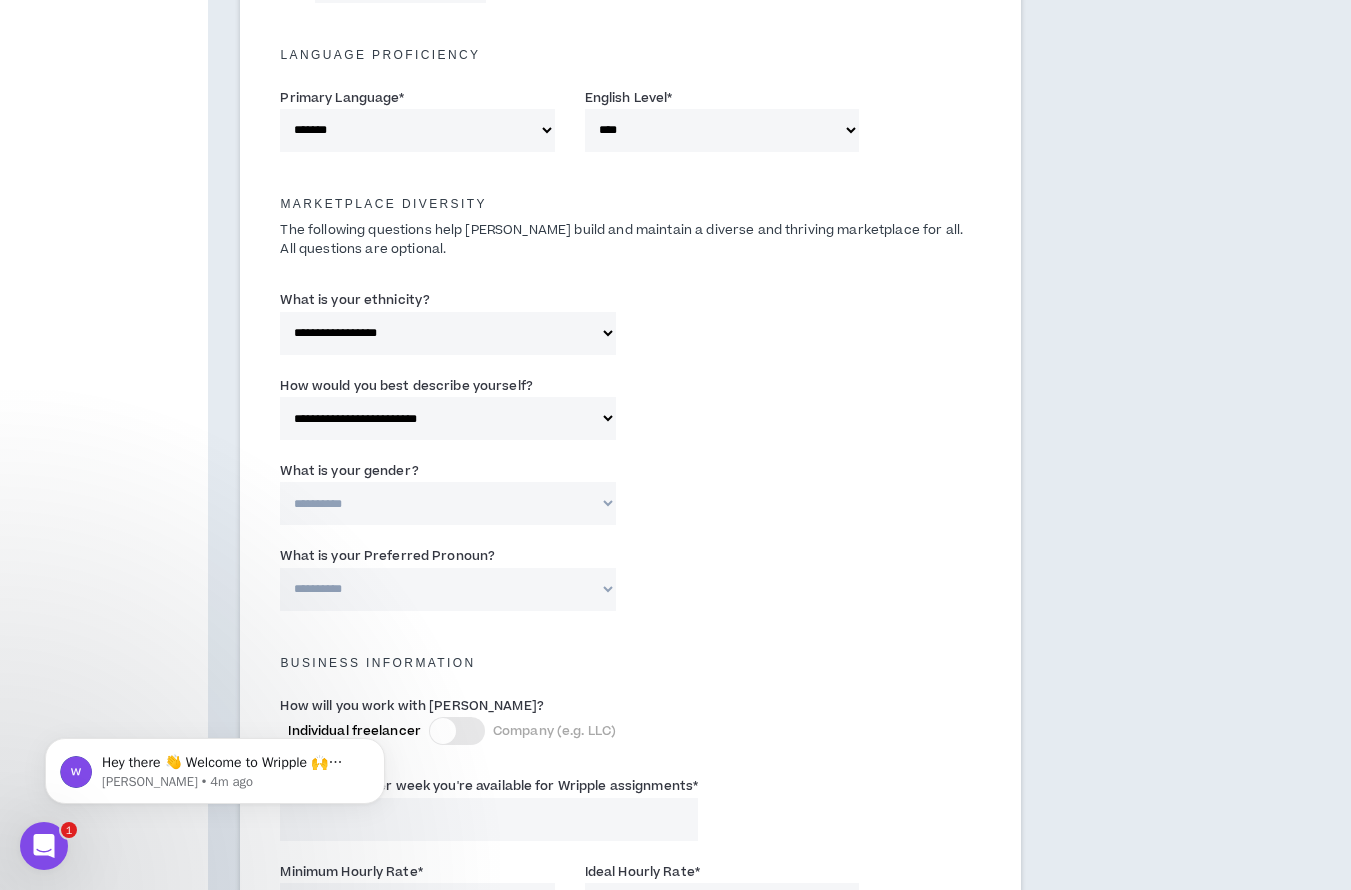 scroll, scrollTop: 810, scrollLeft: 0, axis: vertical 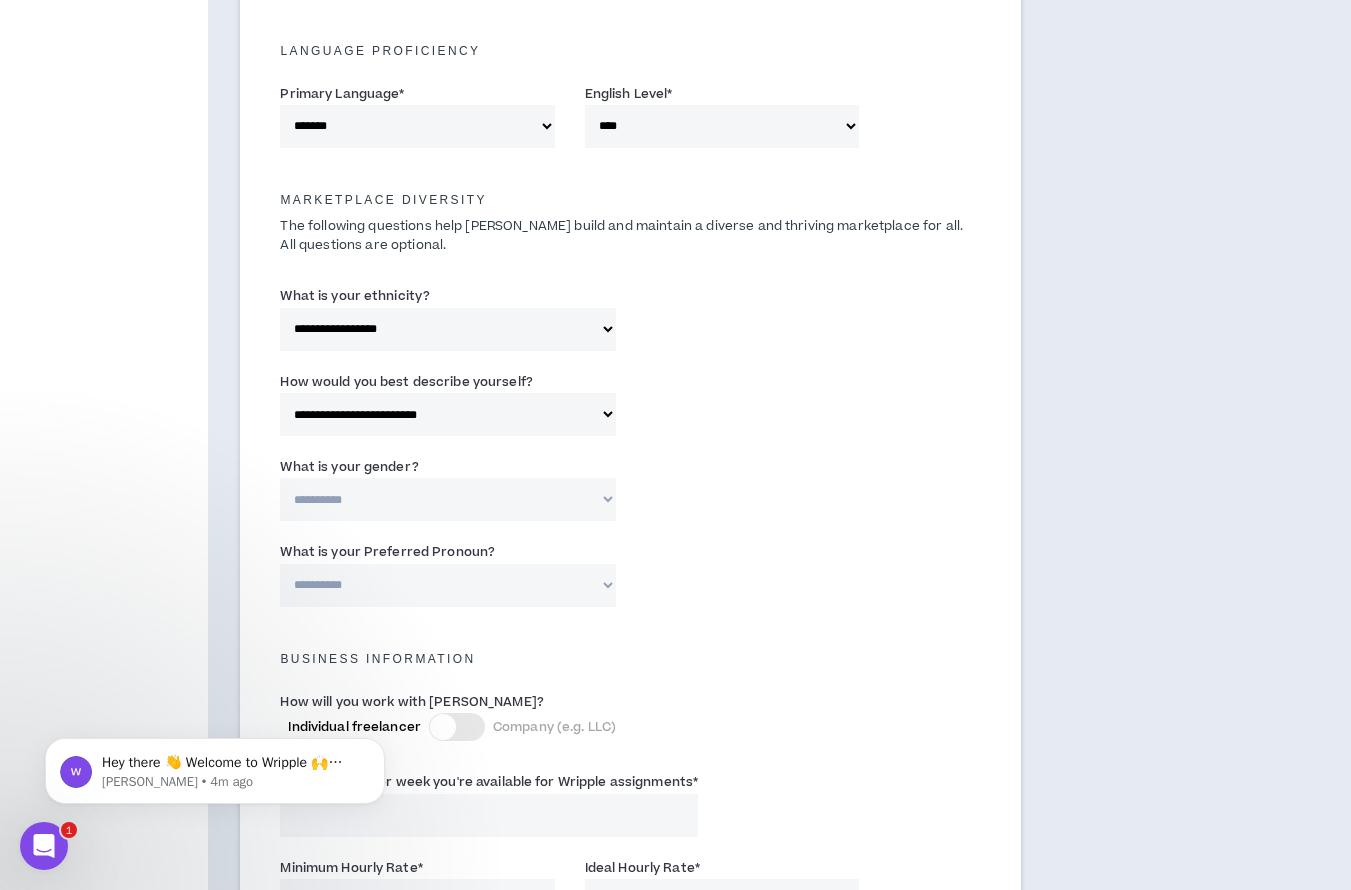 click on "**********" at bounding box center [447, 499] 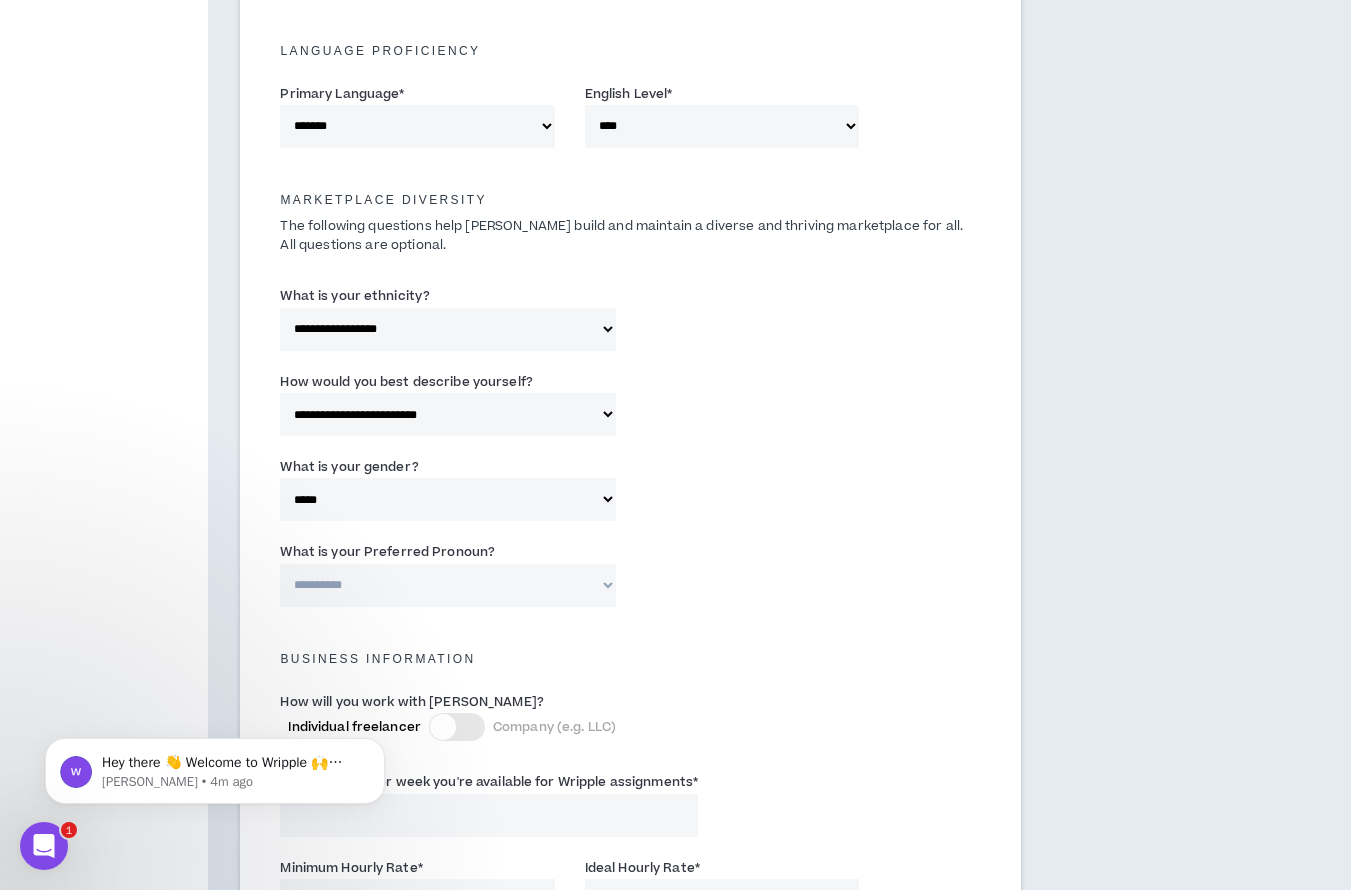 click on "**********" at bounding box center (447, 585) 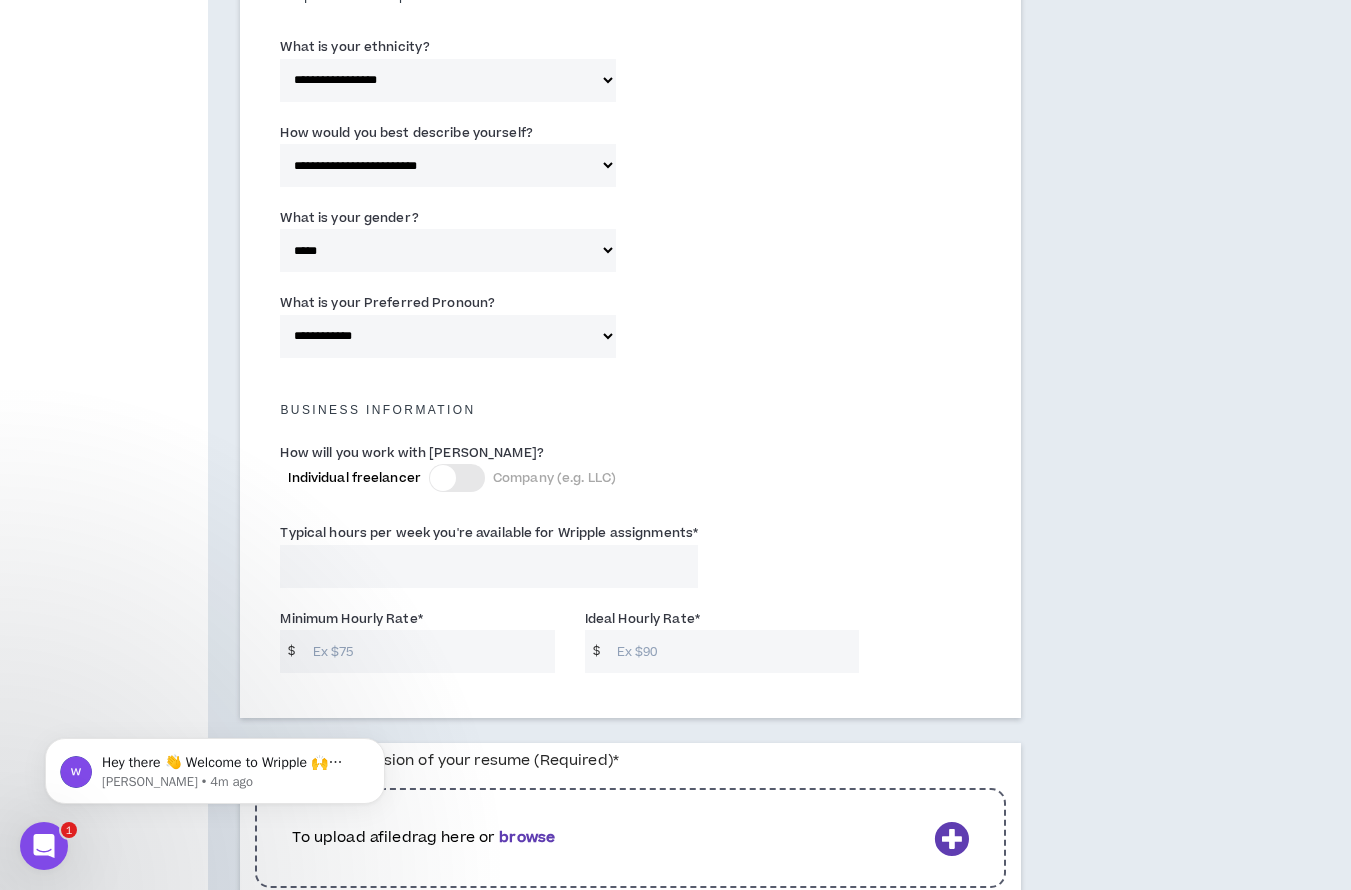 scroll, scrollTop: 1068, scrollLeft: 0, axis: vertical 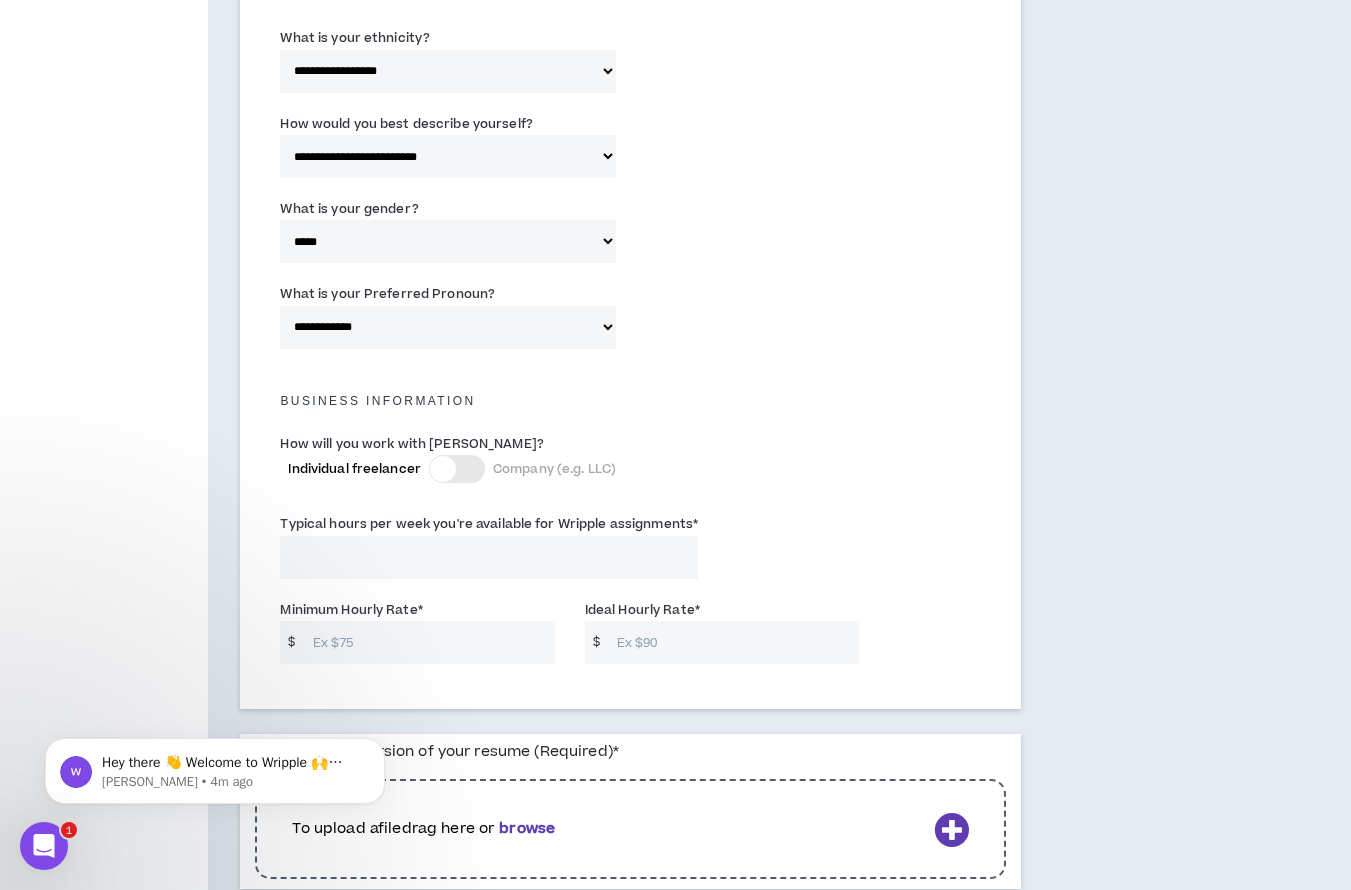 click at bounding box center (457, 469) 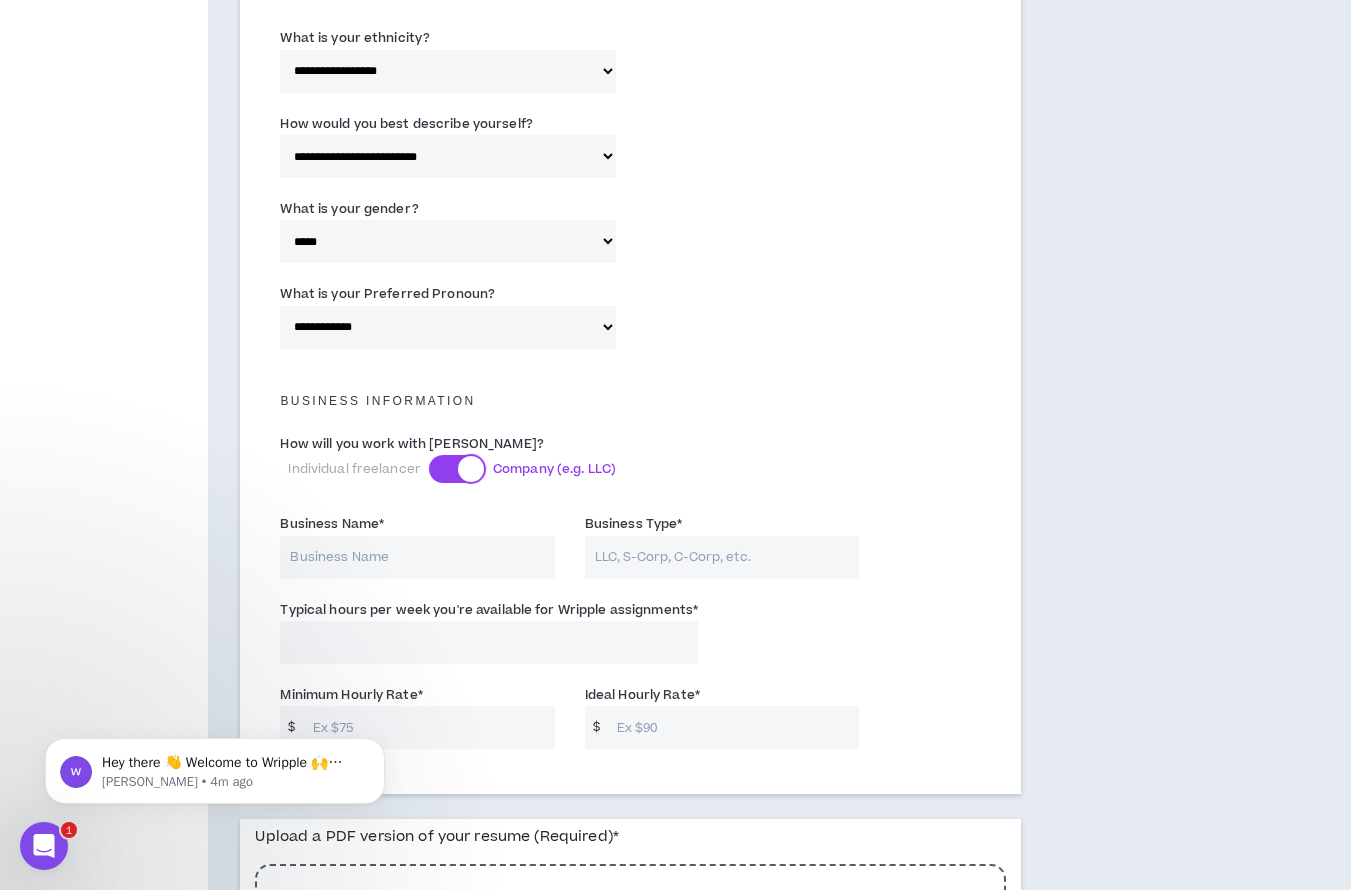 click at bounding box center [471, 469] 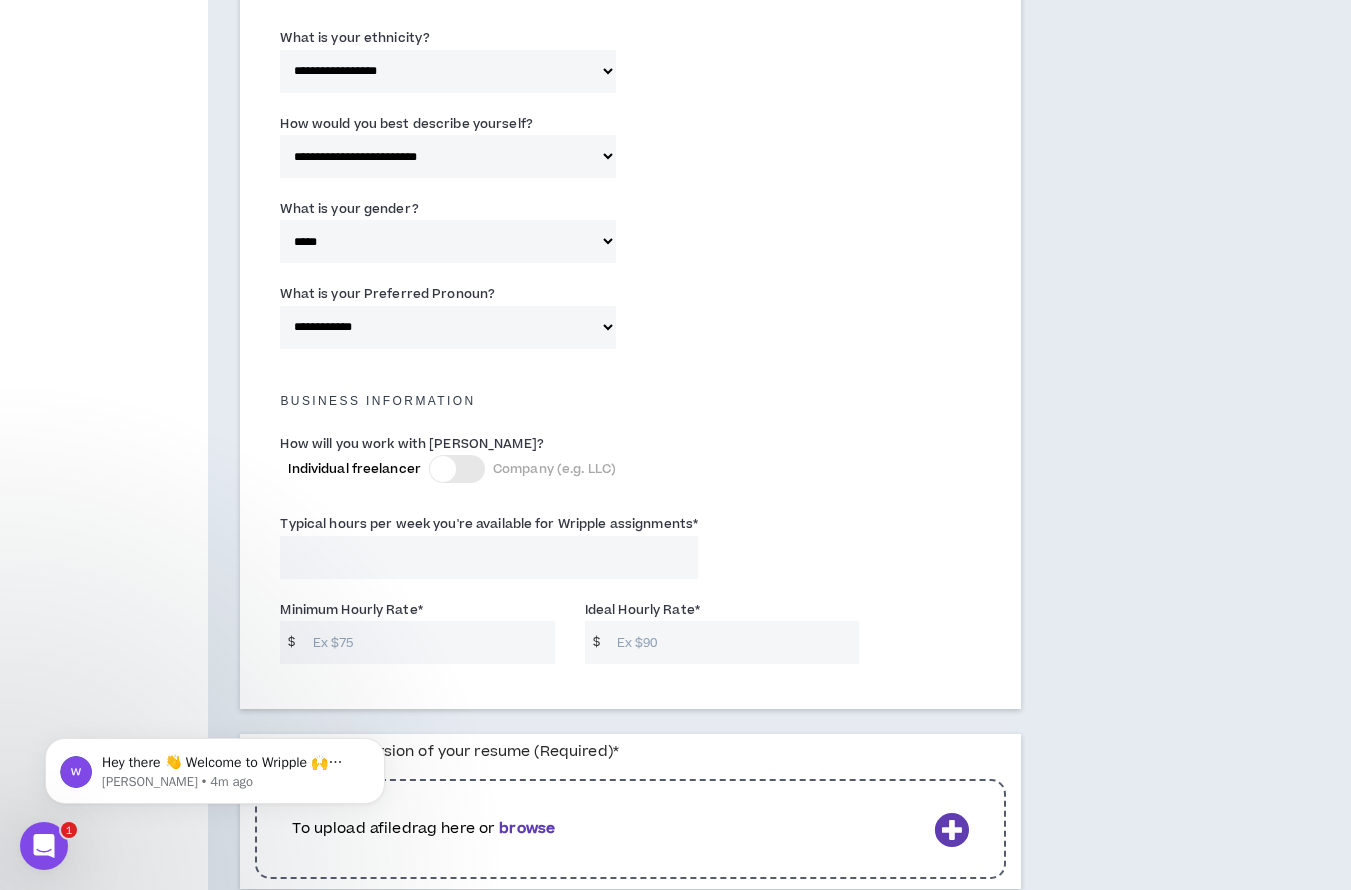 scroll, scrollTop: 1069, scrollLeft: 0, axis: vertical 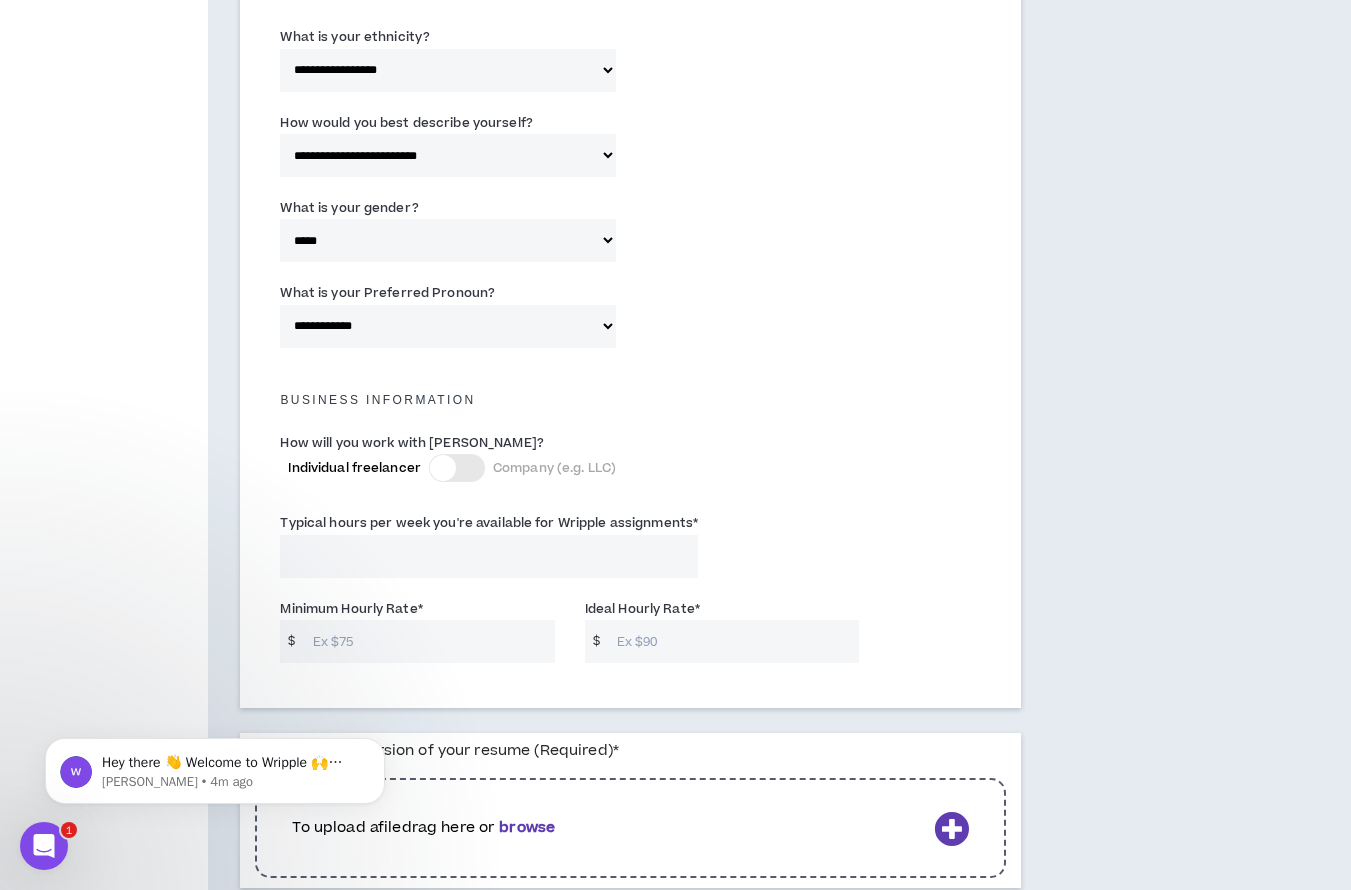 click on "Typical hours per week you're available for Wripple assignments  *" at bounding box center [489, 556] 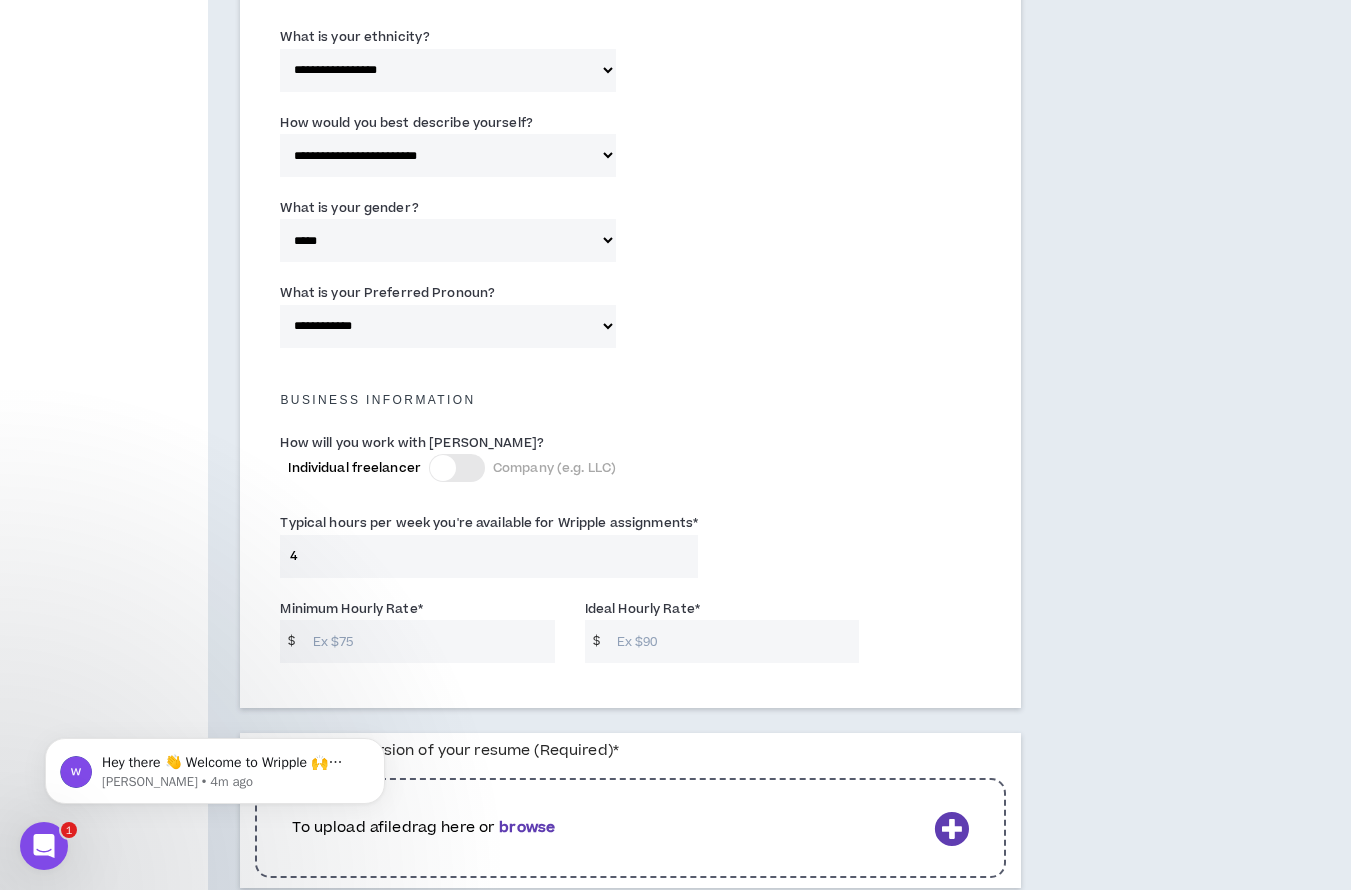 type on "40" 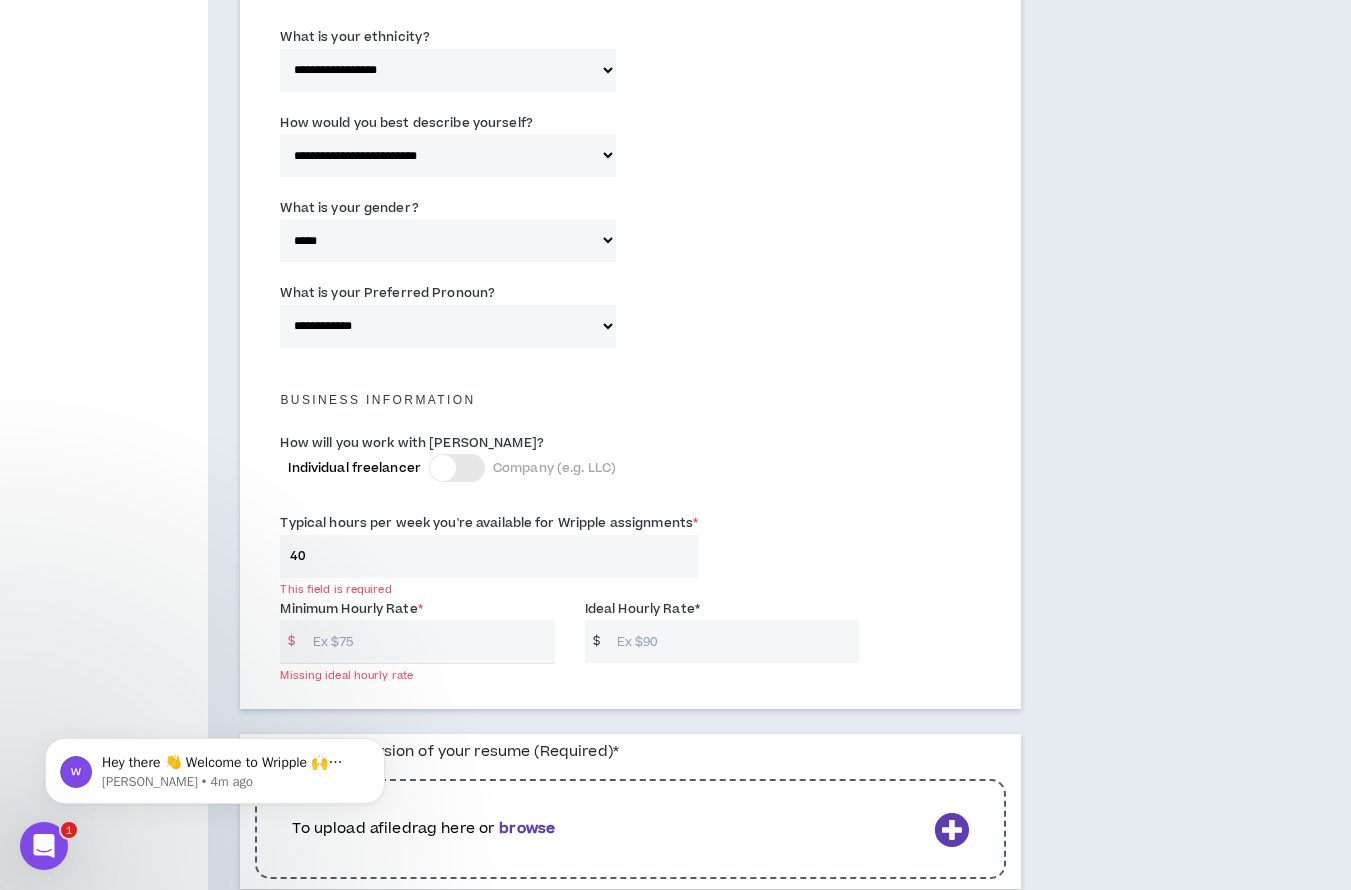 type on "40" 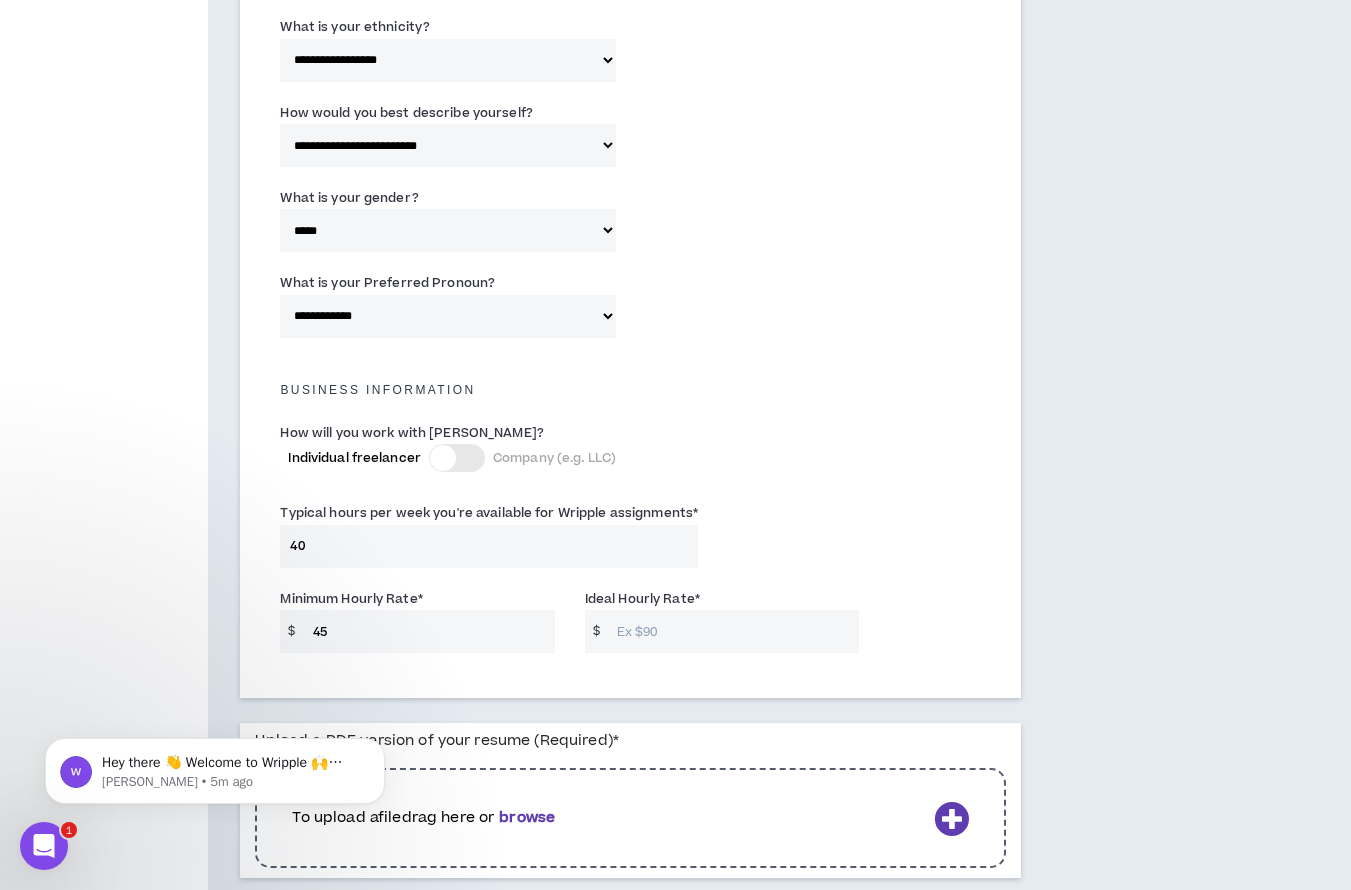 type on "45" 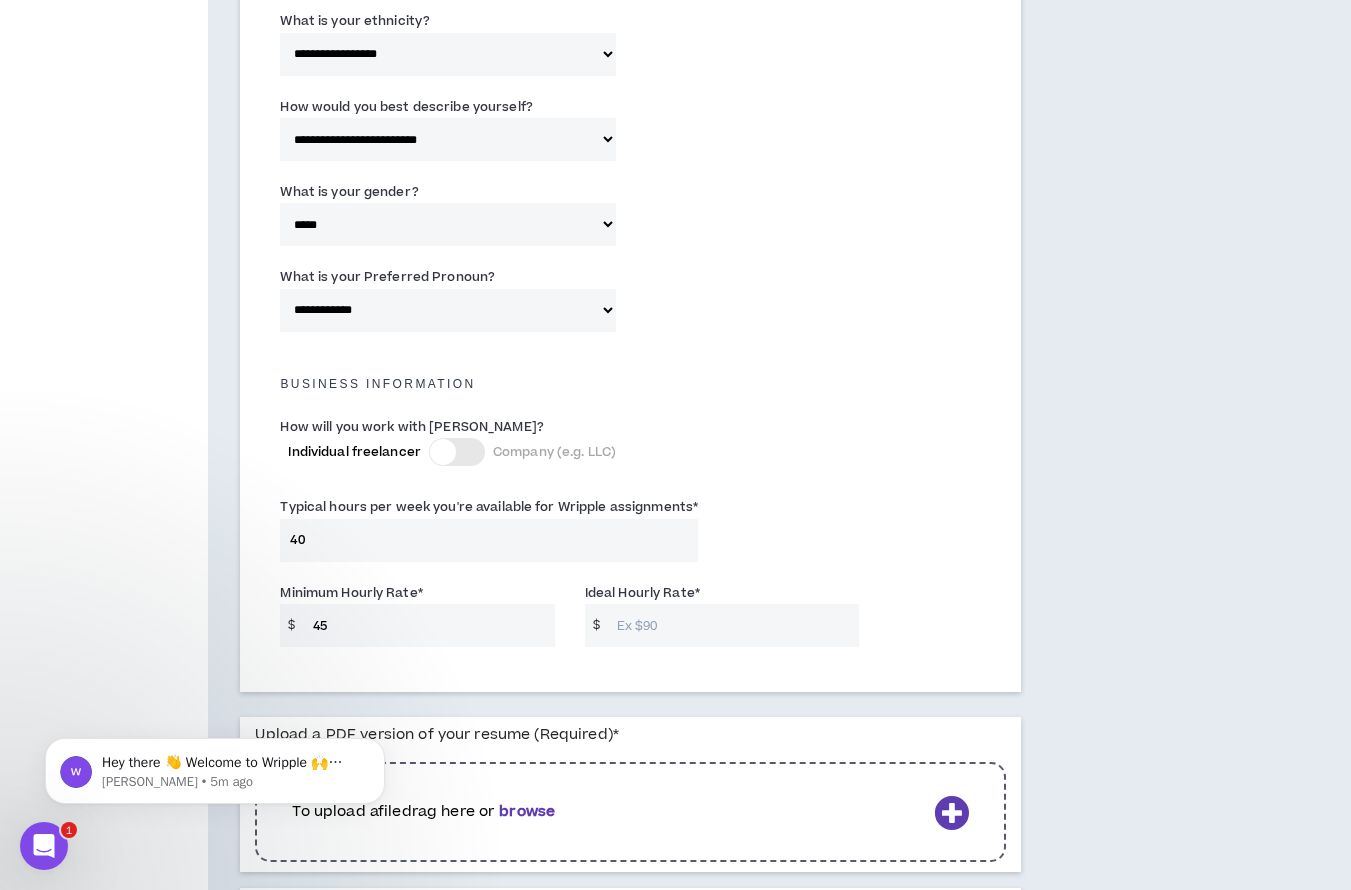 type on "1" 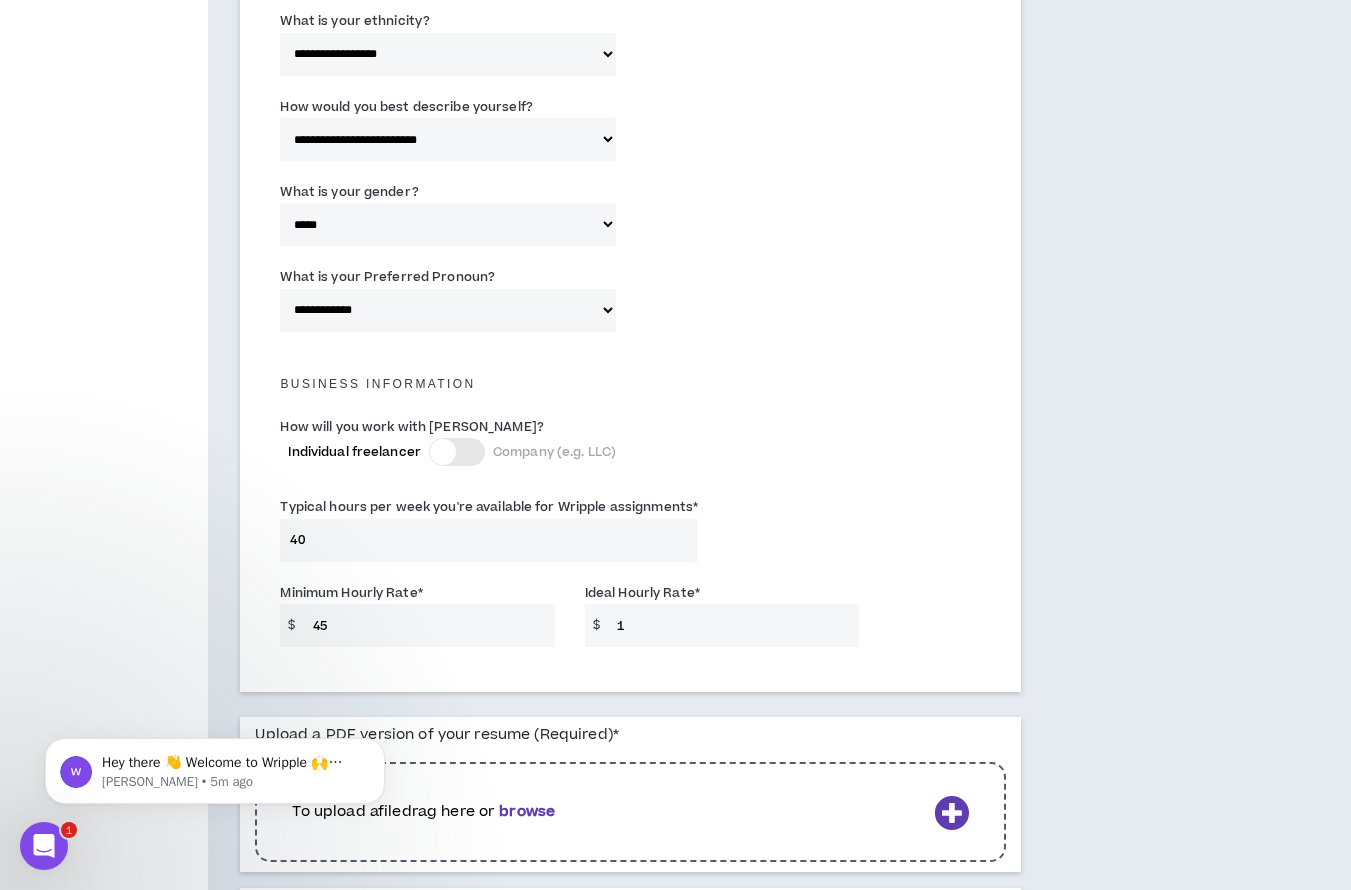 click on "1" at bounding box center [733, 625] 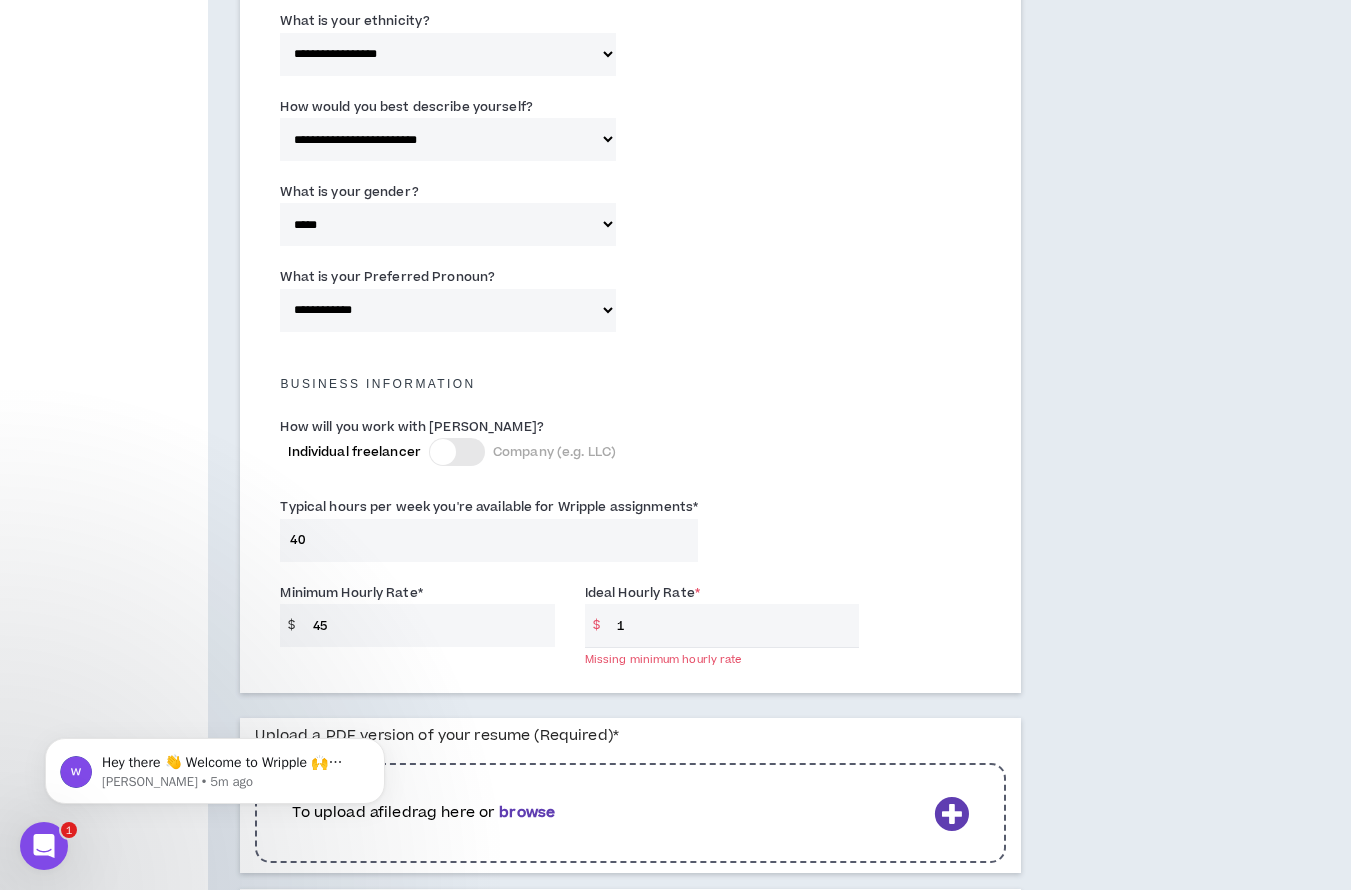 scroll, scrollTop: 1084, scrollLeft: 0, axis: vertical 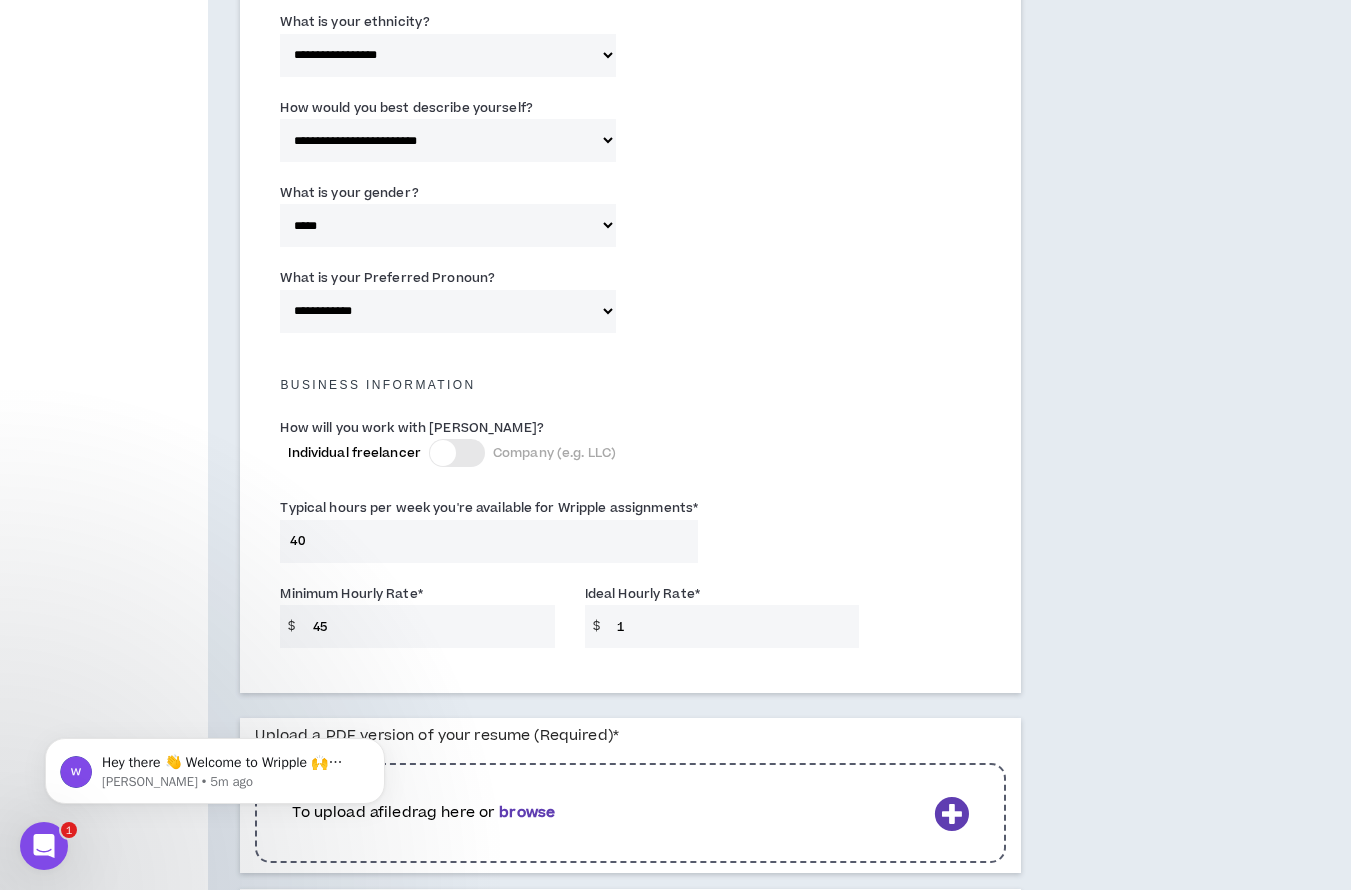 drag, startPoint x: 699, startPoint y: 642, endPoint x: 581, endPoint y: 632, distance: 118.42297 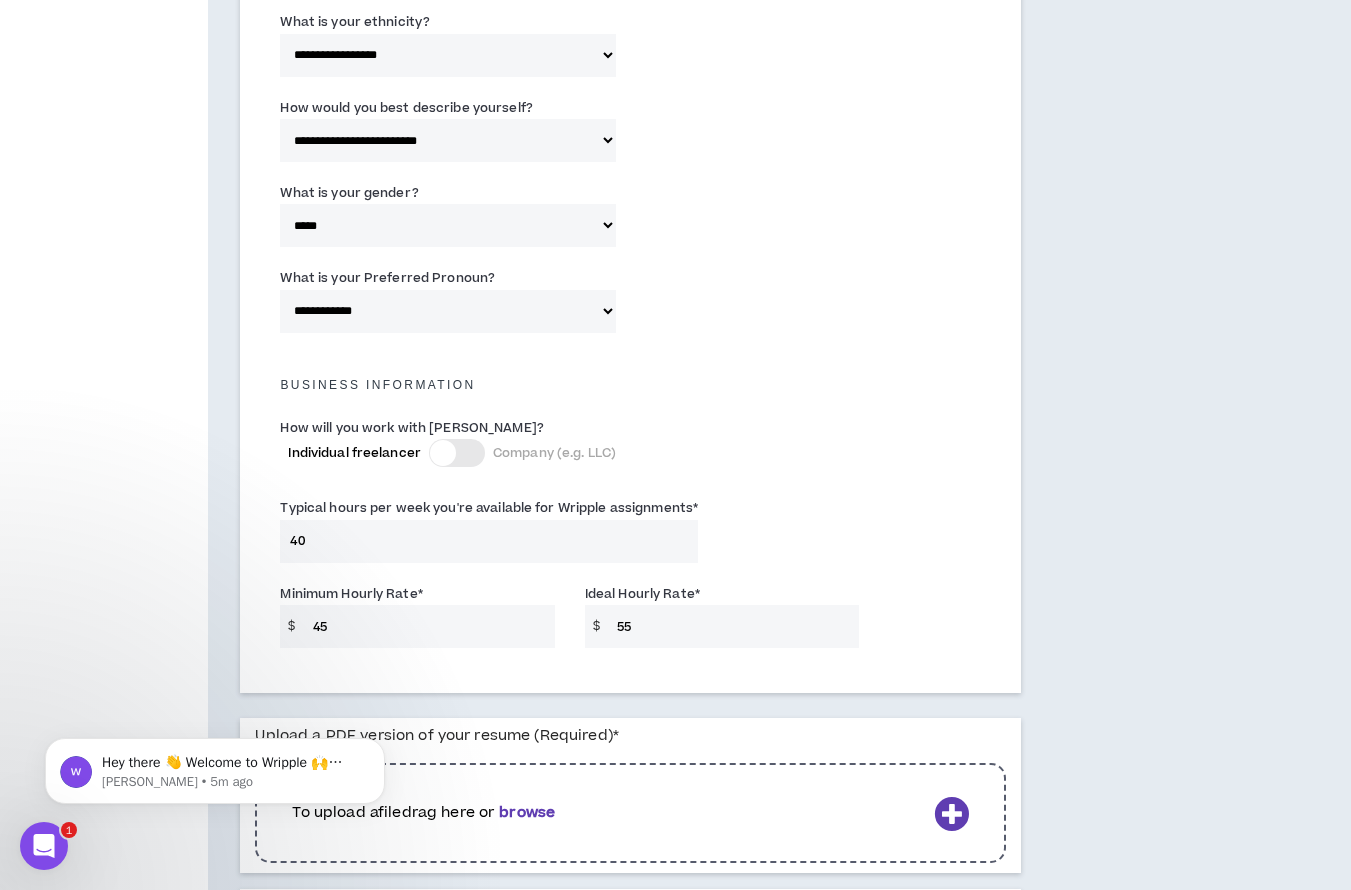 type on "55" 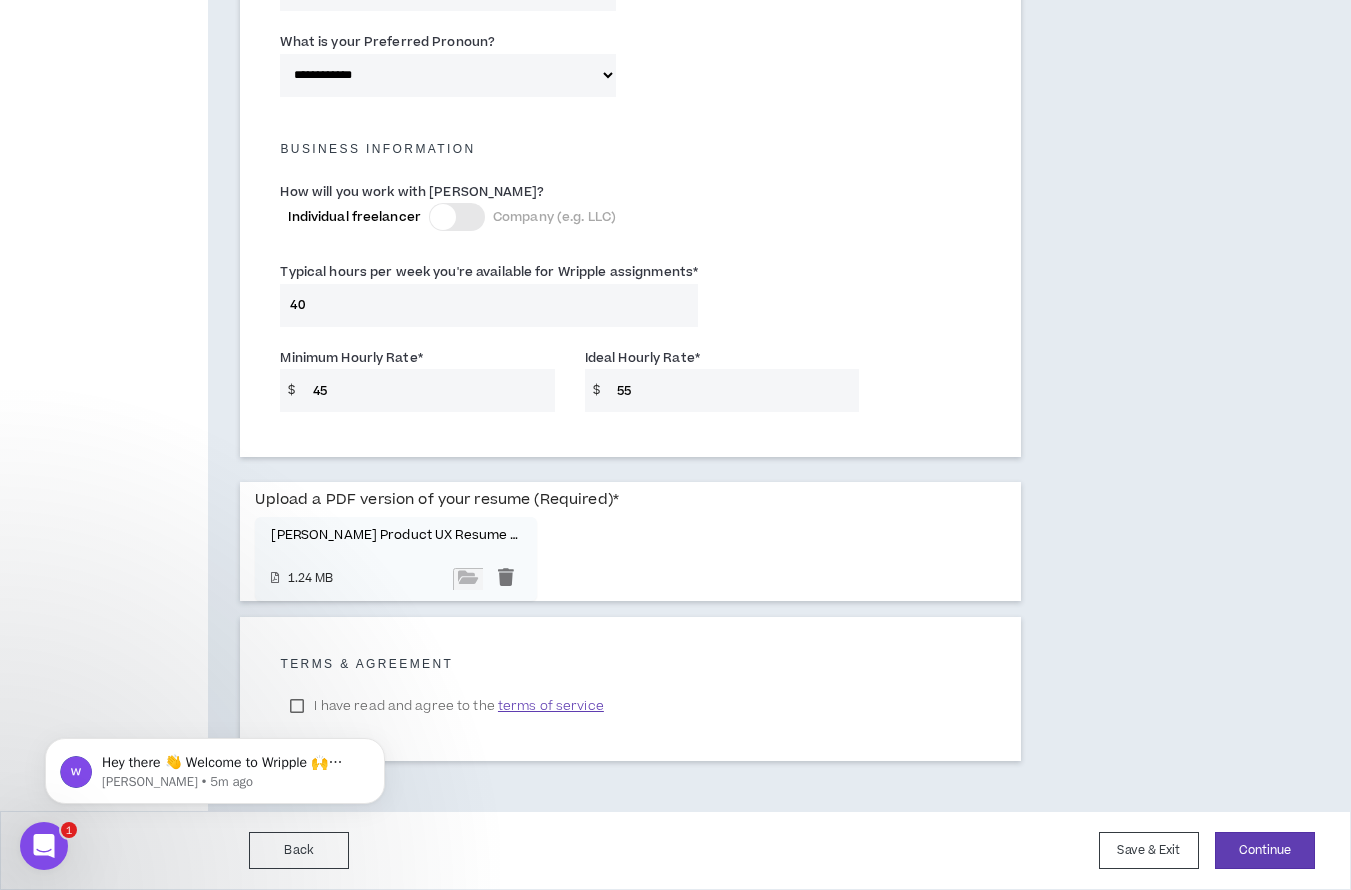 scroll, scrollTop: 1320, scrollLeft: 0, axis: vertical 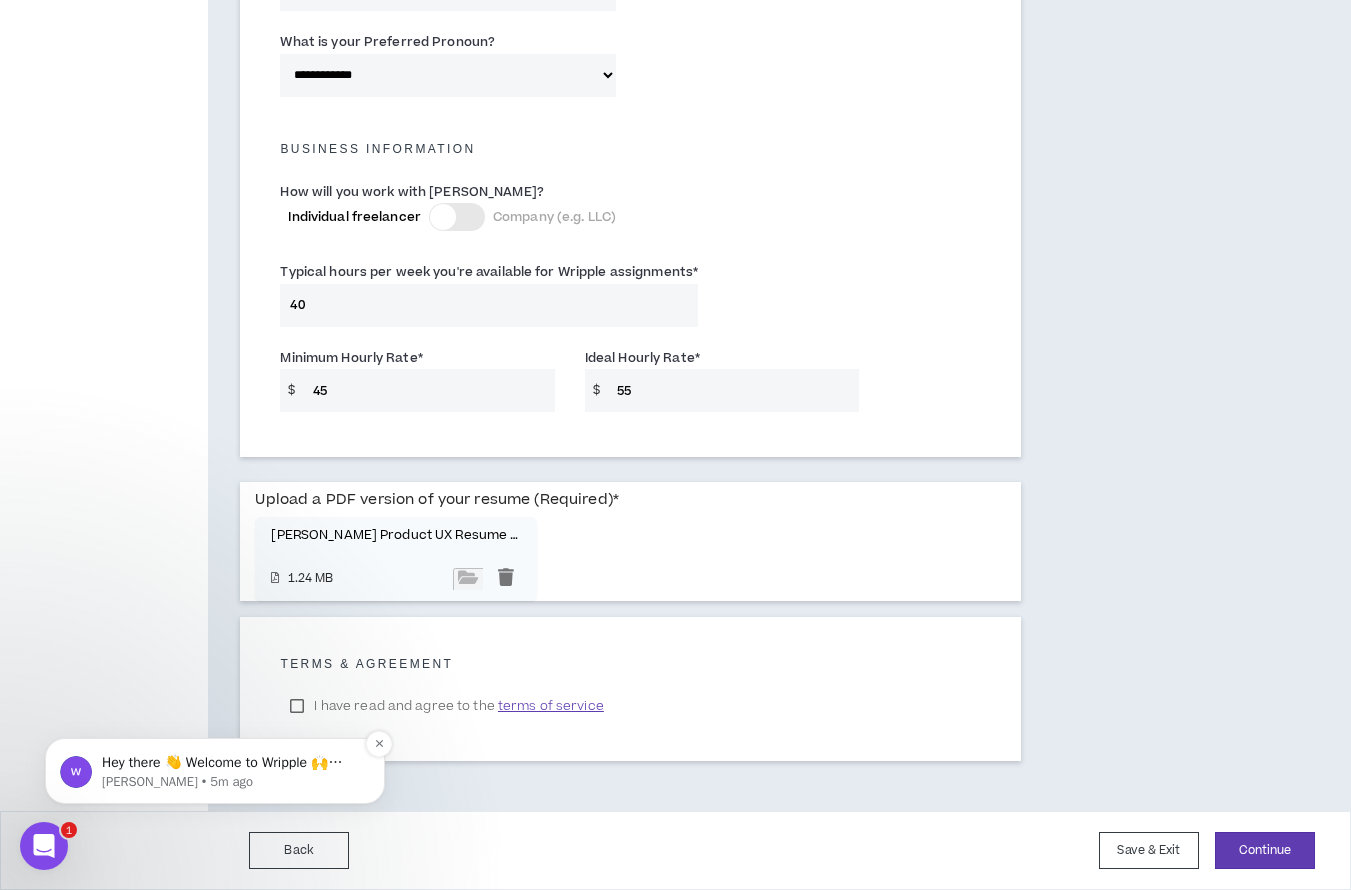 click on "Hey there 👋 Welcome to Wripple 🙌 Take a look around! If you have any questions, just reply to this message. [PERSON_NAME] • 5m ago" at bounding box center [215, 771] 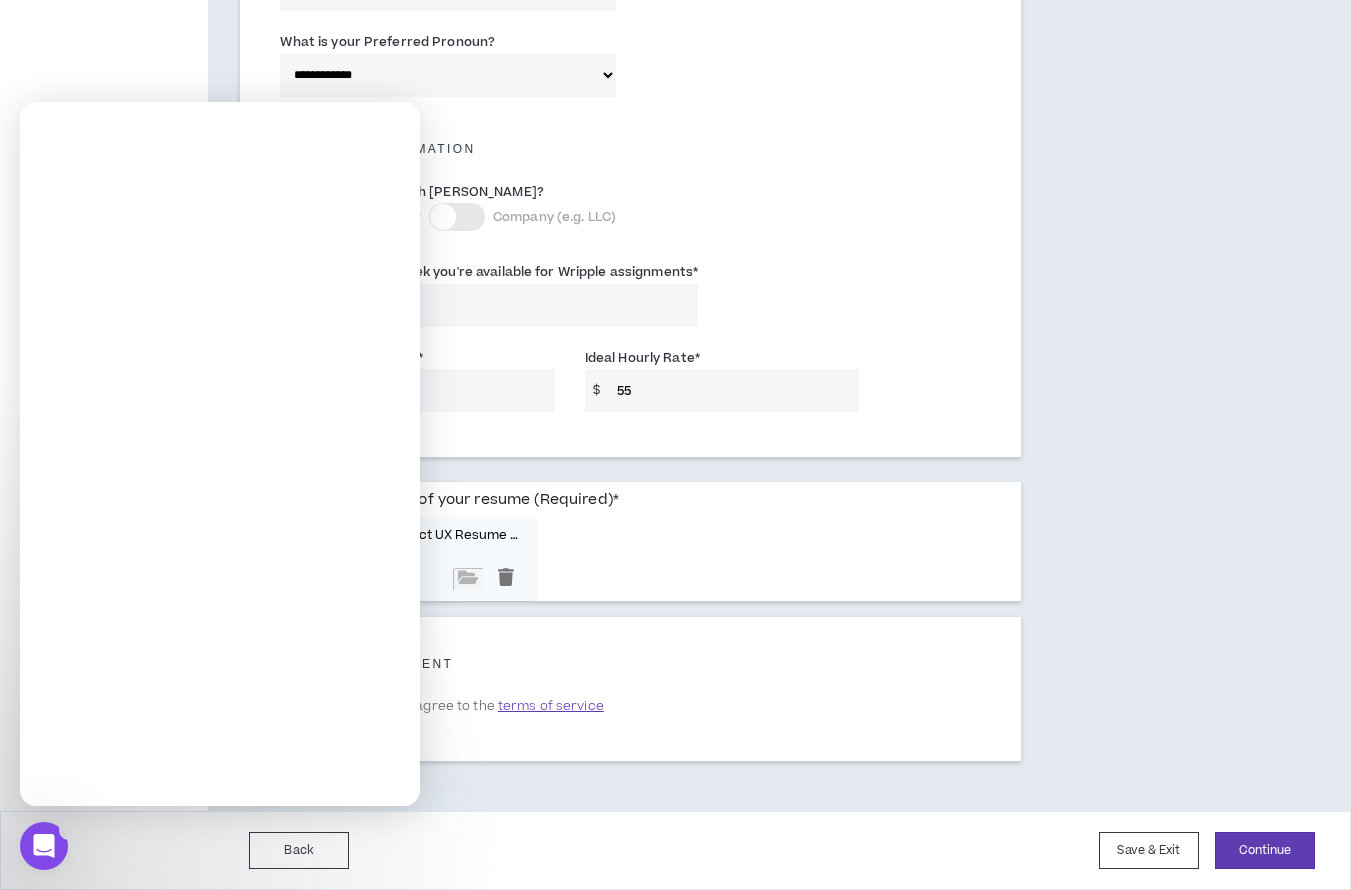 scroll, scrollTop: 0, scrollLeft: 0, axis: both 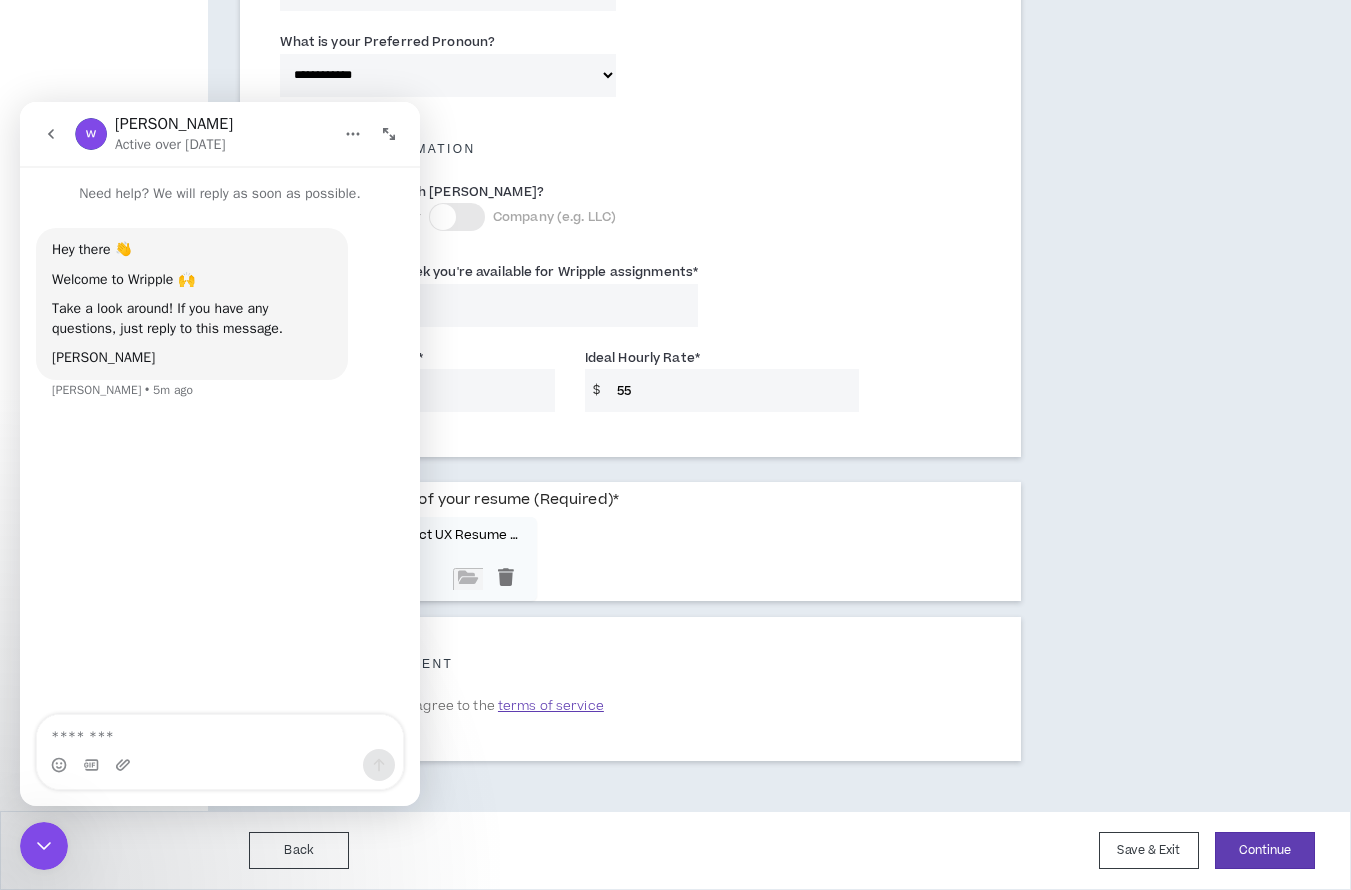 click on "**********" at bounding box center [630, -210] 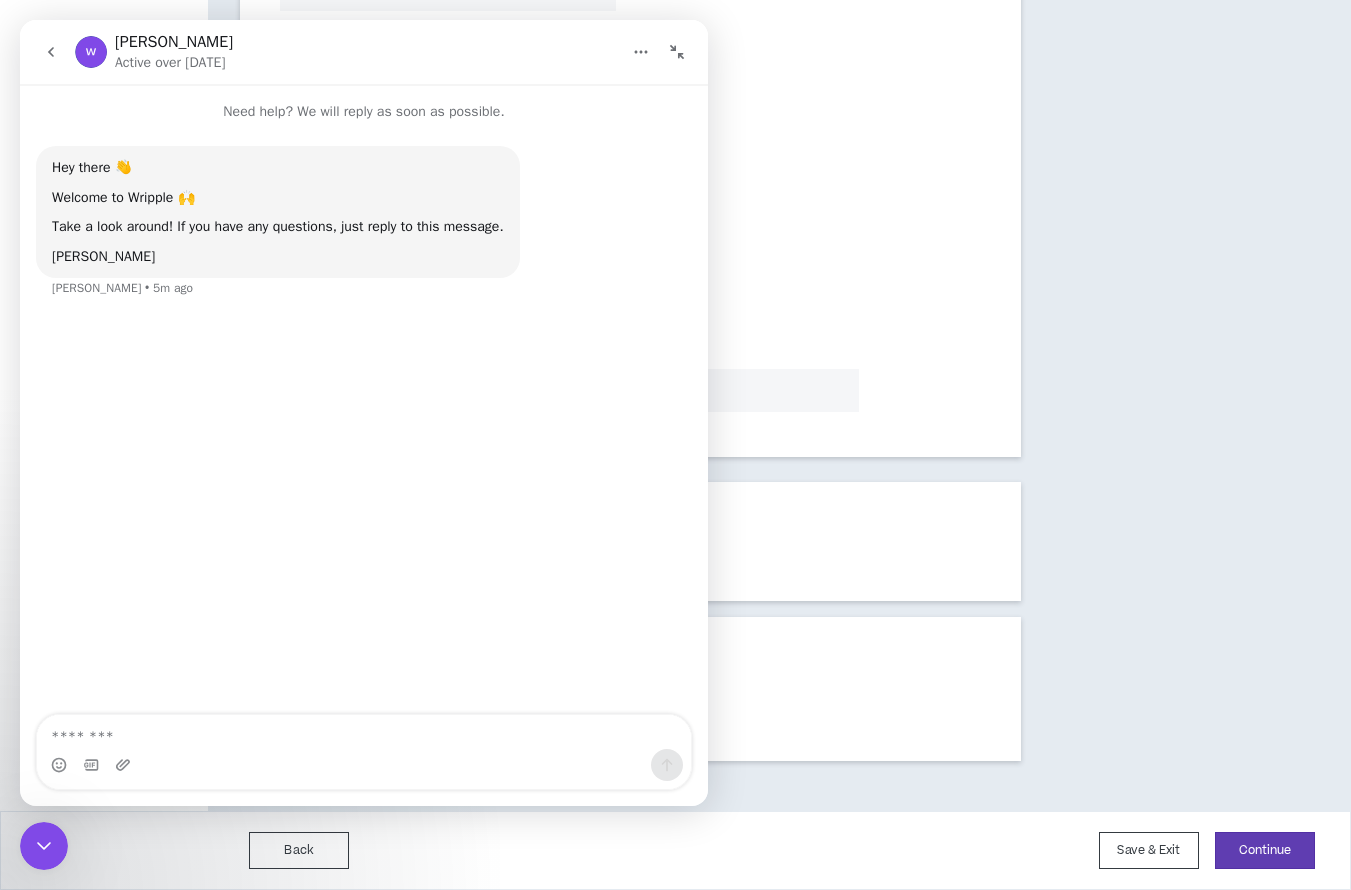 click at bounding box center (677, 52) 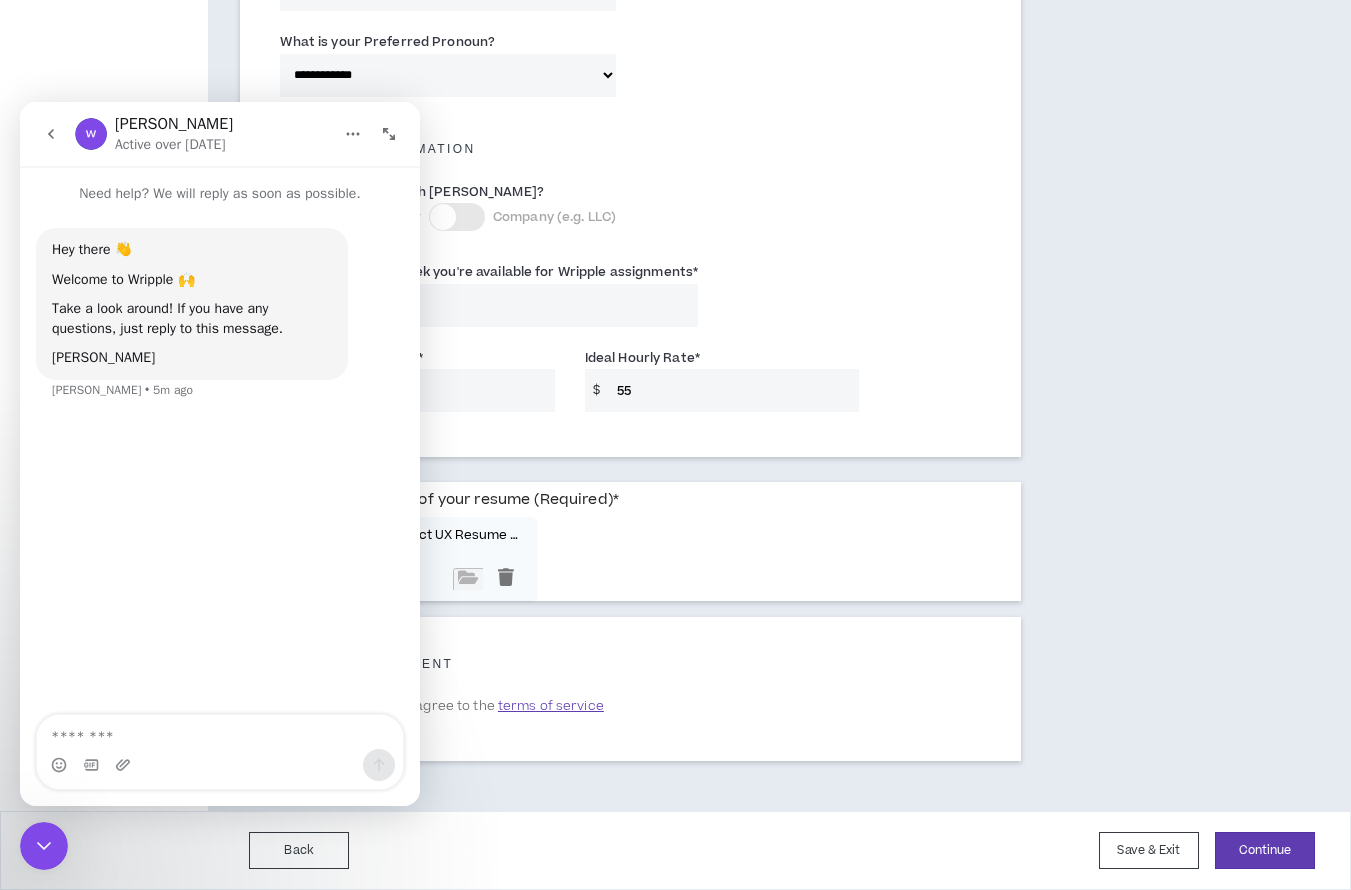 click 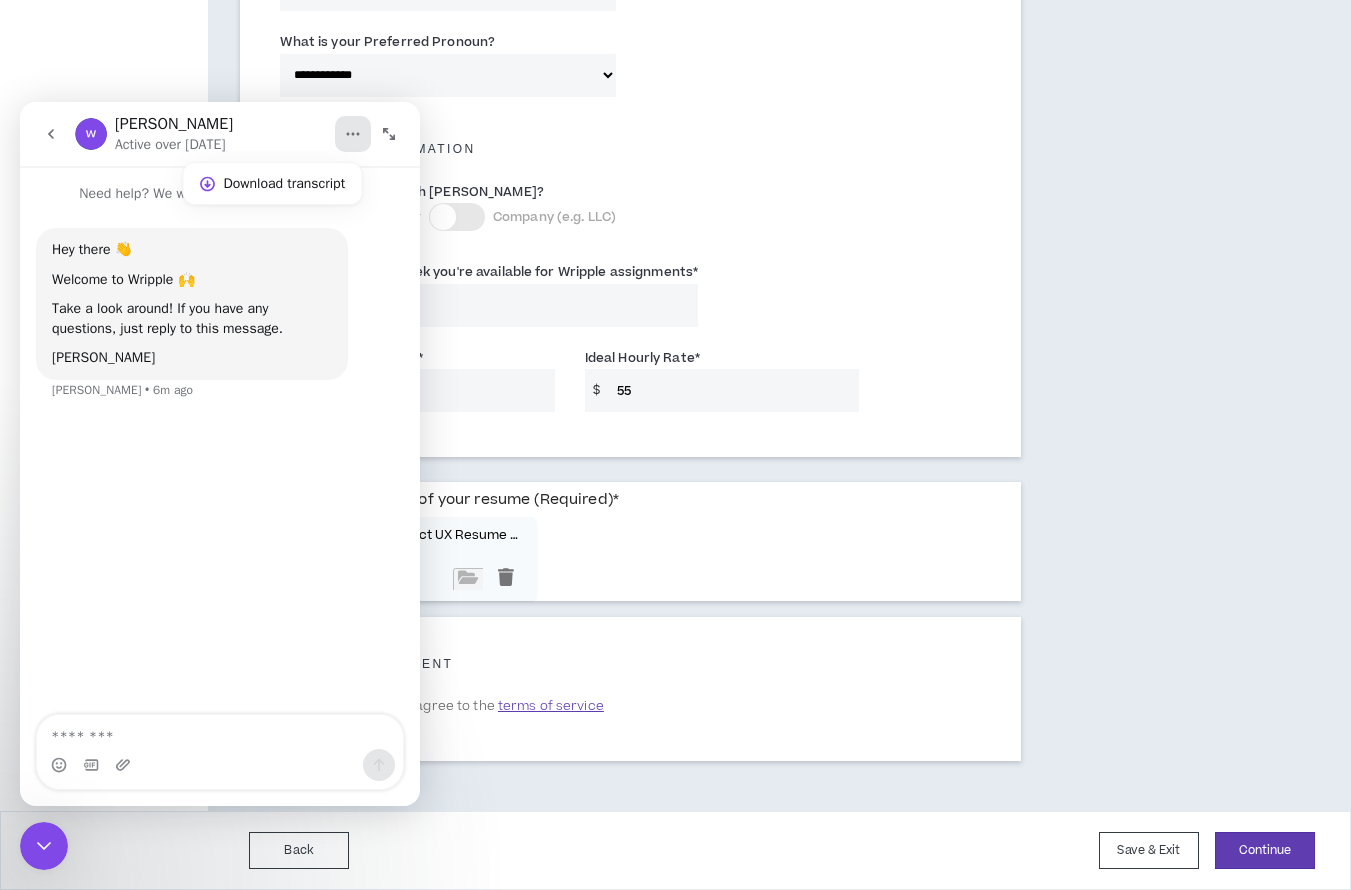 click on "Minimum Hourly Rate  * $ 45" at bounding box center (417, 379) 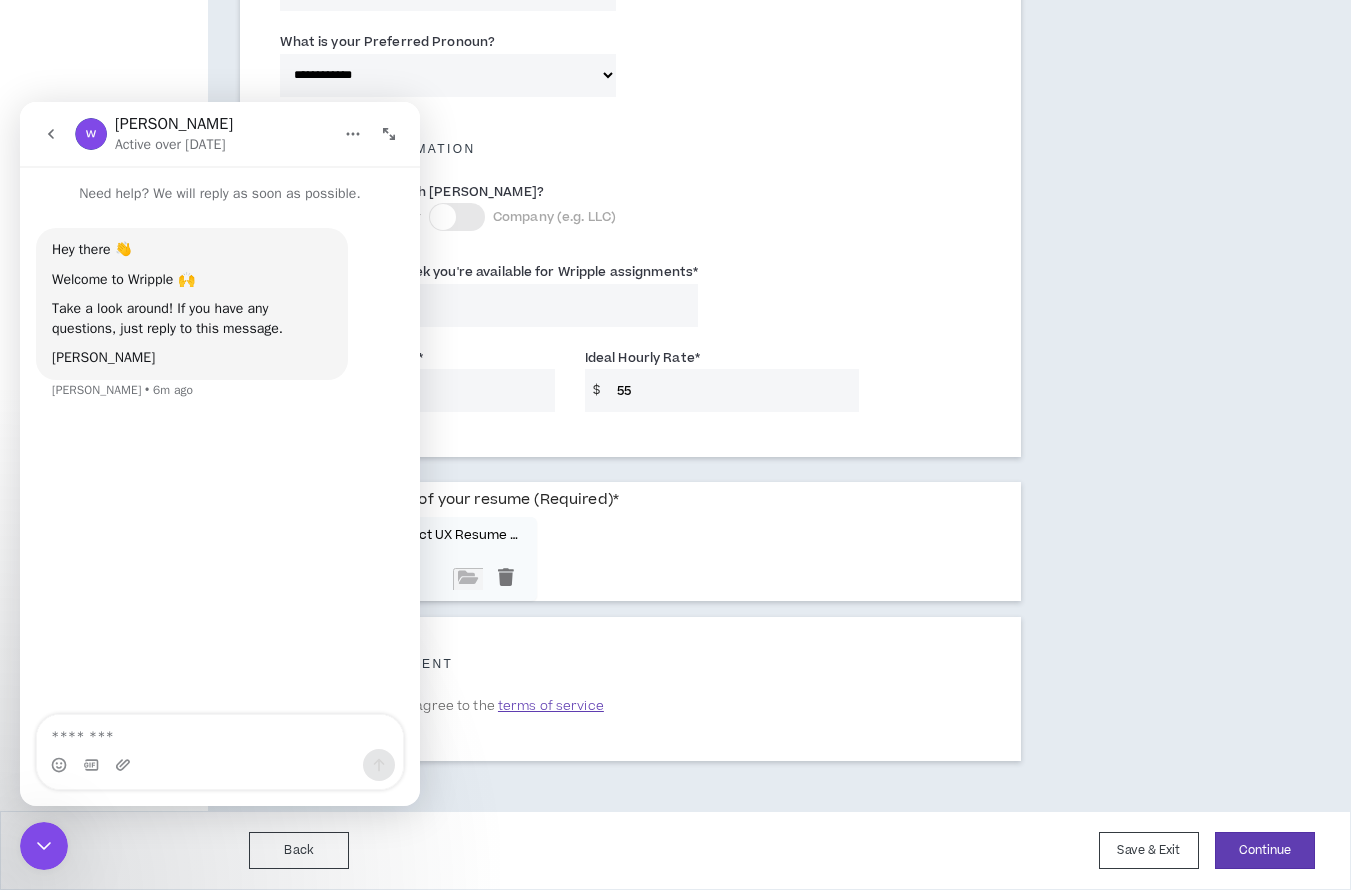 click 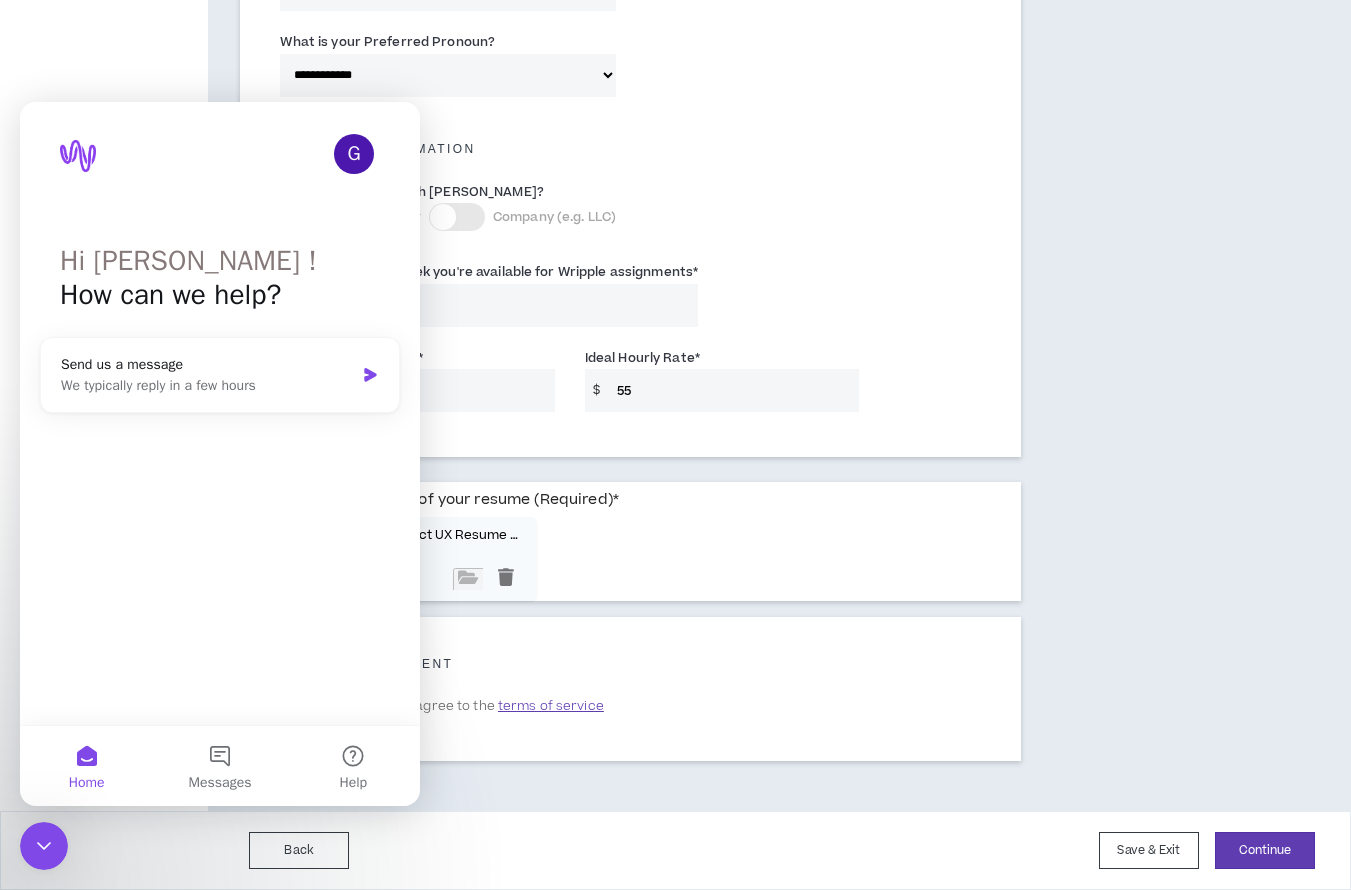 click on "G Hi [PERSON_NAME] ! How can we help?" at bounding box center [220, 282] 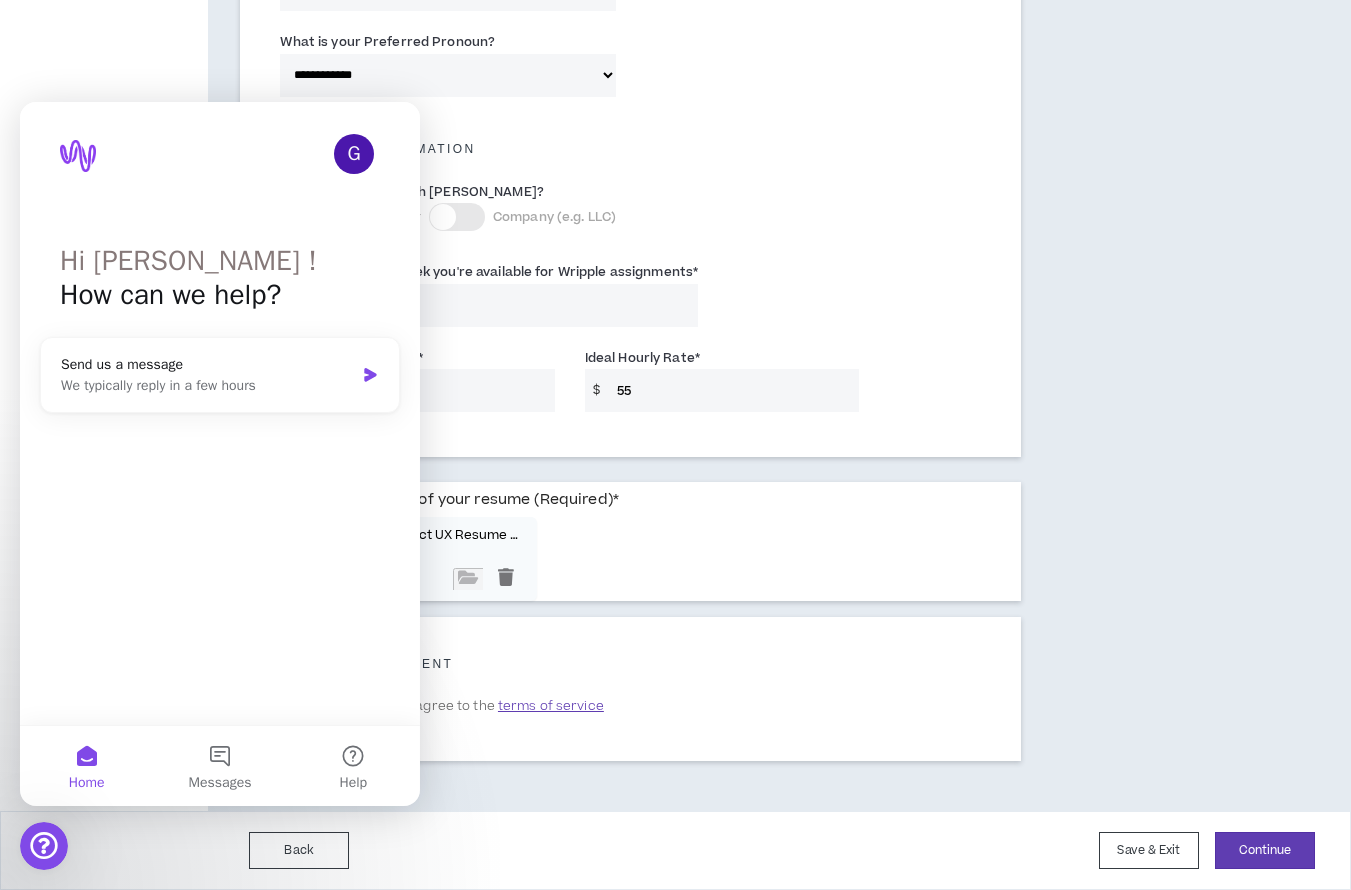 click 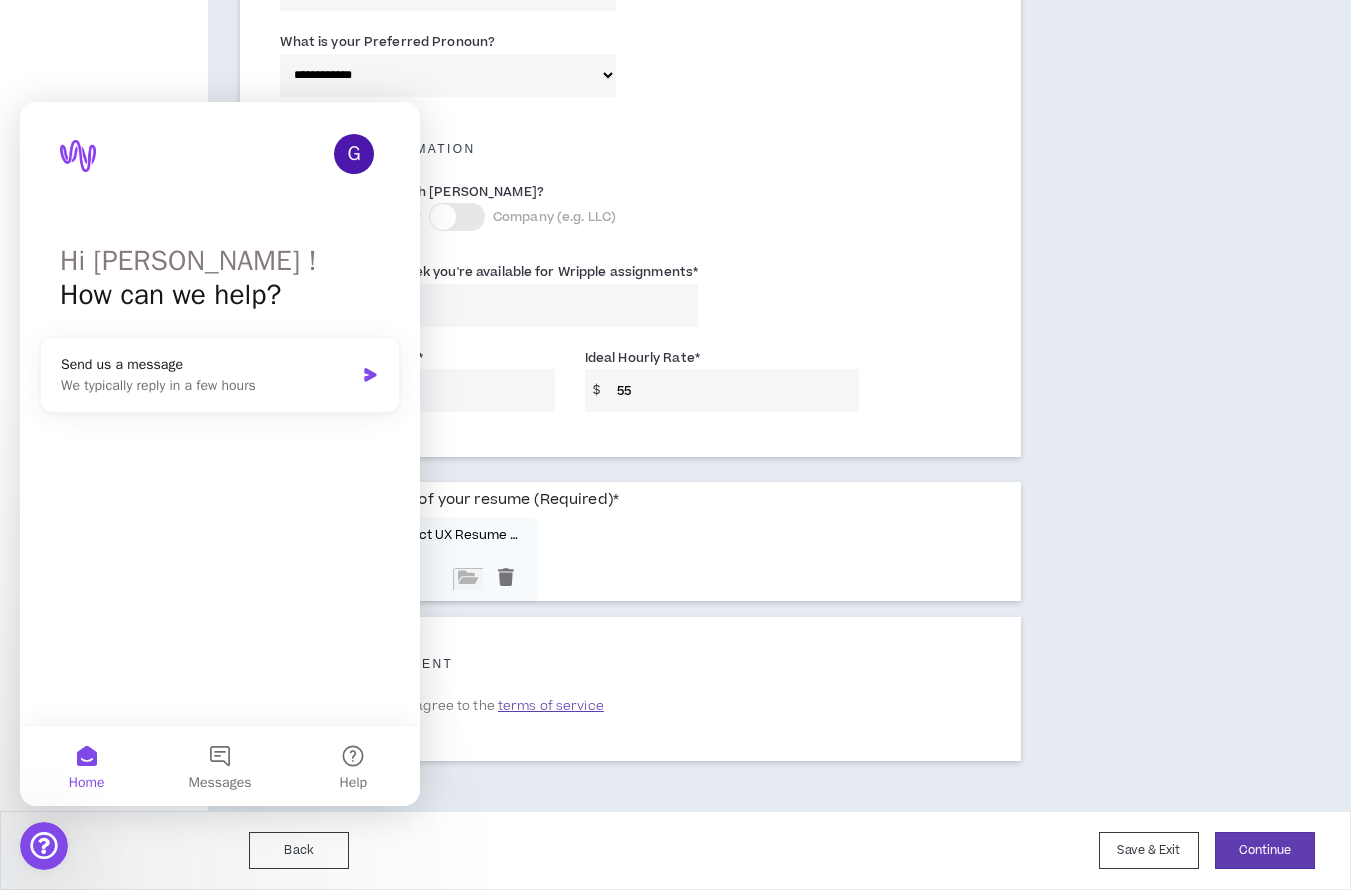 scroll, scrollTop: 0, scrollLeft: 0, axis: both 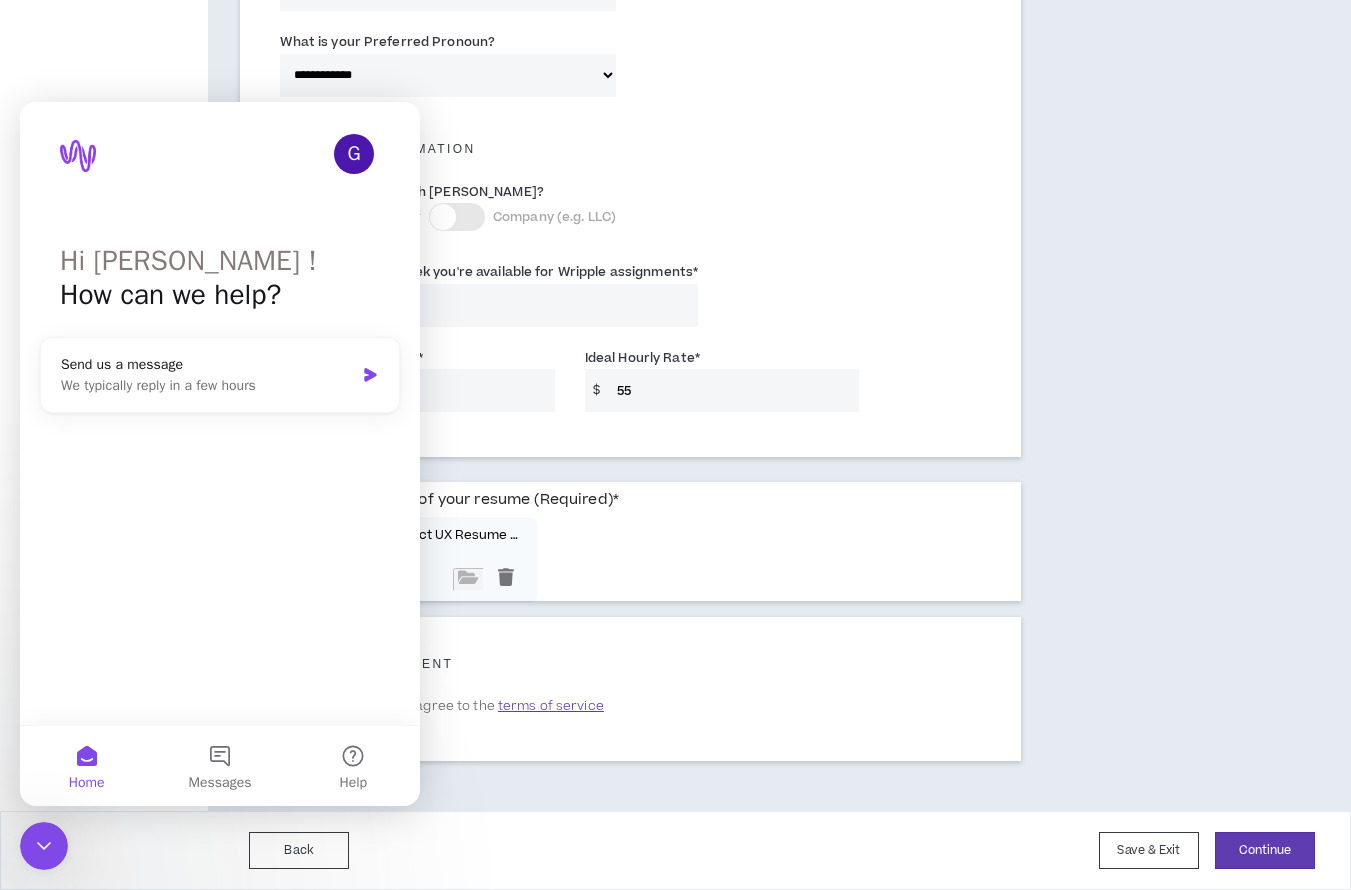 click 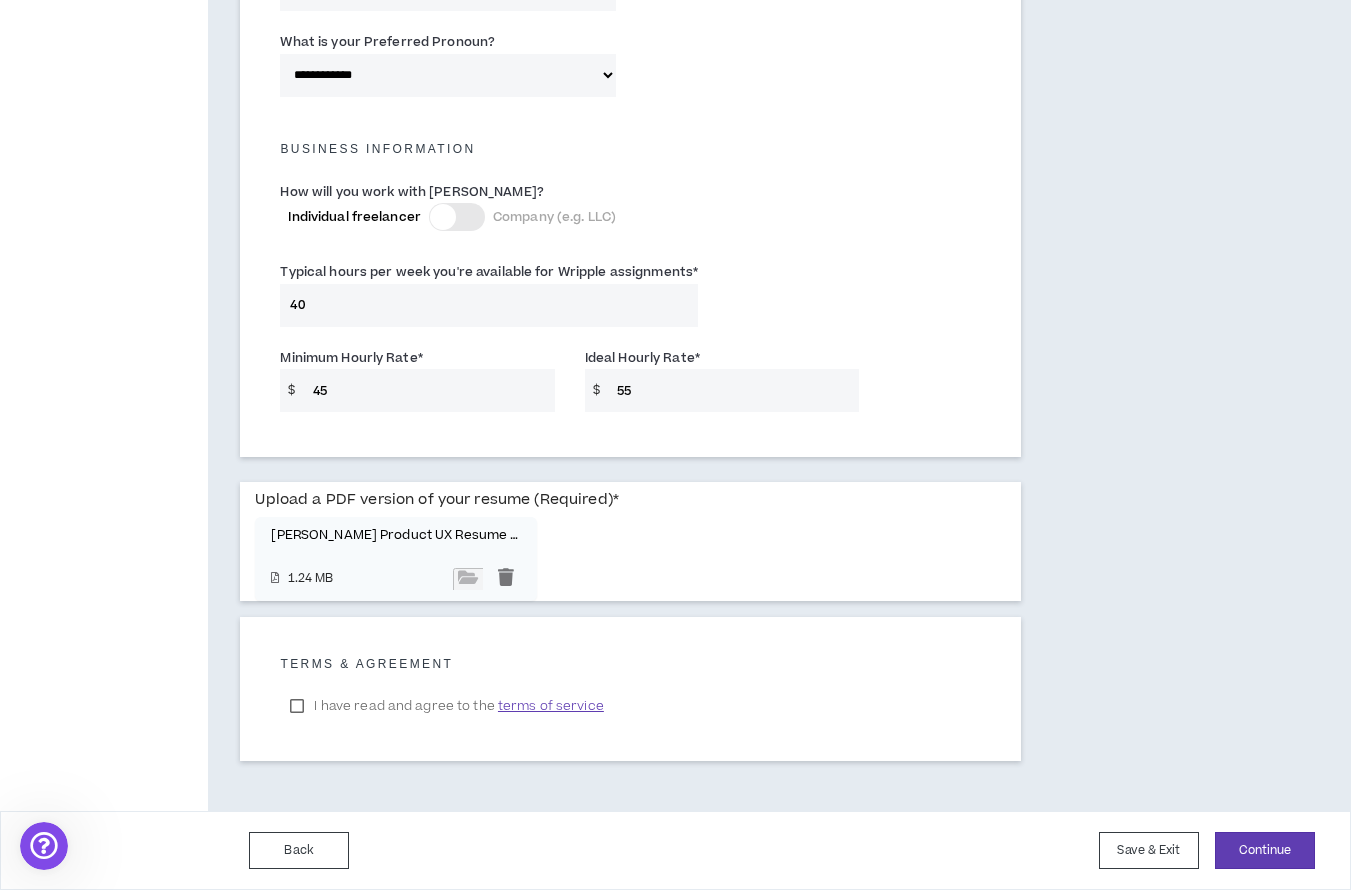 drag, startPoint x: 290, startPoint y: 705, endPoint x: 306, endPoint y: 719, distance: 21.260292 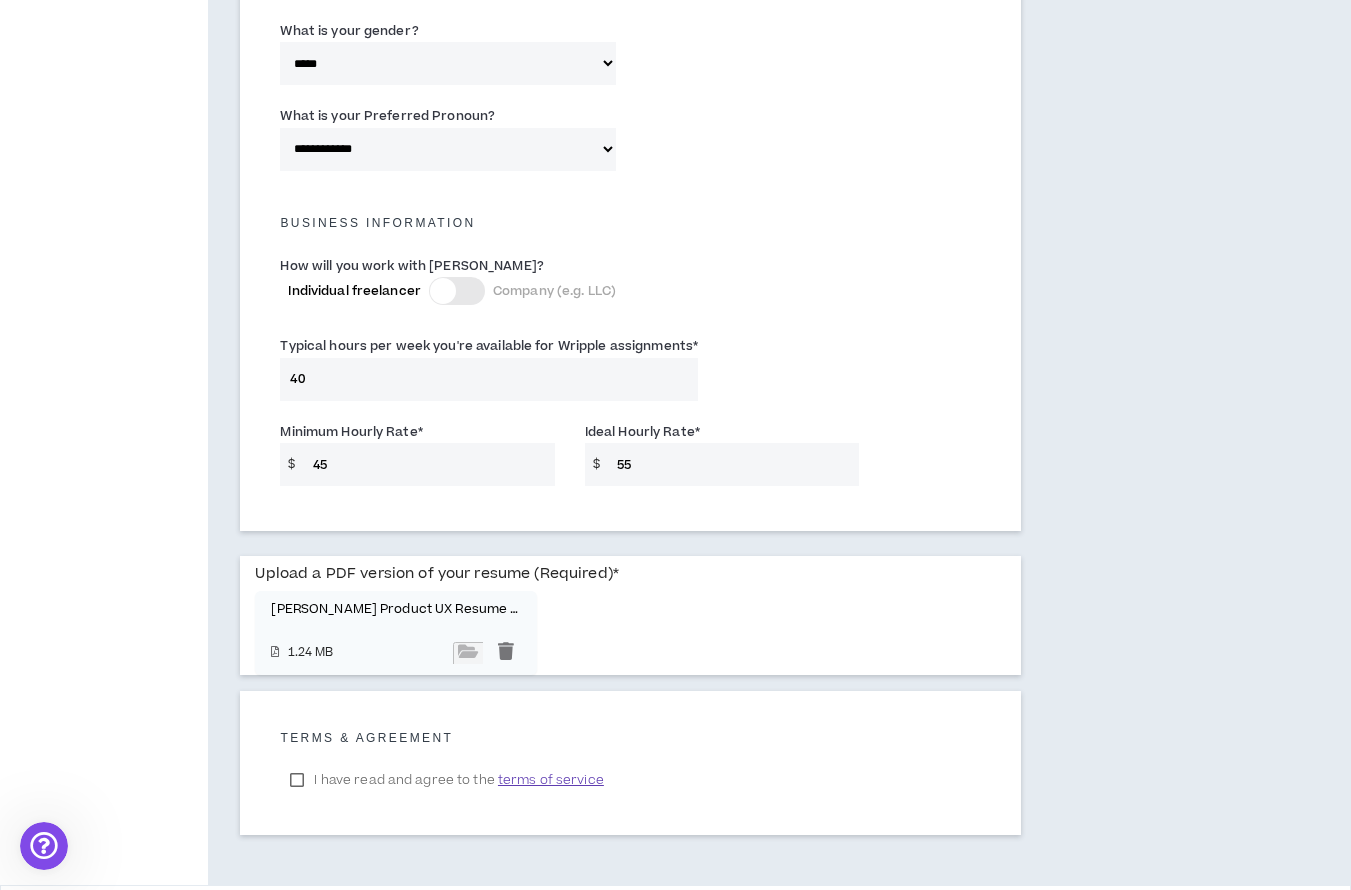 scroll, scrollTop: 1320, scrollLeft: 0, axis: vertical 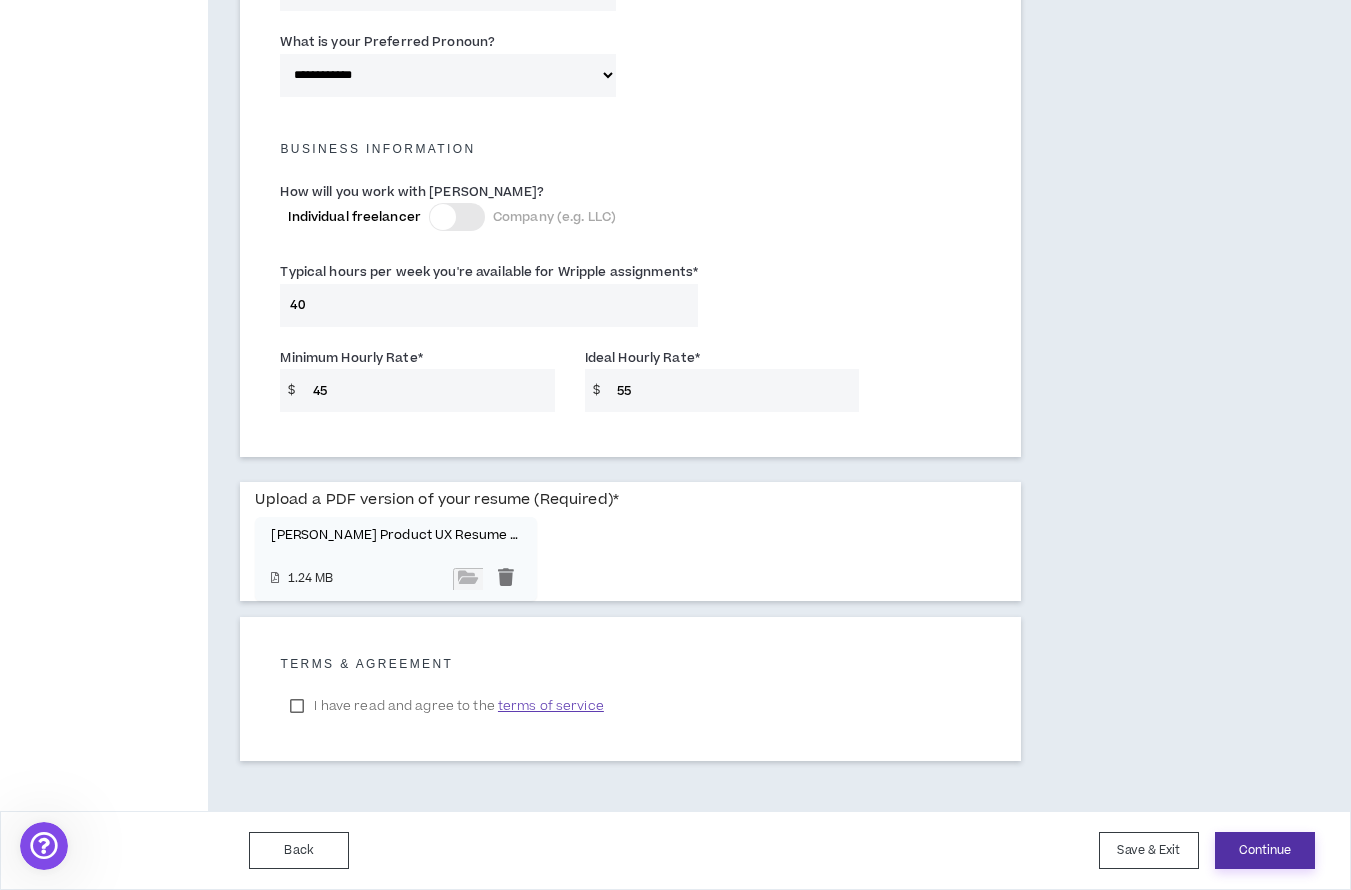 click on "Continue" at bounding box center (1265, 850) 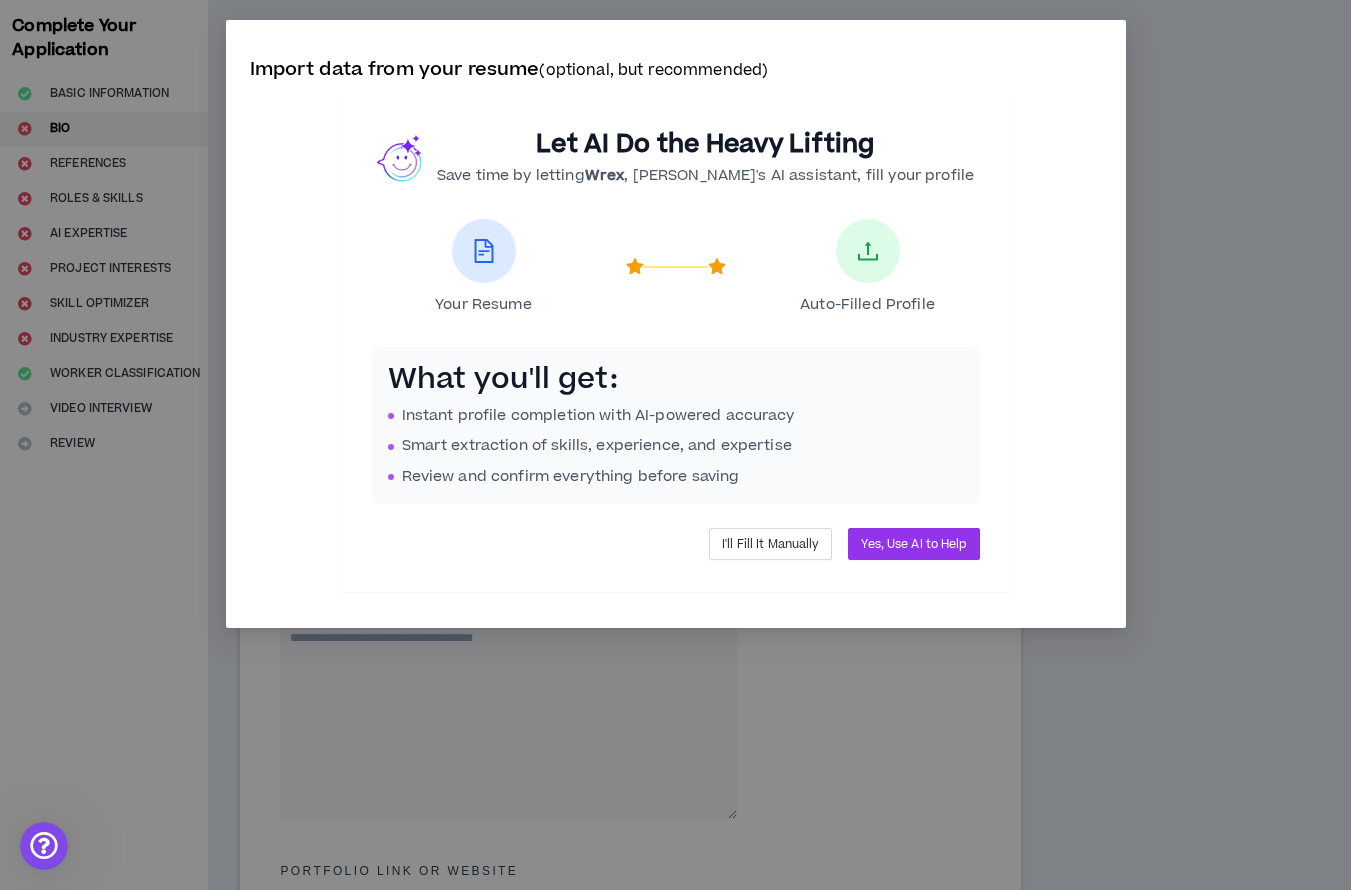 scroll, scrollTop: 0, scrollLeft: 0, axis: both 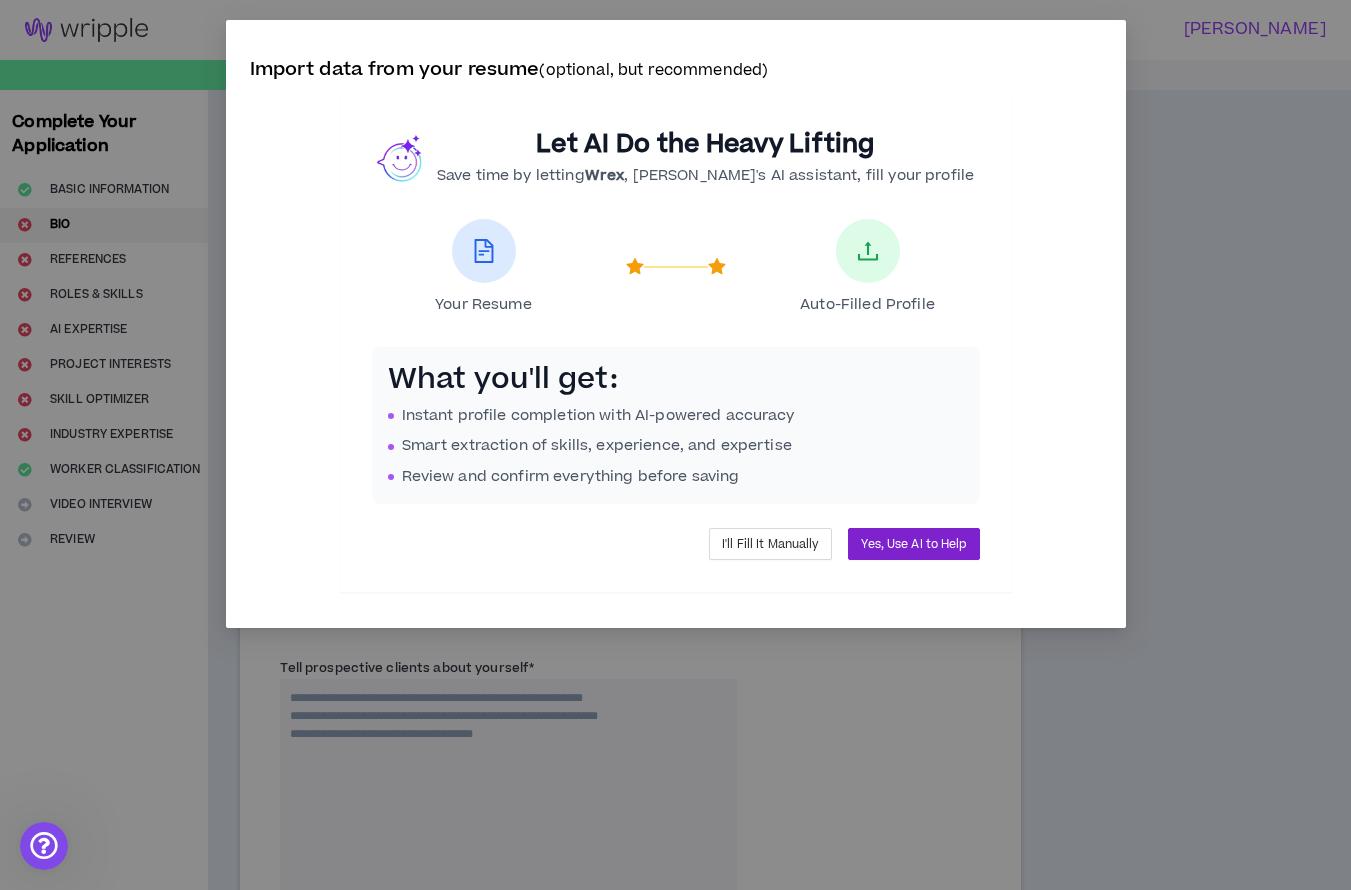 click on "Yes, Use AI to Help" at bounding box center (913, 544) 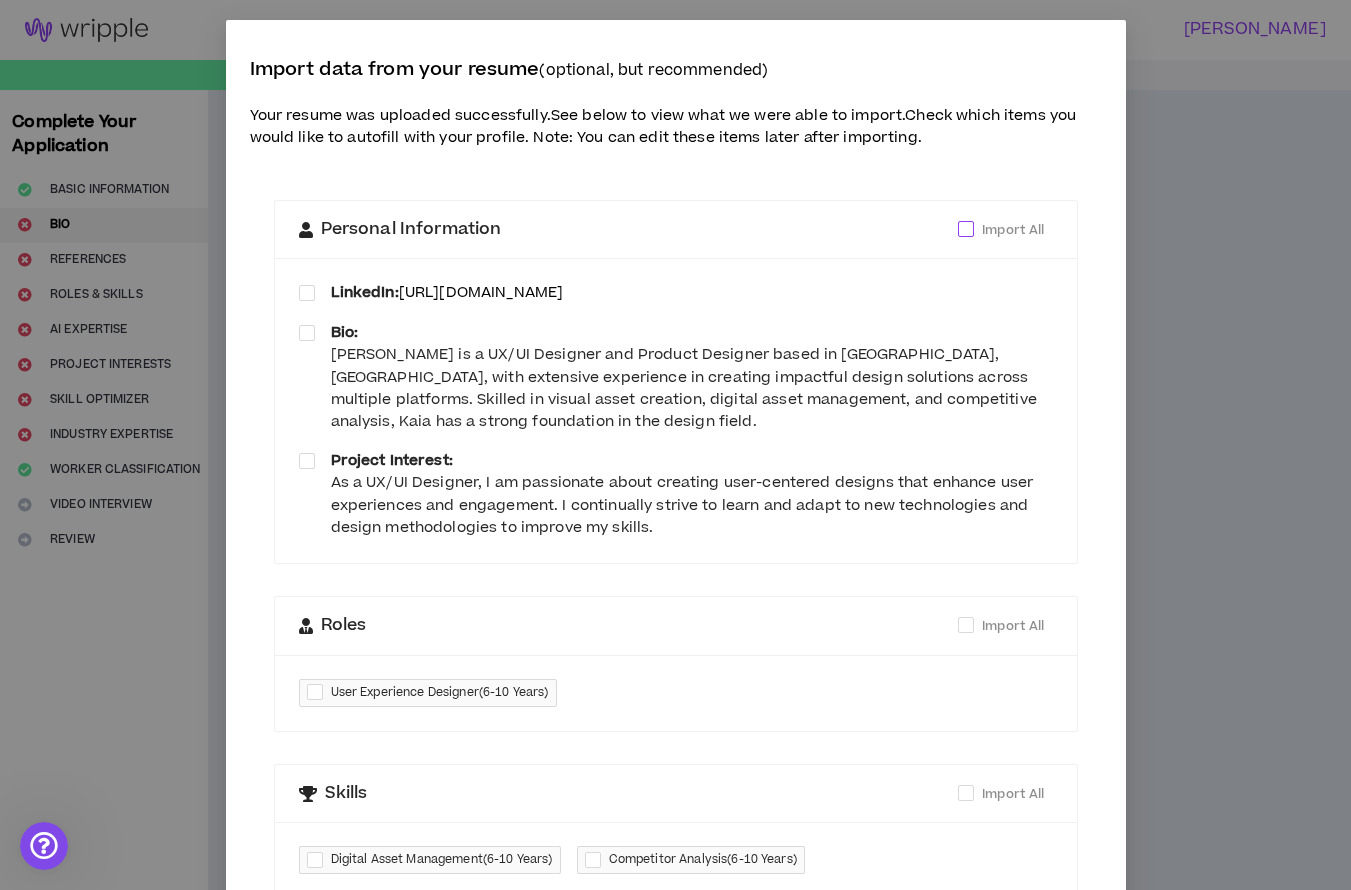 click at bounding box center (966, 229) 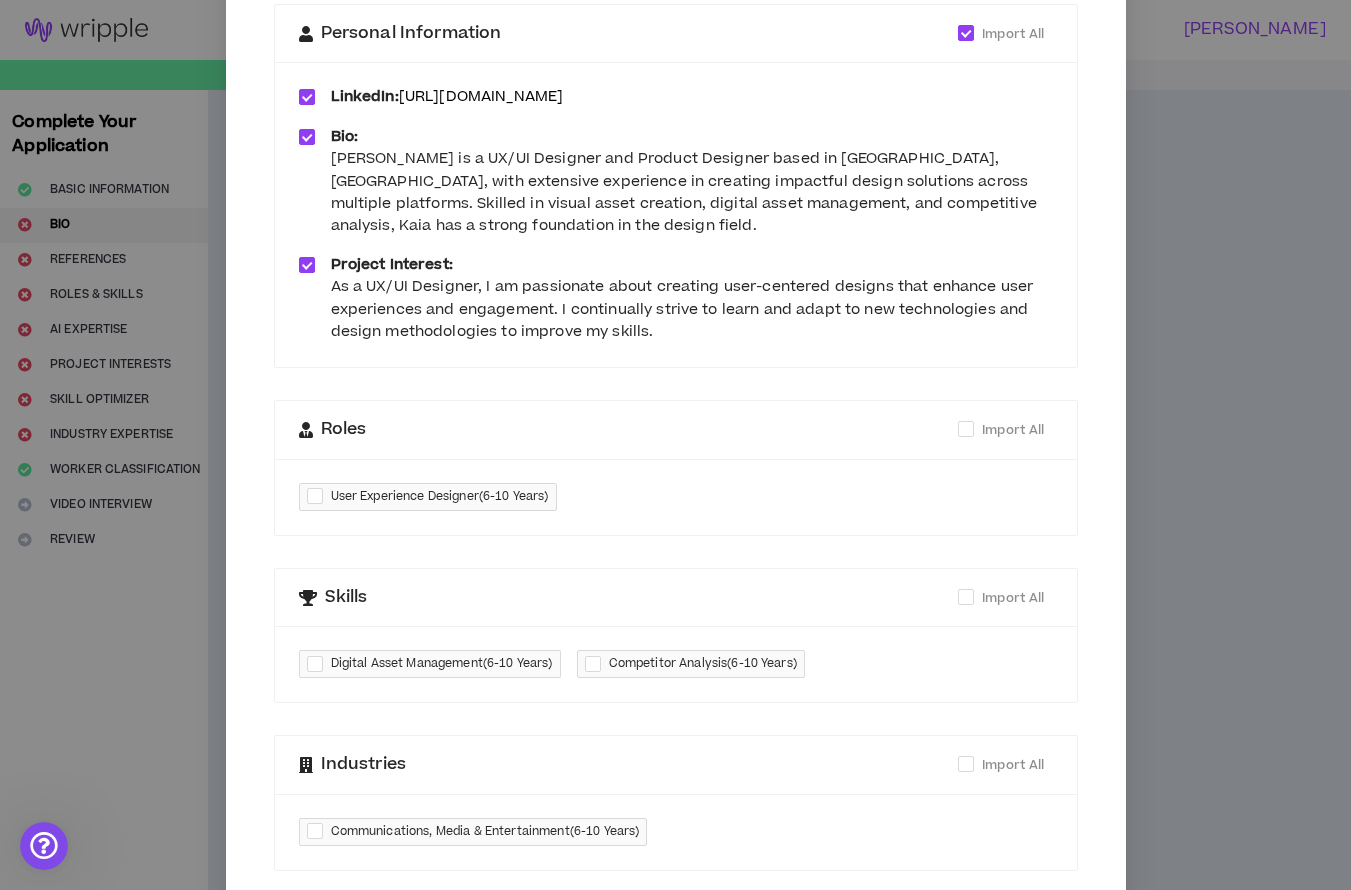 scroll, scrollTop: 211, scrollLeft: 0, axis: vertical 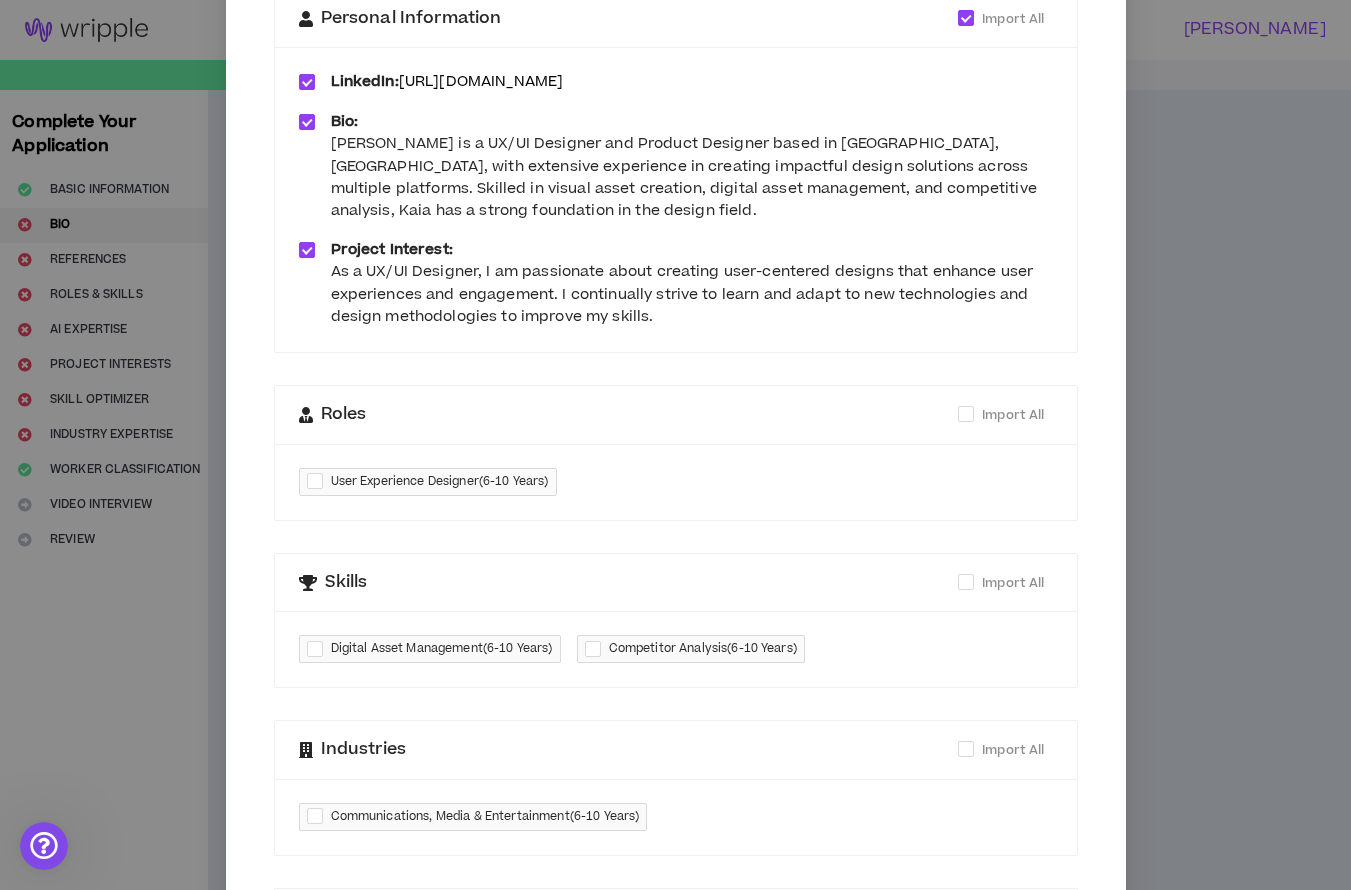 click at bounding box center [319, 481] 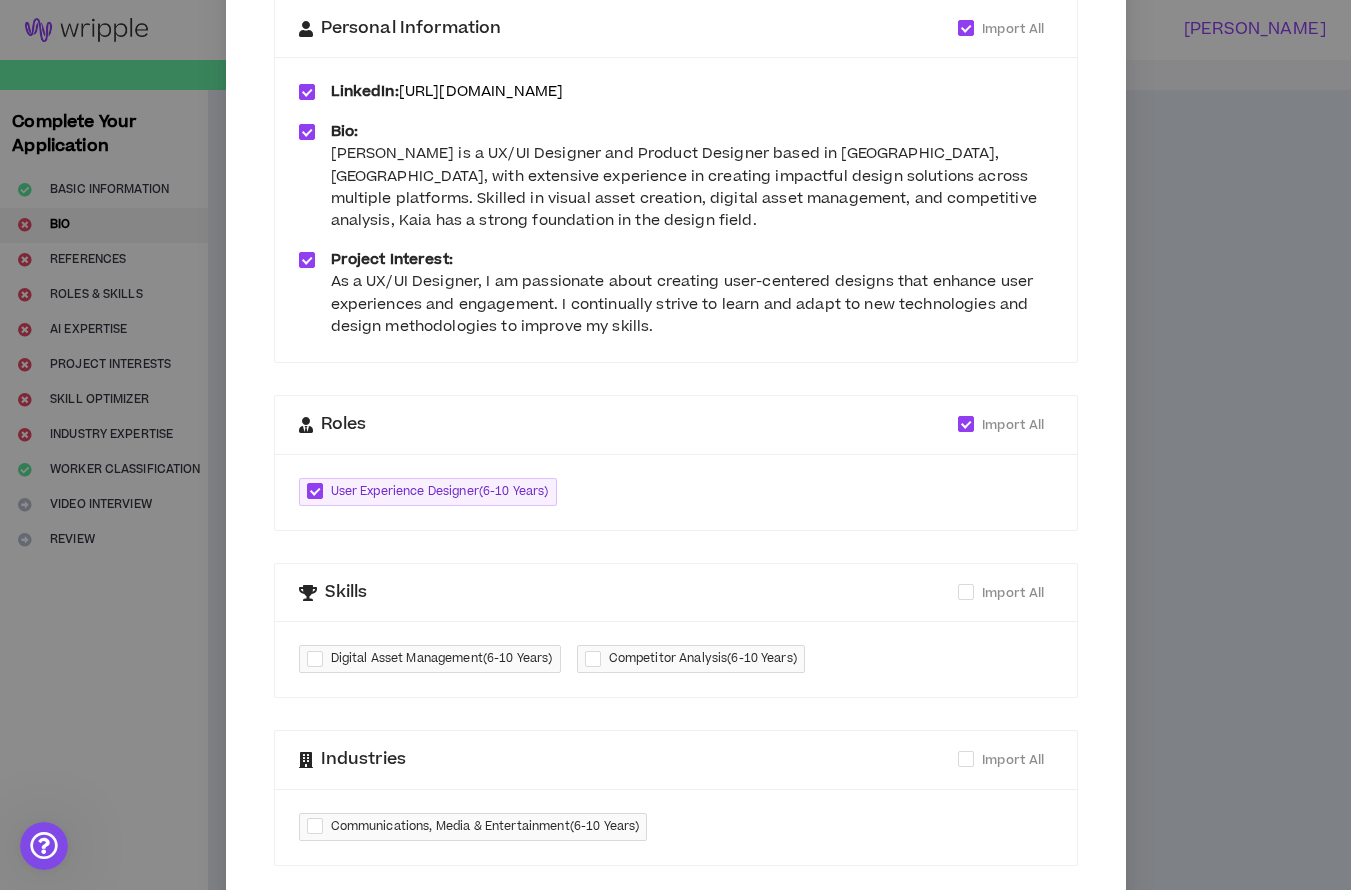 scroll, scrollTop: 197, scrollLeft: 0, axis: vertical 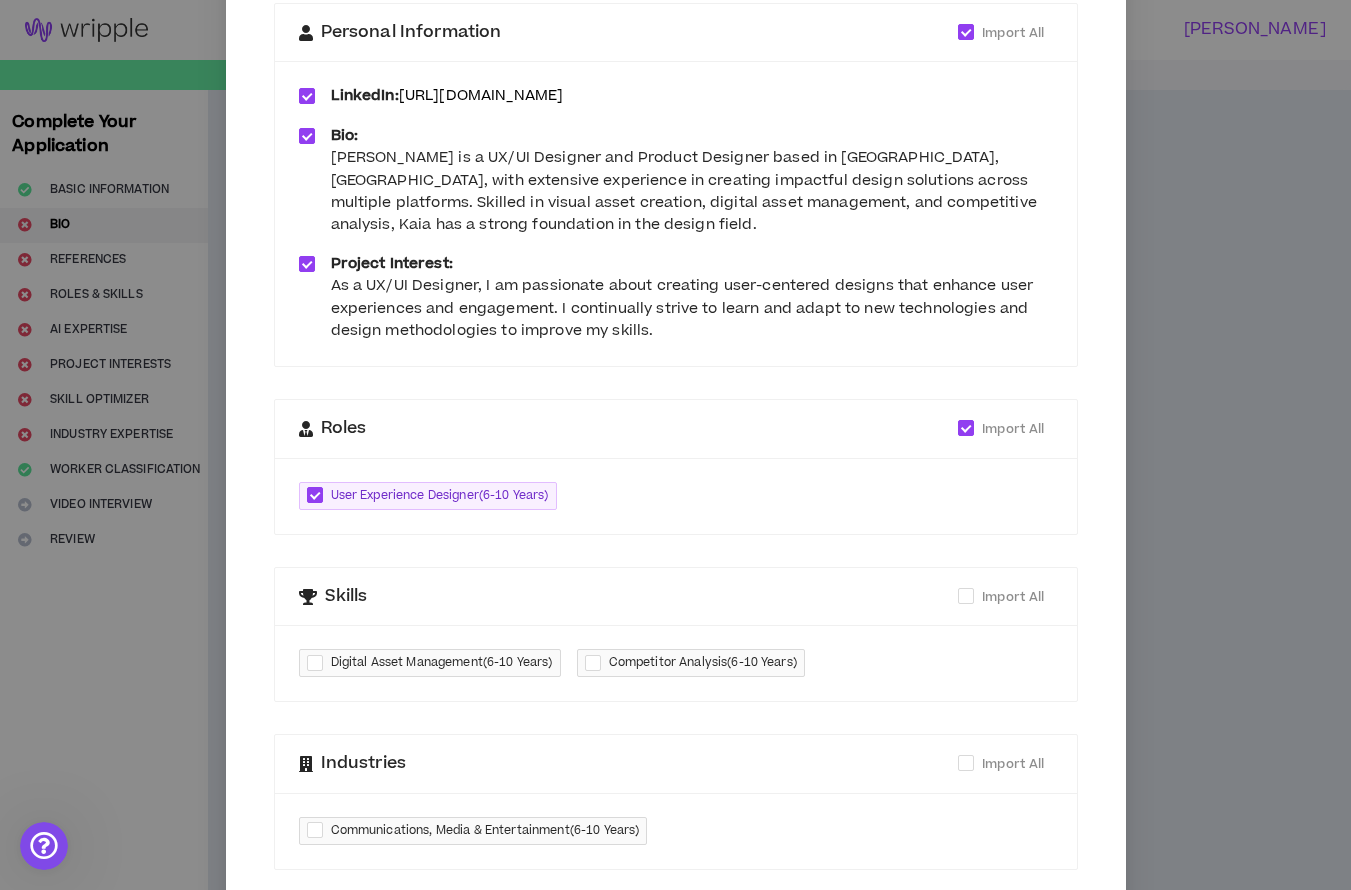 click at bounding box center [319, 663] 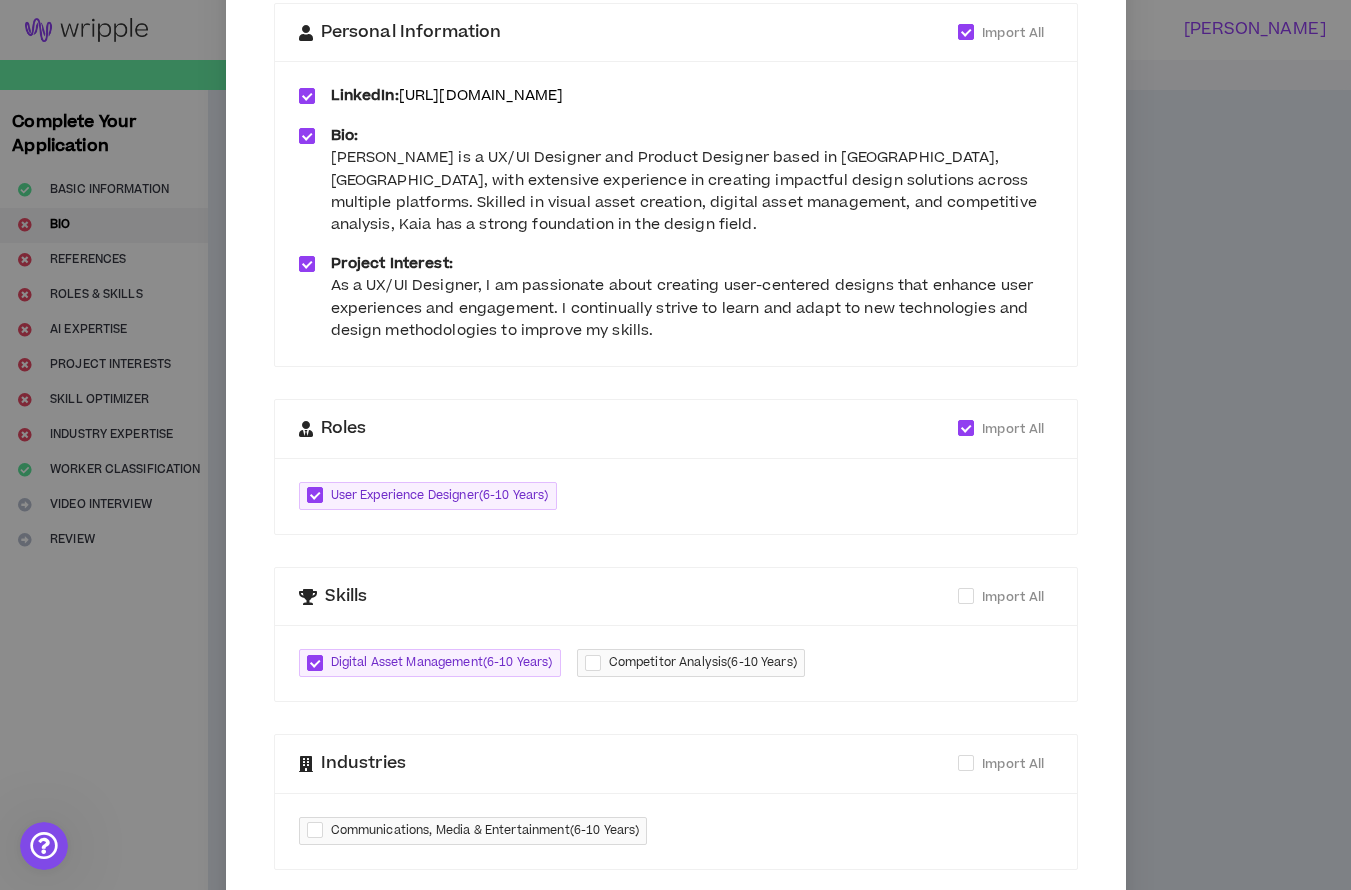 click at bounding box center (597, 663) 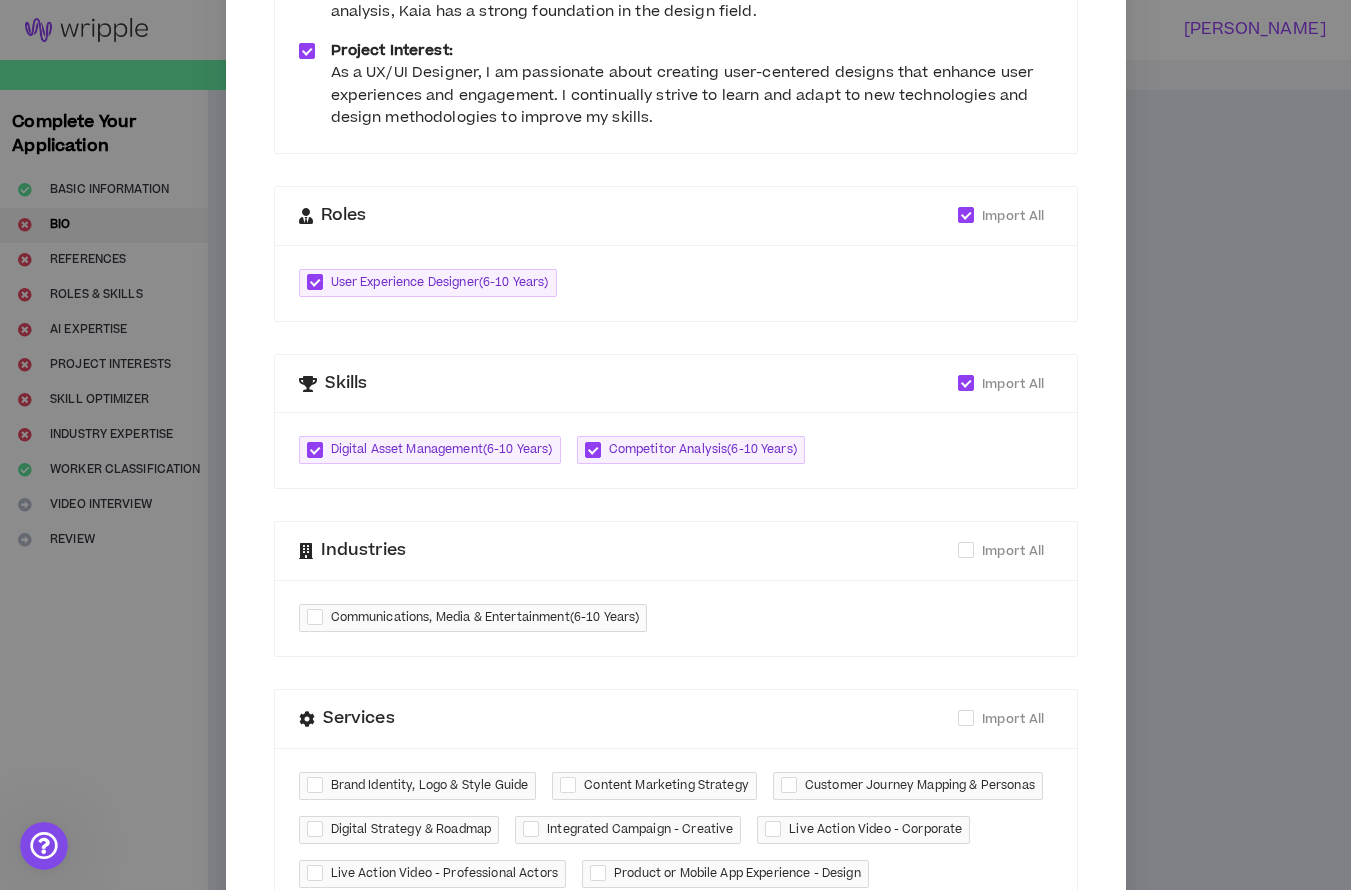 scroll, scrollTop: 416, scrollLeft: 0, axis: vertical 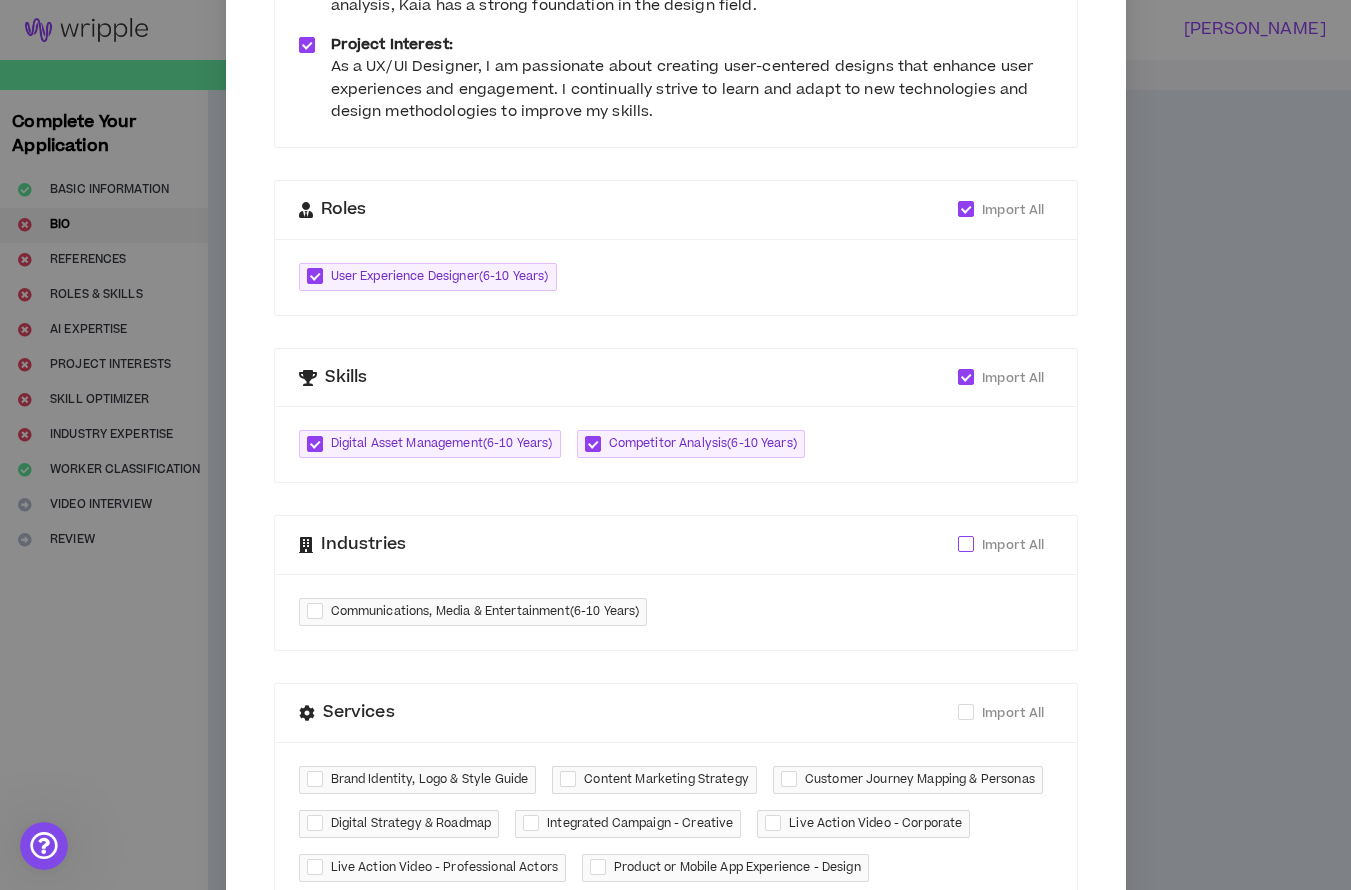 click at bounding box center [966, 544] 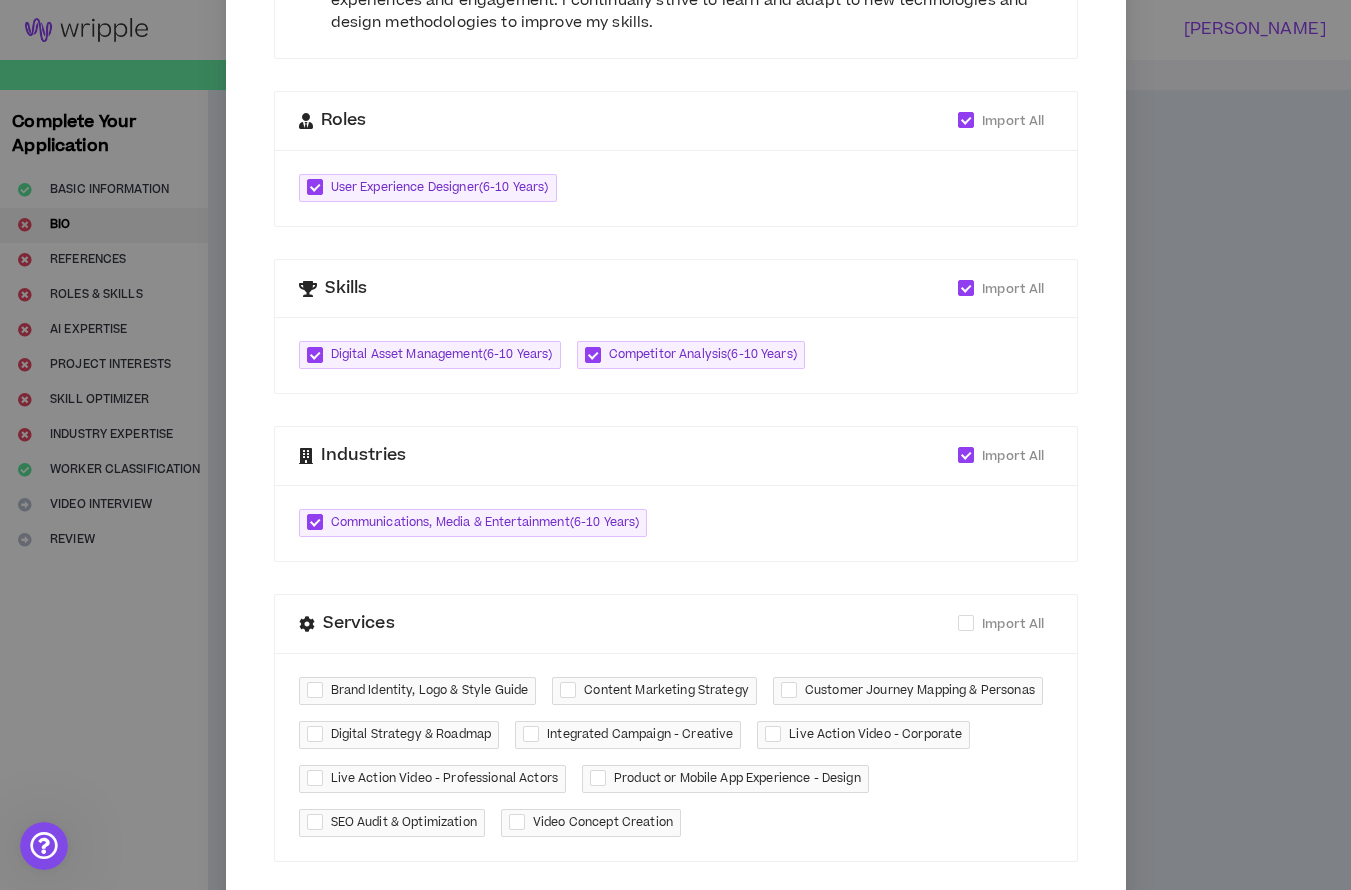 scroll, scrollTop: 507, scrollLeft: 0, axis: vertical 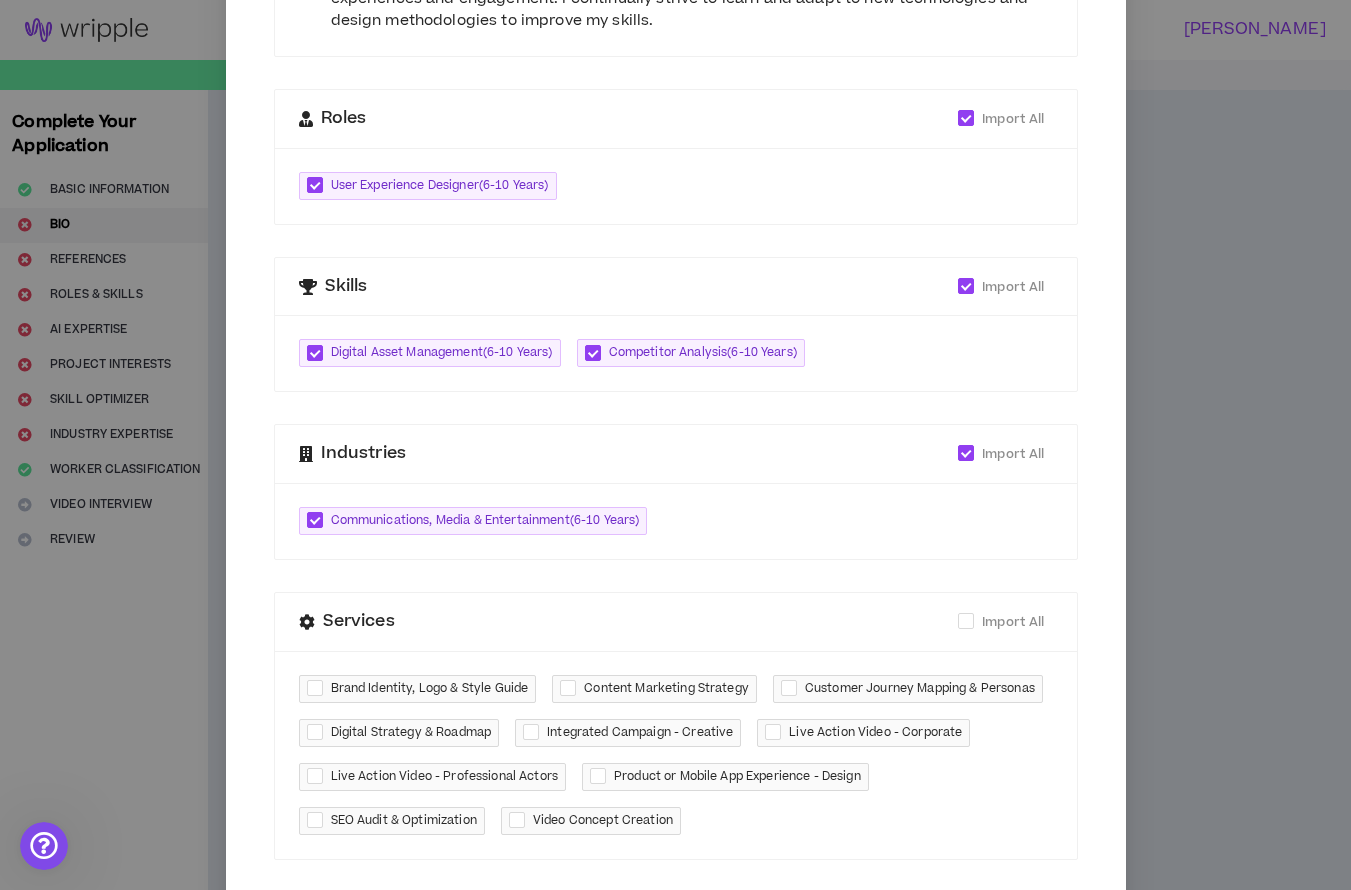 drag, startPoint x: 973, startPoint y: 623, endPoint x: 869, endPoint y: 594, distance: 107.96759 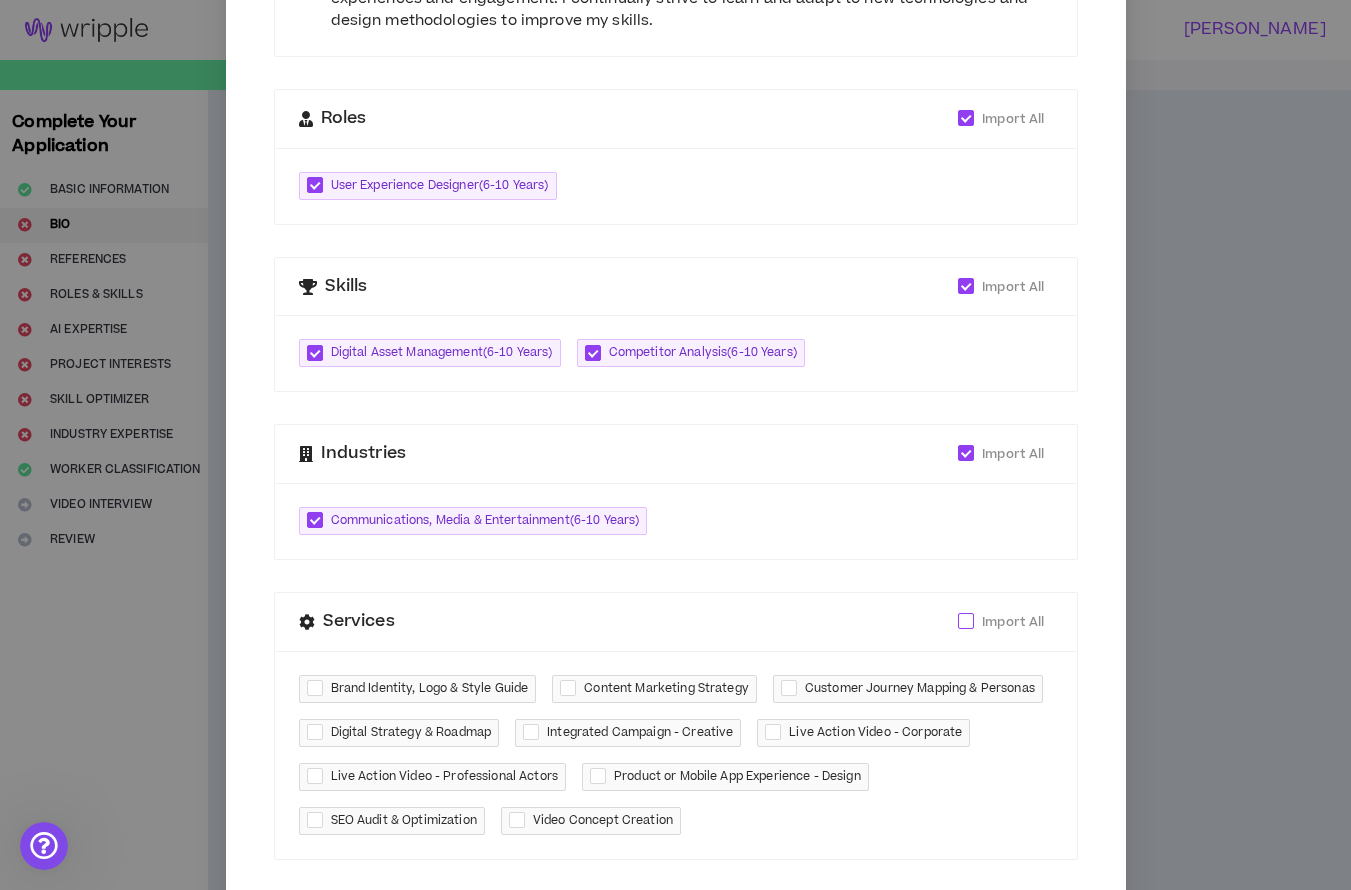 click on "Import All" at bounding box center [-9033, 621] 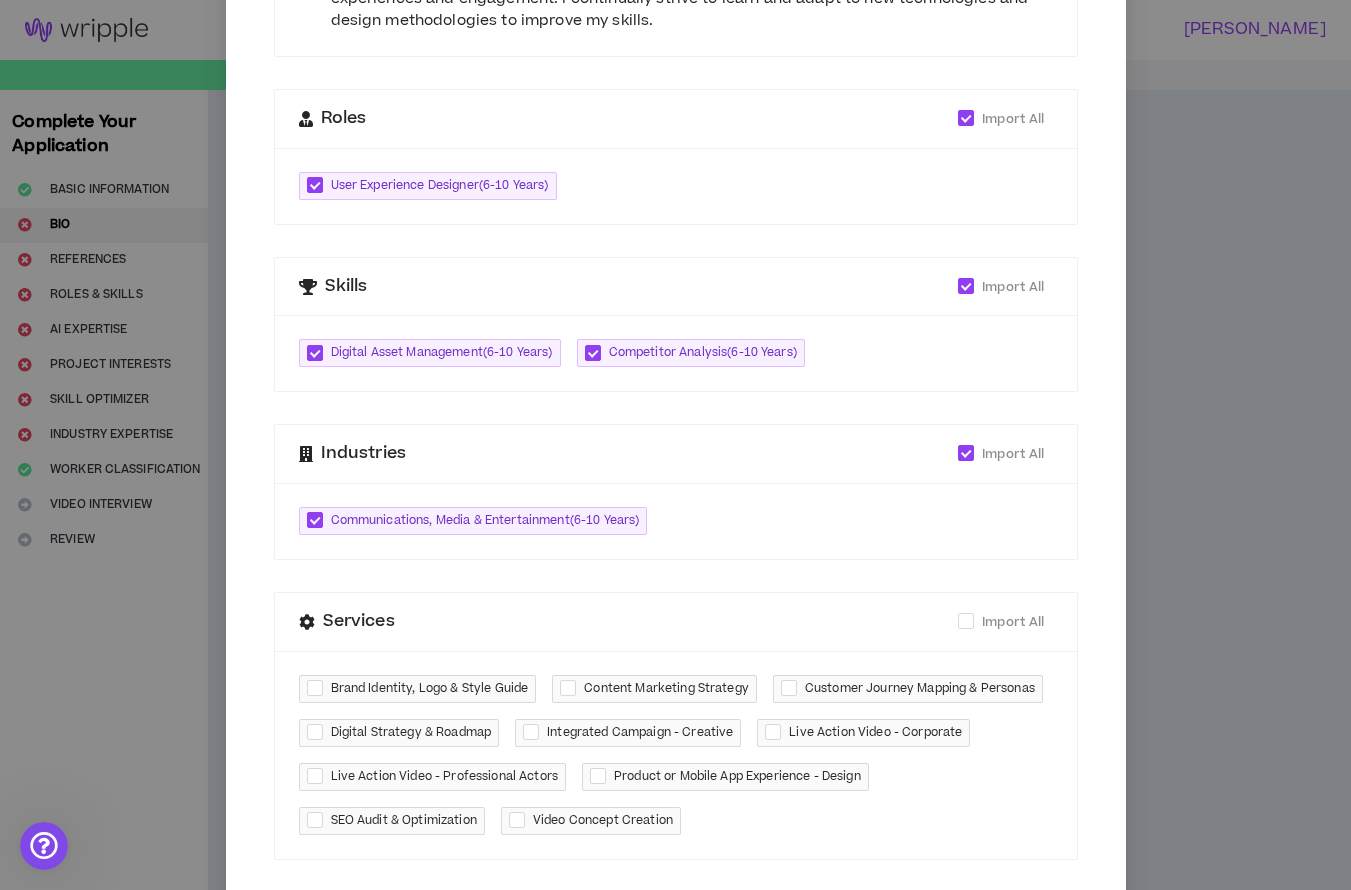 checkbox on "****" 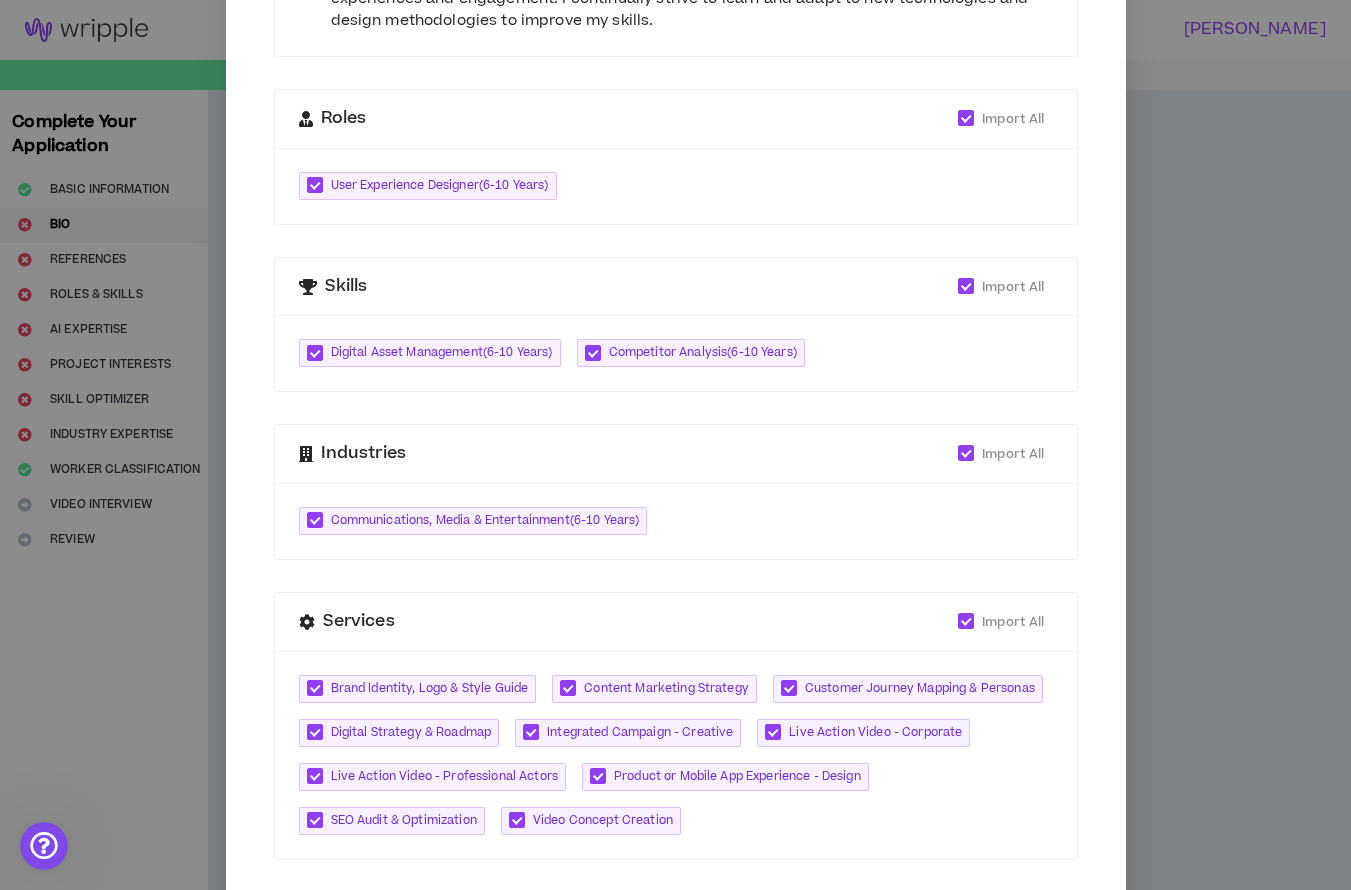 scroll, scrollTop: 614, scrollLeft: 0, axis: vertical 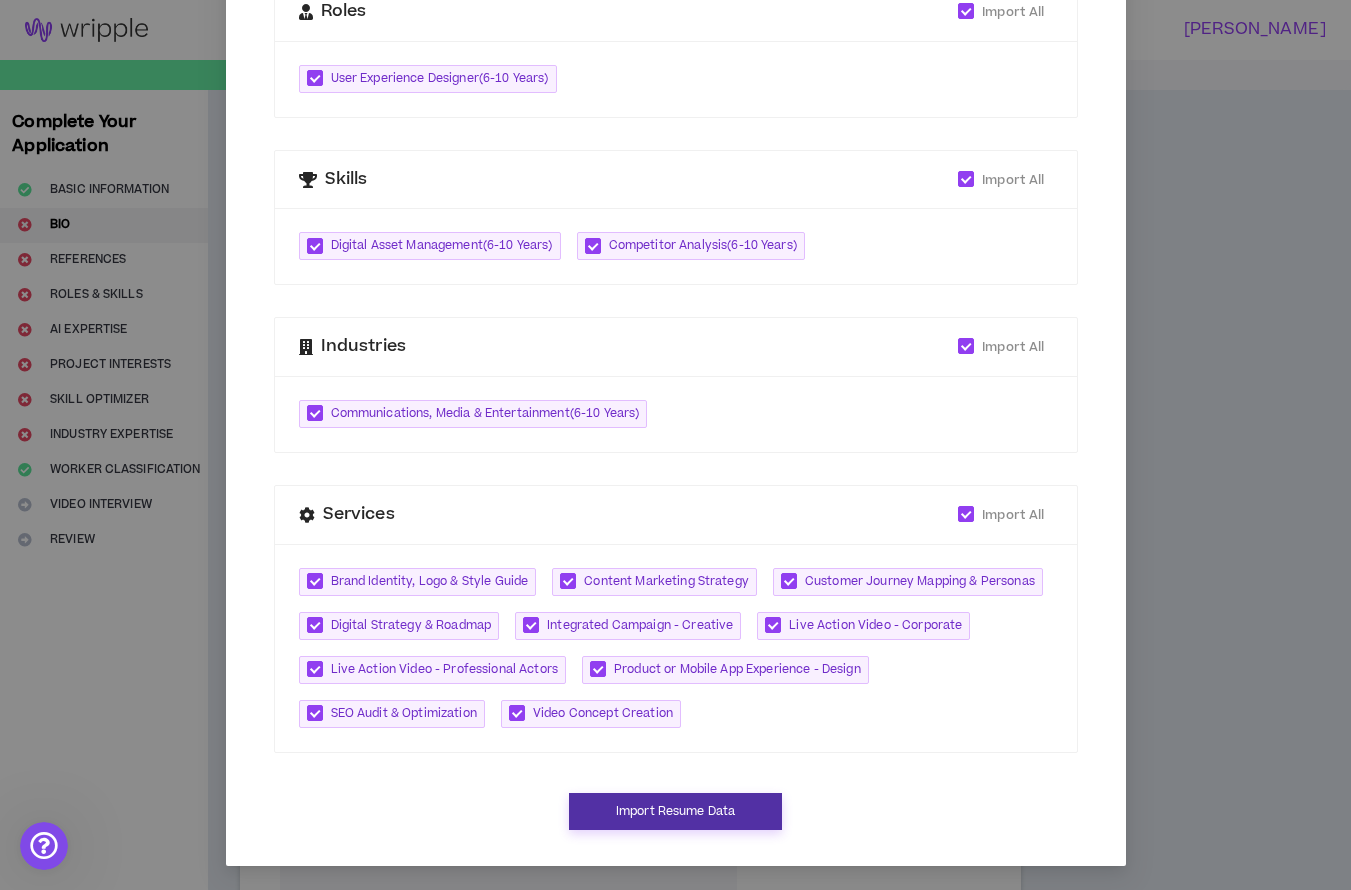 click on "Import Resume Data" at bounding box center [675, 811] 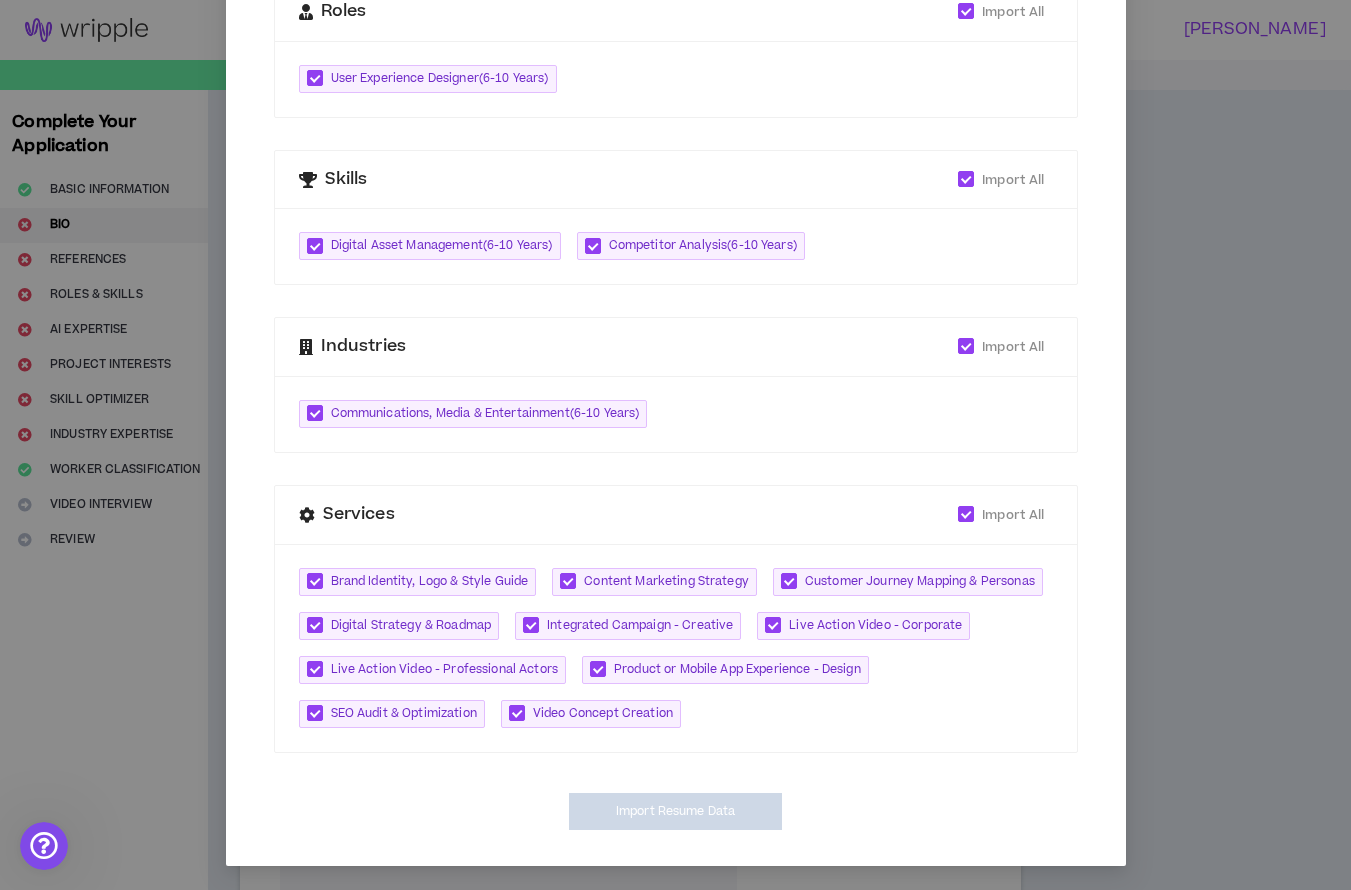 type on "[URL][DOMAIN_NAME]" 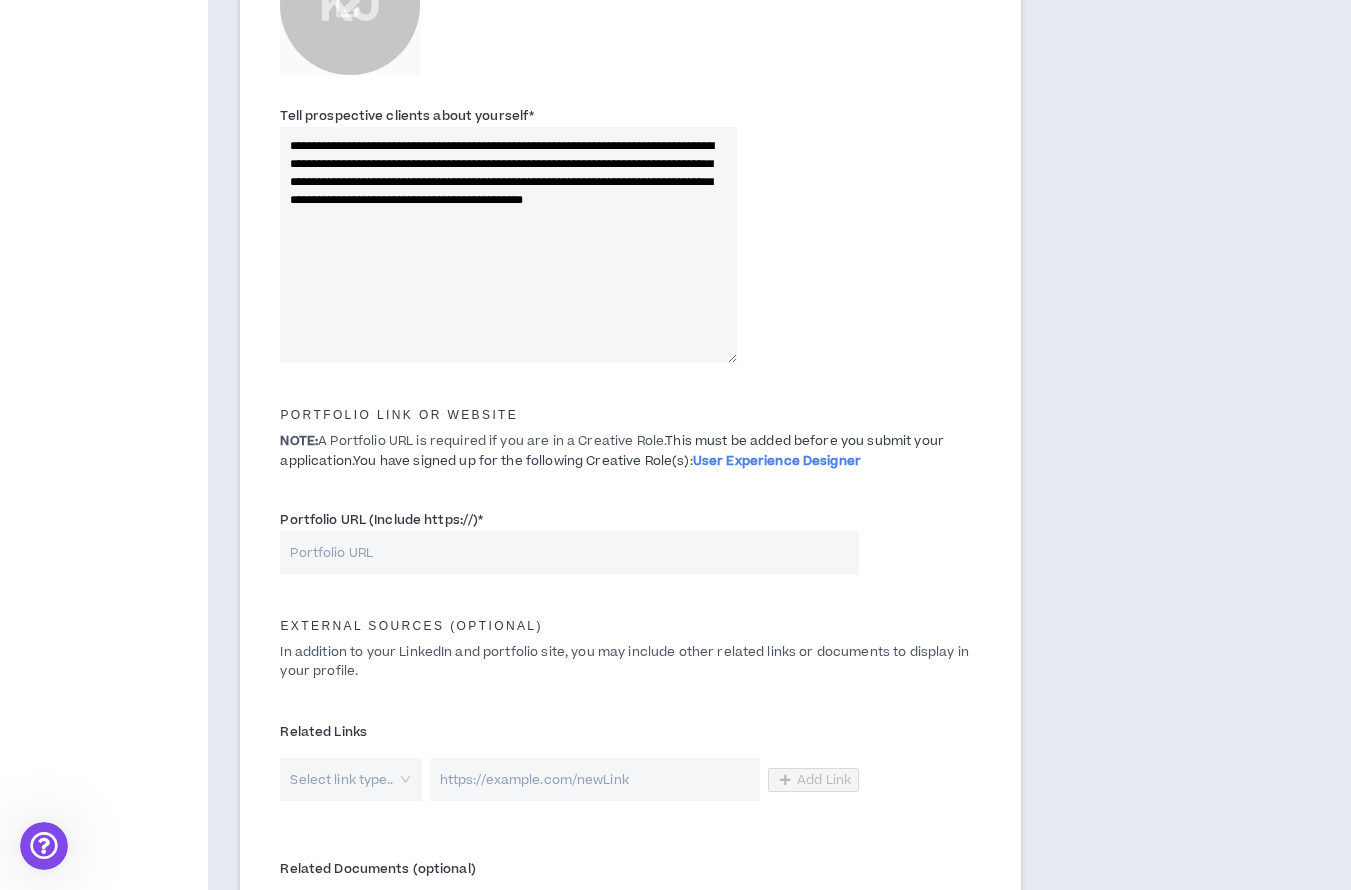 scroll, scrollTop: 555, scrollLeft: 0, axis: vertical 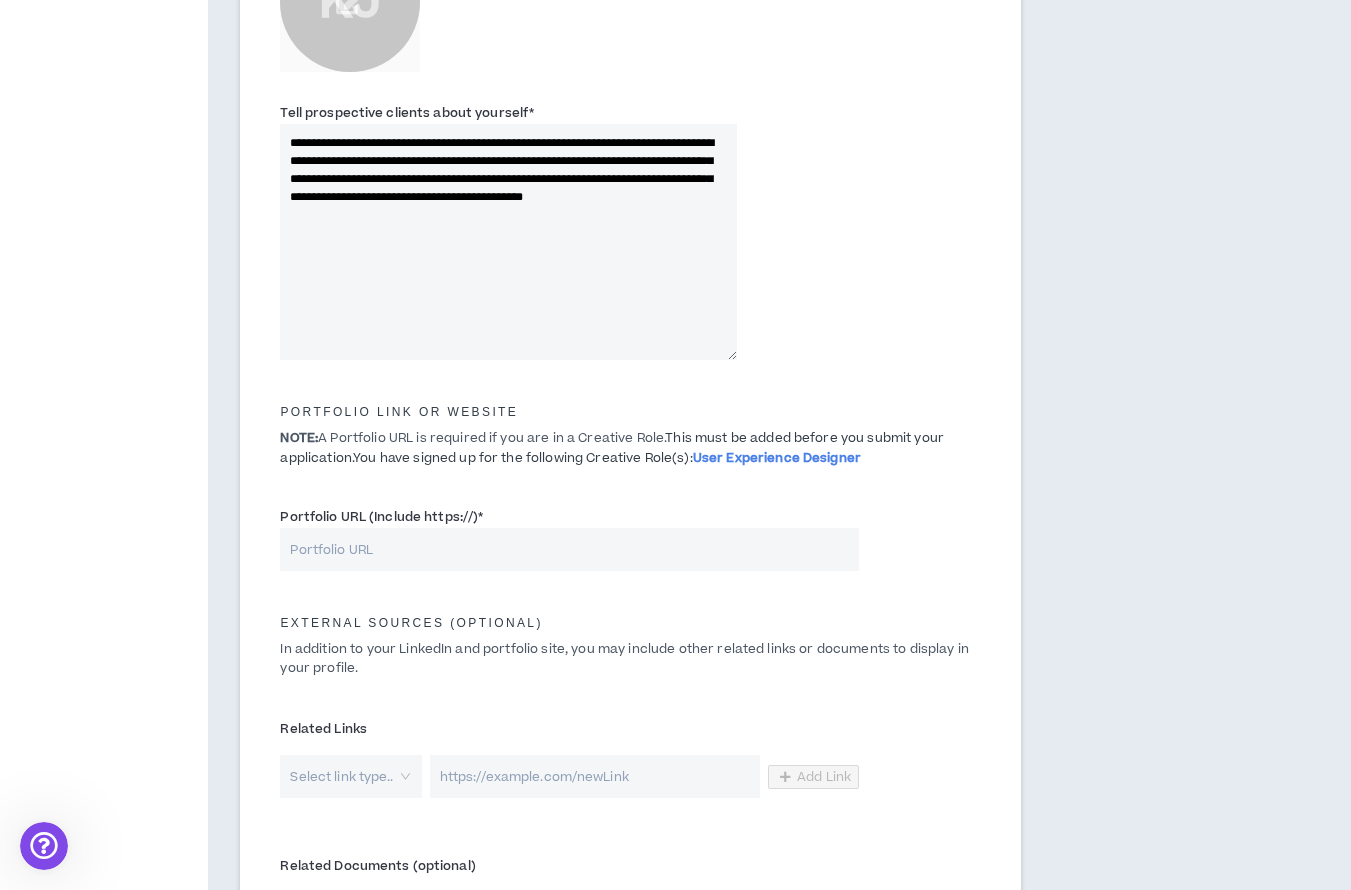 click on "Portfolio URL (Include https://)  *" at bounding box center (569, 549) 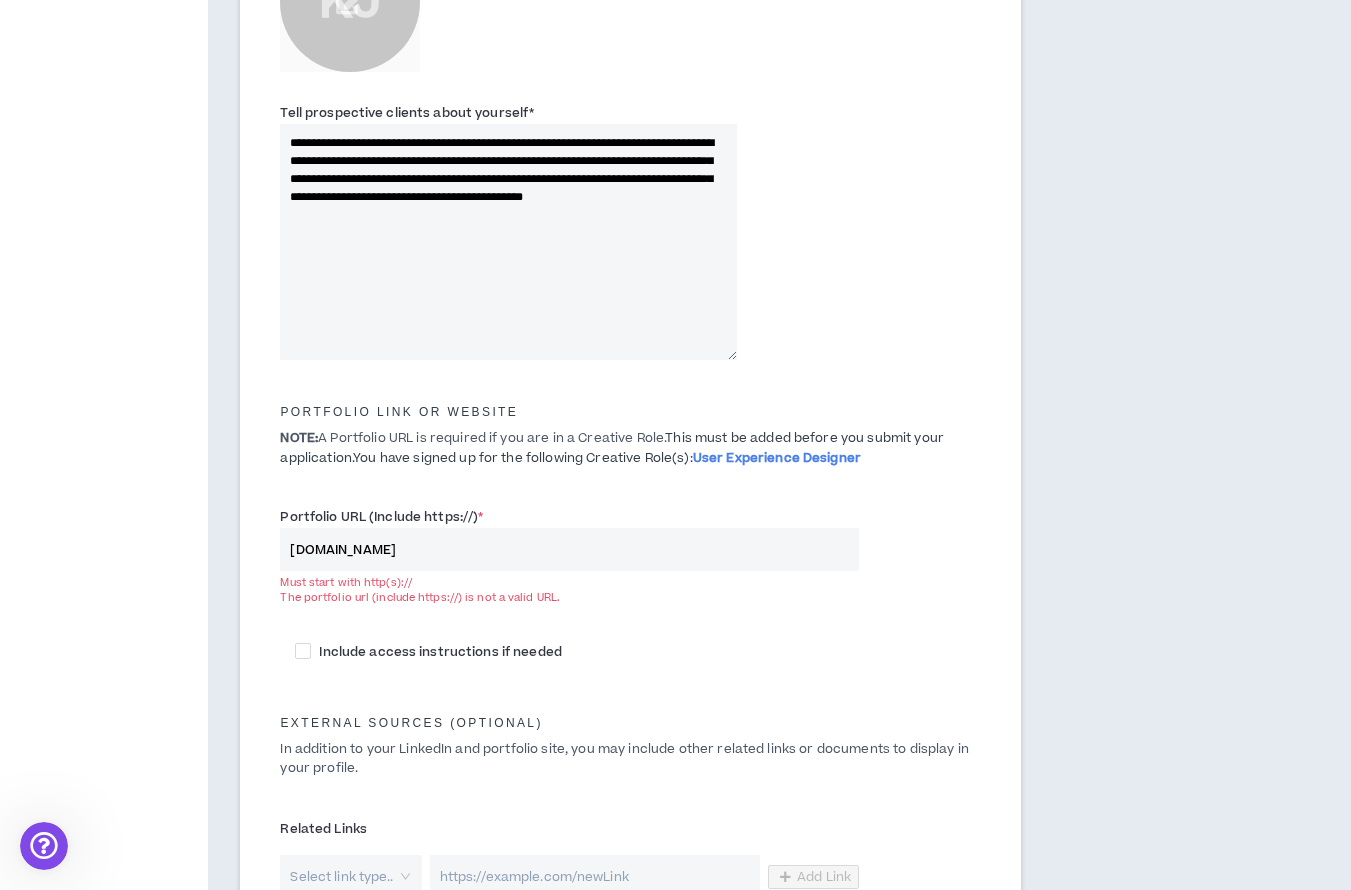 click on "[DOMAIN_NAME]" at bounding box center (569, 549) 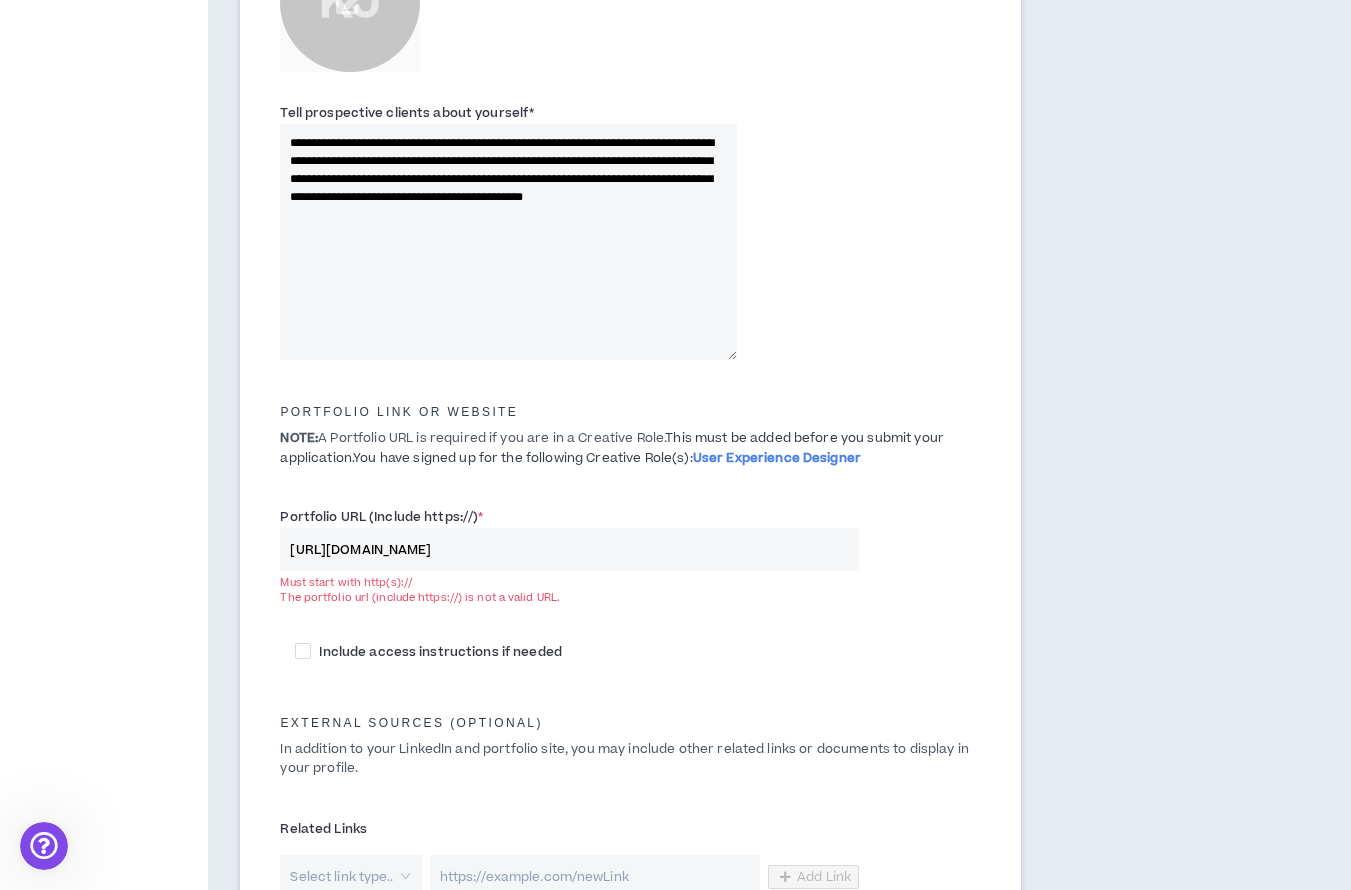 type on "[URL][DOMAIN_NAME]" 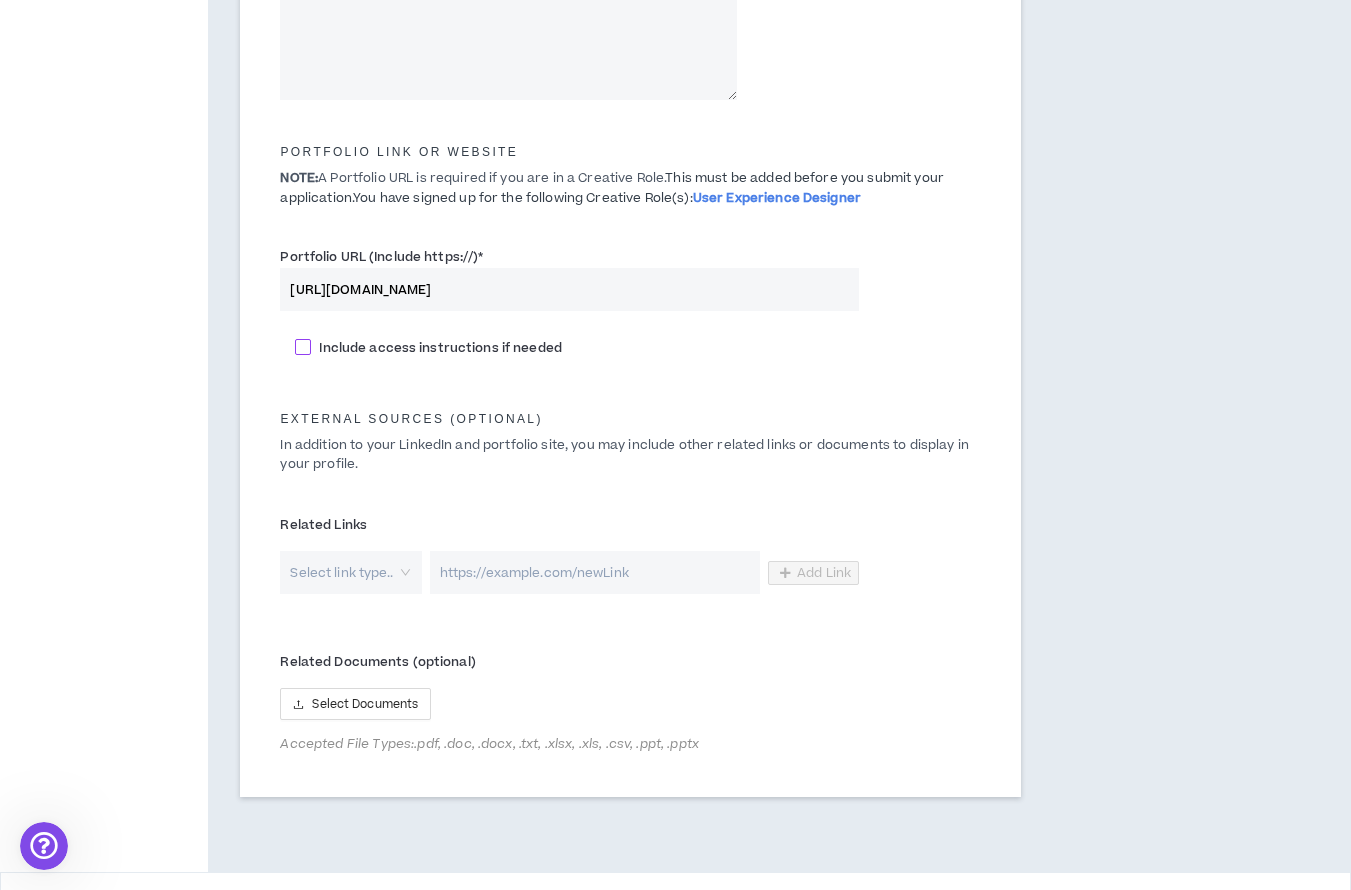 scroll, scrollTop: 877, scrollLeft: 0, axis: vertical 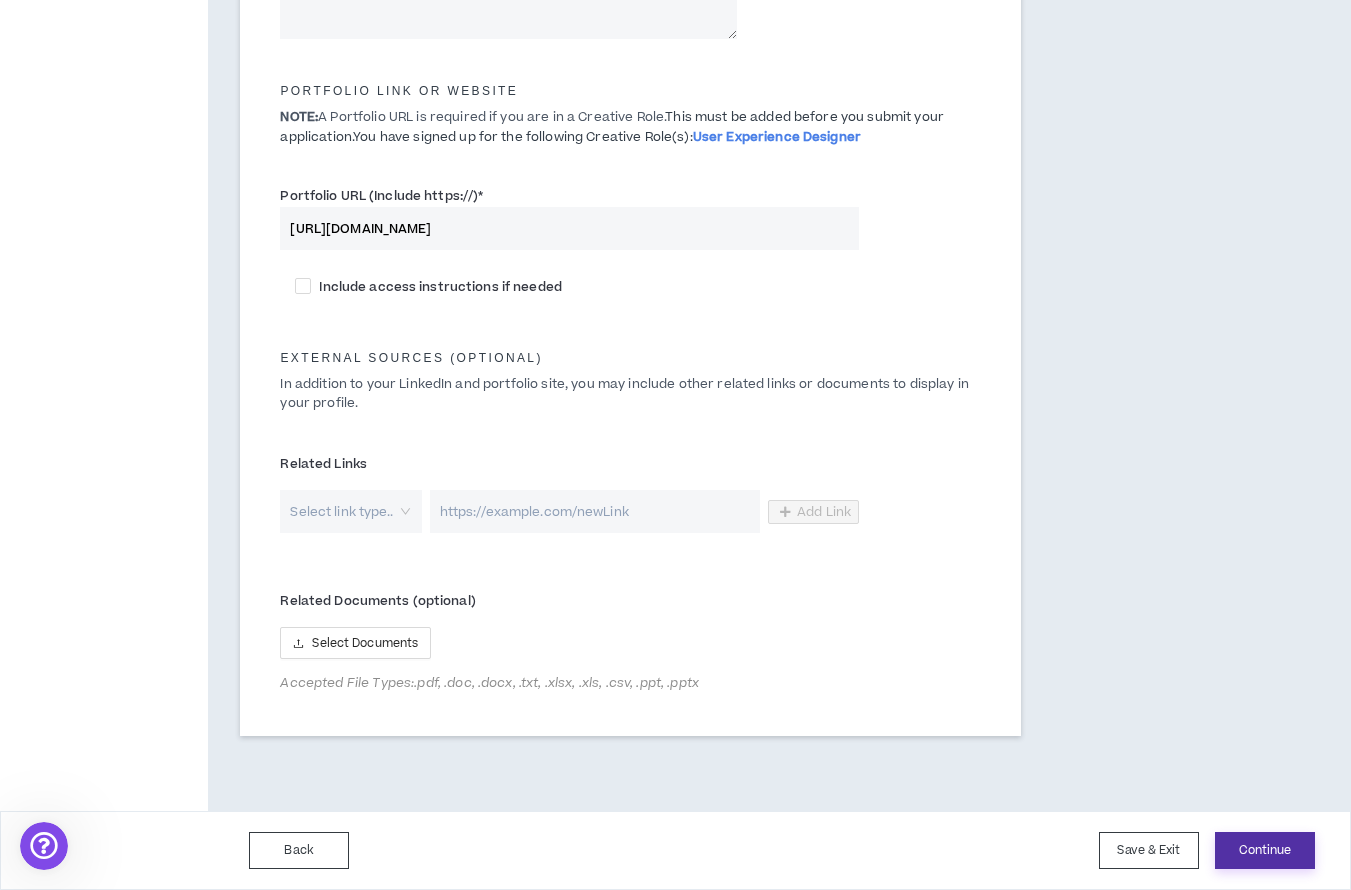 click on "Continue" at bounding box center [1265, 850] 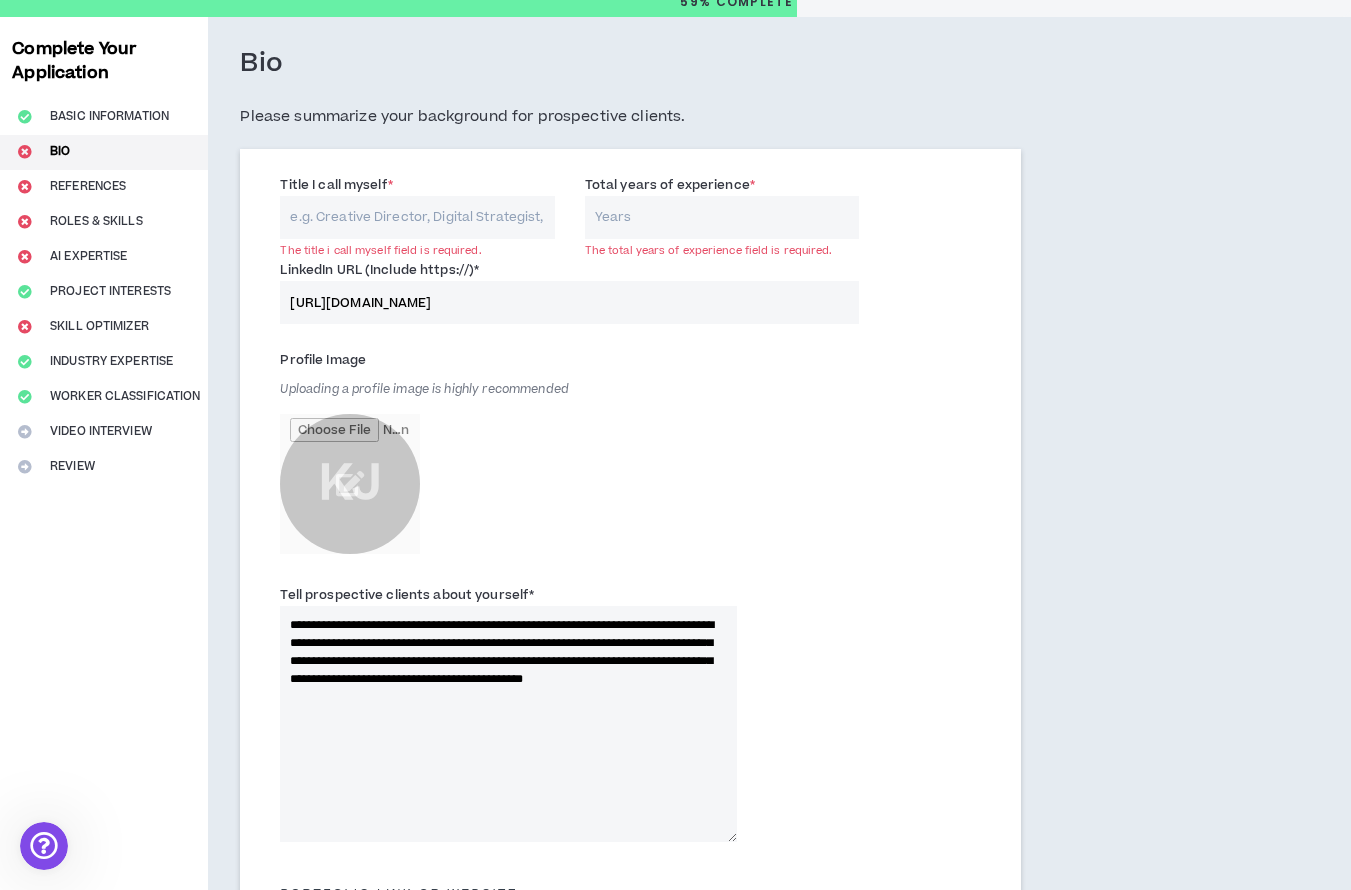 scroll, scrollTop: 0, scrollLeft: 0, axis: both 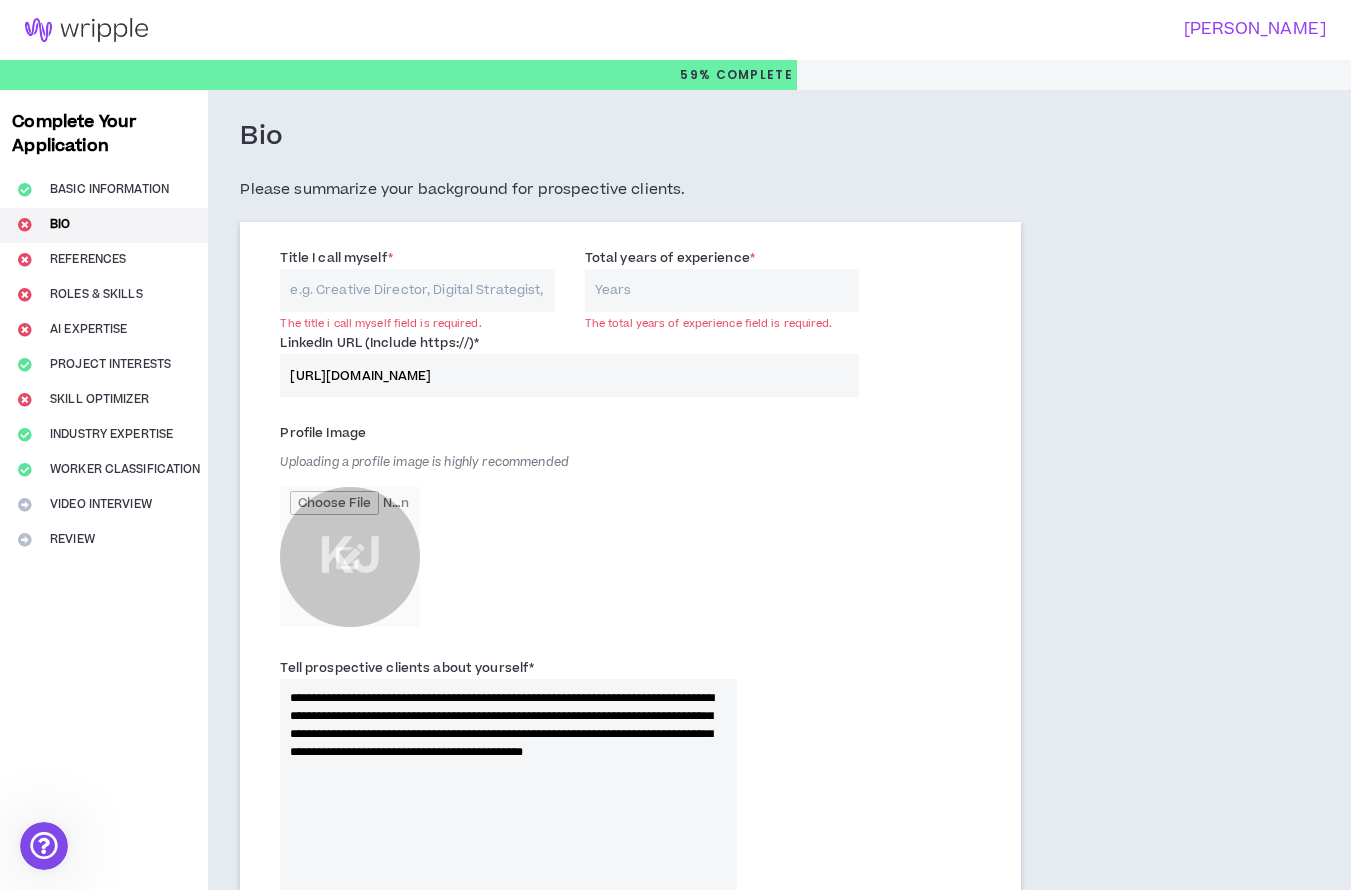 click on "Title I call myself  *" at bounding box center [417, 290] 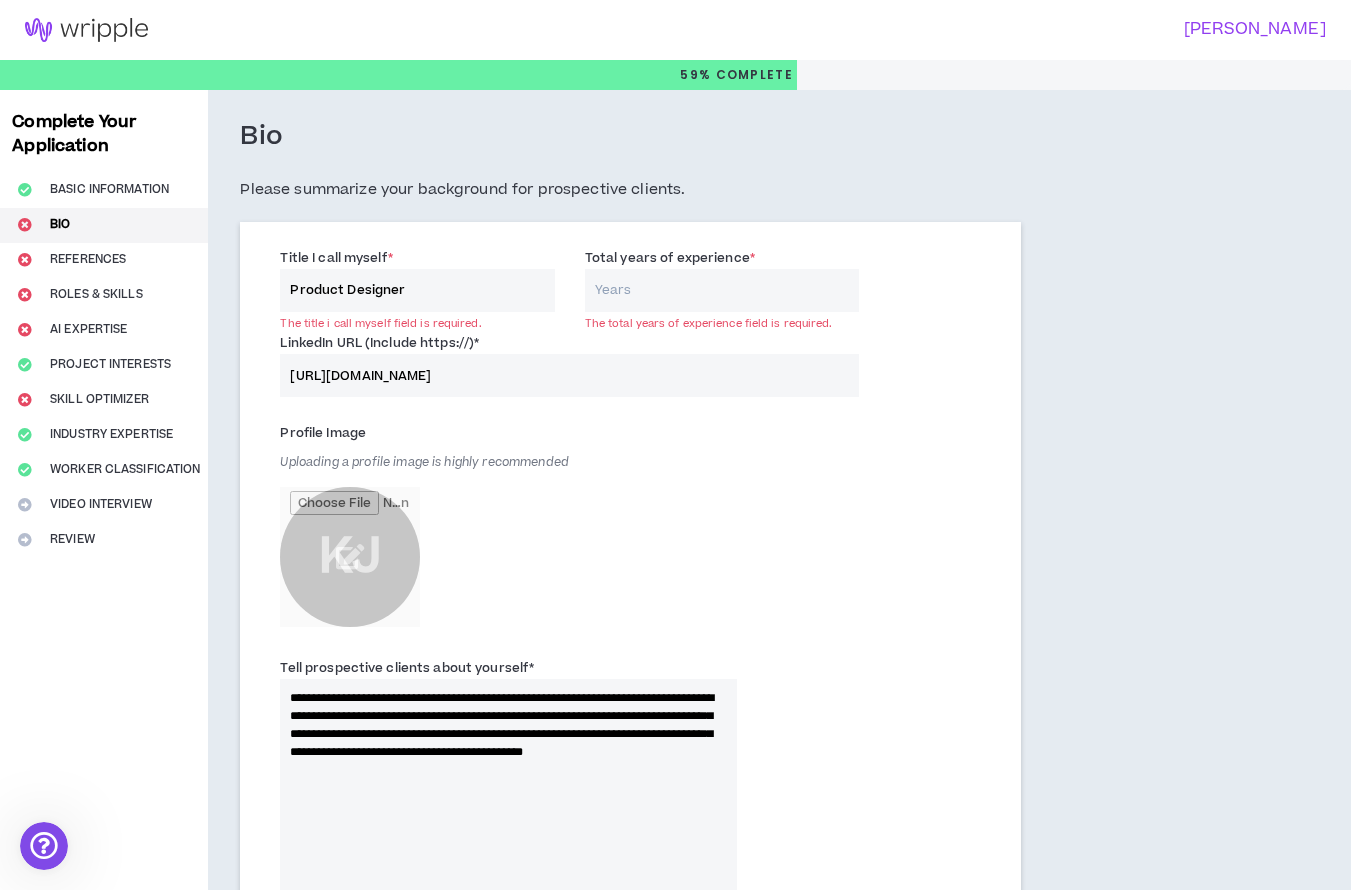 type on "Product Designer" 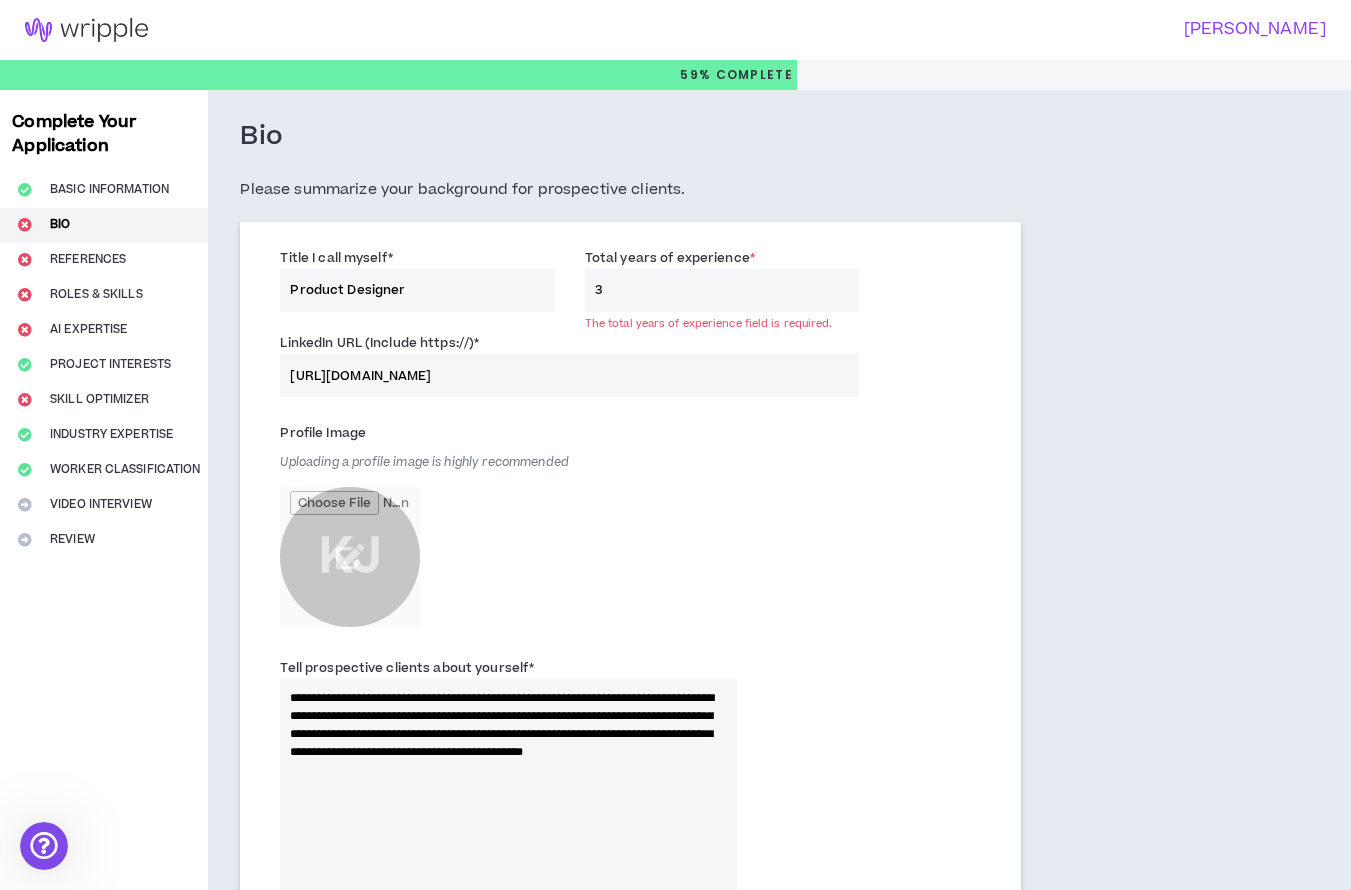 type on "3" 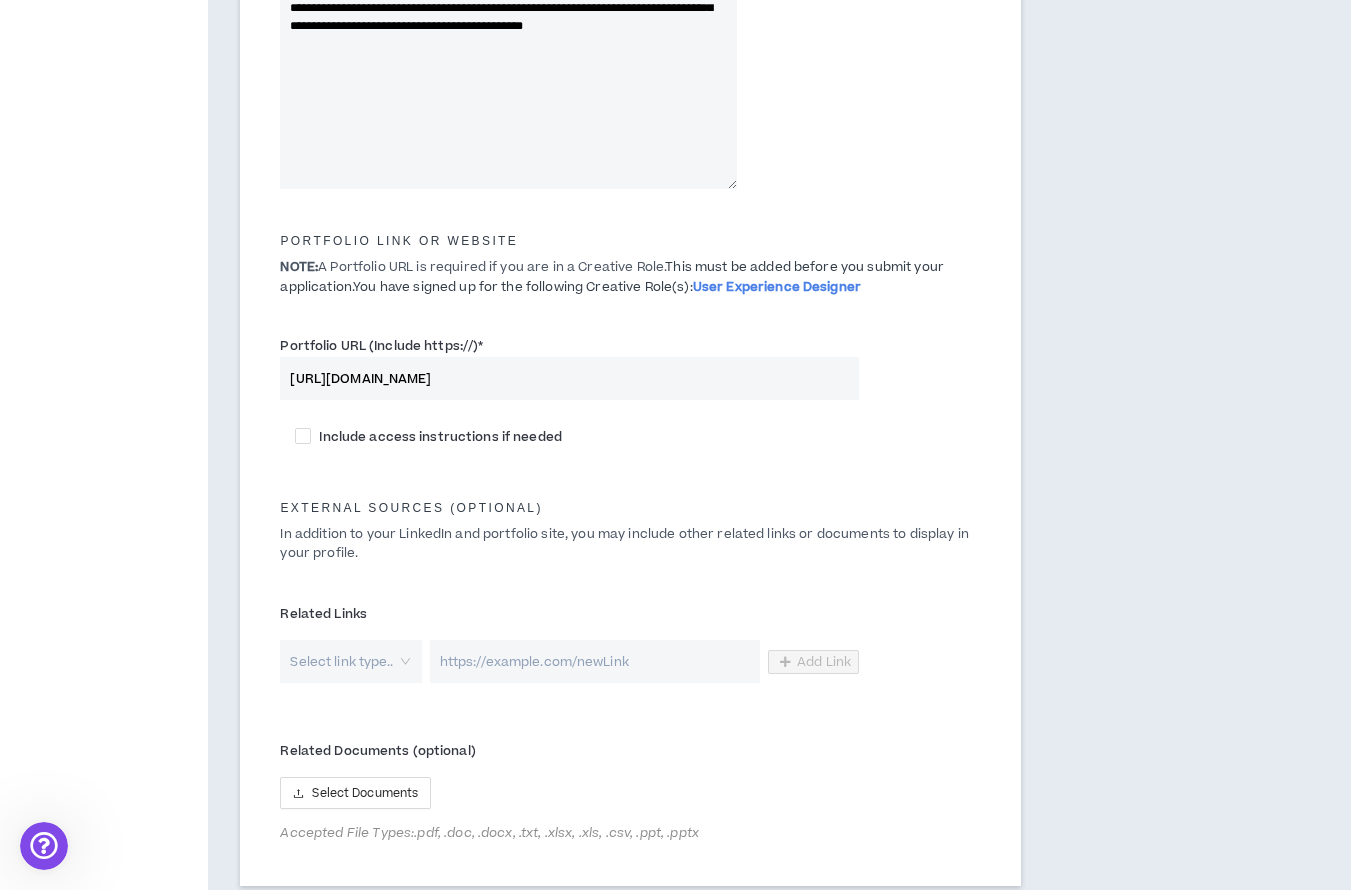 scroll, scrollTop: 877, scrollLeft: 0, axis: vertical 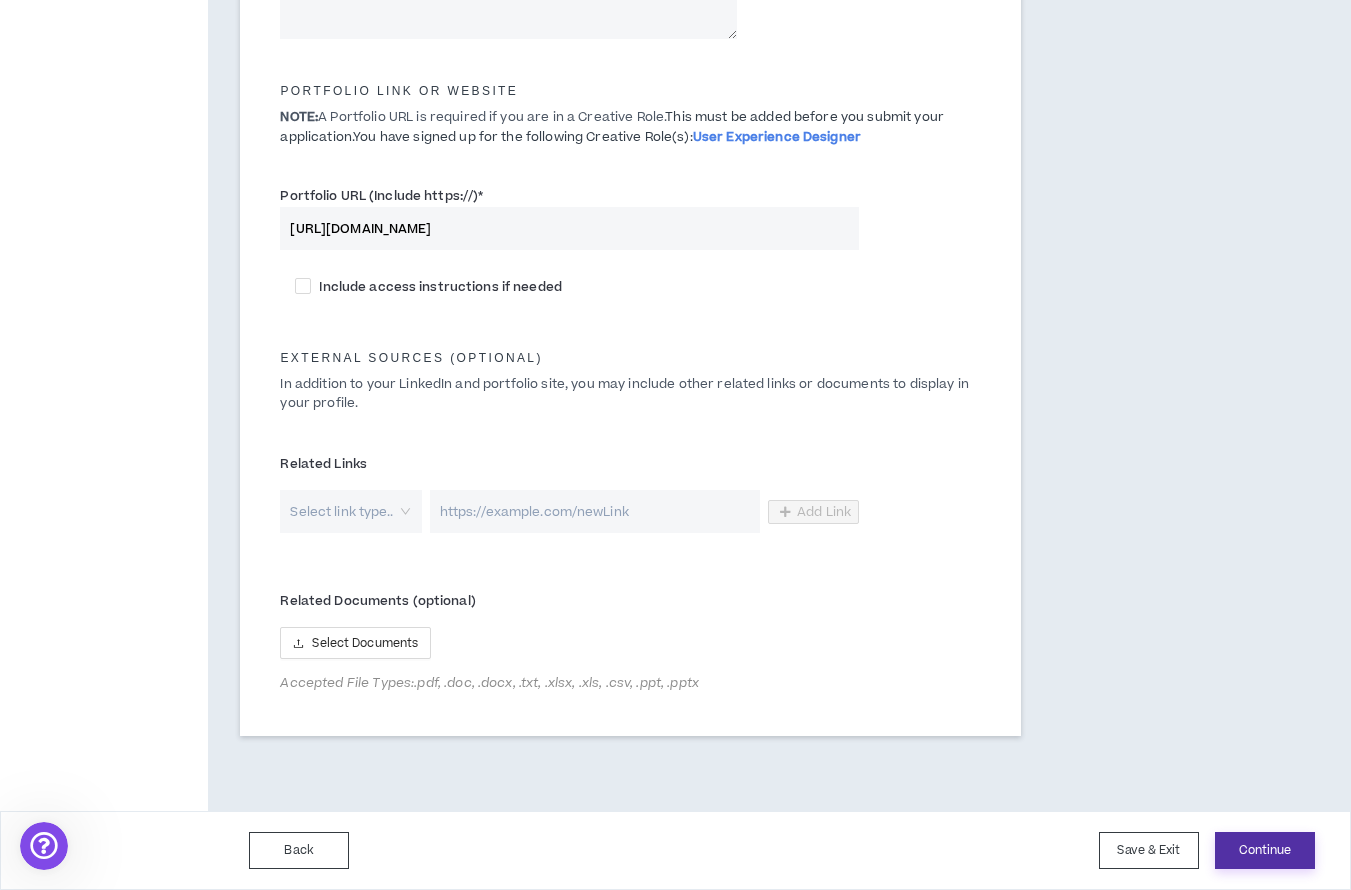 click on "Continue" at bounding box center (1265, 850) 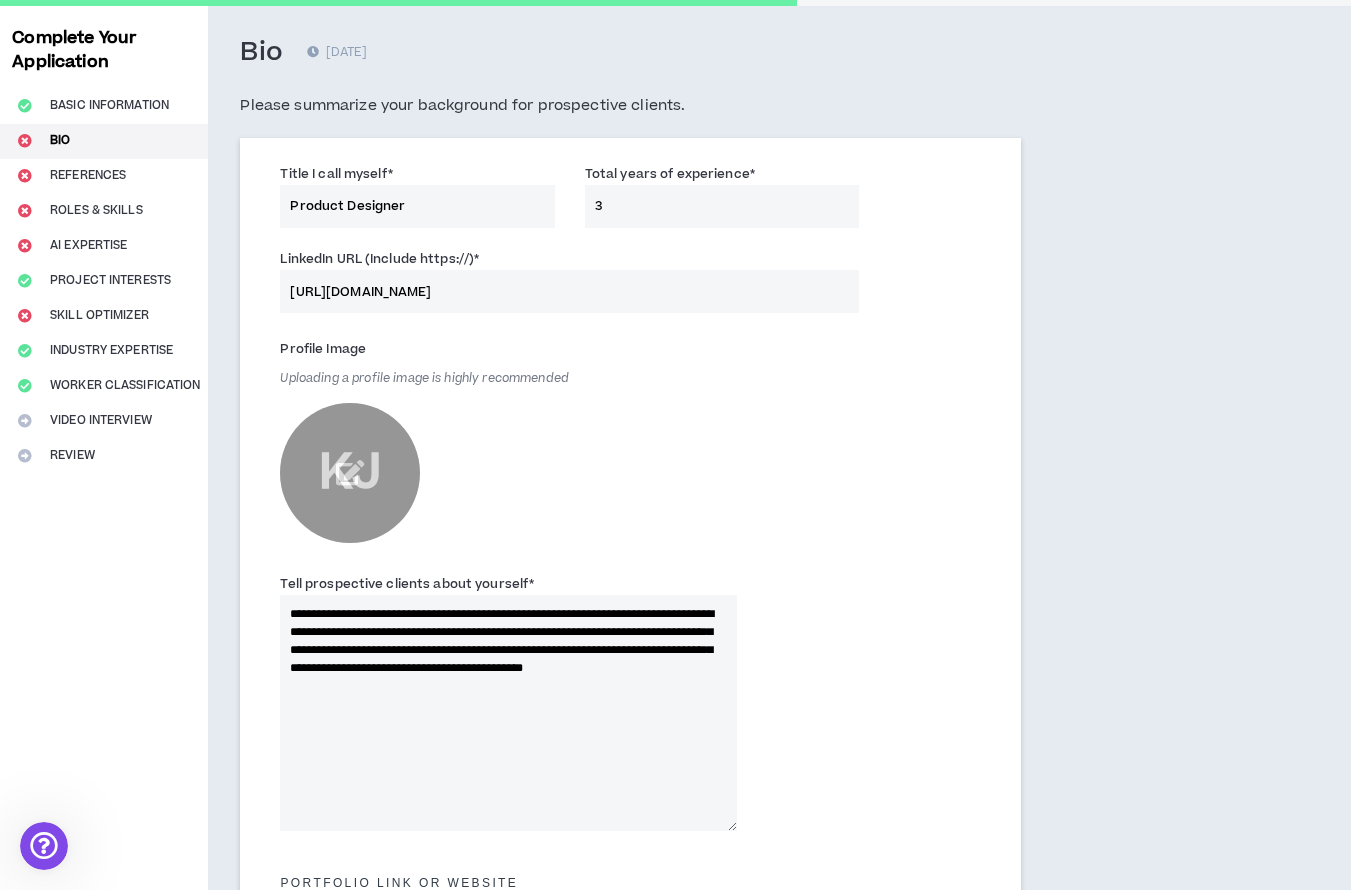 scroll, scrollTop: 0, scrollLeft: 0, axis: both 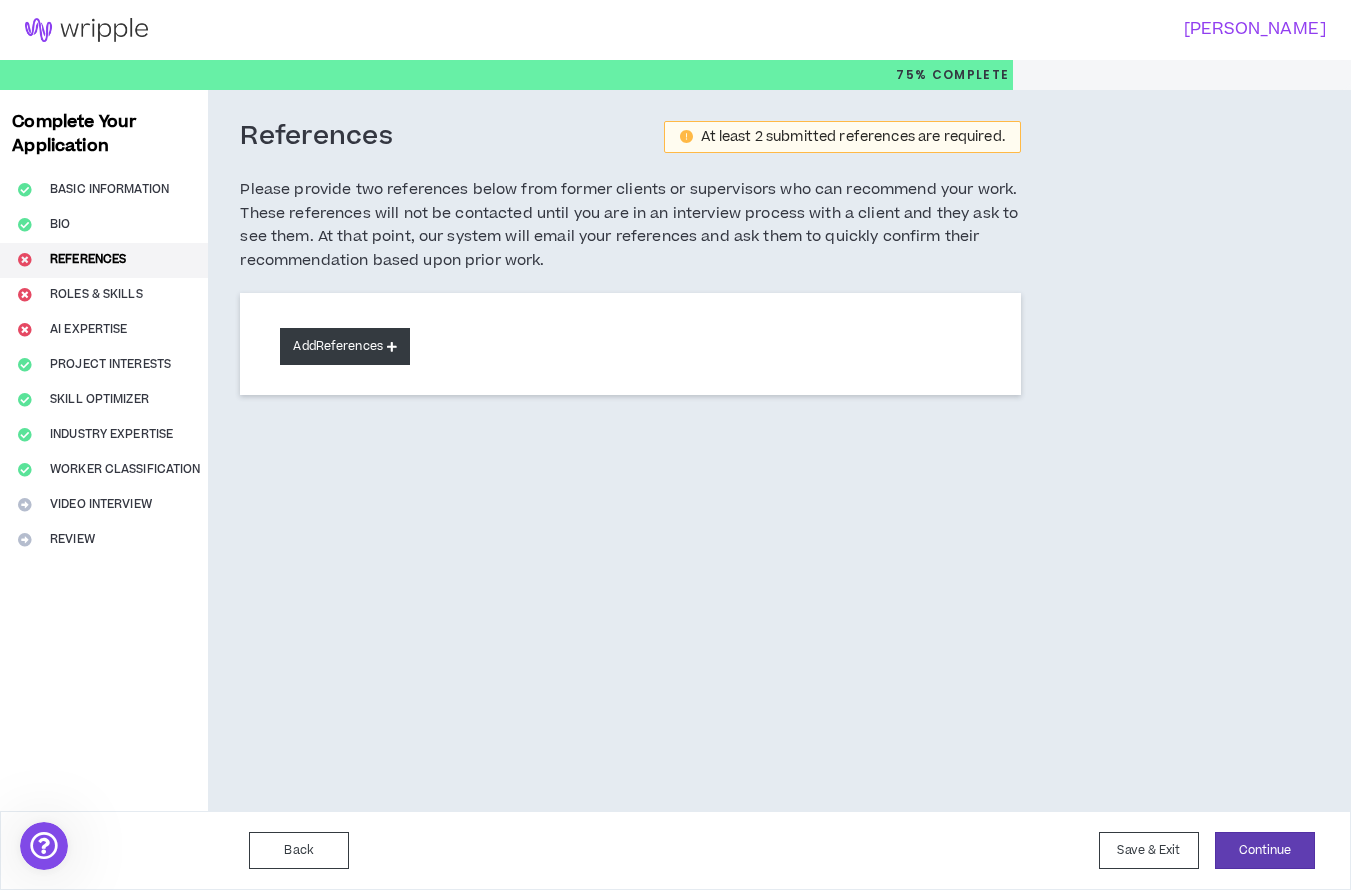 click on "Add  References" at bounding box center [345, 346] 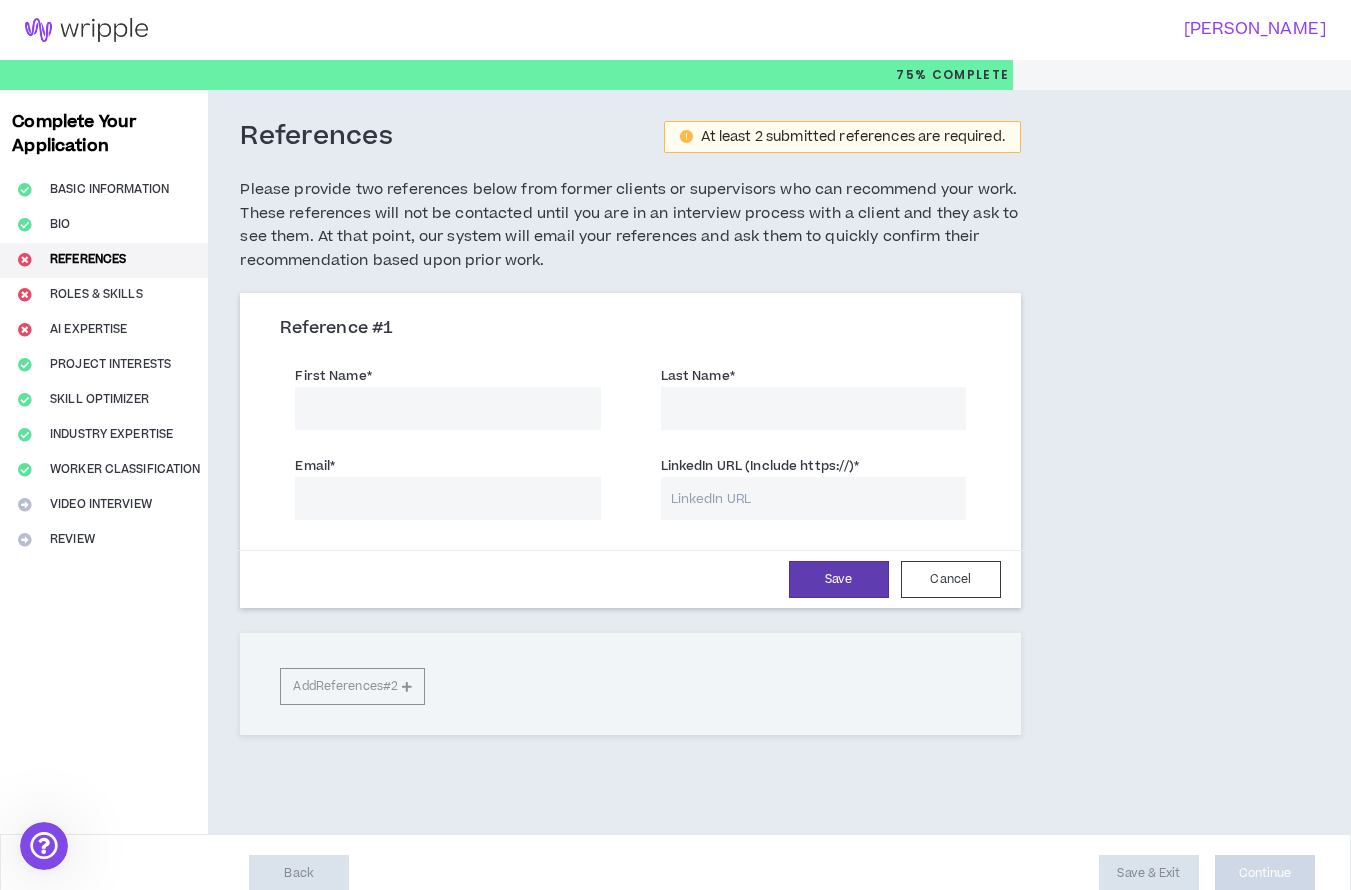 click on "First Name  *" at bounding box center (447, 408) 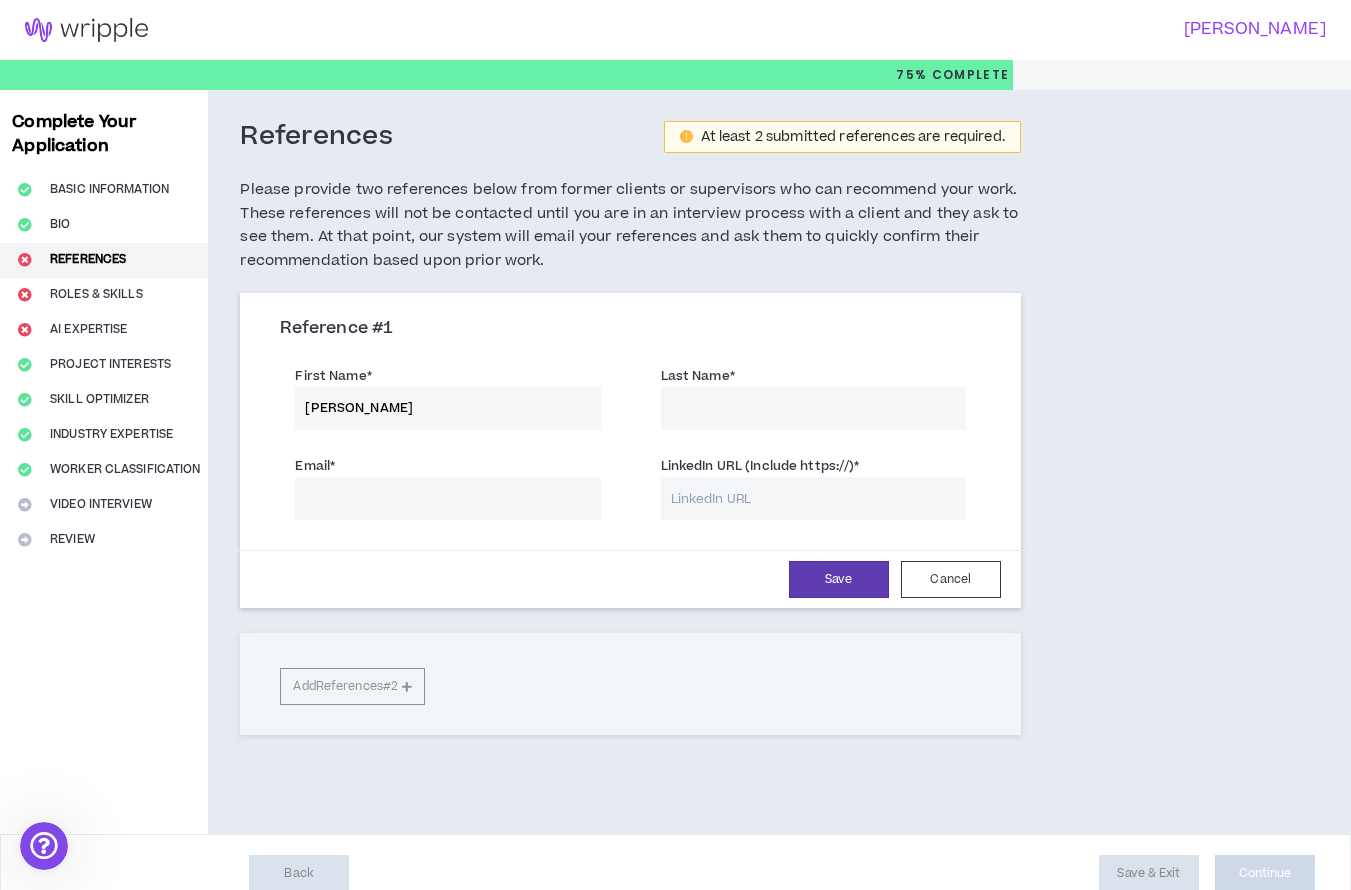 type on "[PERSON_NAME]" 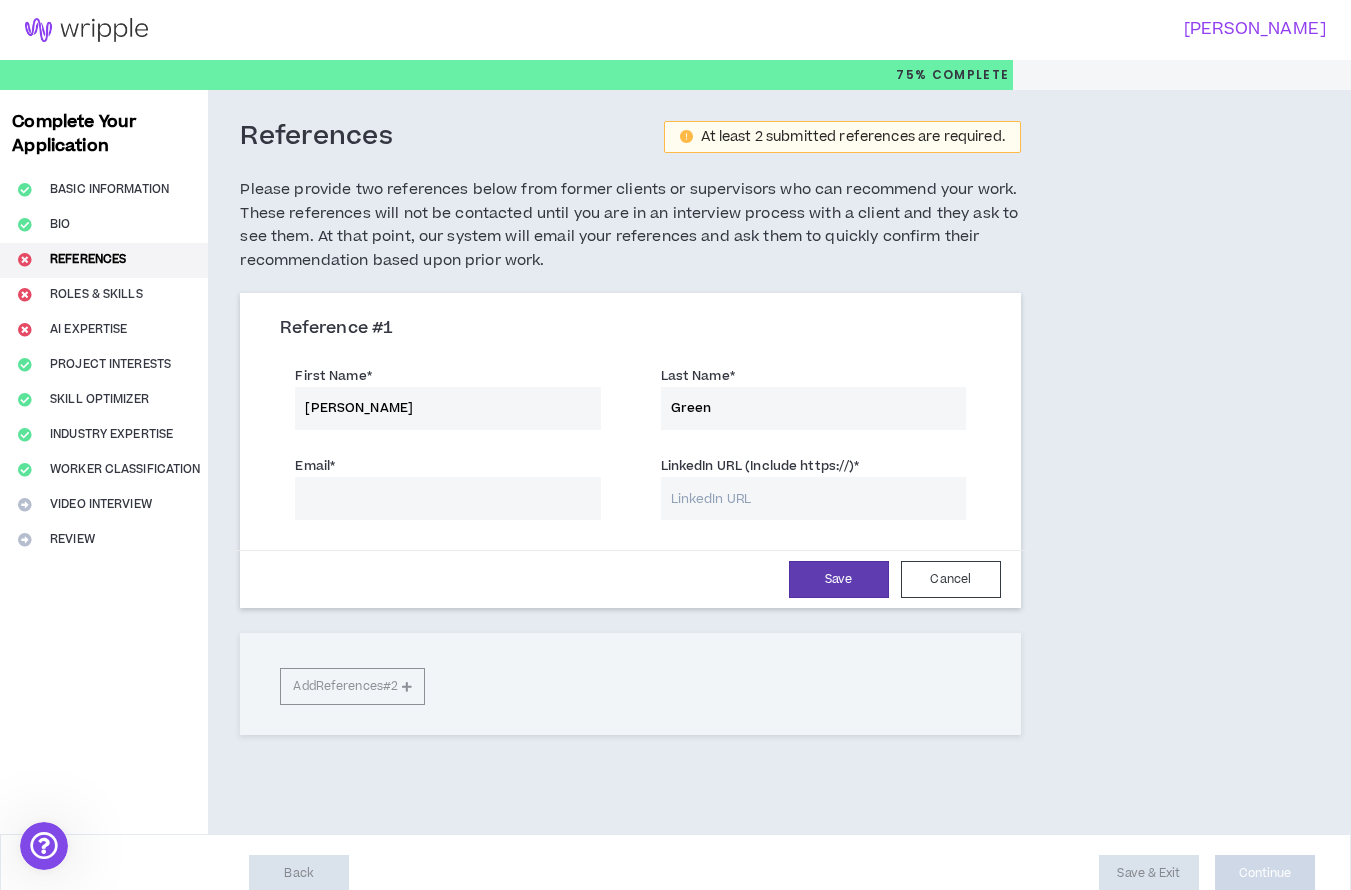 type on "Green" 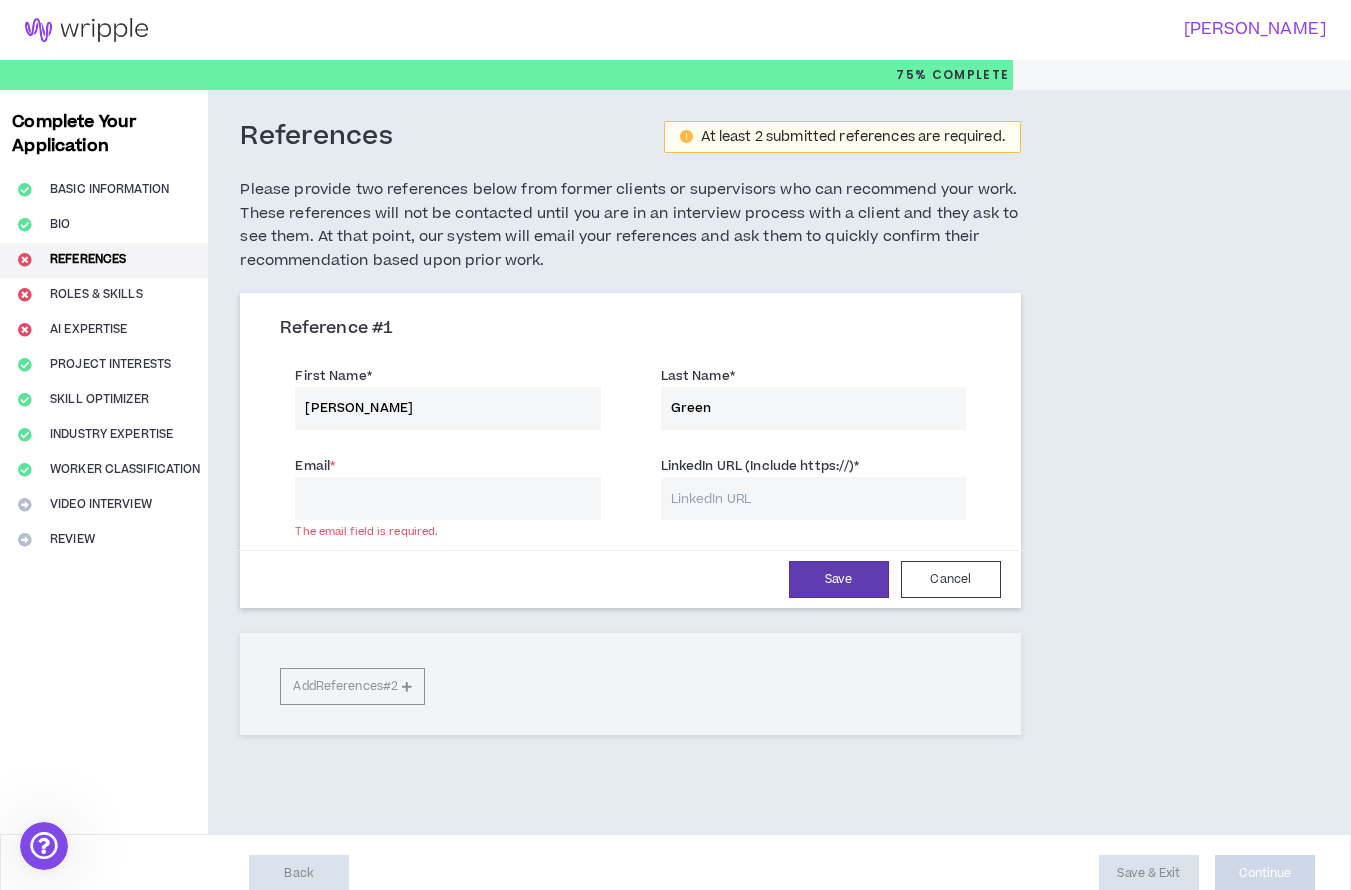 click on "Email  *" at bounding box center (447, 498) 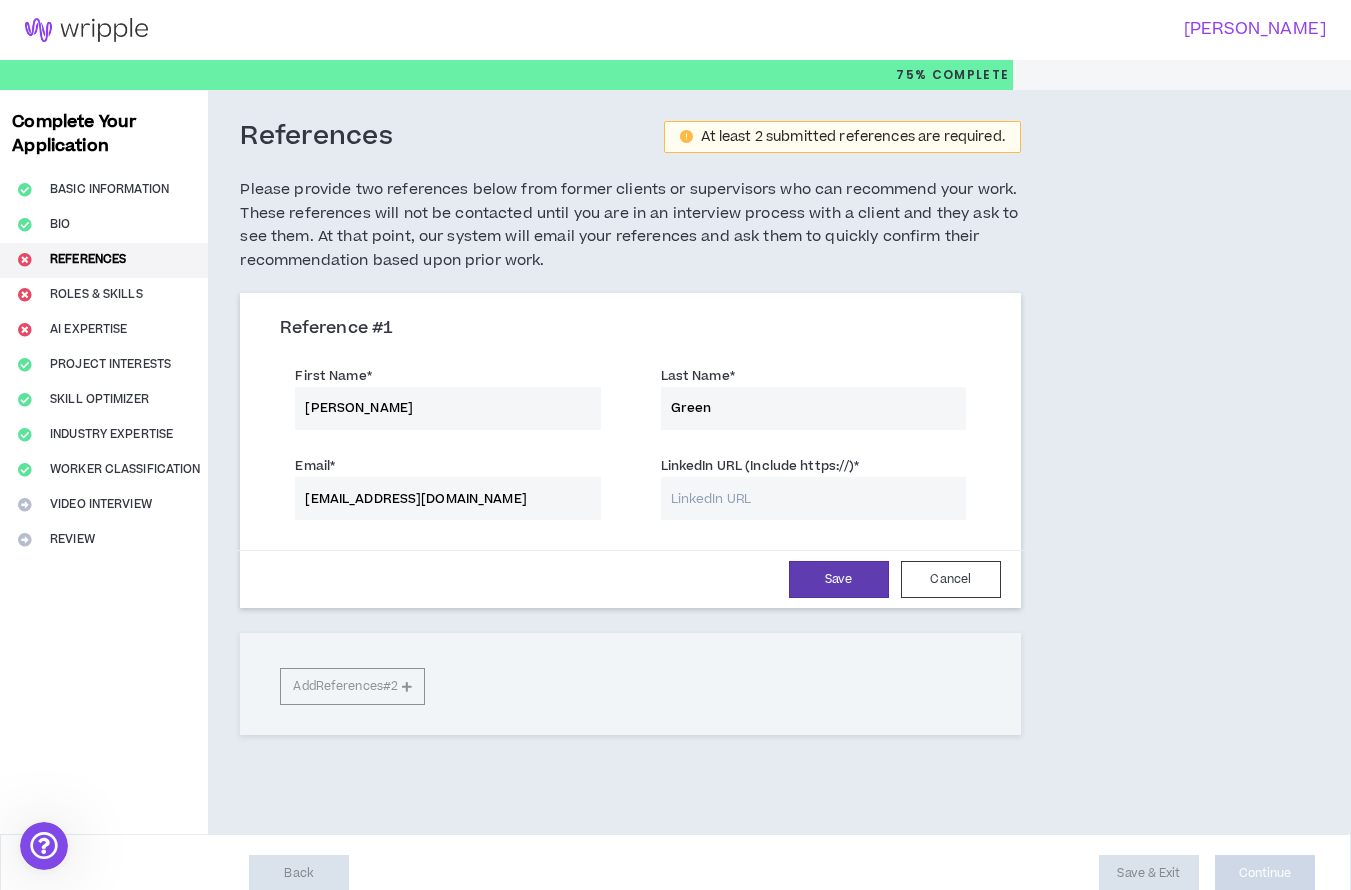type on "[EMAIL_ADDRESS][DOMAIN_NAME]" 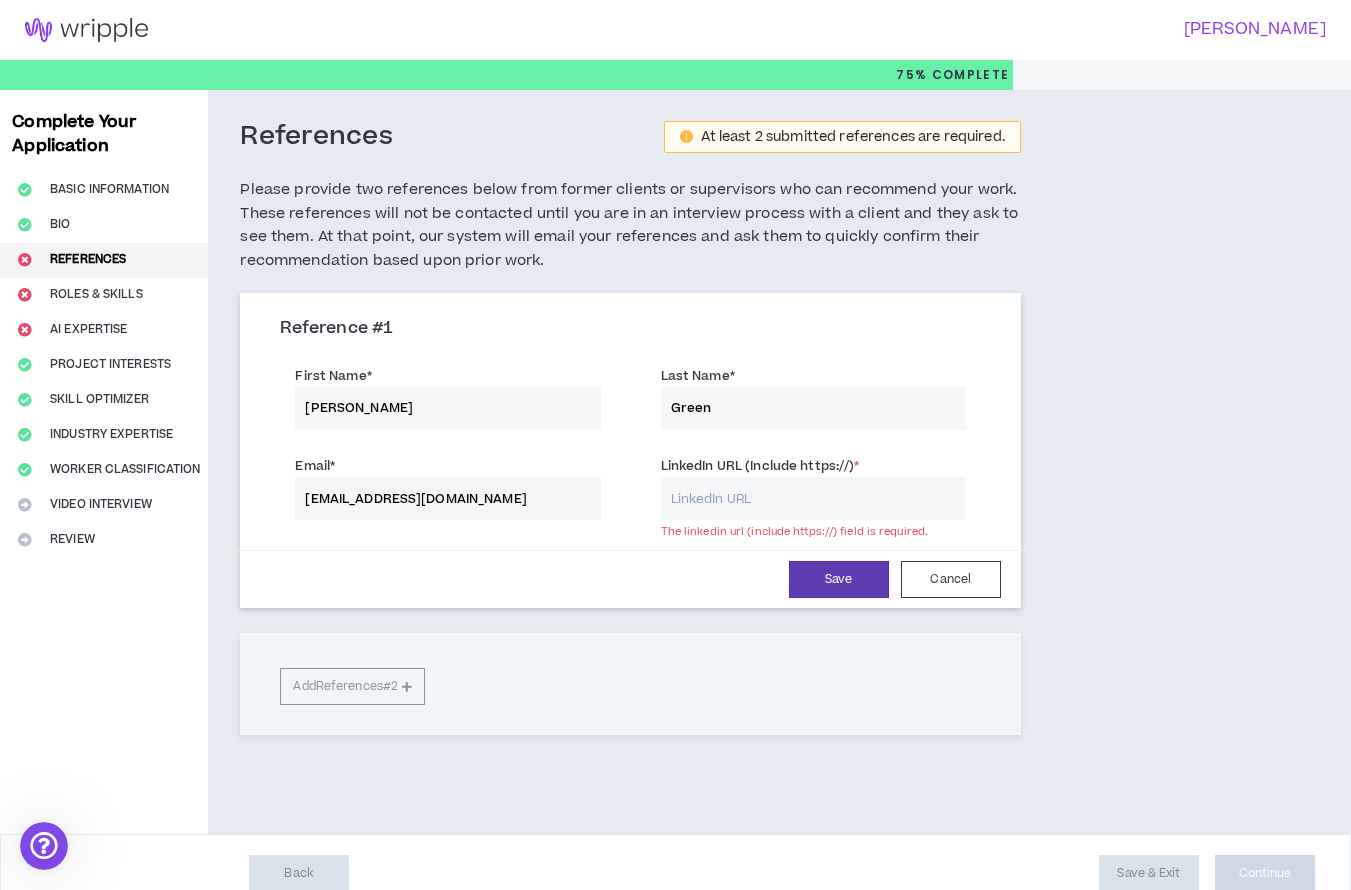 click on "LinkedIn URL (Include https://)  *" at bounding box center (813, 498) 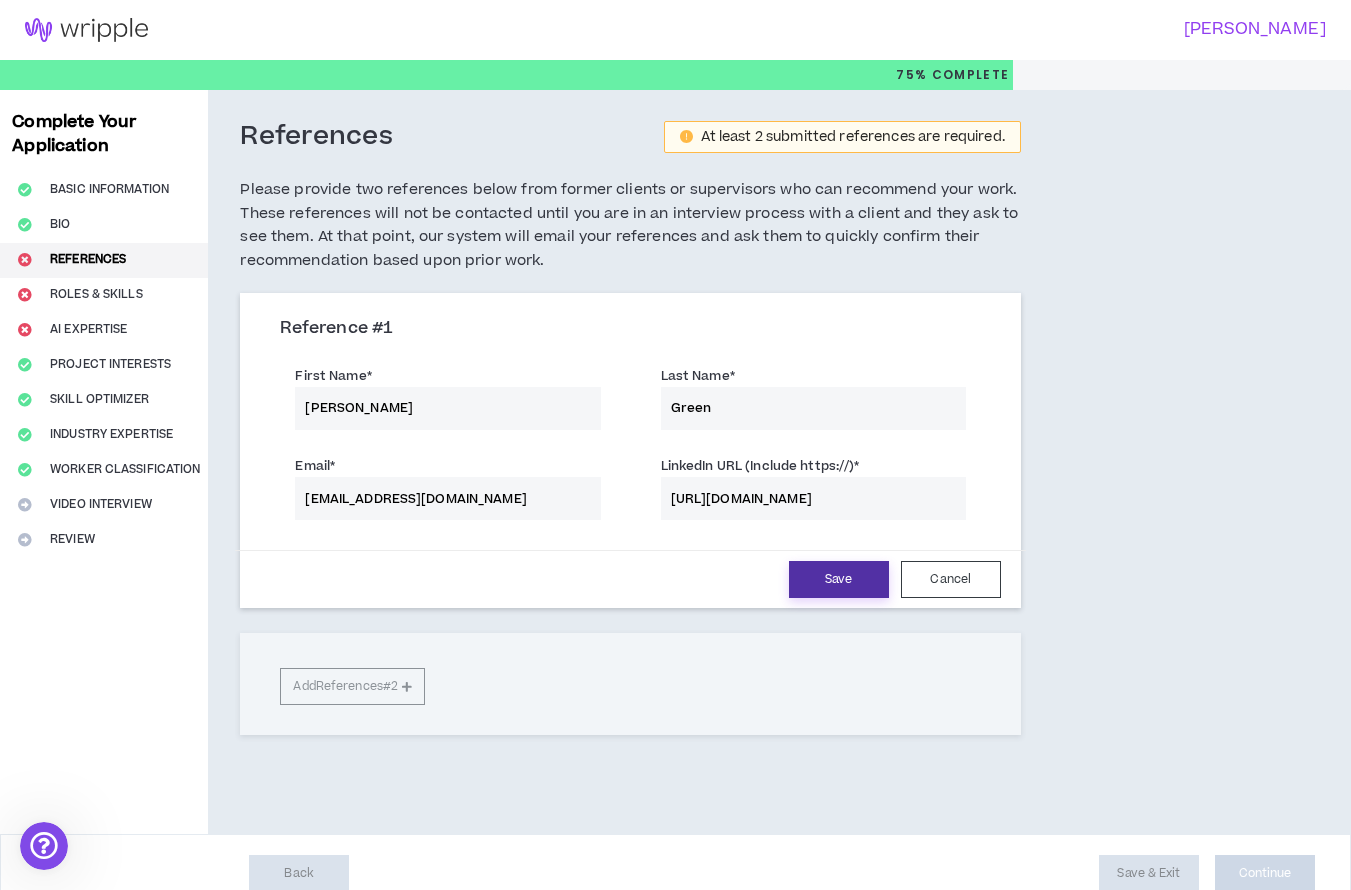 type on "[URL][DOMAIN_NAME]" 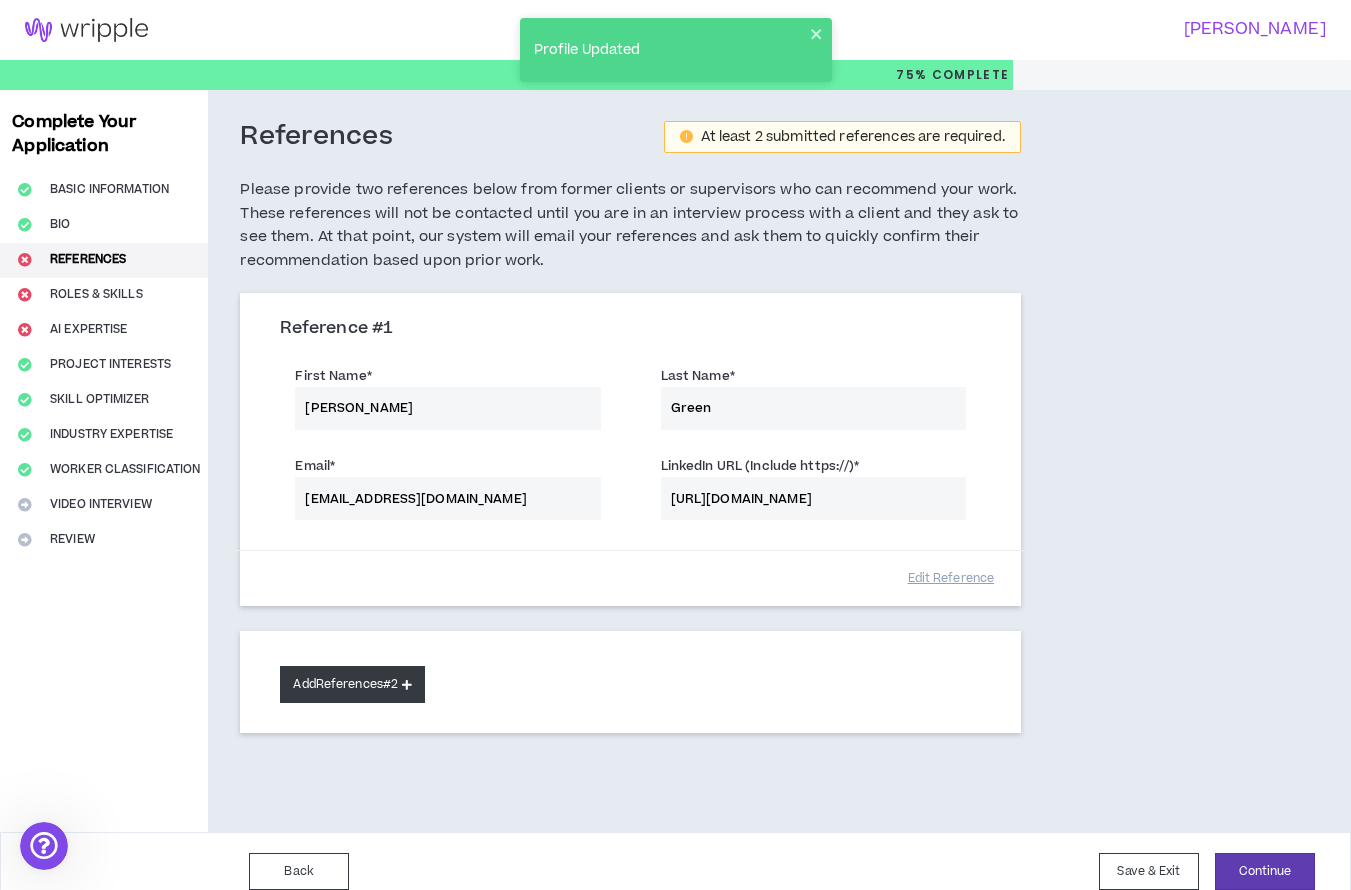click at bounding box center [407, 684] 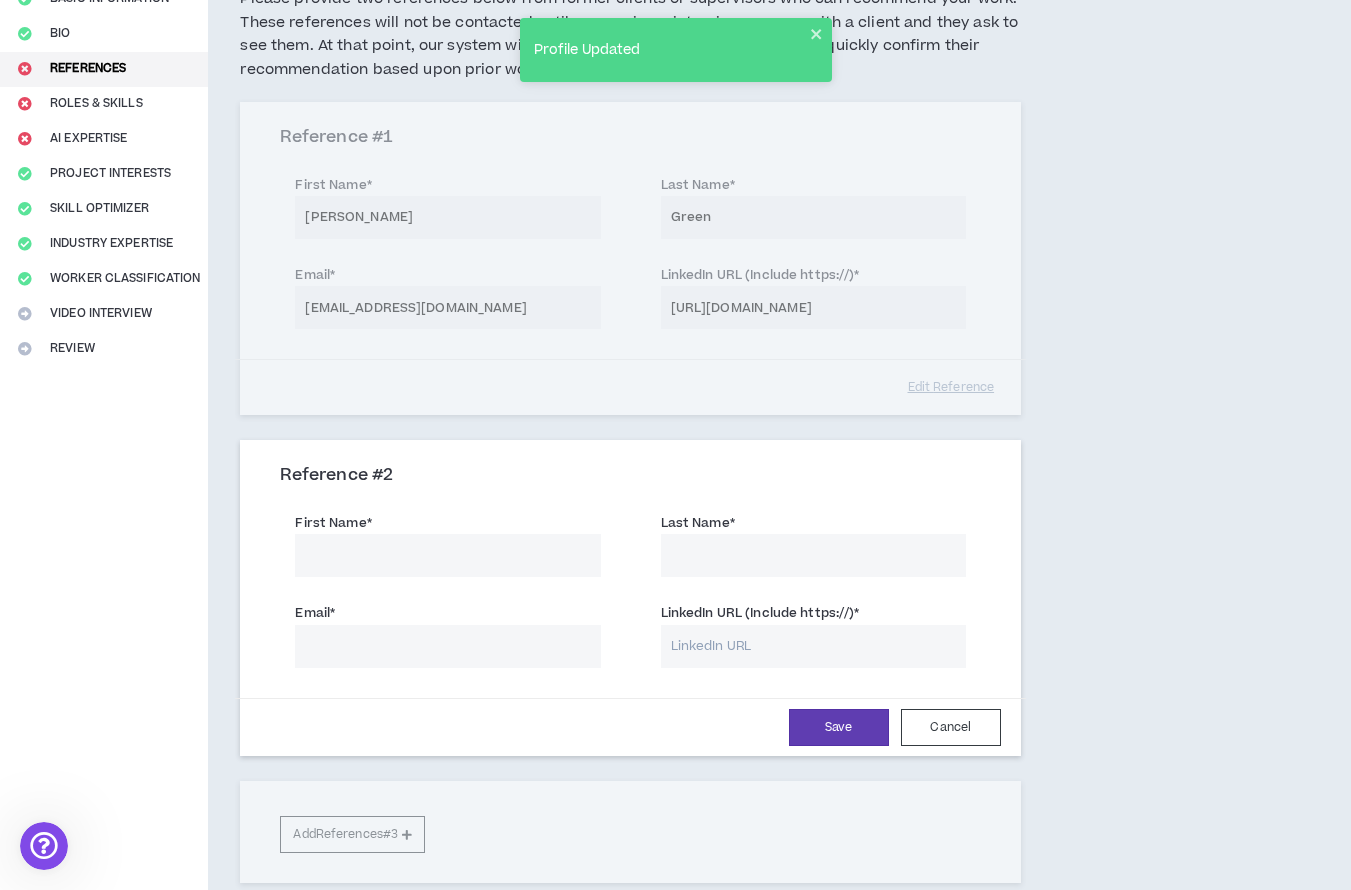 scroll, scrollTop: 263, scrollLeft: 0, axis: vertical 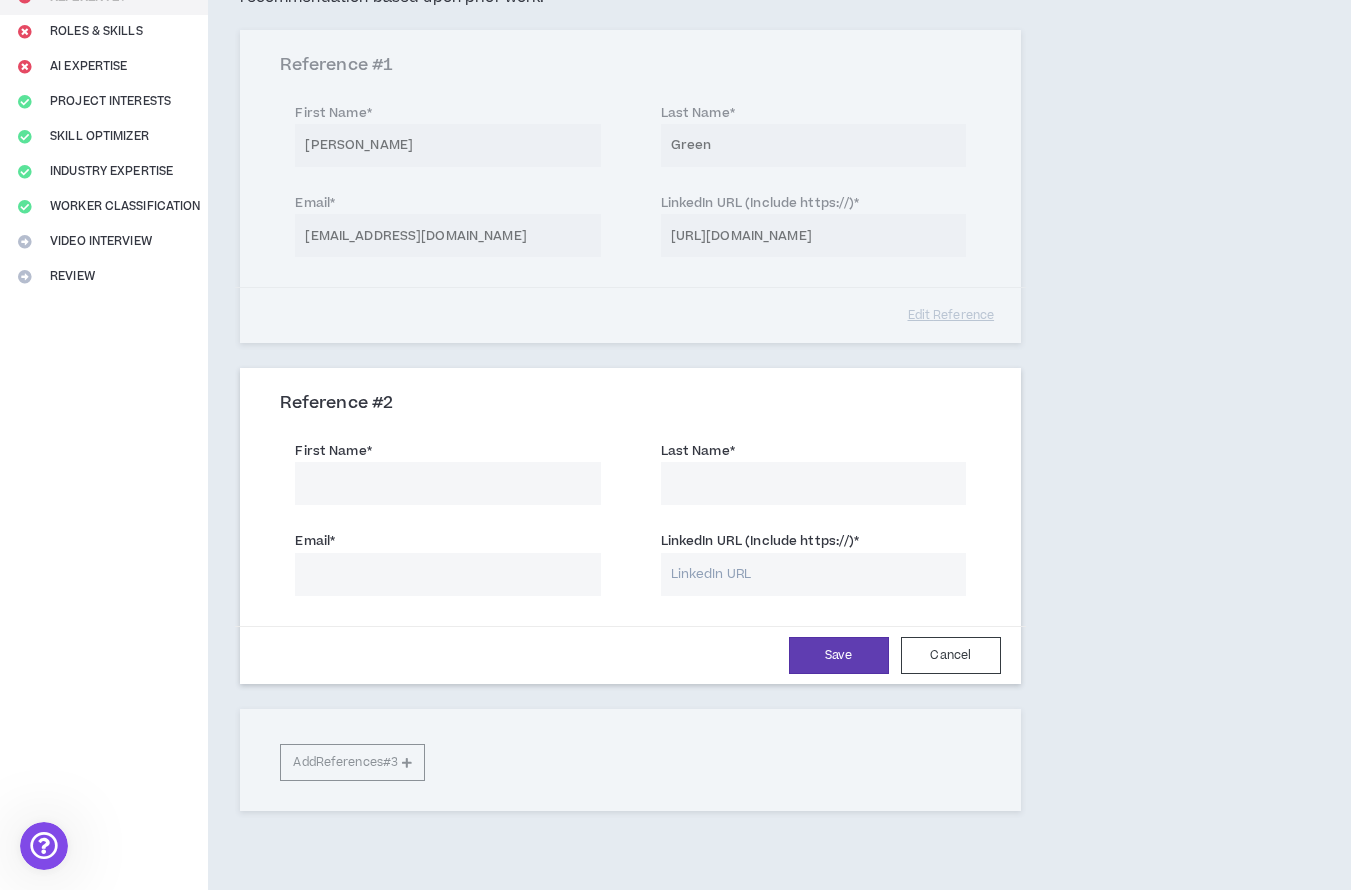 click on "First Name  *" at bounding box center (447, 483) 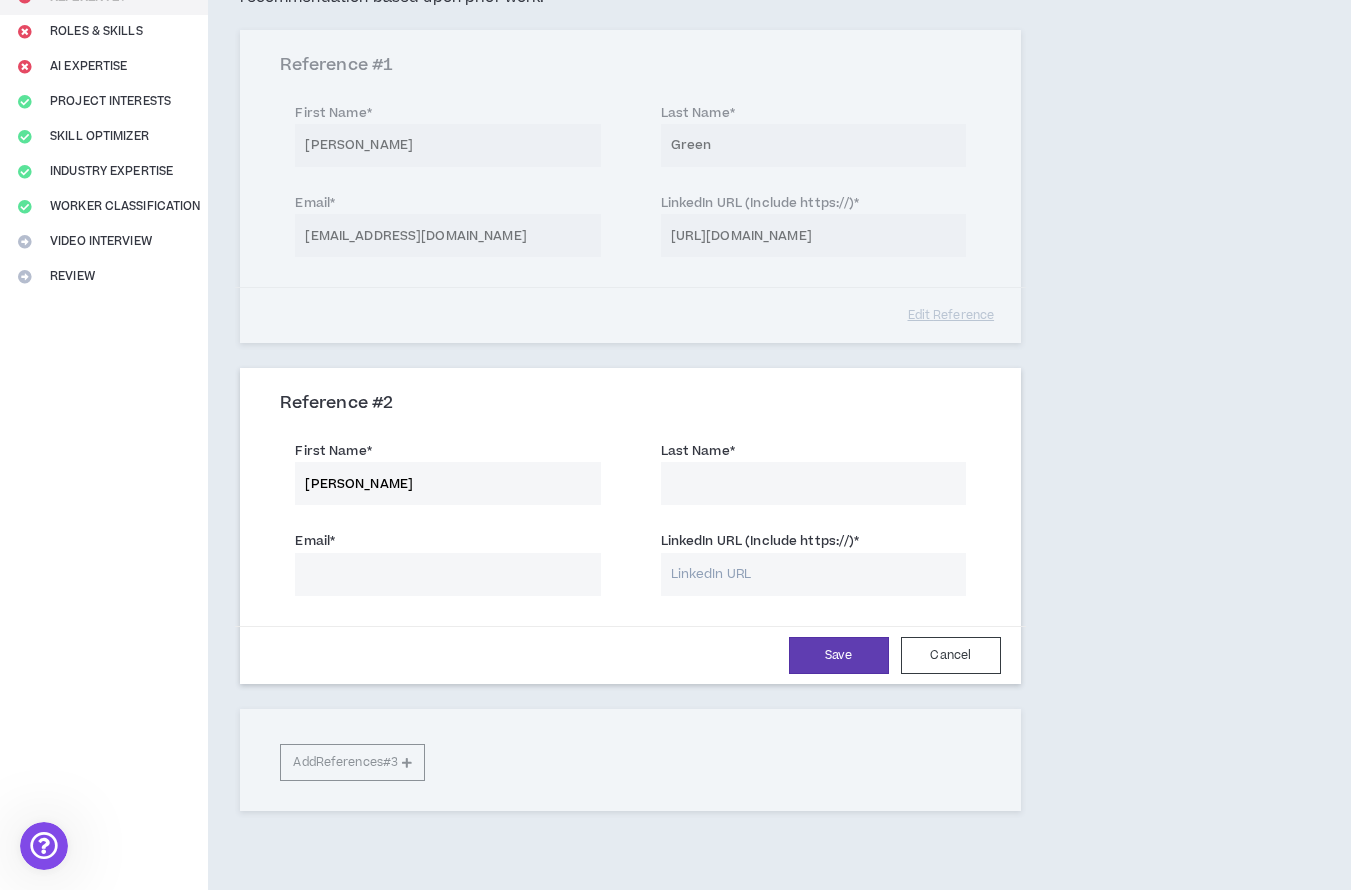 type on "[PERSON_NAME]" 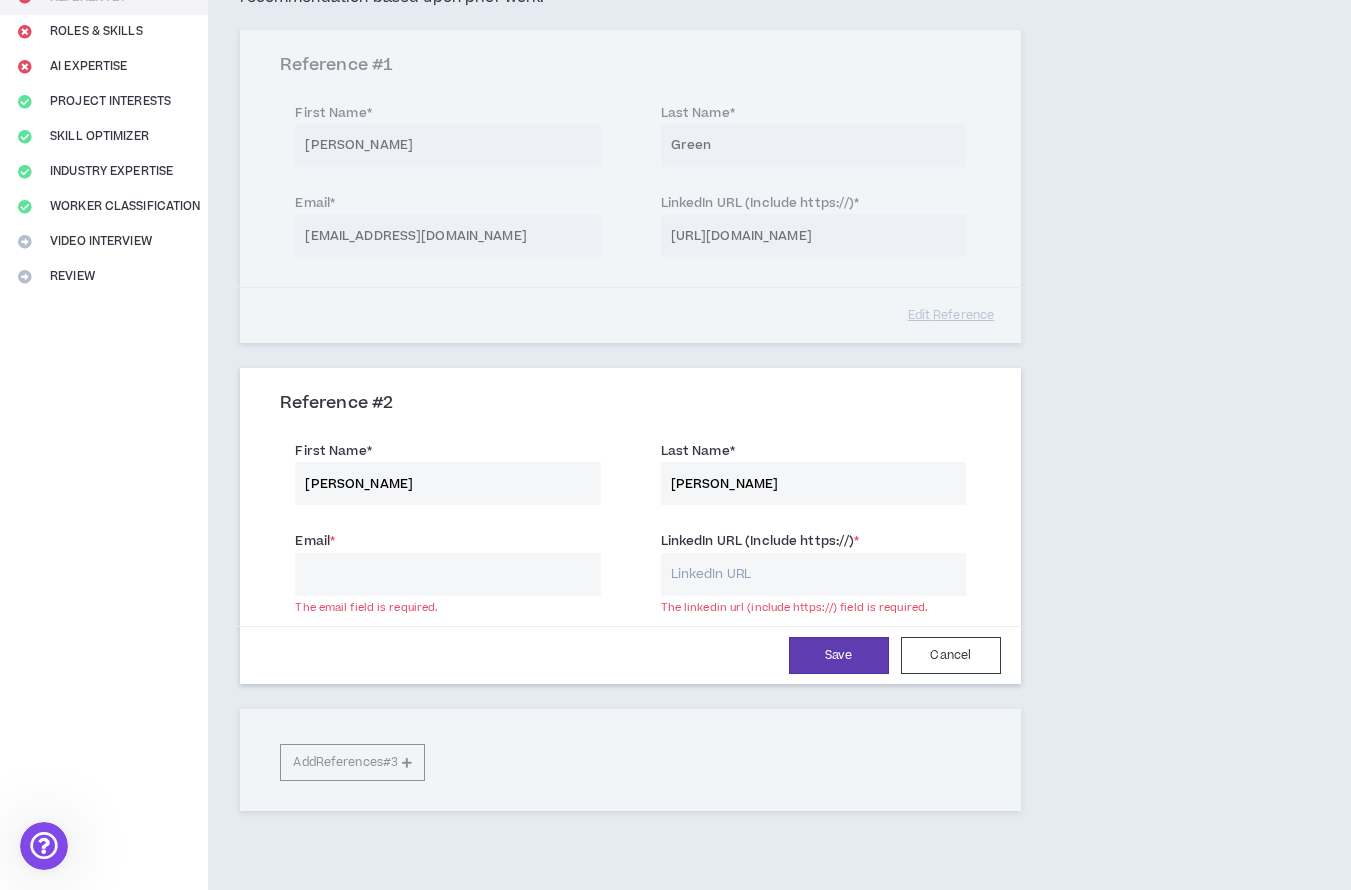 type on "[PERSON_NAME]" 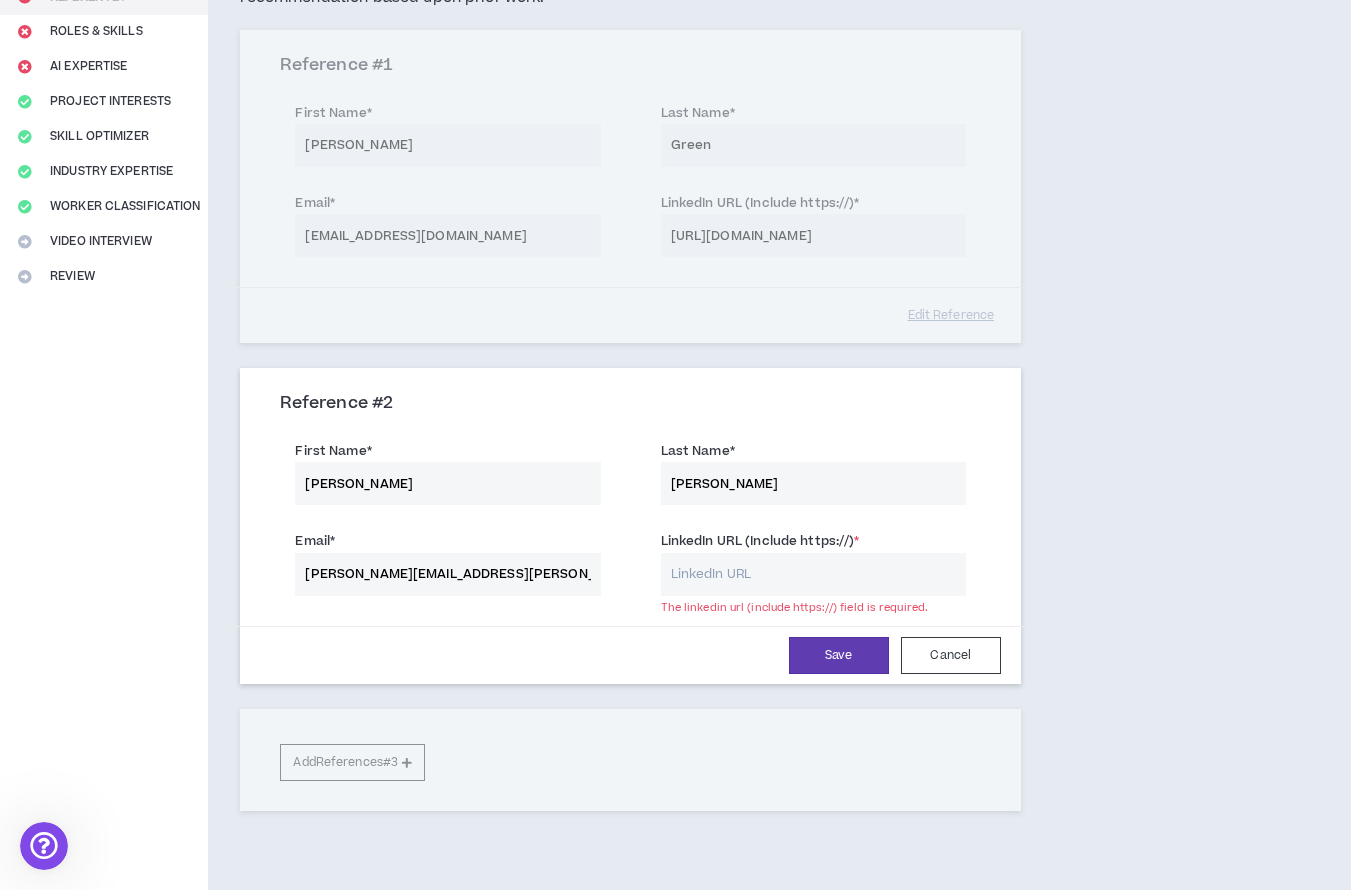 type on "[PERSON_NAME][EMAIL_ADDRESS][PERSON_NAME][DOMAIN_NAME]" 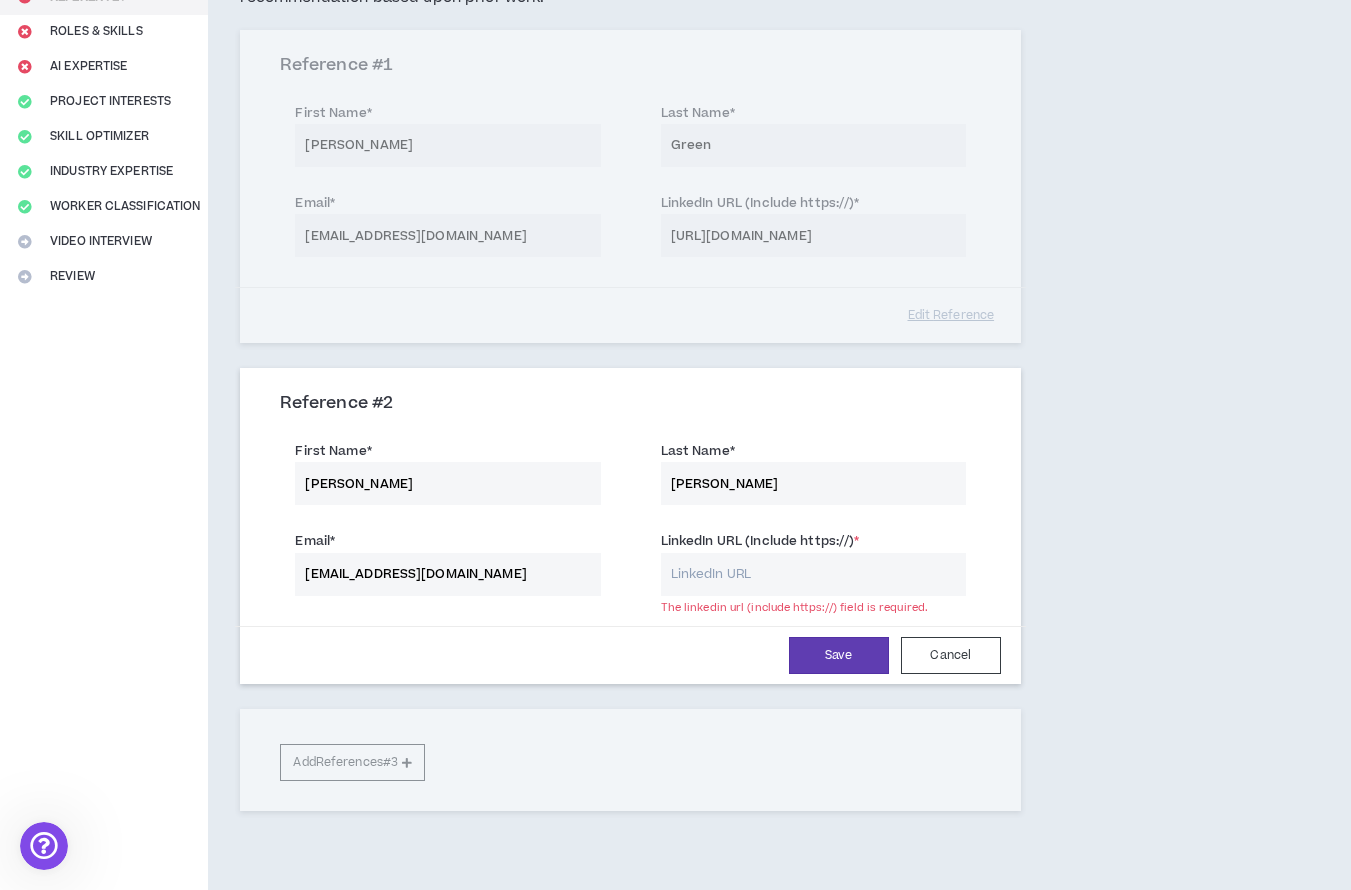 type on "[EMAIL_ADDRESS][DOMAIN_NAME]" 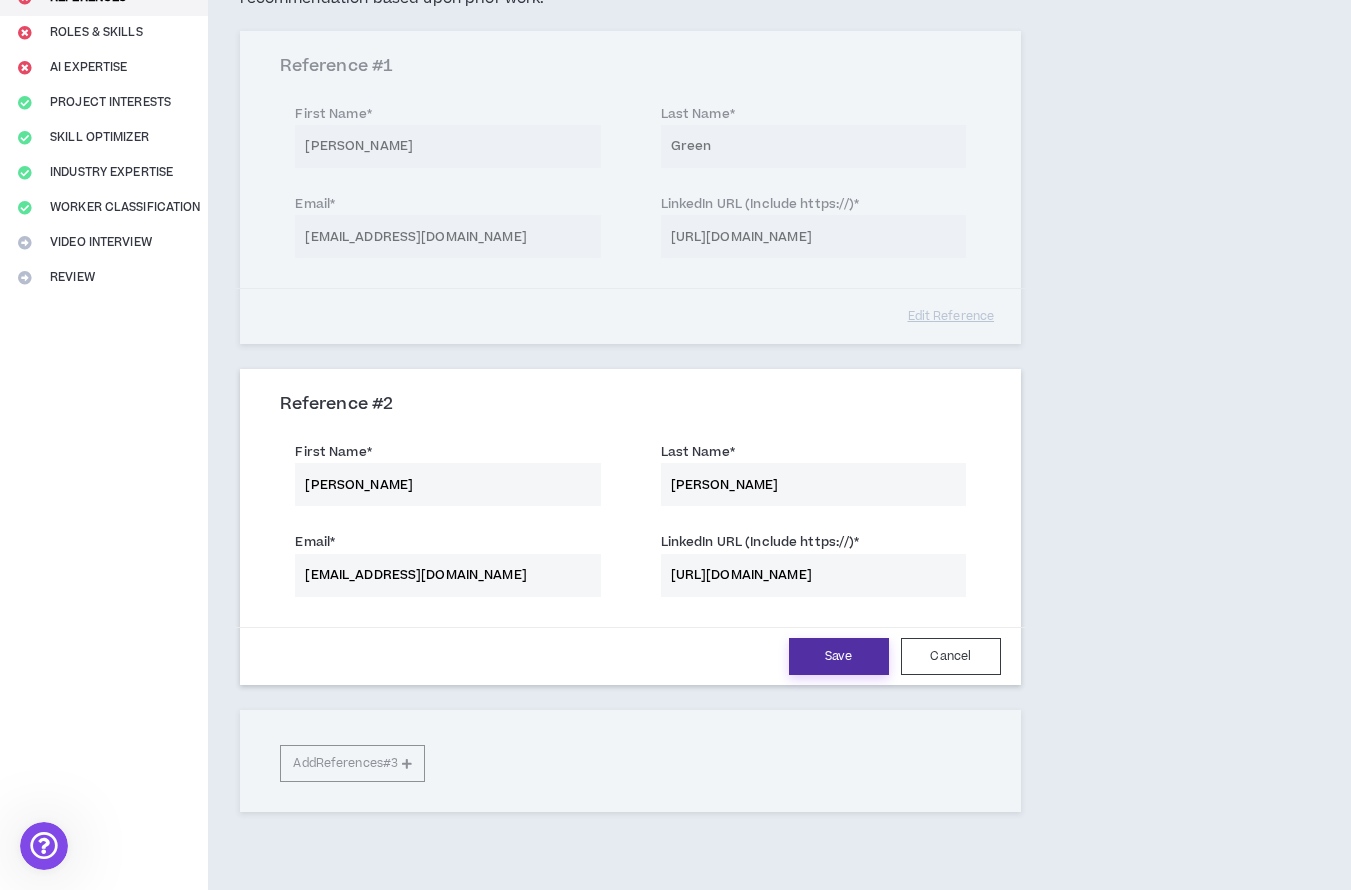 type on "[URL][DOMAIN_NAME]" 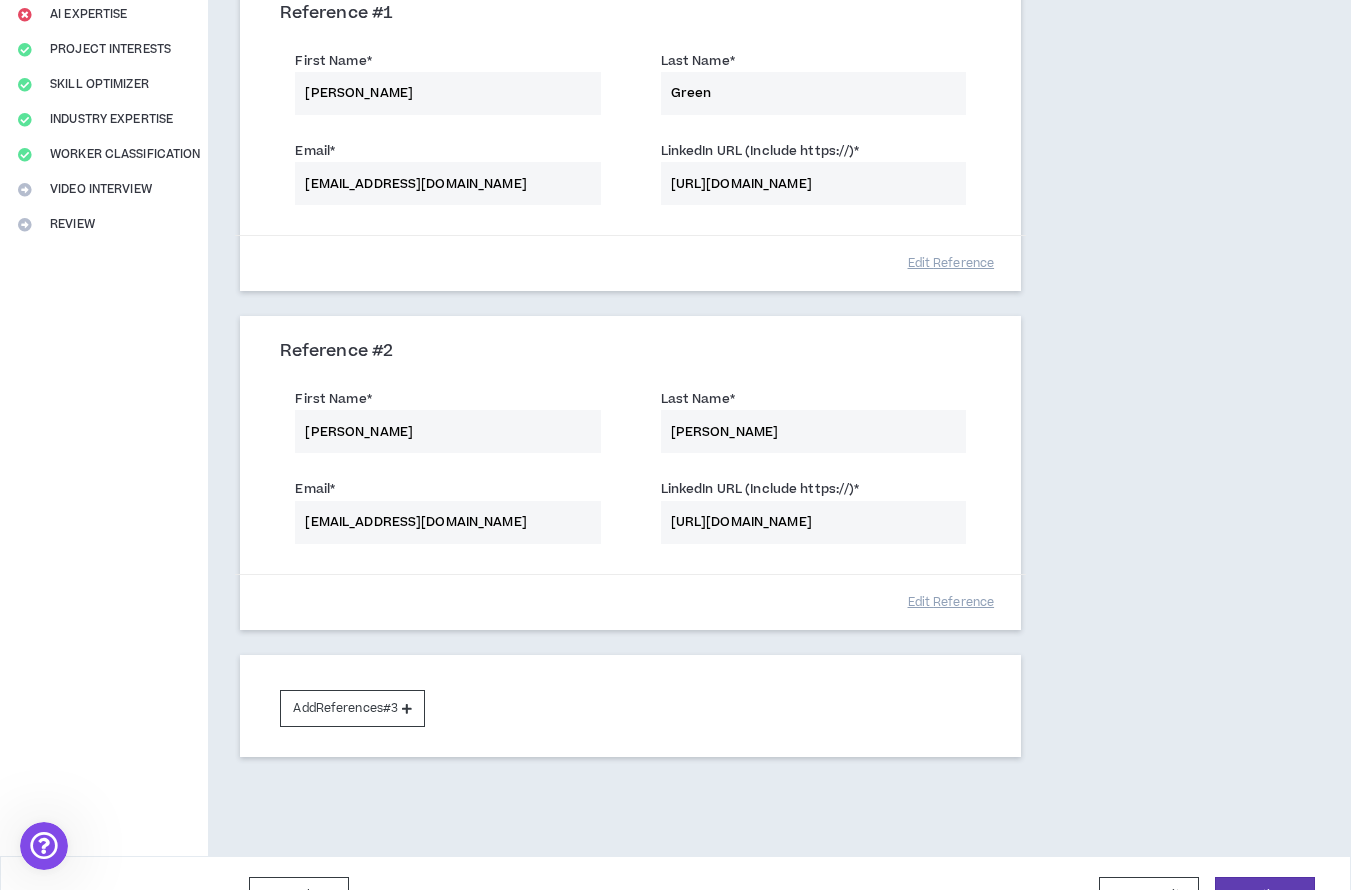 scroll, scrollTop: 359, scrollLeft: 0, axis: vertical 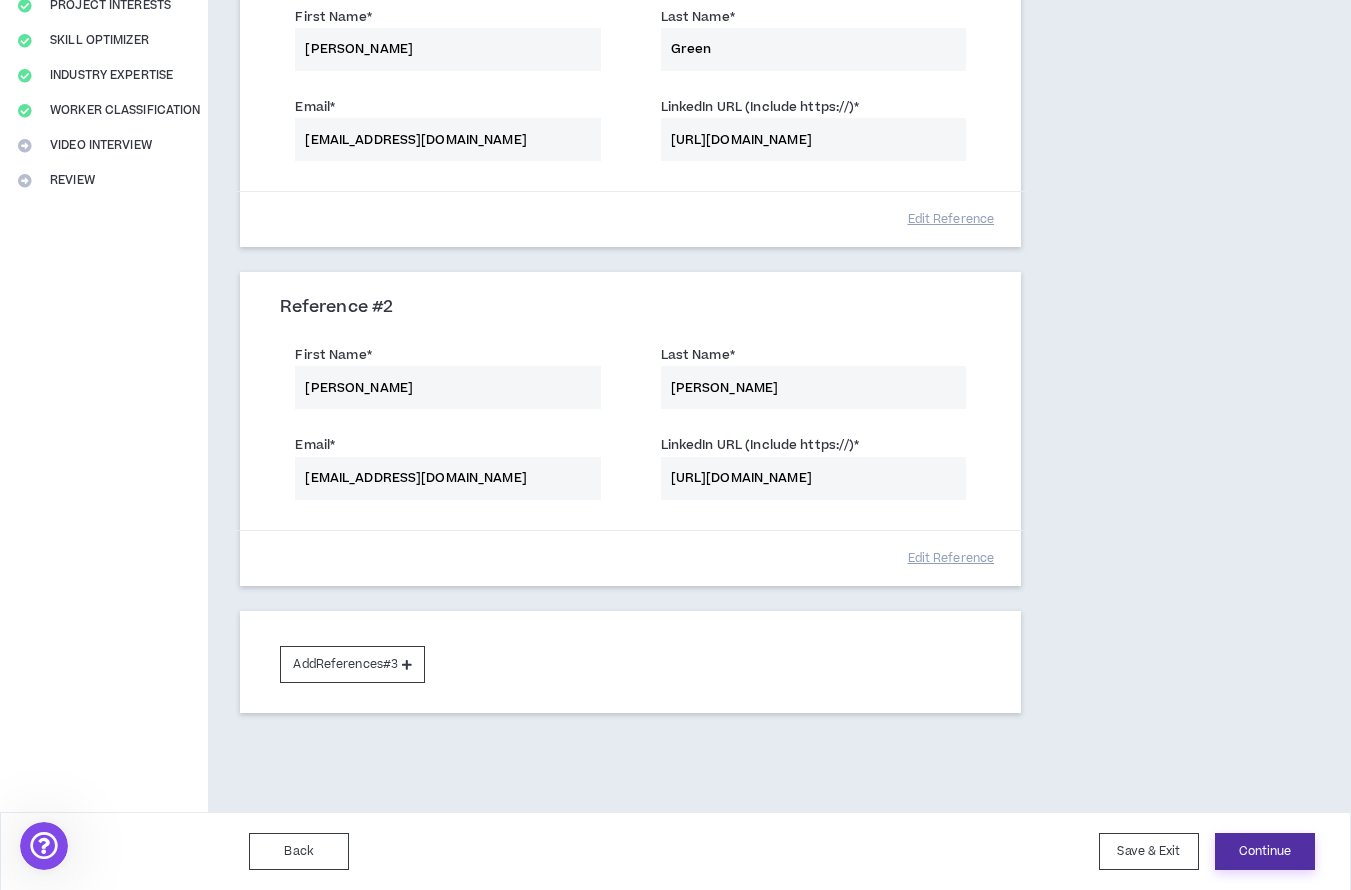 click on "Continue" at bounding box center (1265, 851) 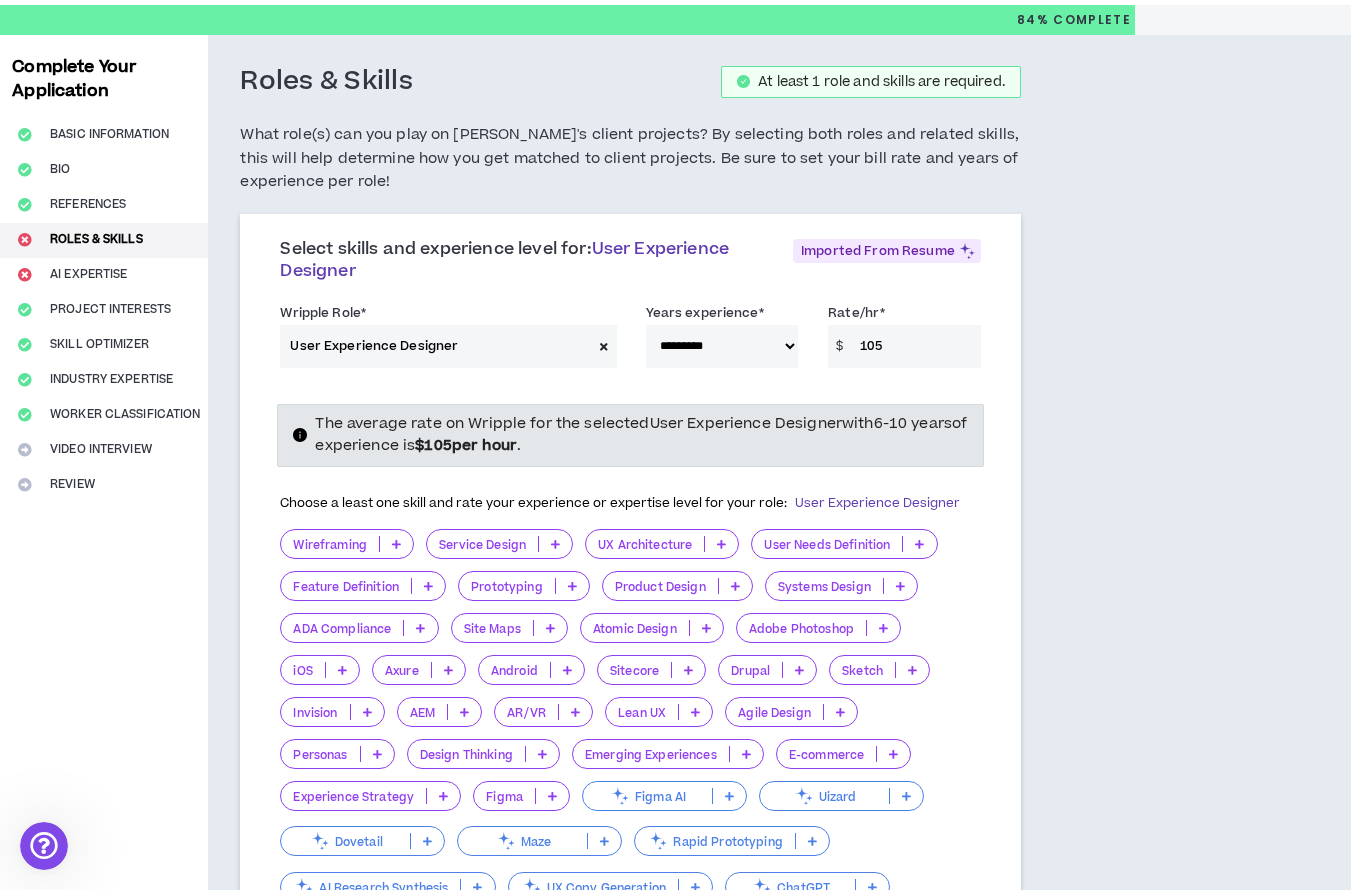 scroll, scrollTop: 0, scrollLeft: 0, axis: both 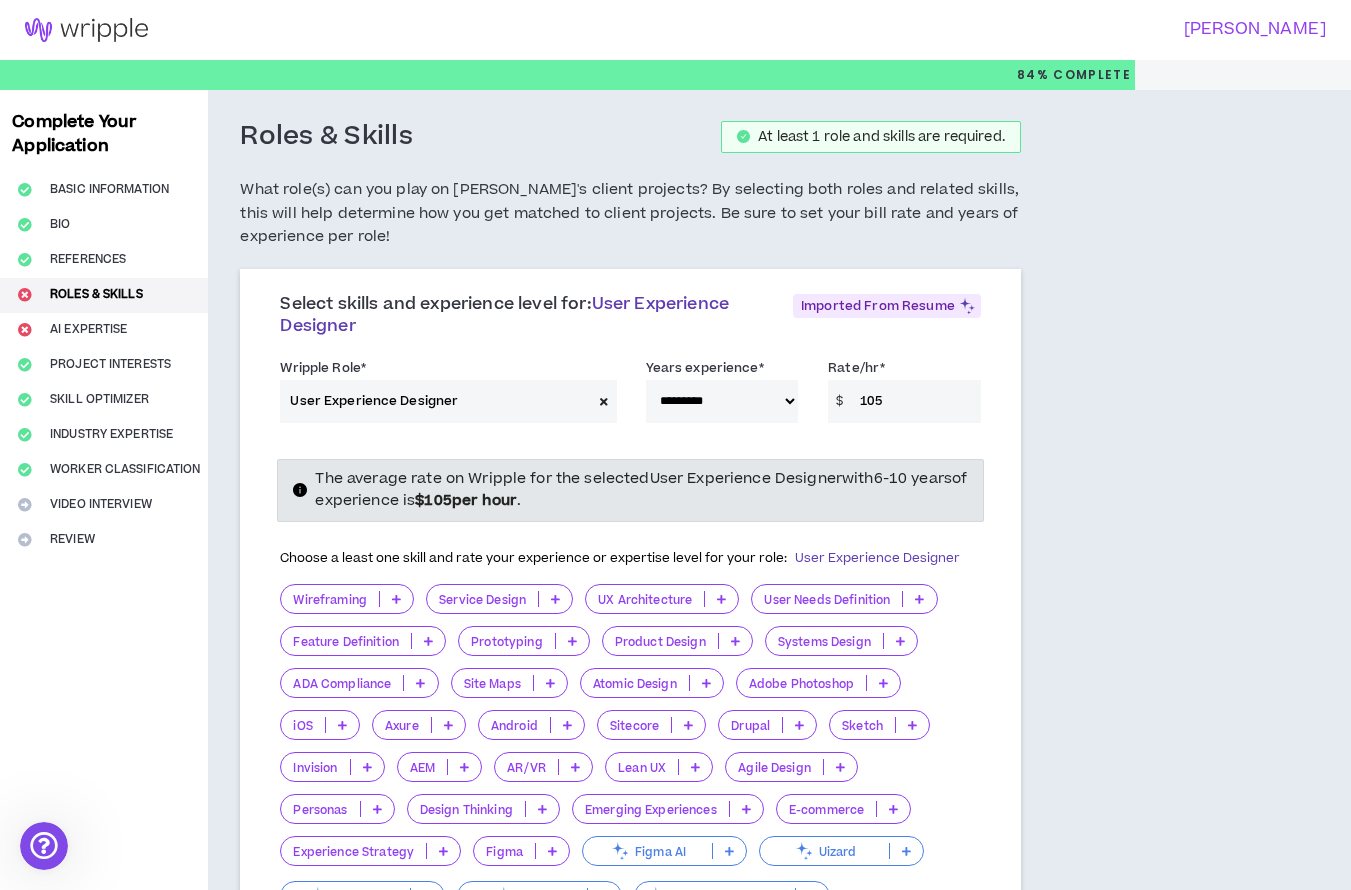 click on "**********" at bounding box center (722, 401) 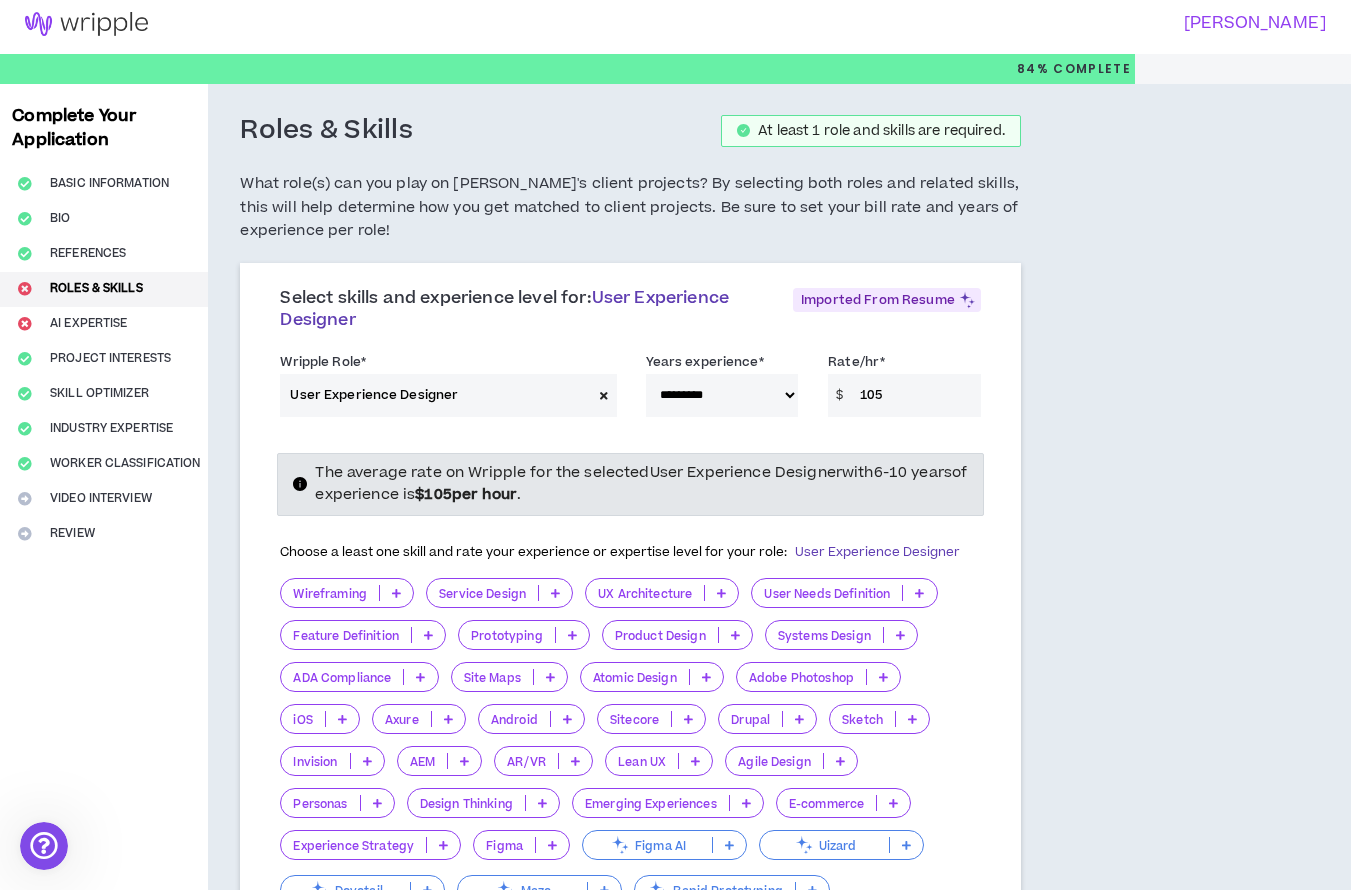 scroll, scrollTop: 3, scrollLeft: 0, axis: vertical 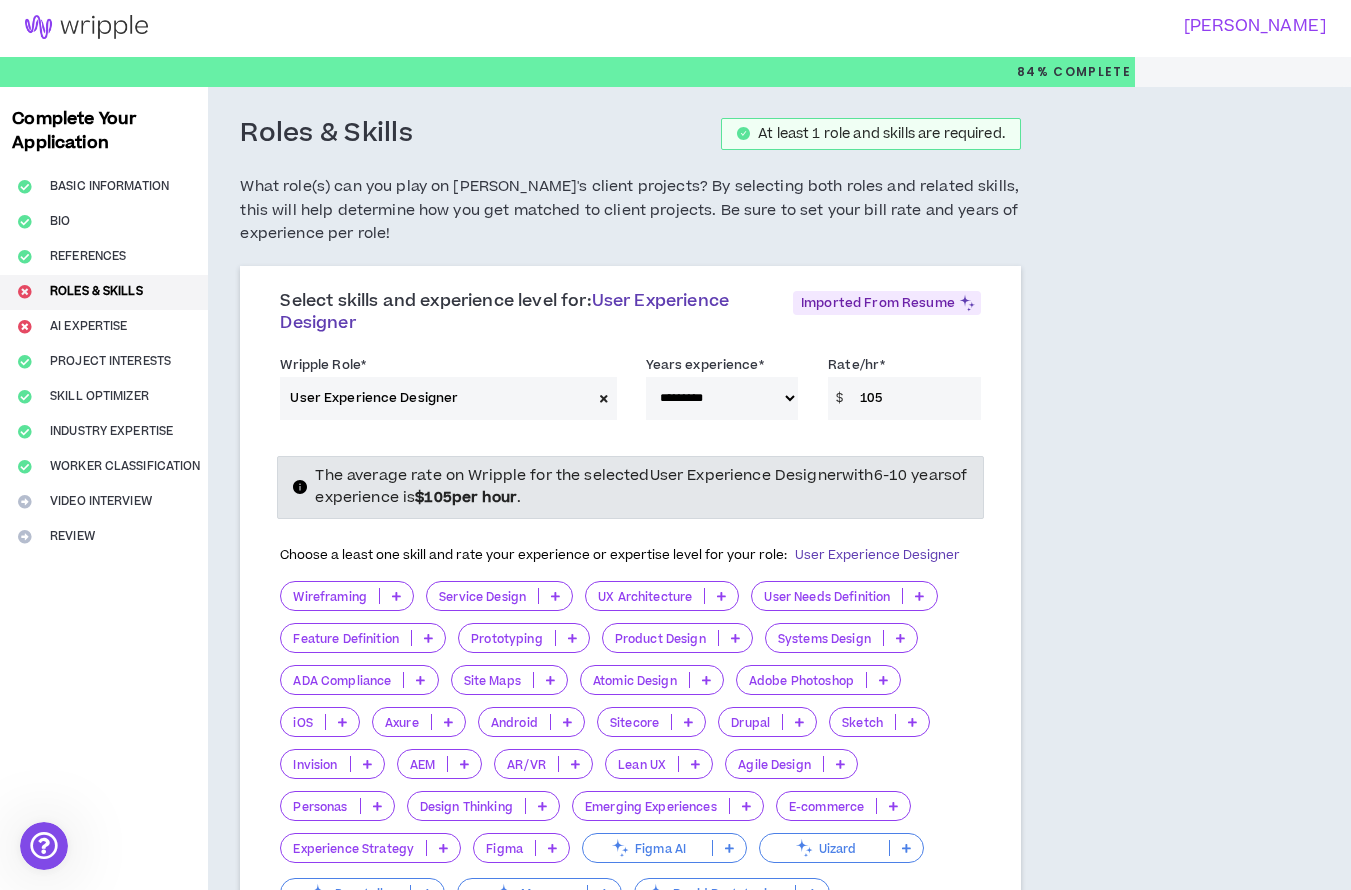 click on "105" at bounding box center (915, 398) 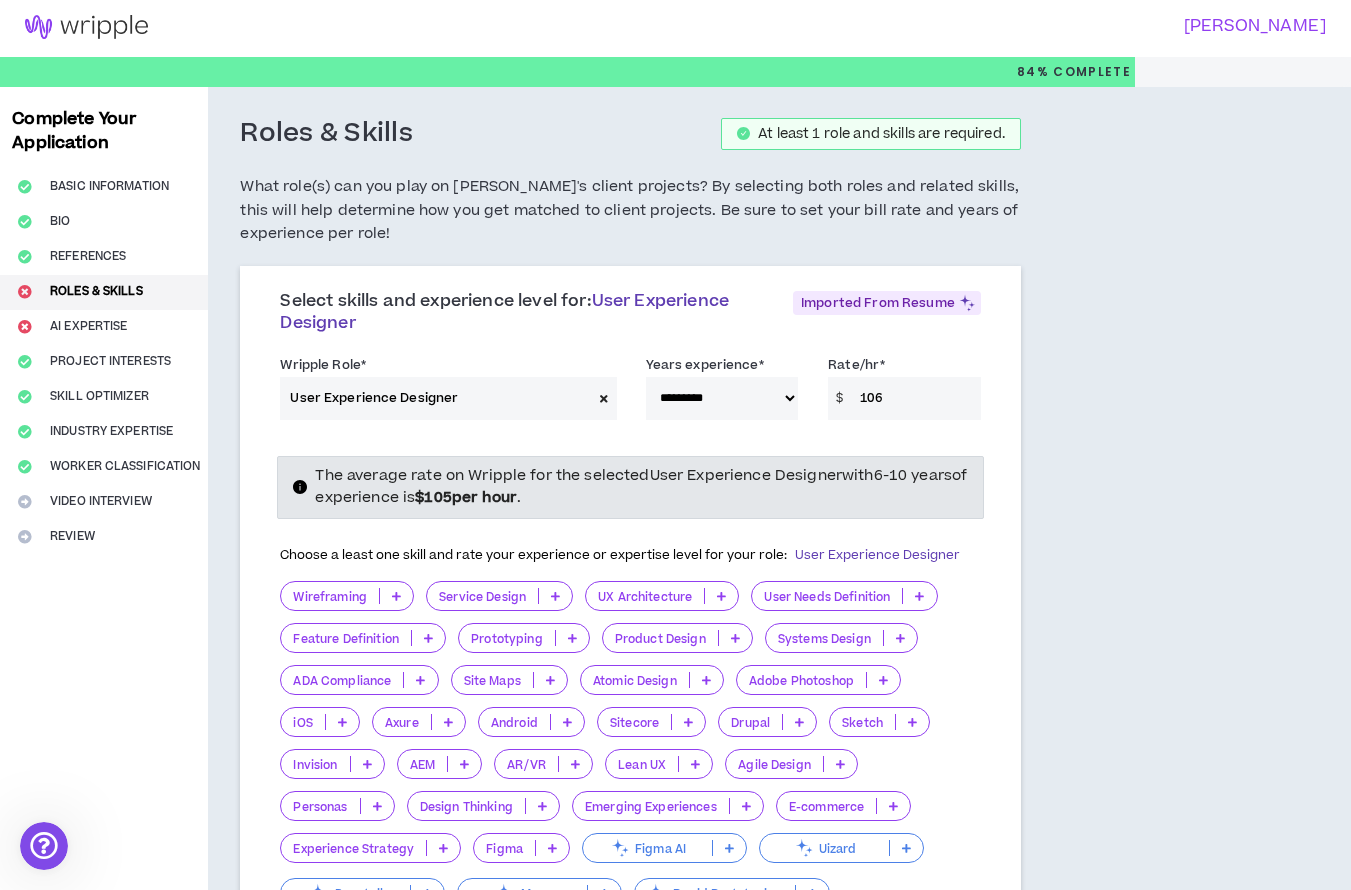 drag, startPoint x: 897, startPoint y: 394, endPoint x: 842, endPoint y: 388, distance: 55.326305 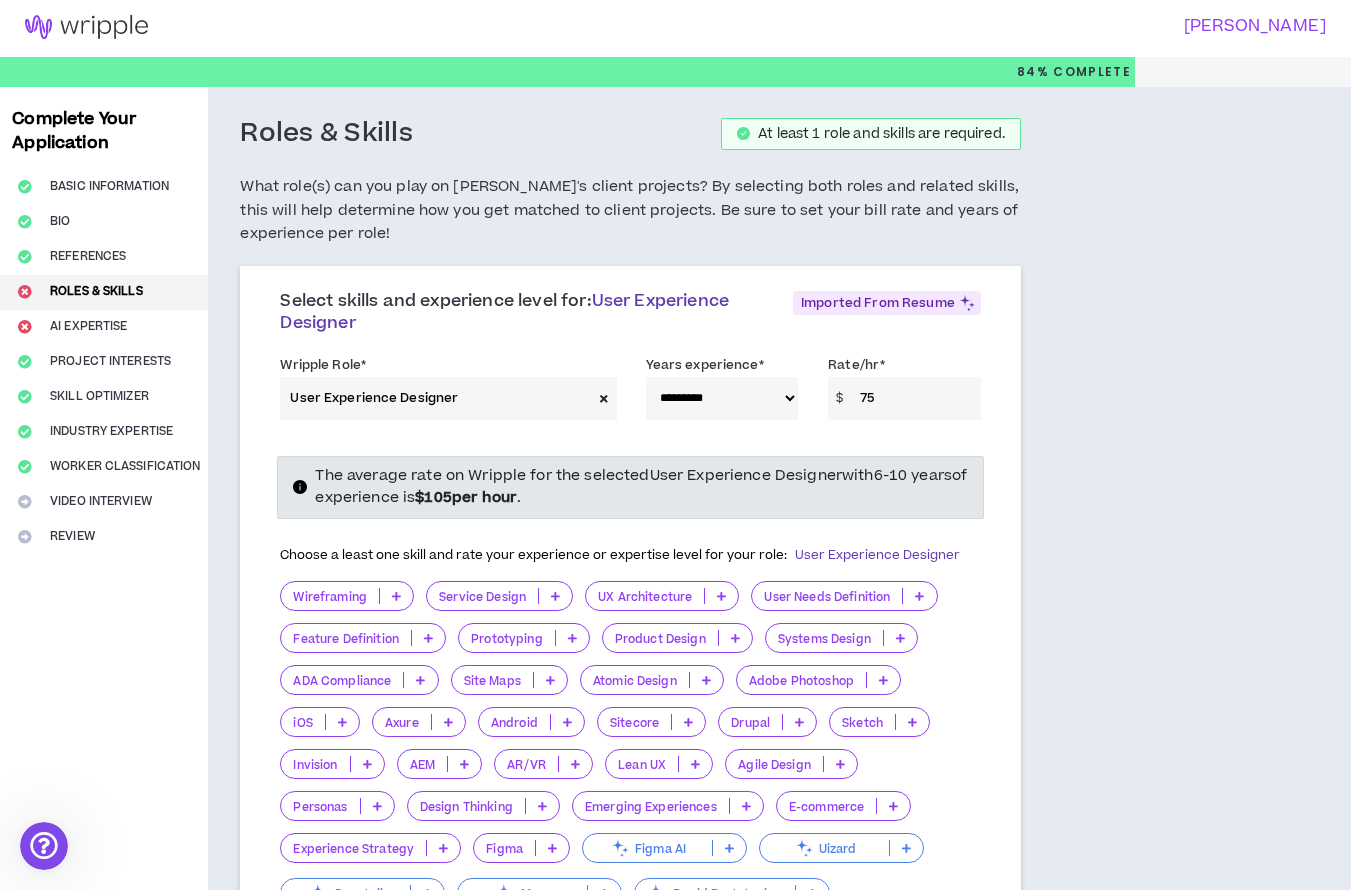 type on "75" 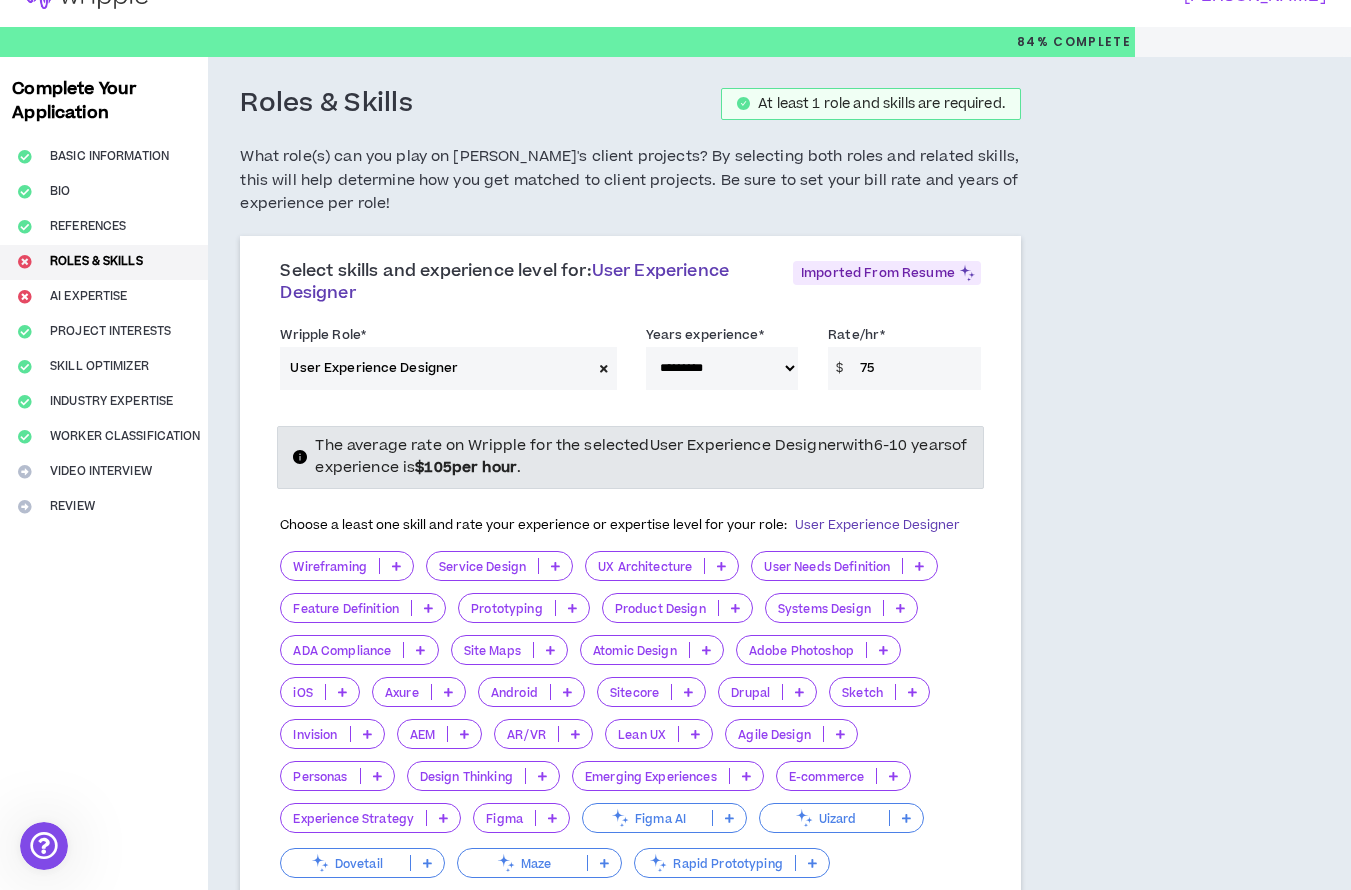 type 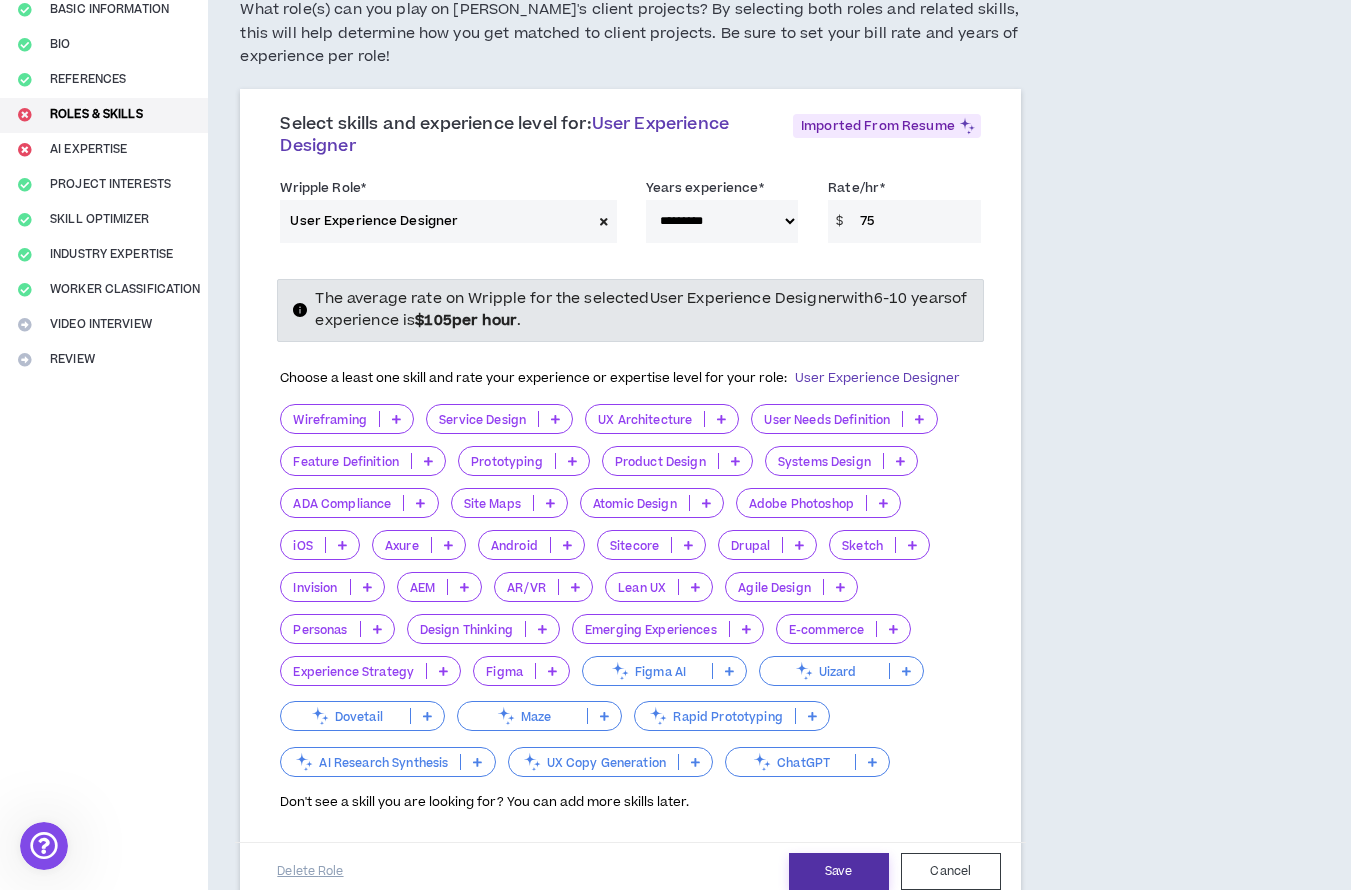 scroll, scrollTop: 0, scrollLeft: 0, axis: both 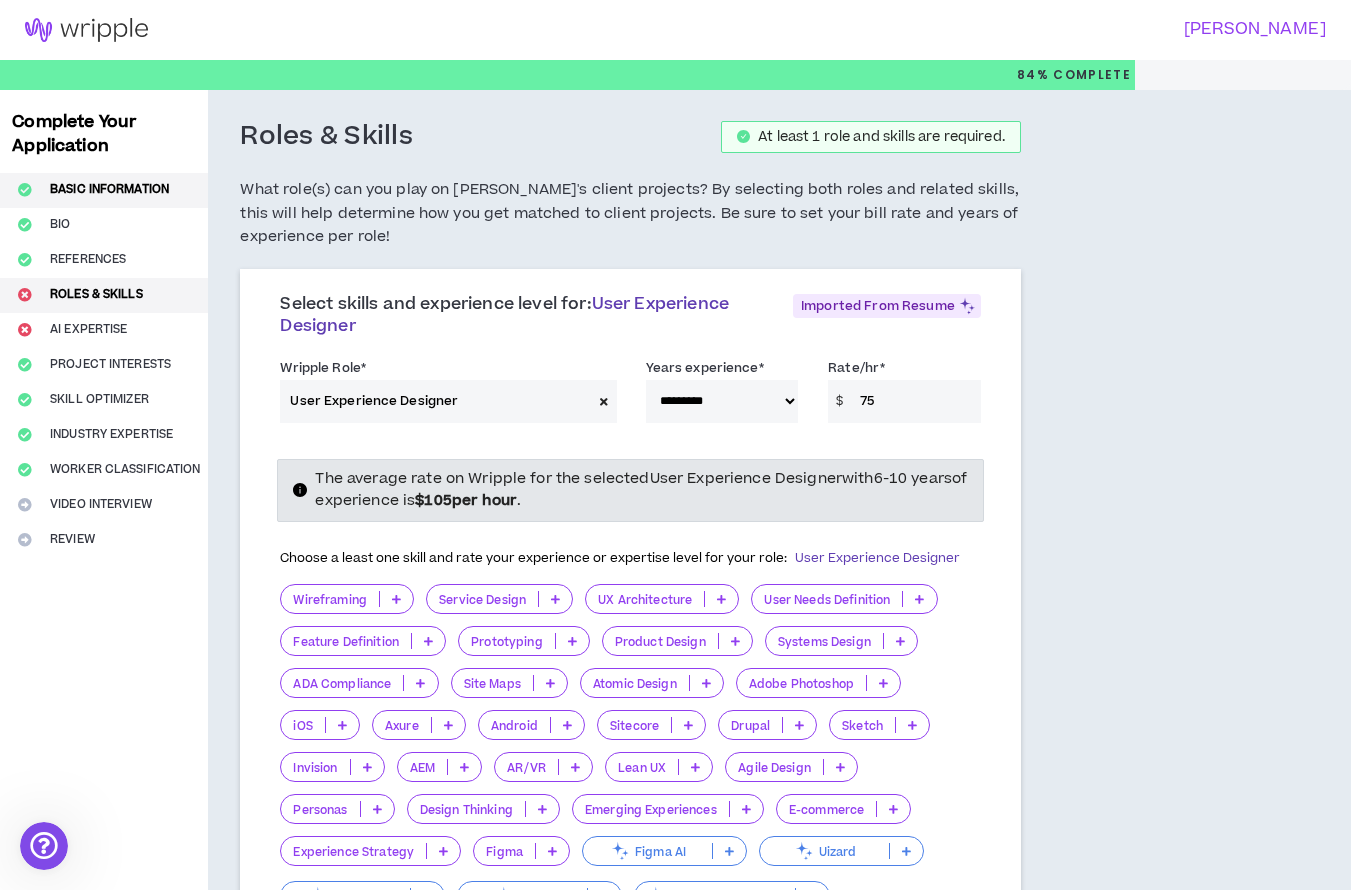 click on "Basic Information" at bounding box center [104, 190] 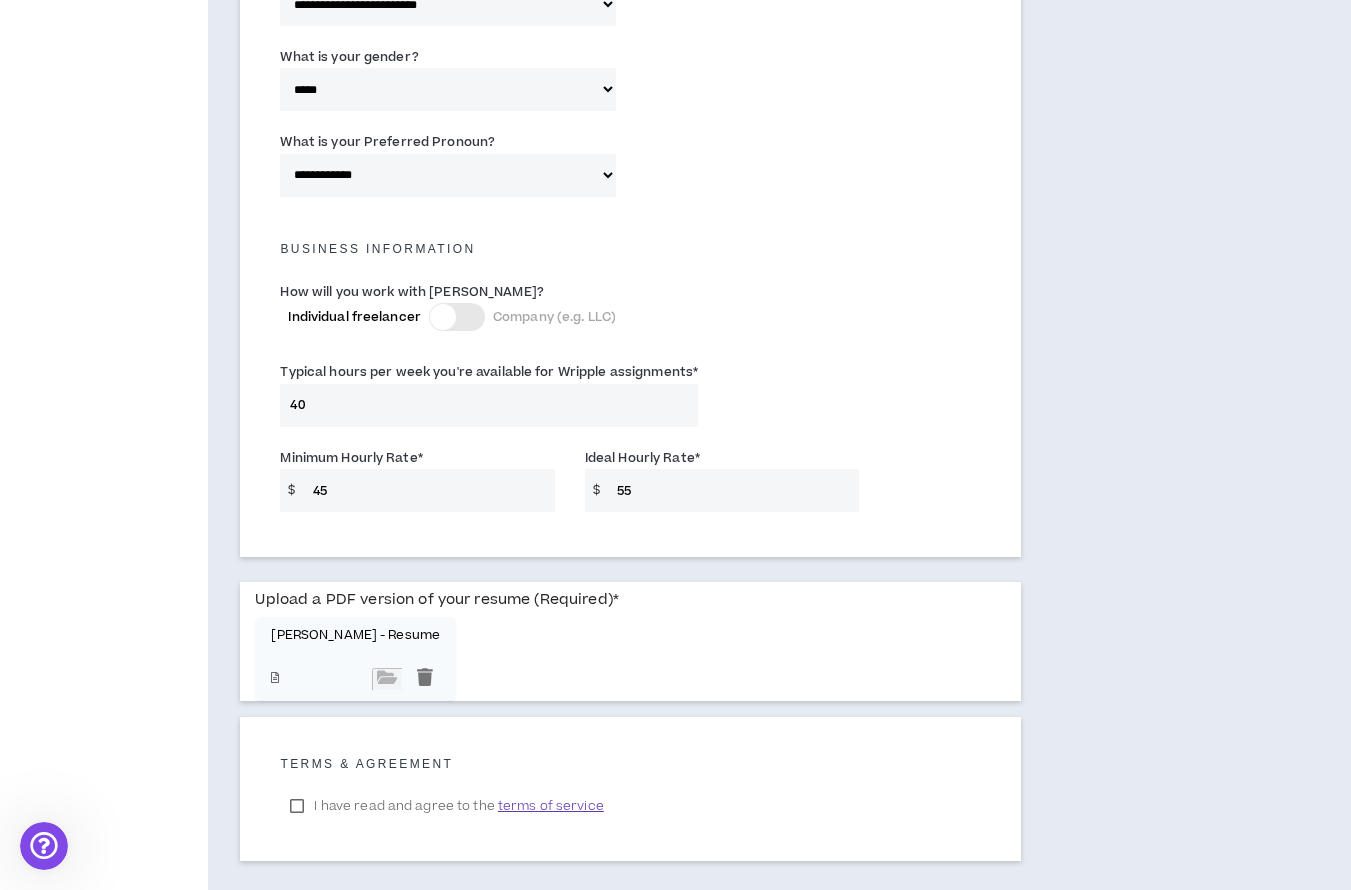 scroll, scrollTop: 1317, scrollLeft: 0, axis: vertical 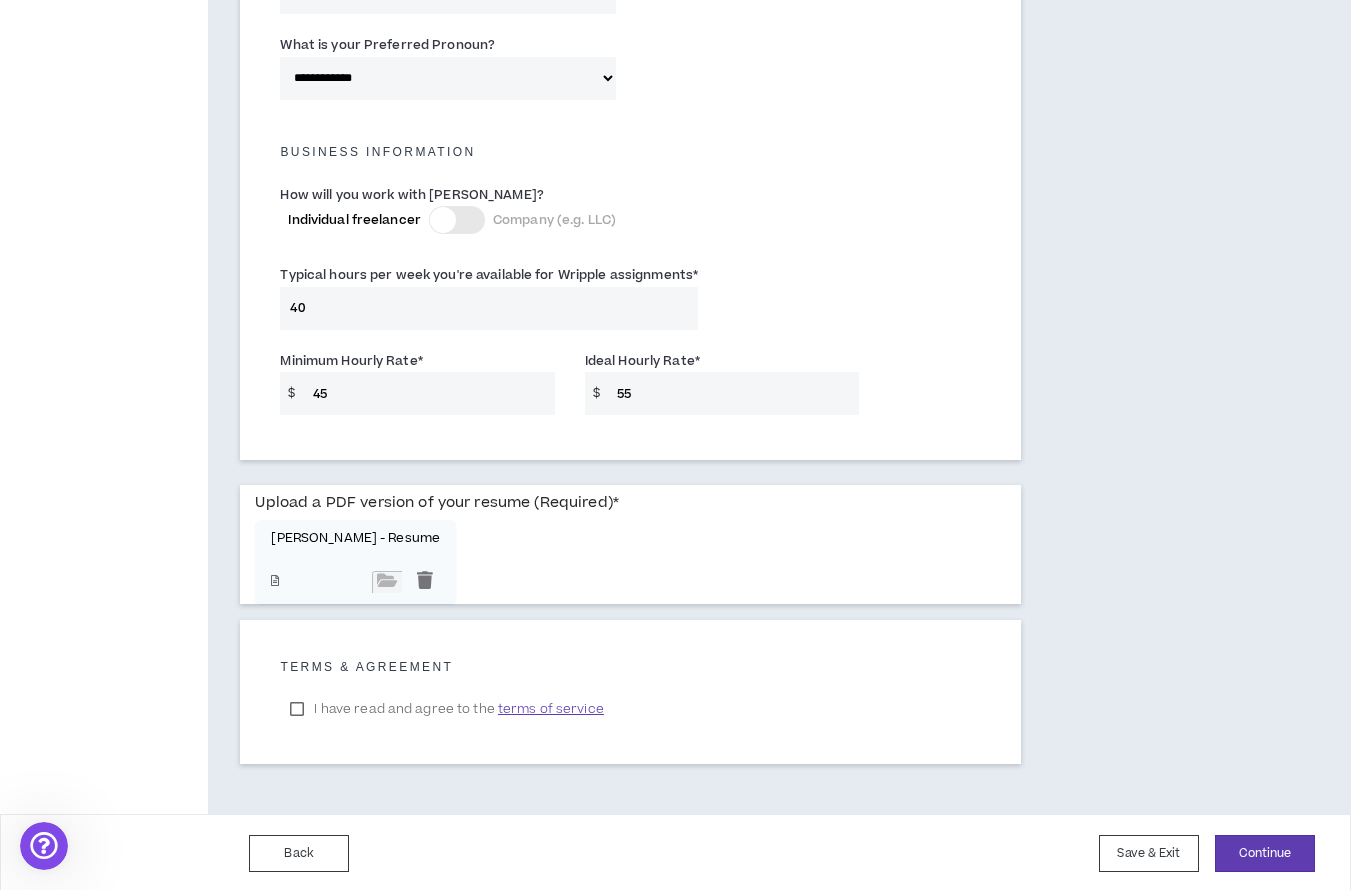 click on "55" at bounding box center [733, 393] 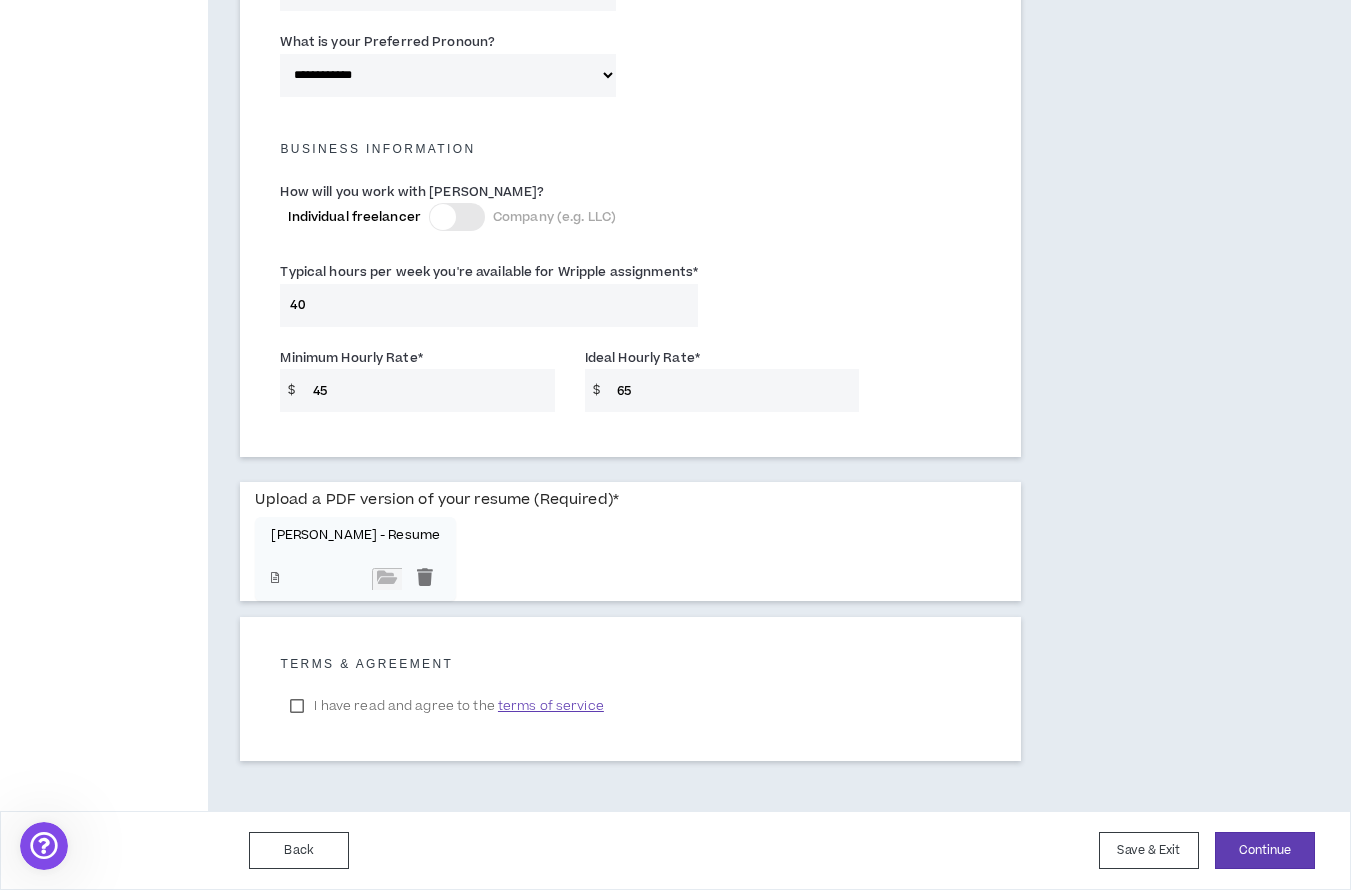 click on "65" at bounding box center [733, 390] 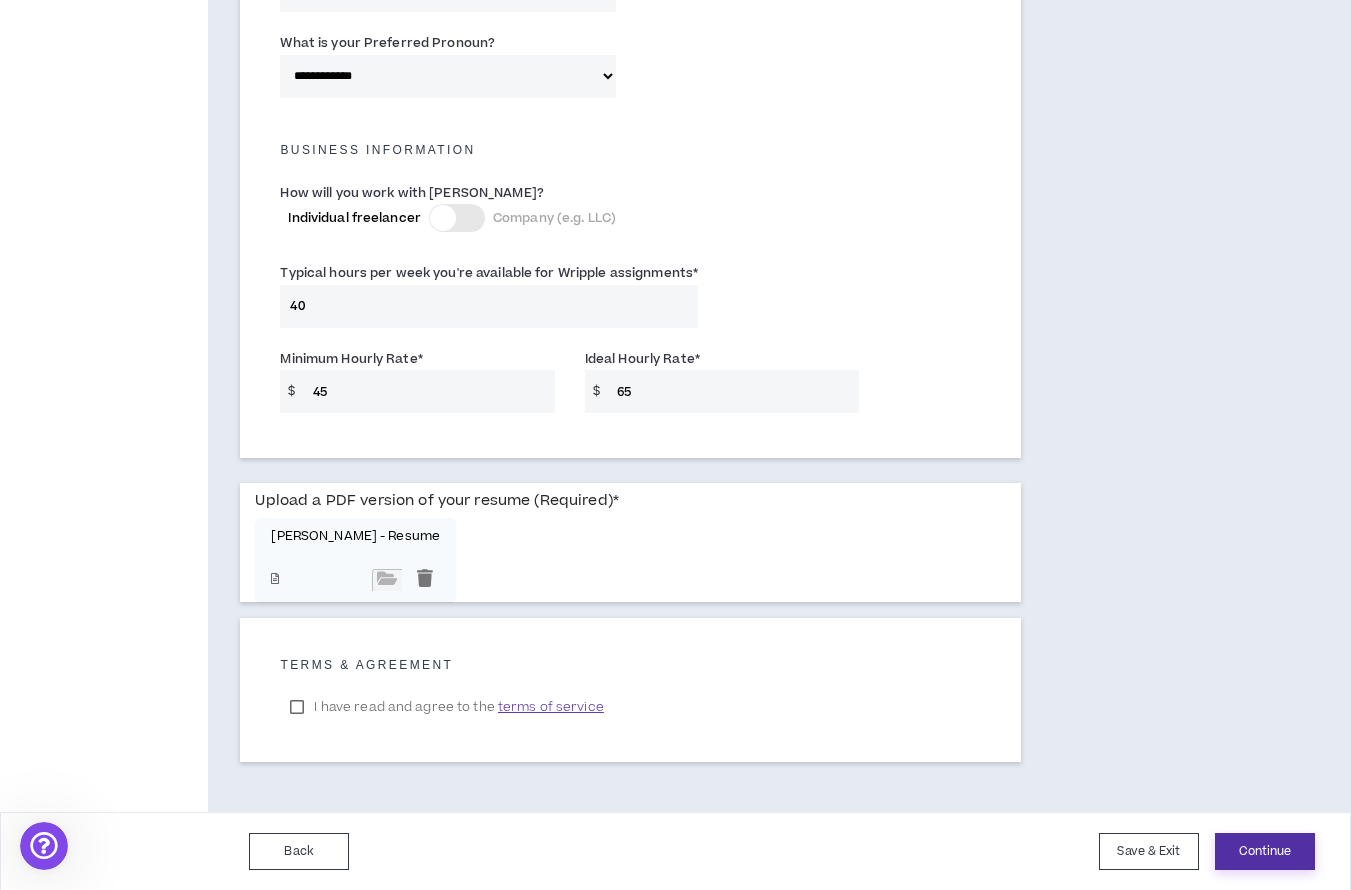 type on "65" 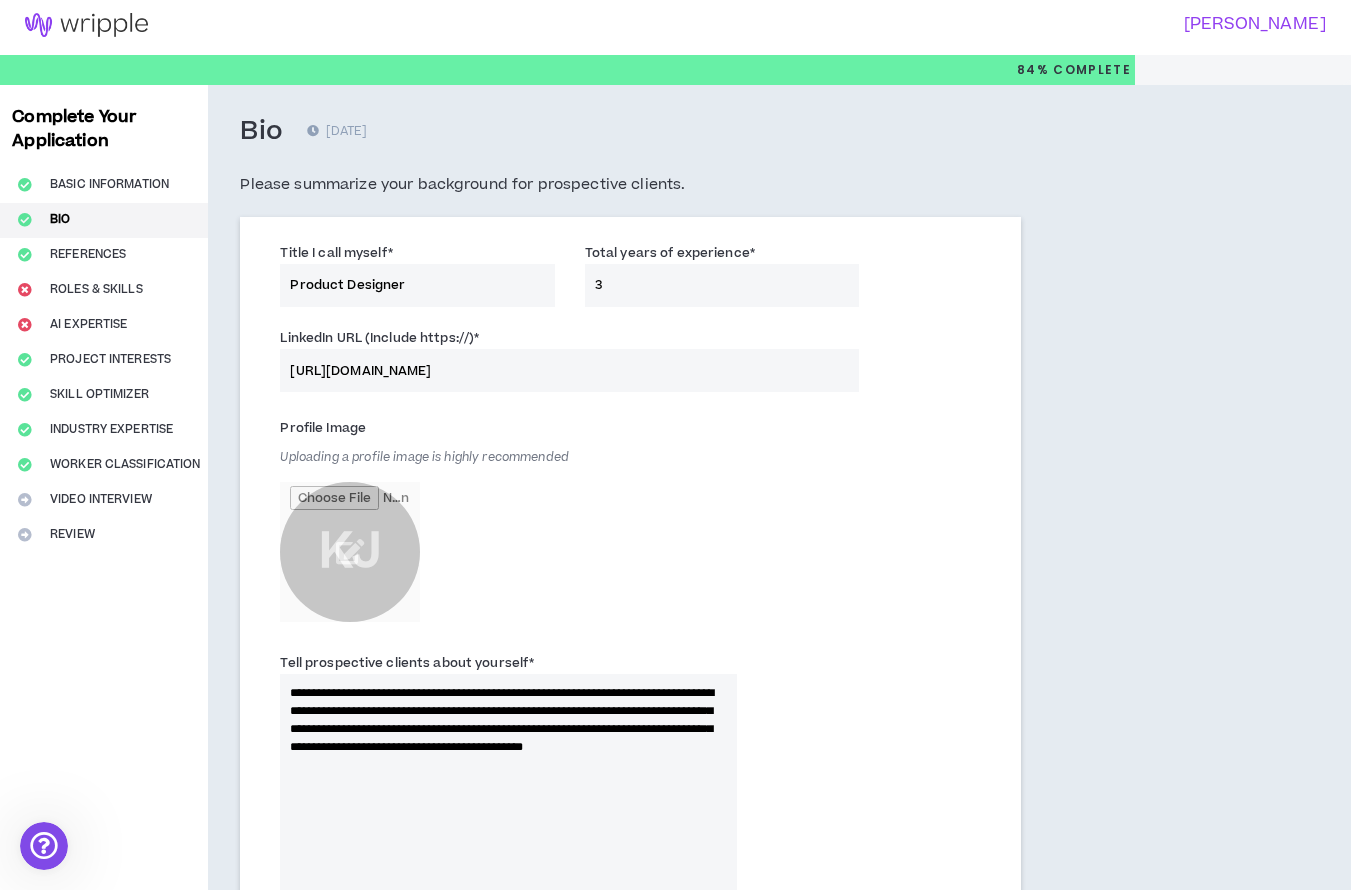 scroll, scrollTop: 0, scrollLeft: 0, axis: both 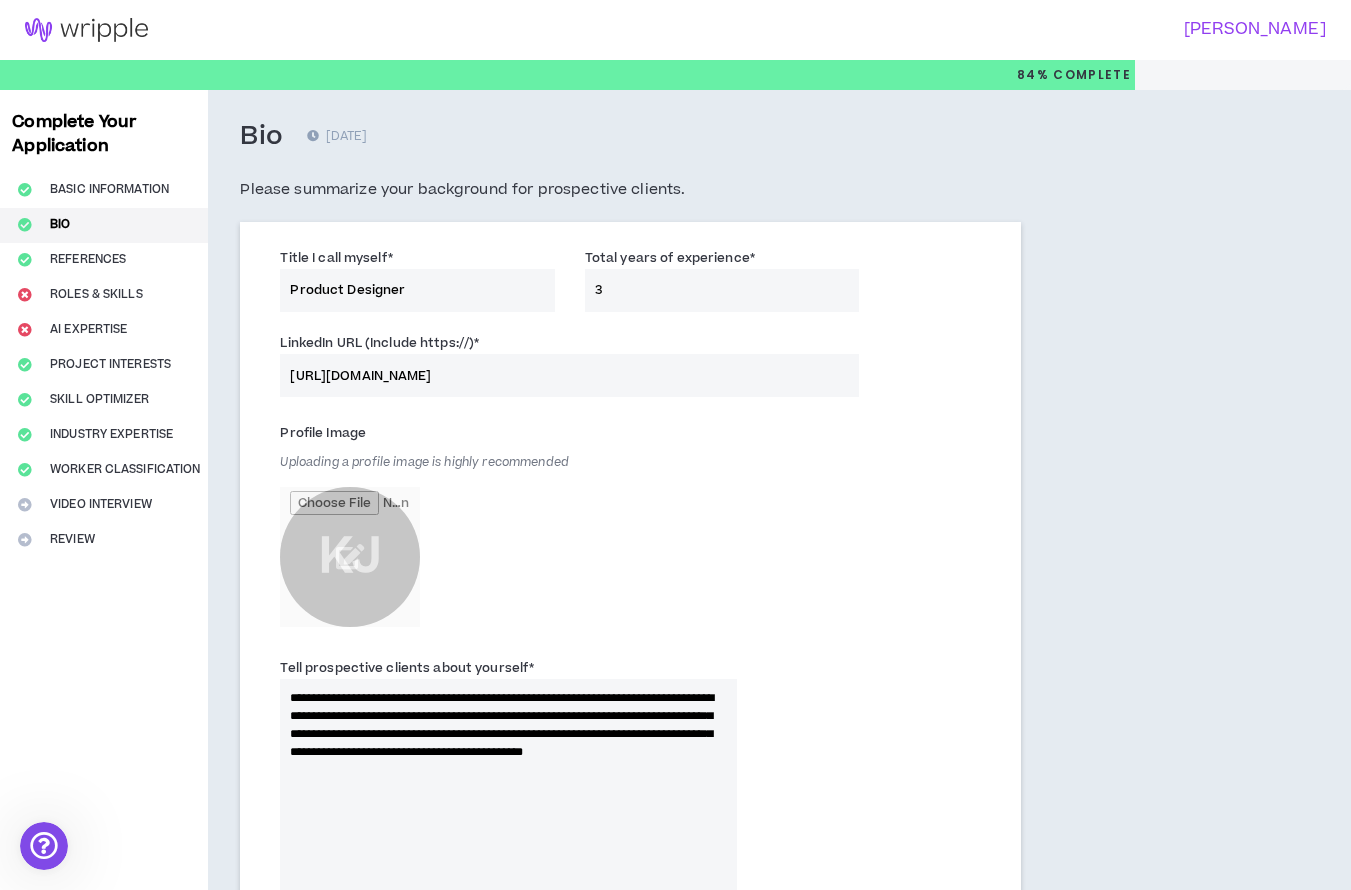 click on "Complete Your Application Basic Information Bio References Roles & Skills AI Expertise Project Interests Skill Optimizer Industry Expertise Worker Classification Video Interview Review" at bounding box center [104, 888] 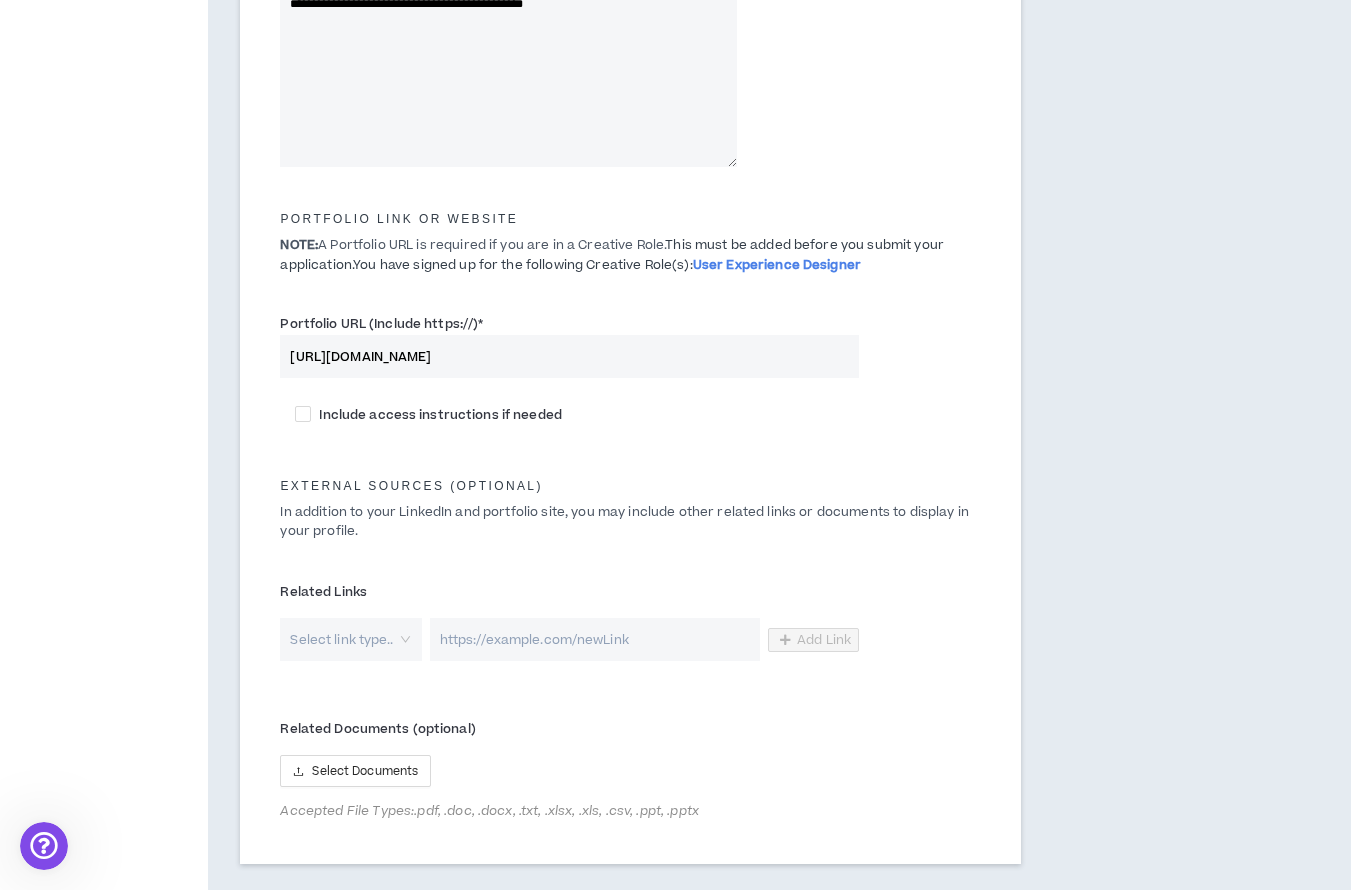 scroll, scrollTop: 877, scrollLeft: 0, axis: vertical 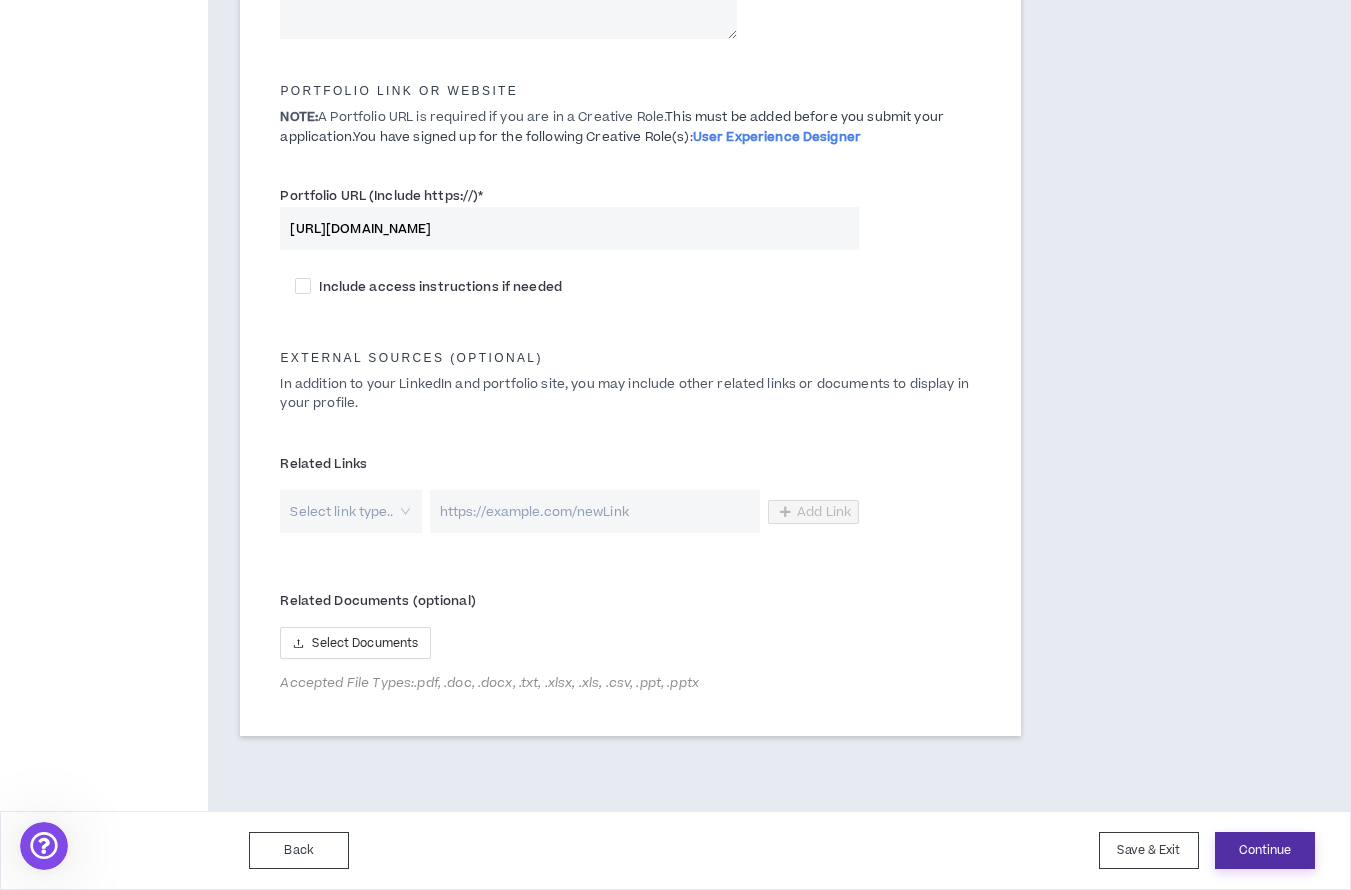 click on "Continue" at bounding box center (1265, 850) 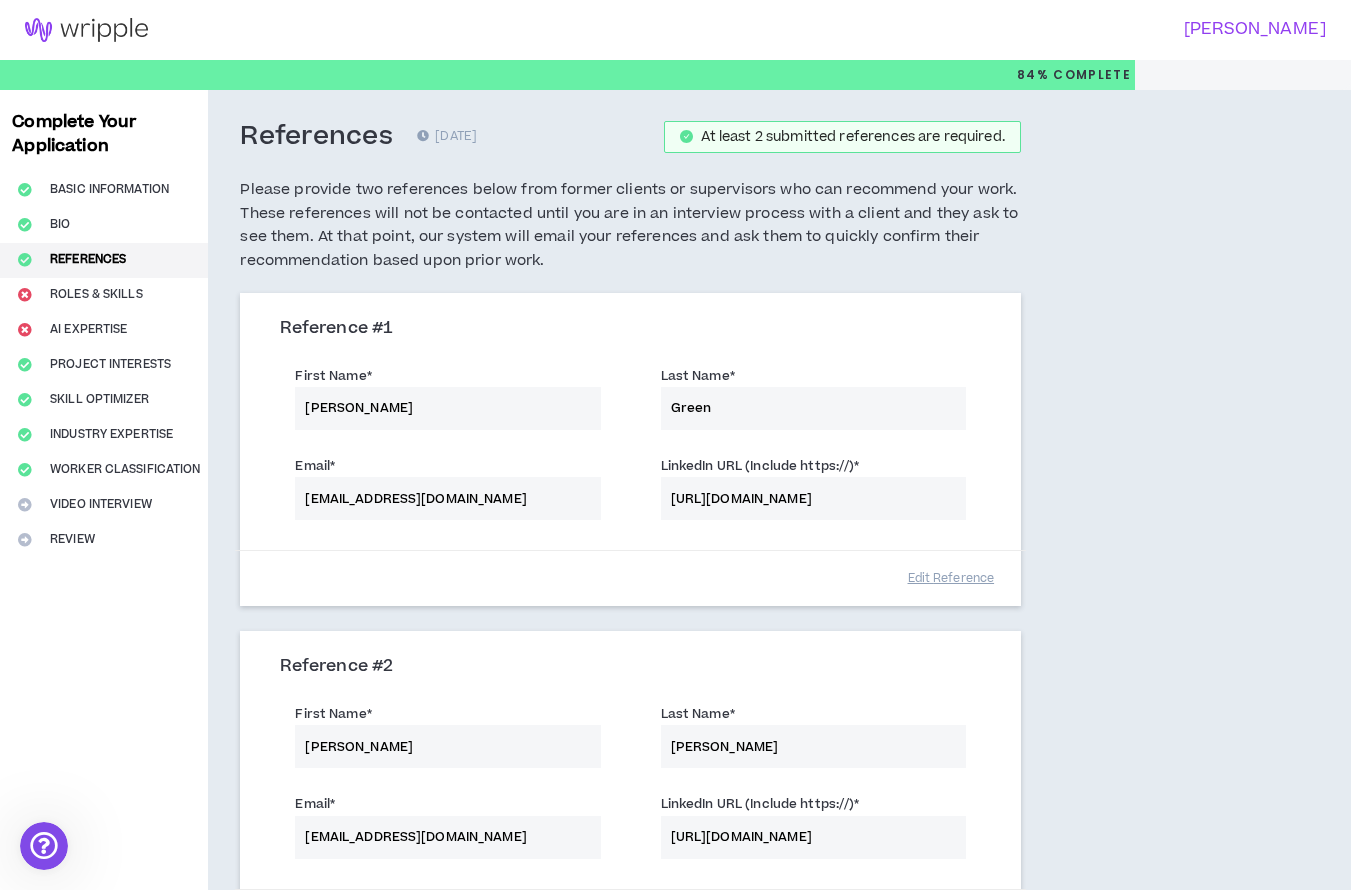 scroll, scrollTop: 359, scrollLeft: 0, axis: vertical 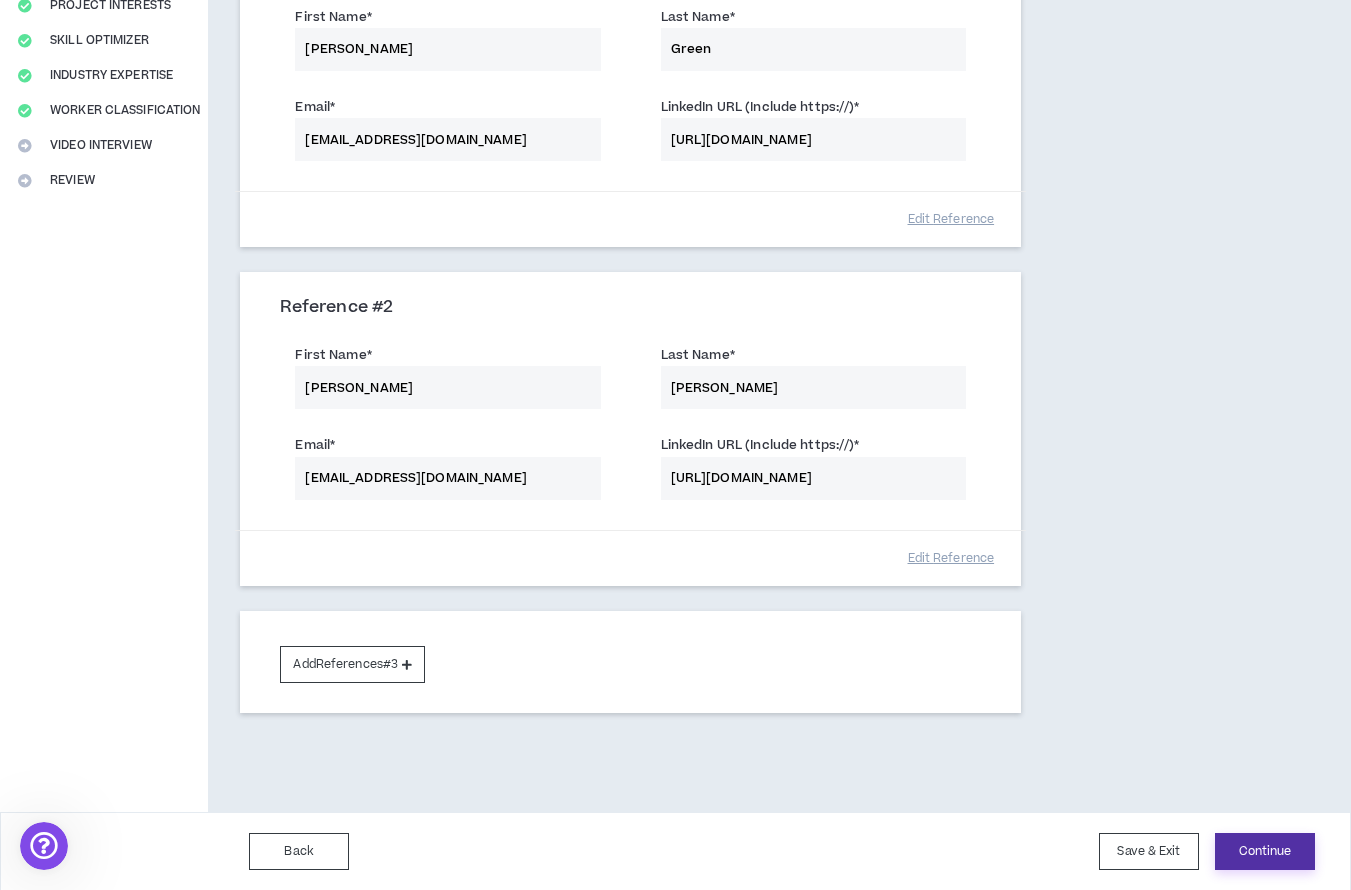 click on "Continue" at bounding box center (1265, 851) 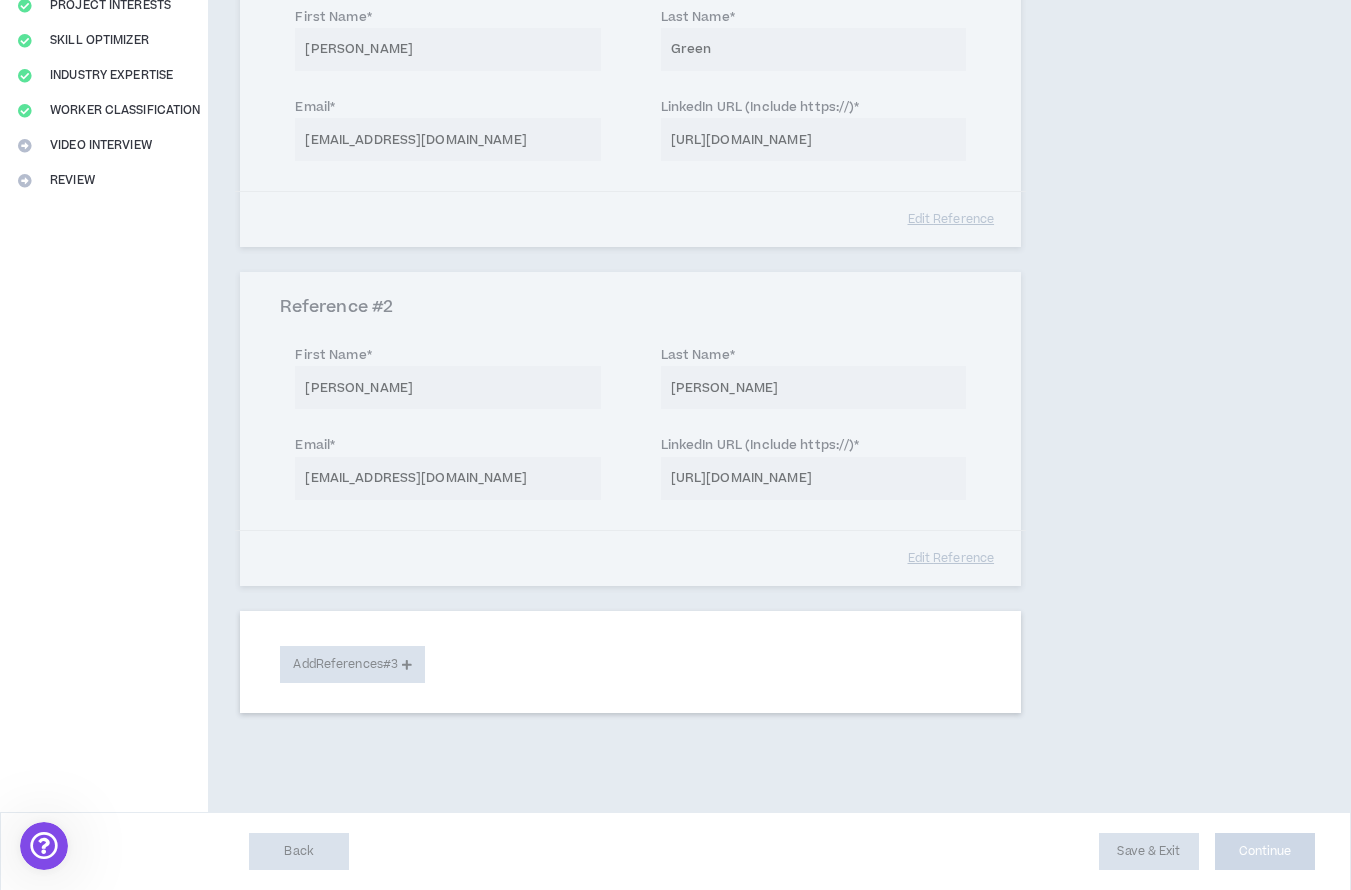 select on "**" 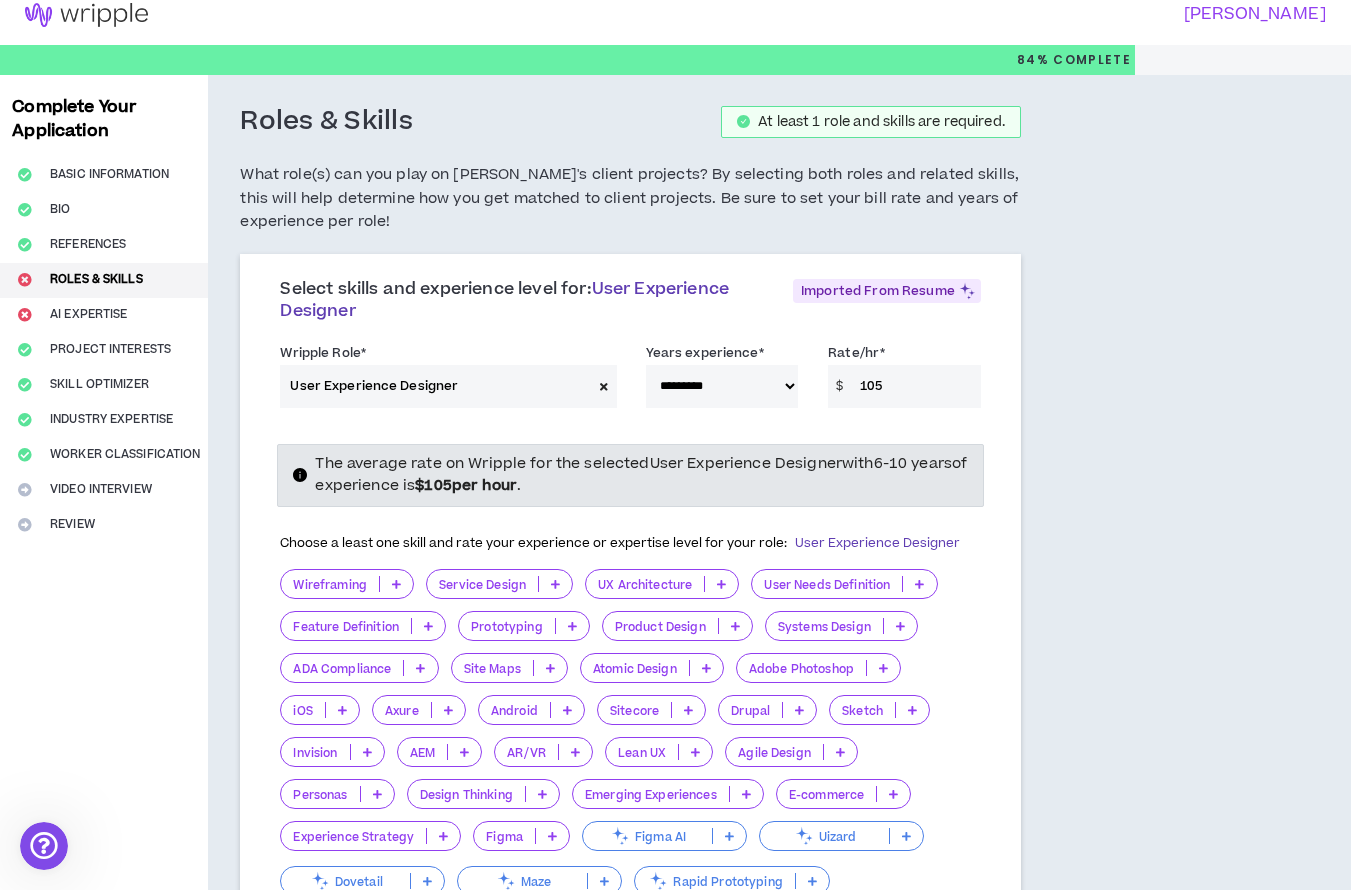 scroll, scrollTop: 10, scrollLeft: 0, axis: vertical 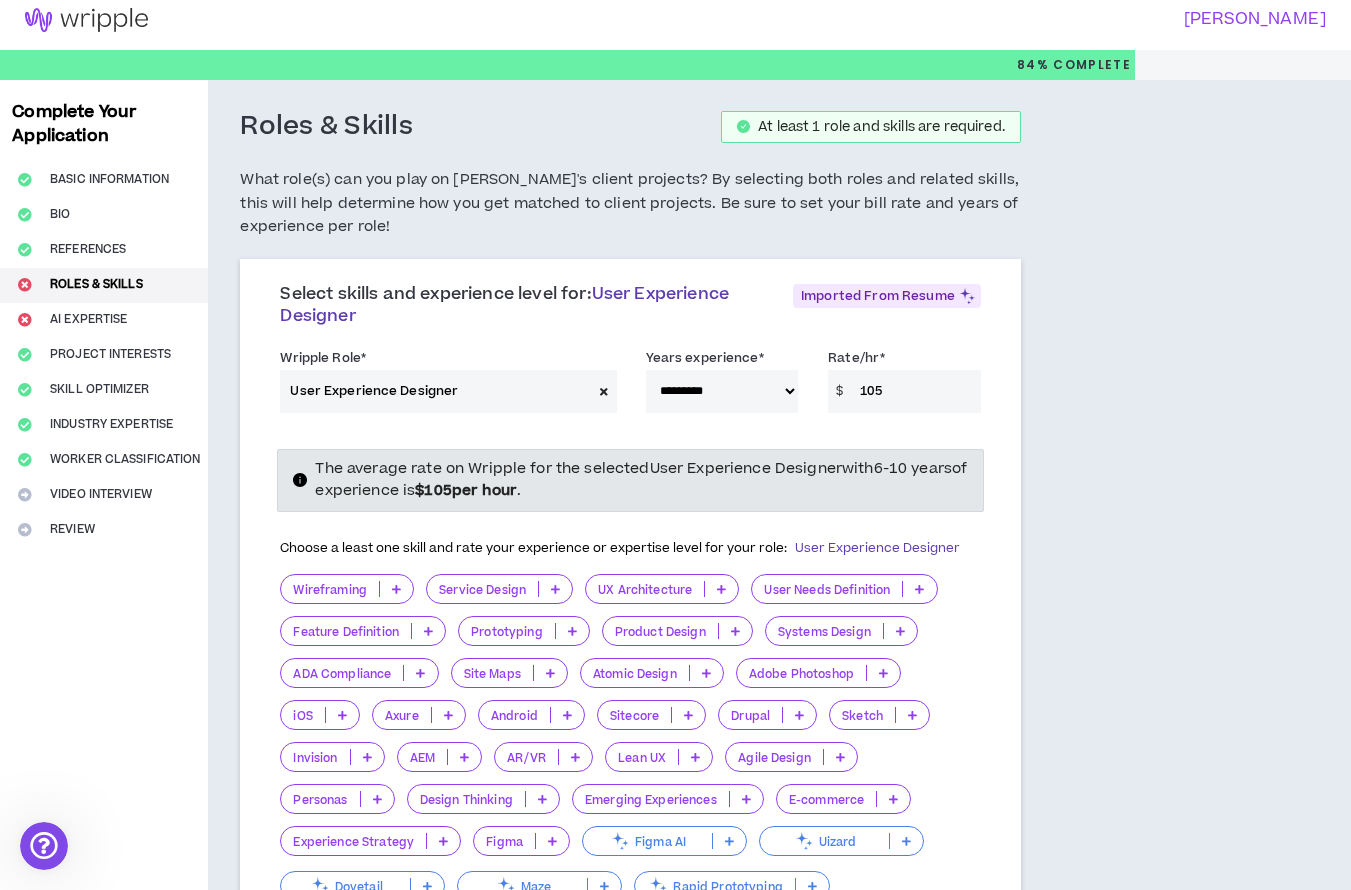 drag, startPoint x: 929, startPoint y: 404, endPoint x: 752, endPoint y: 381, distance: 178.4881 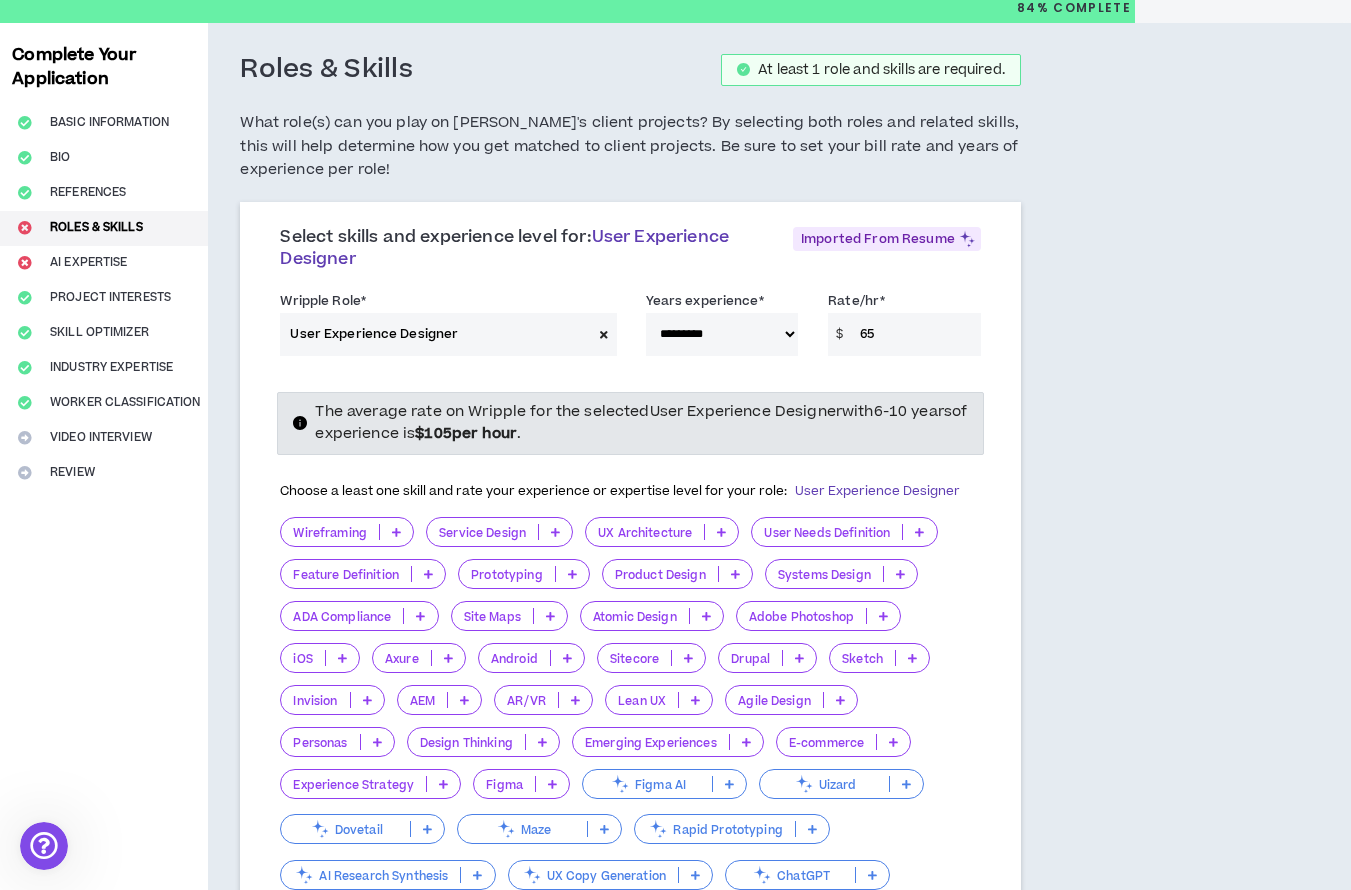 type on "65" 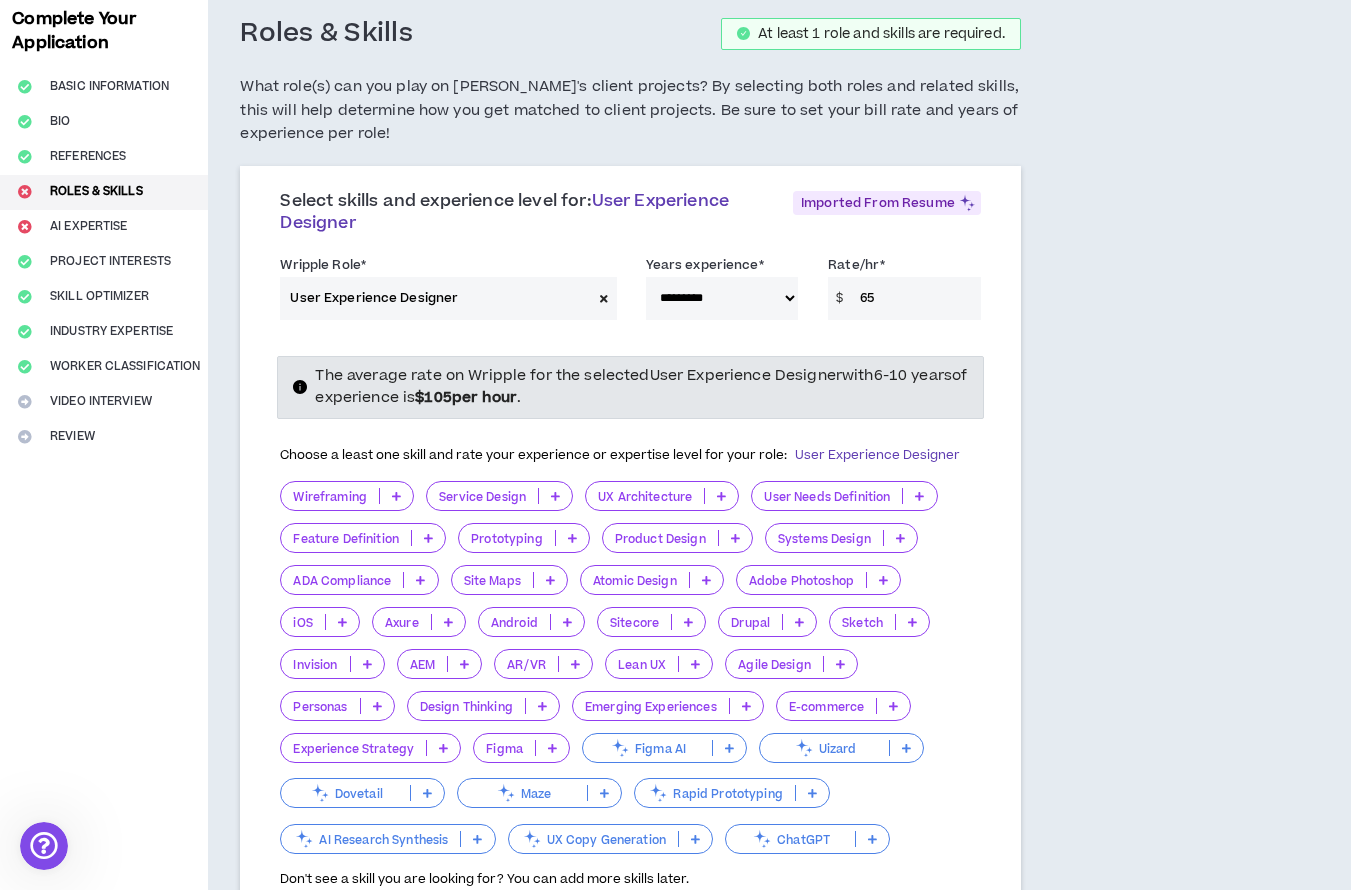 type 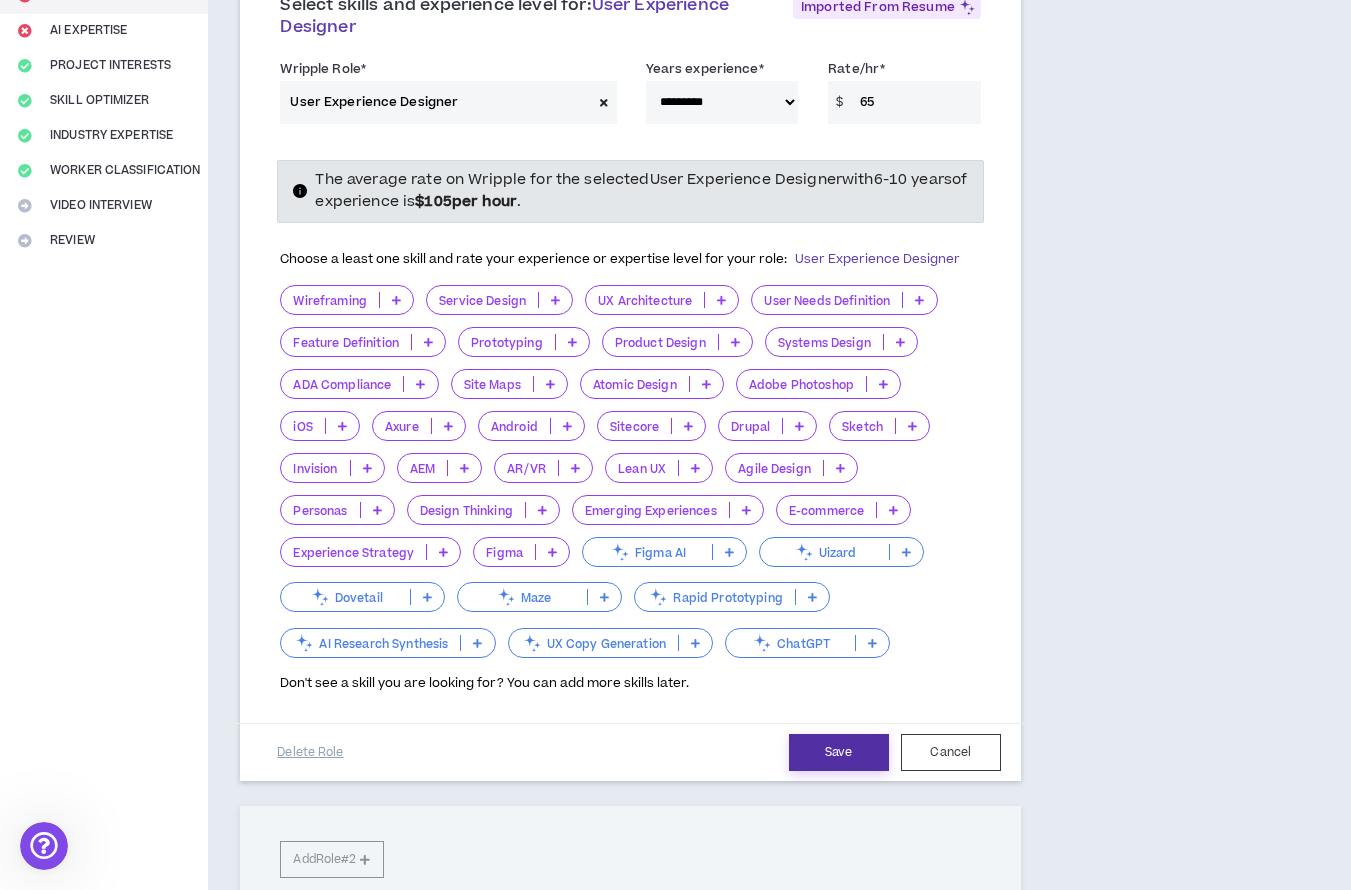 scroll, scrollTop: 297, scrollLeft: 0, axis: vertical 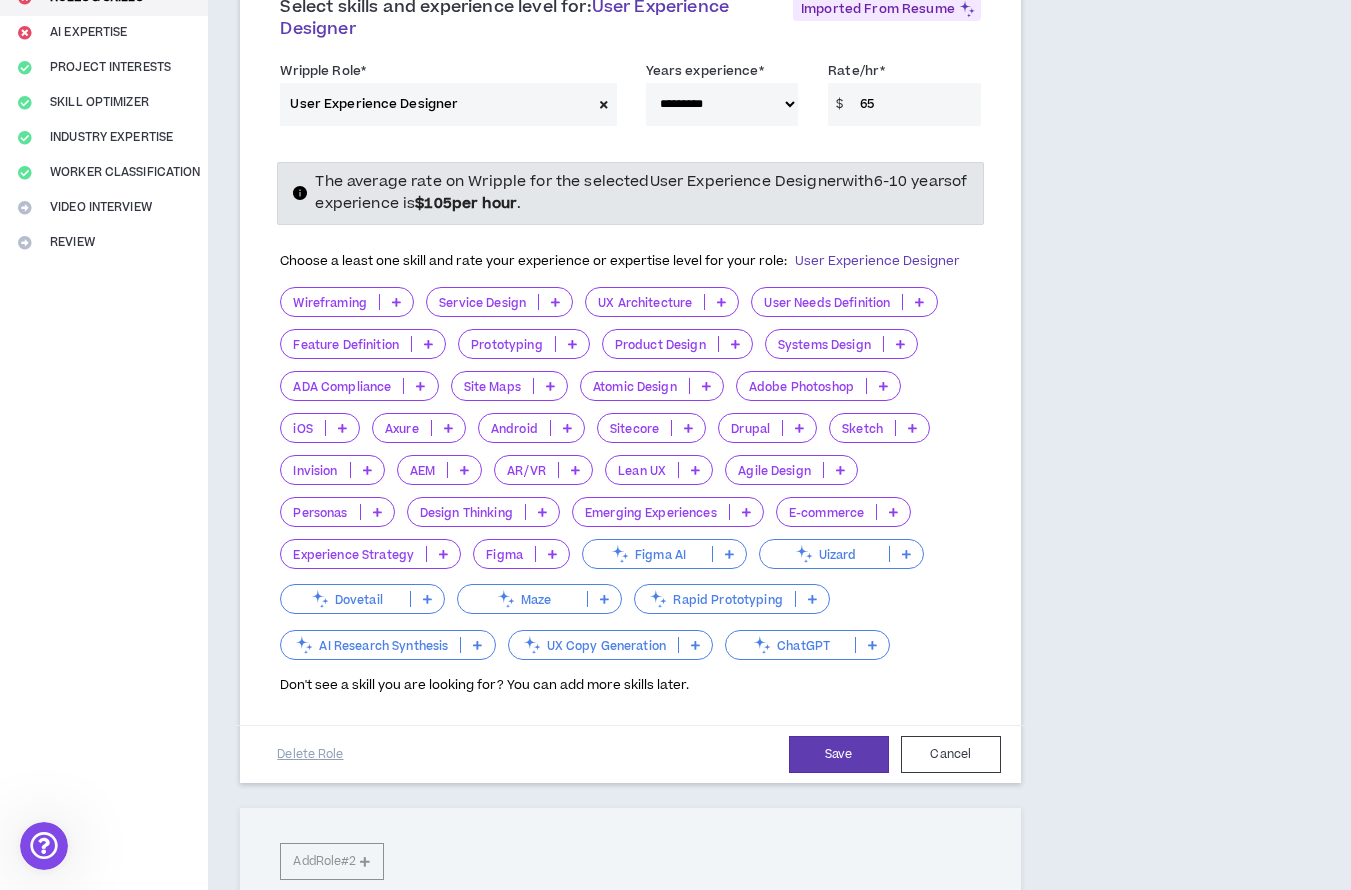 click on "**********" at bounding box center (722, 104) 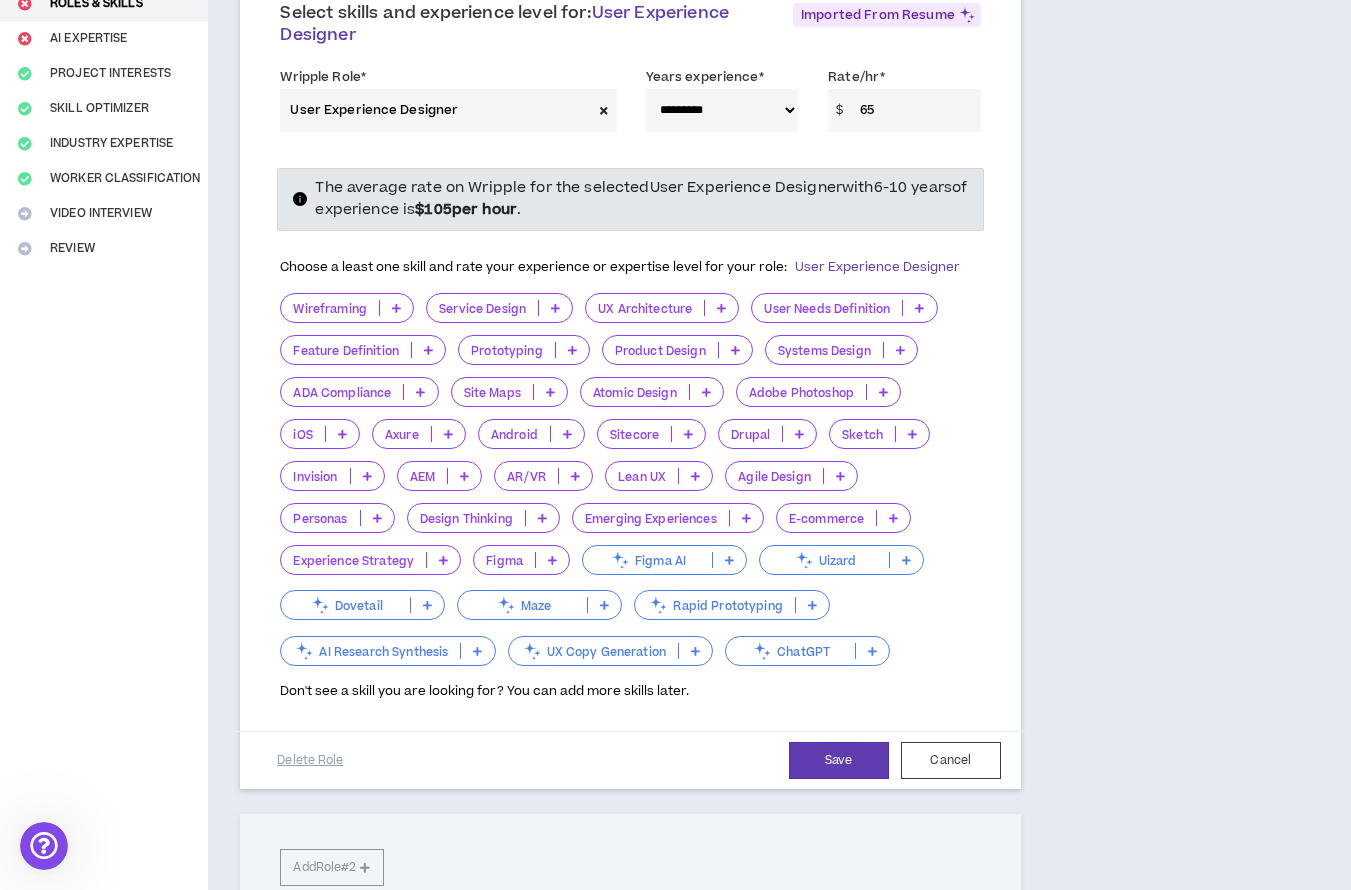 scroll, scrollTop: 292, scrollLeft: 0, axis: vertical 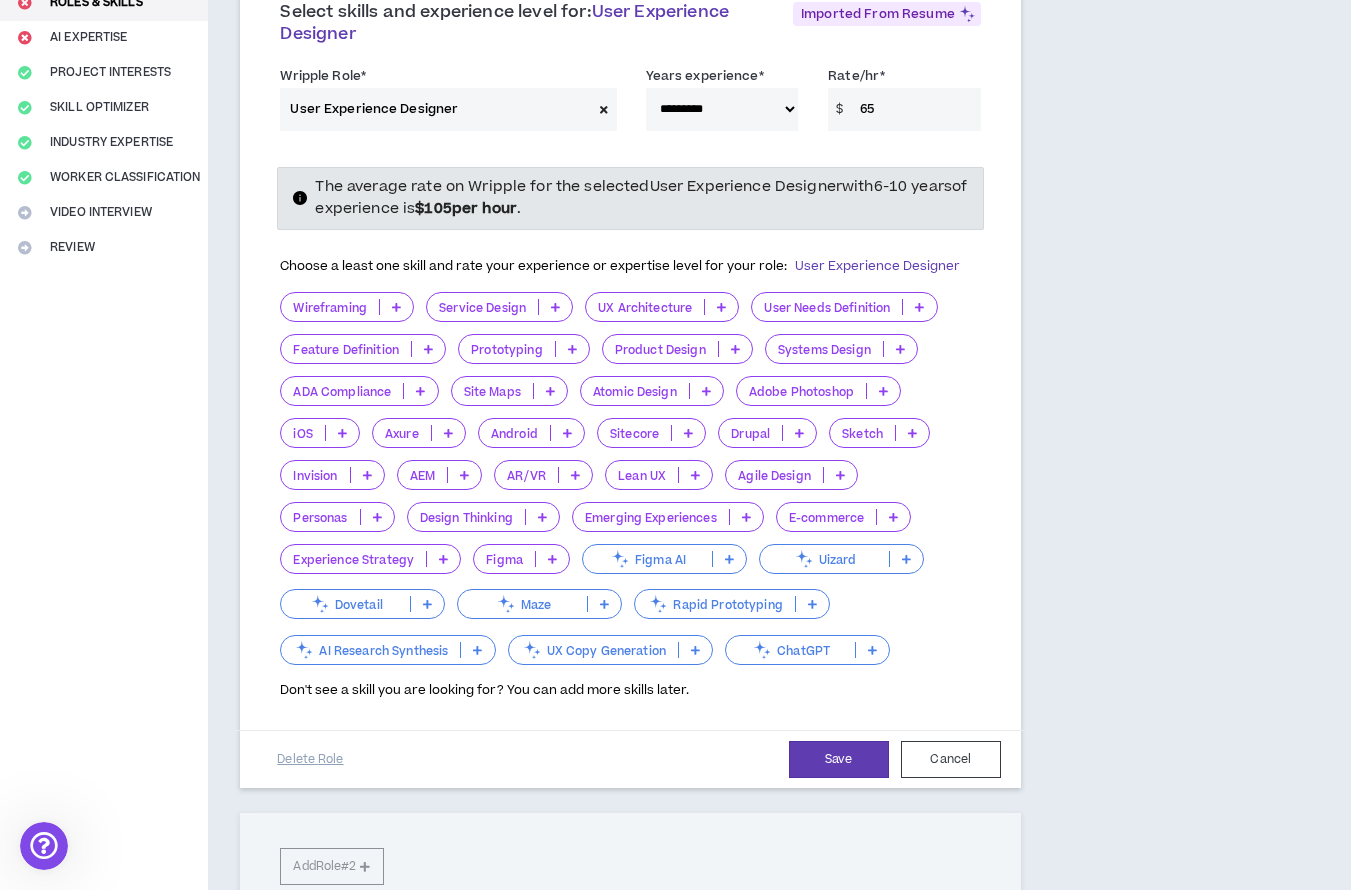 click on "Choose a least one skill and rate your experience or expertise level for your role: User Experience Designer" at bounding box center (620, 267) 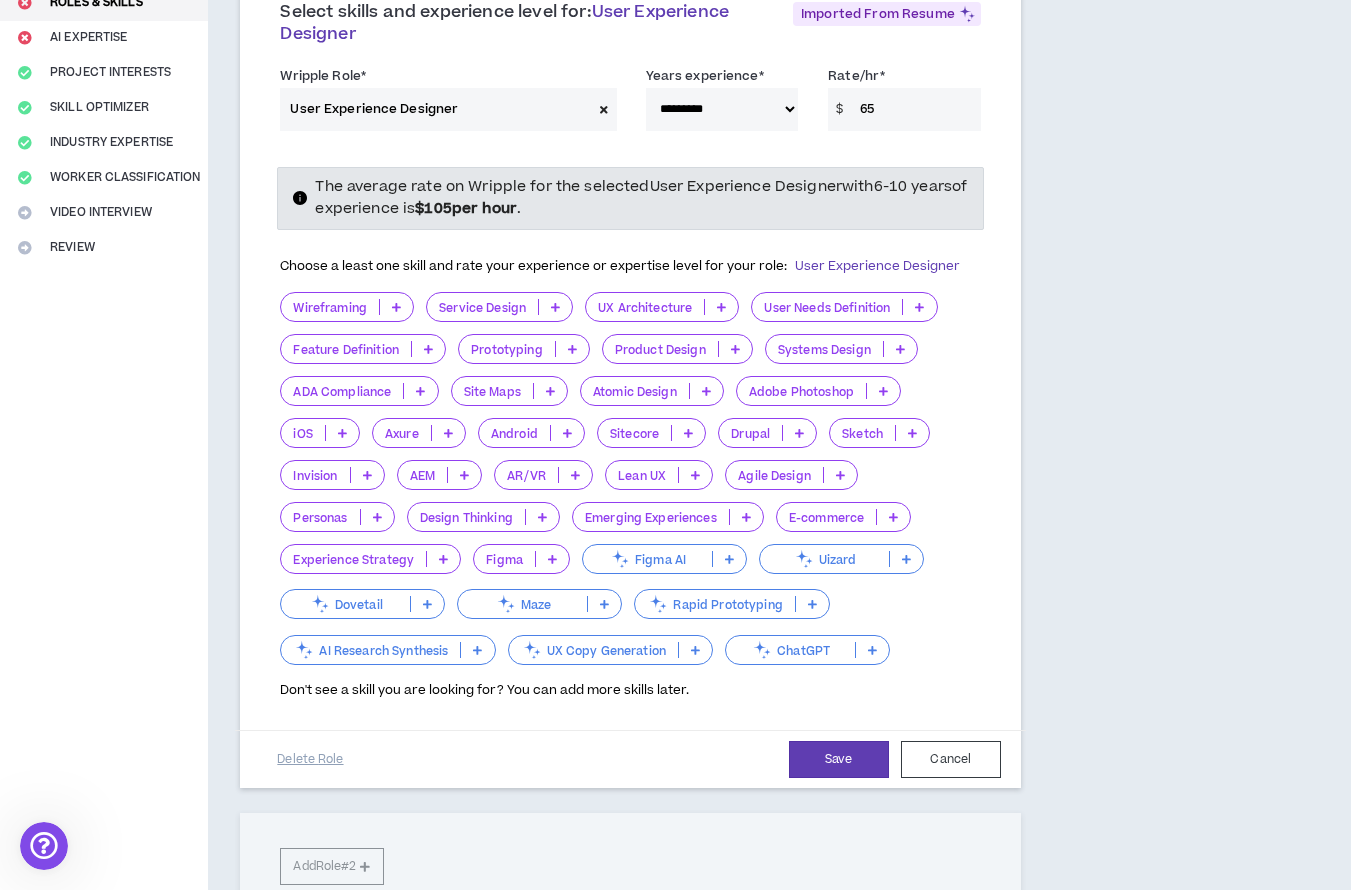 click on "Wireframing" at bounding box center [330, 307] 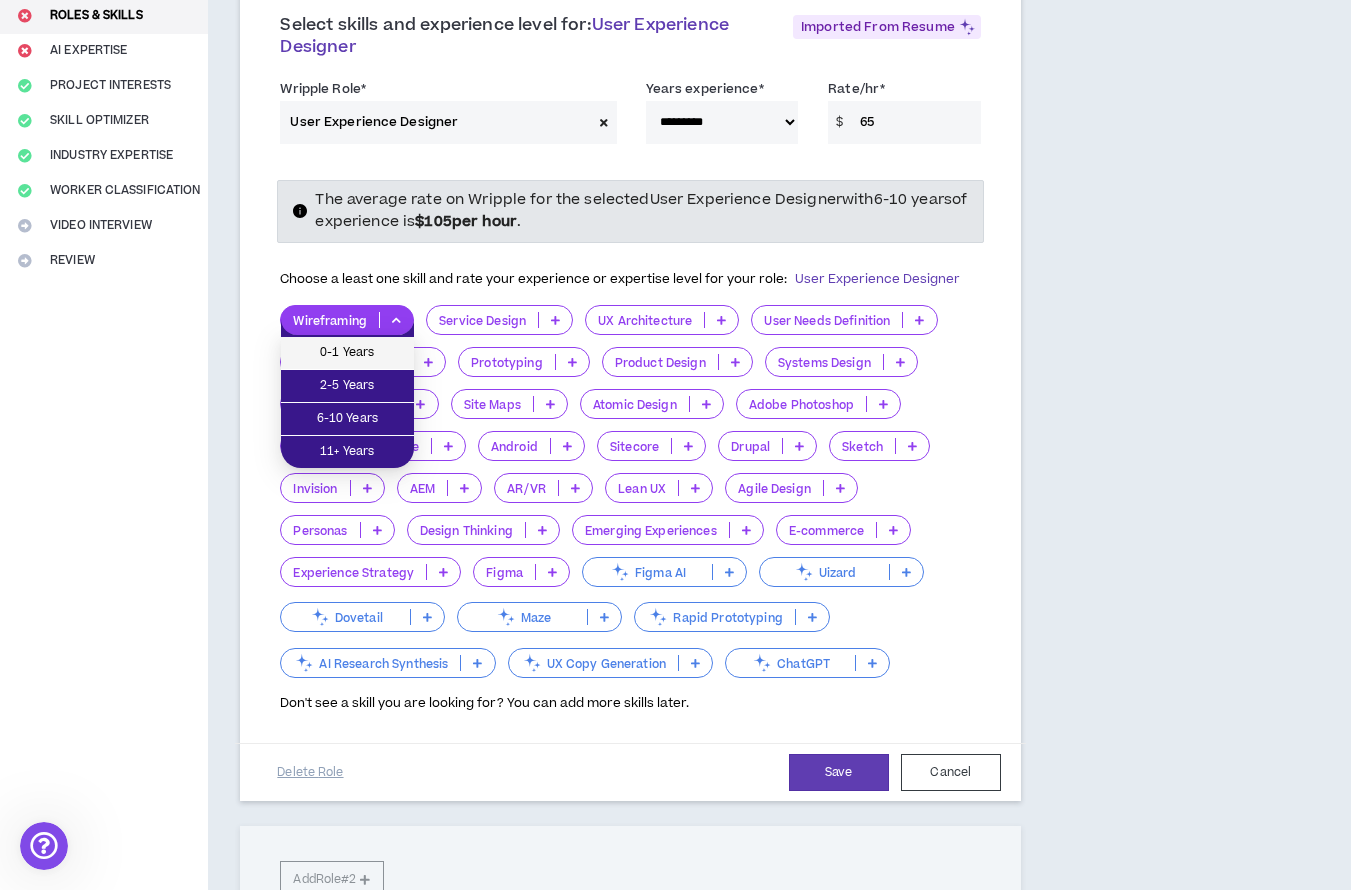 scroll, scrollTop: 270, scrollLeft: 0, axis: vertical 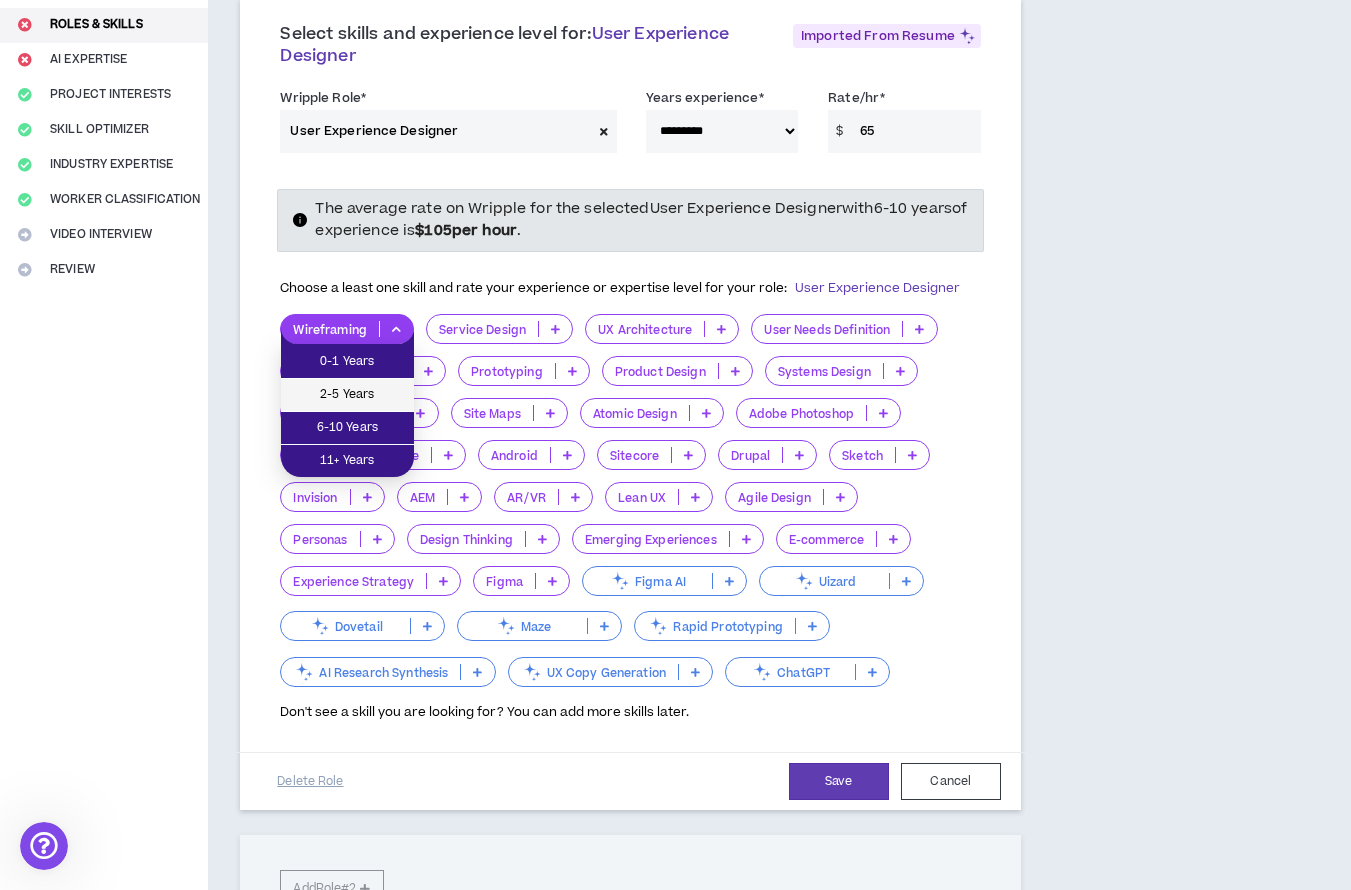 click on "2-5 Years" at bounding box center [347, 395] 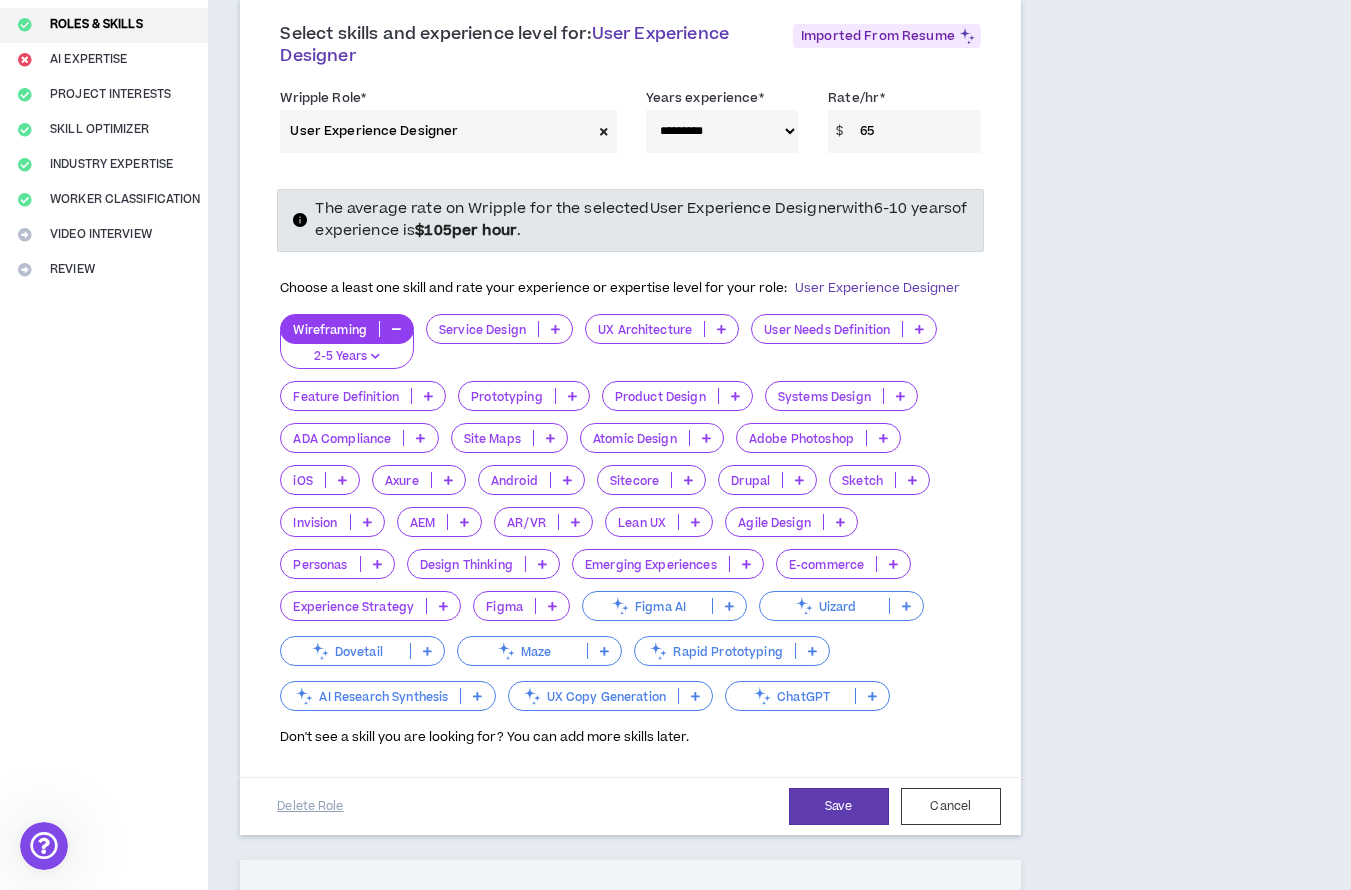 click at bounding box center (555, 329) 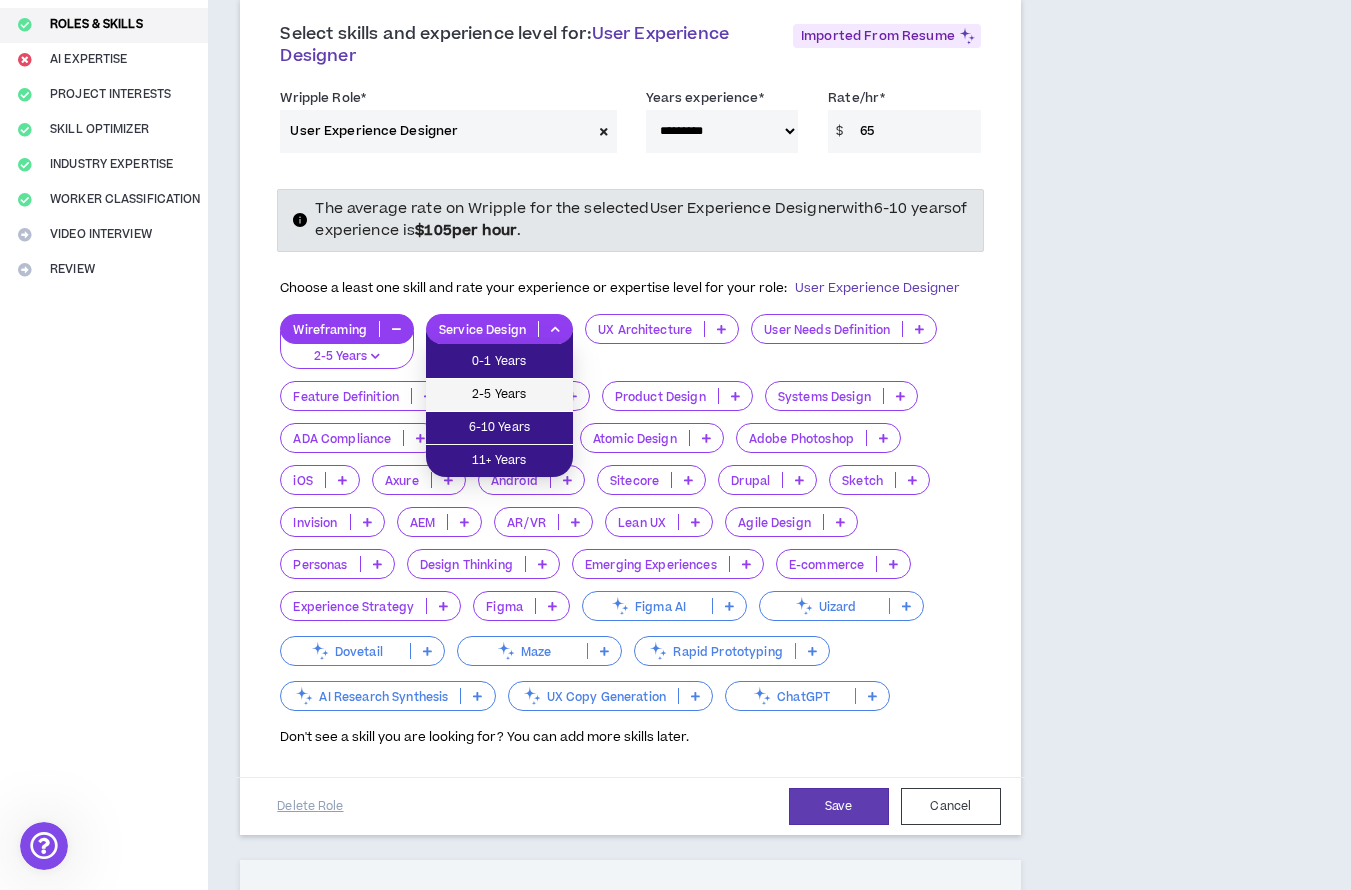 click on "2-5 Years" at bounding box center (499, 395) 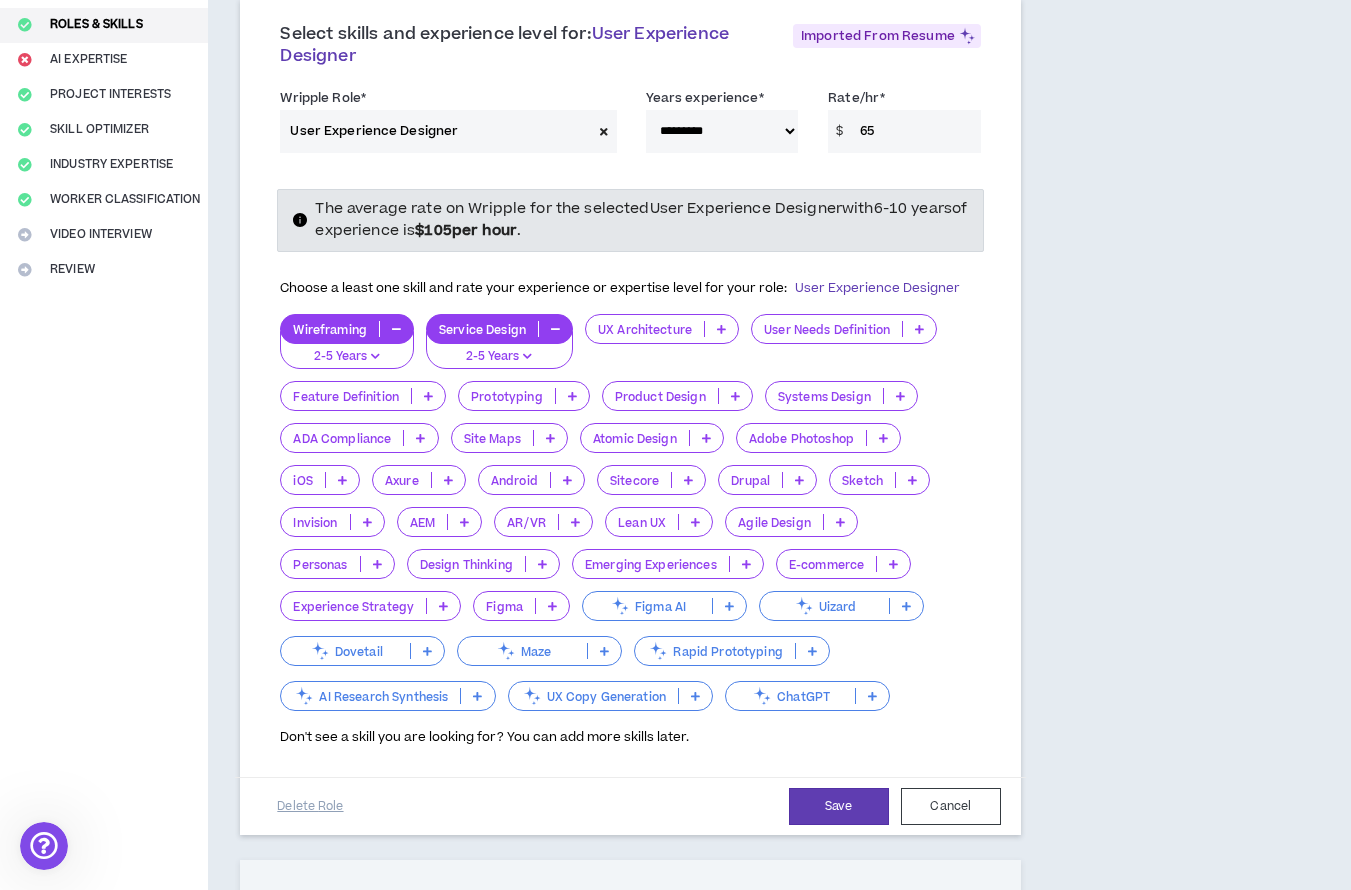 click at bounding box center [721, 329] 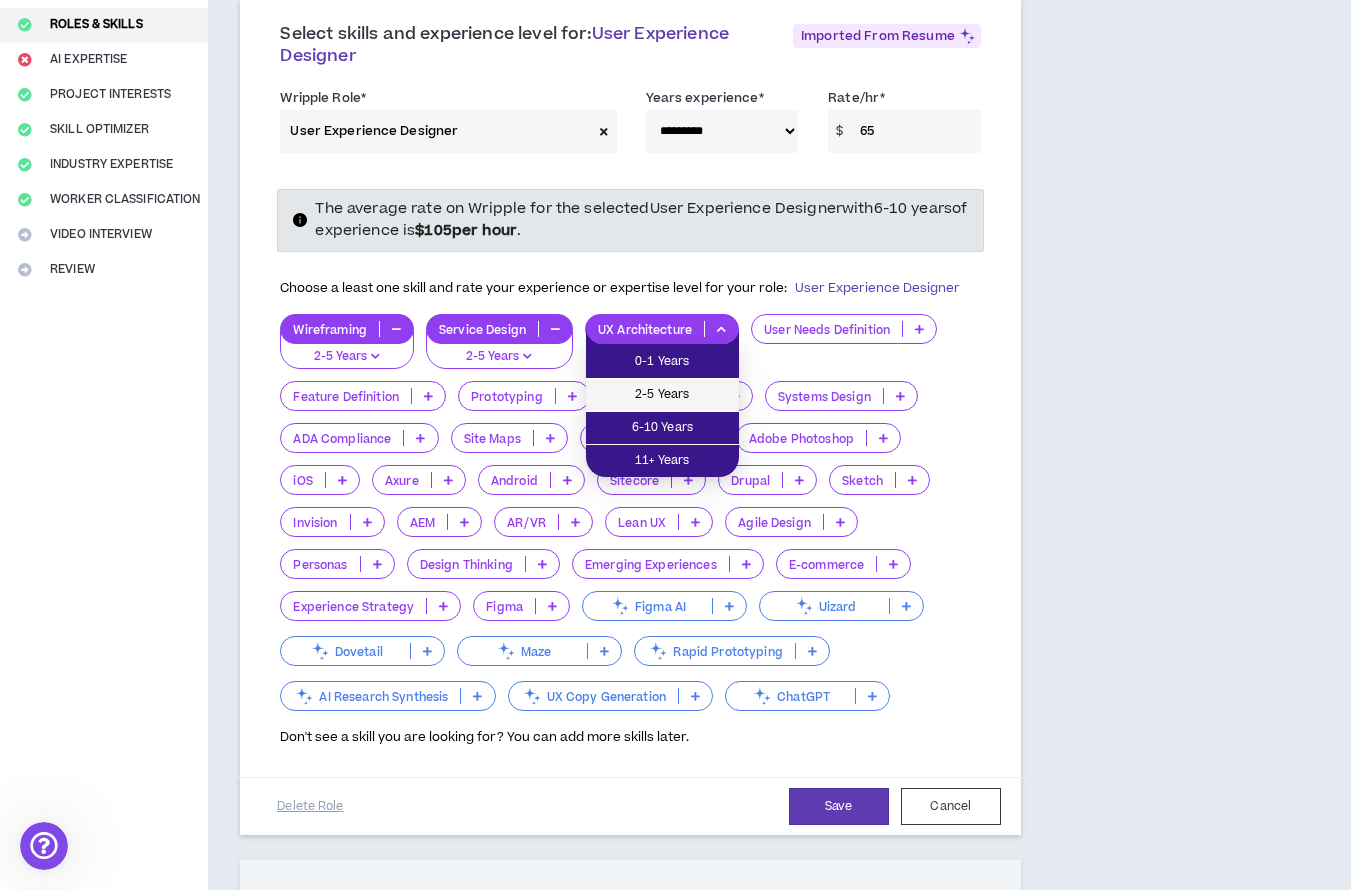 click on "2-5 Years" at bounding box center [662, 395] 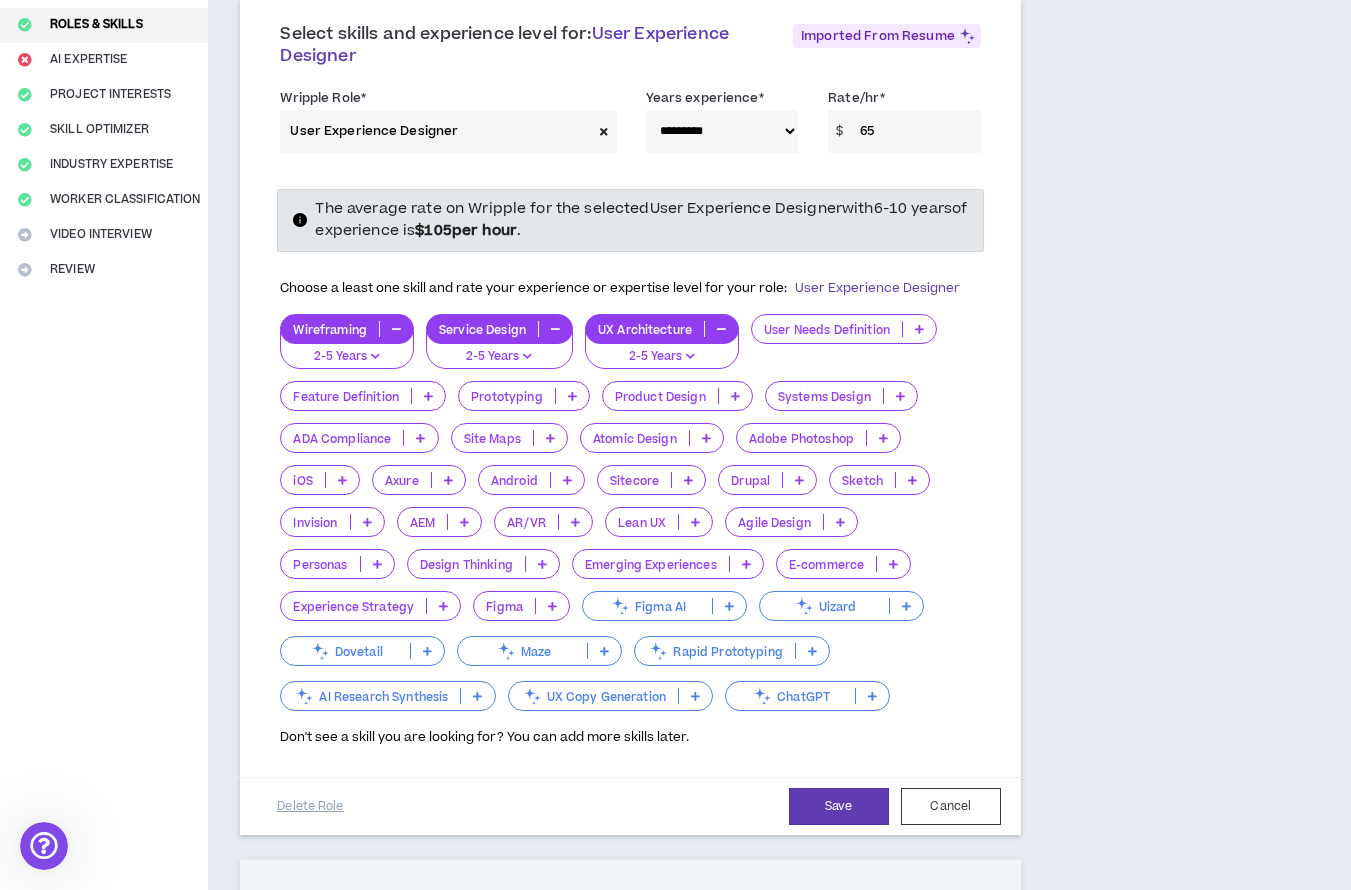 click at bounding box center [919, 329] 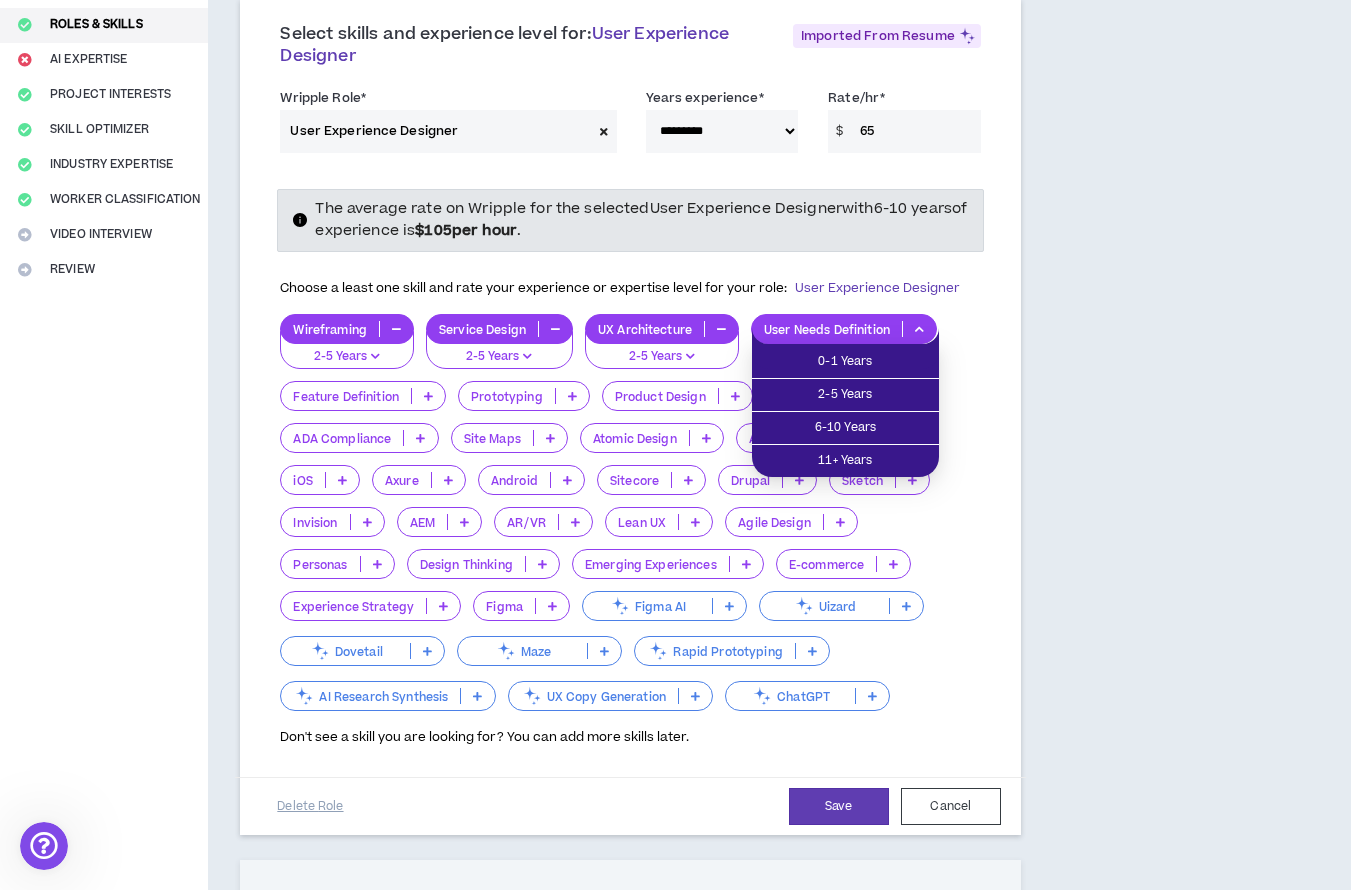 click on "**********" at bounding box center [630, 638] 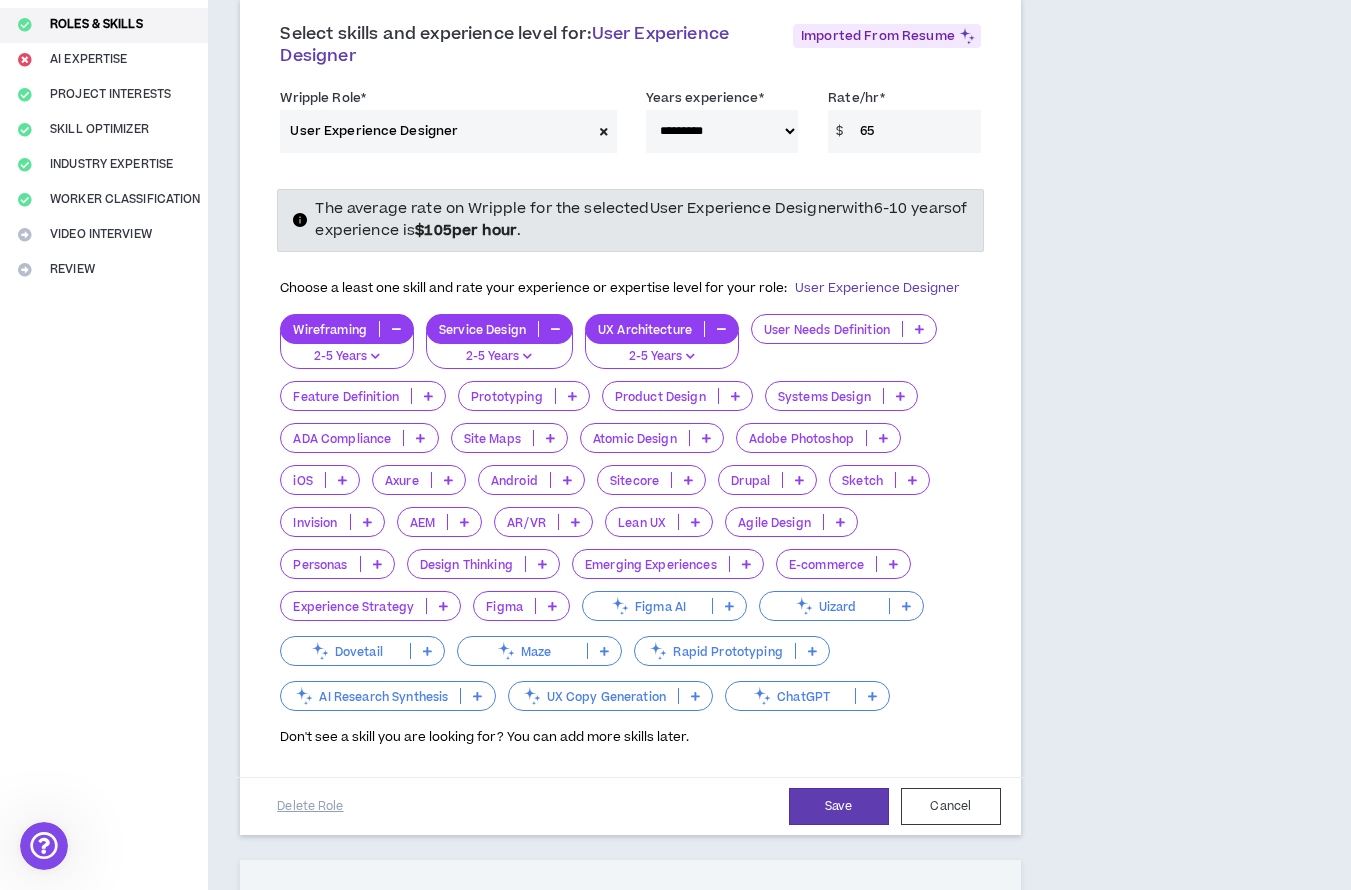 click at bounding box center [900, 396] 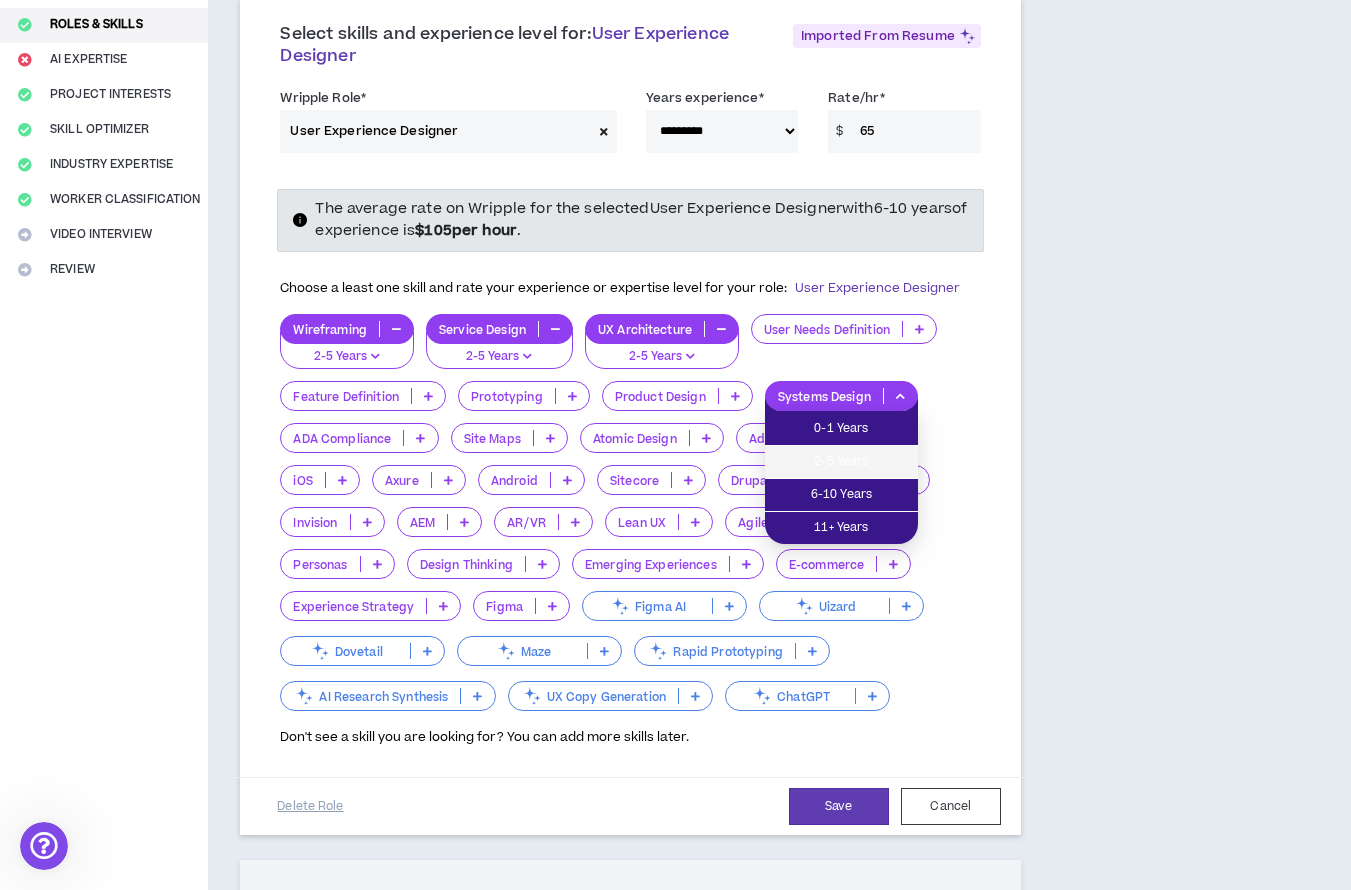 drag, startPoint x: 870, startPoint y: 460, endPoint x: 811, endPoint y: 428, distance: 67.11929 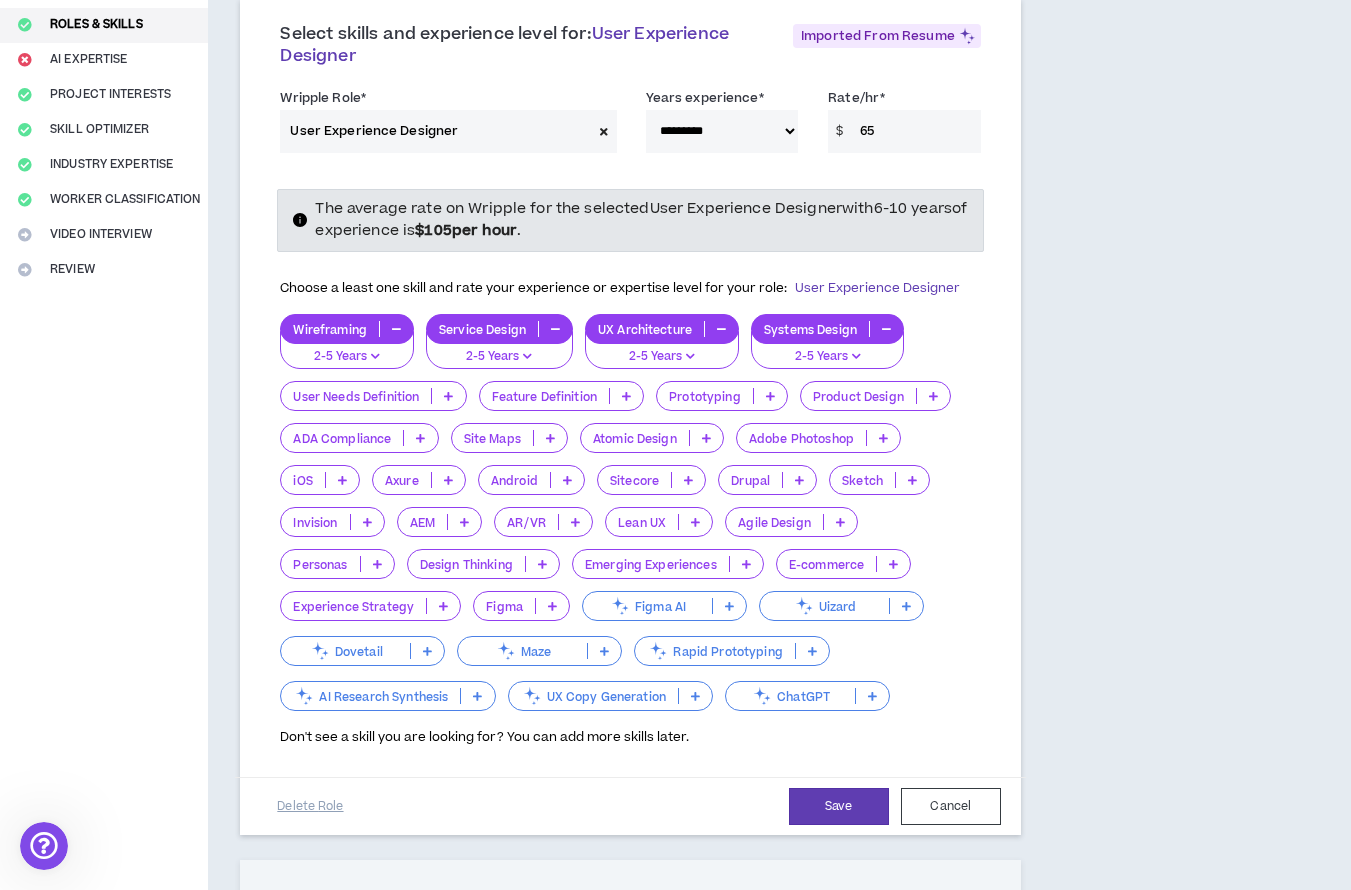 click at bounding box center [933, 396] 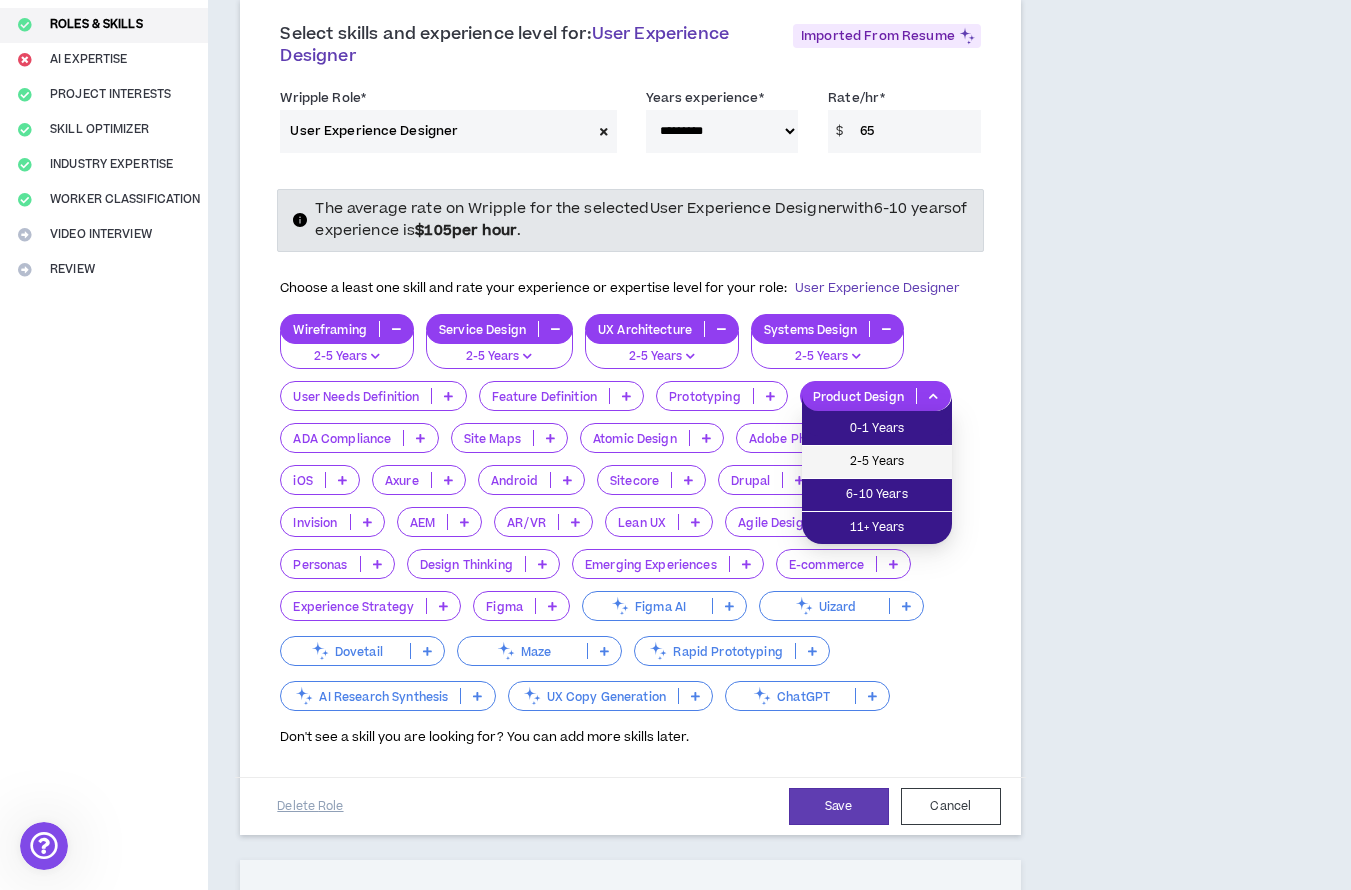 click on "2-5 Years" at bounding box center [877, 462] 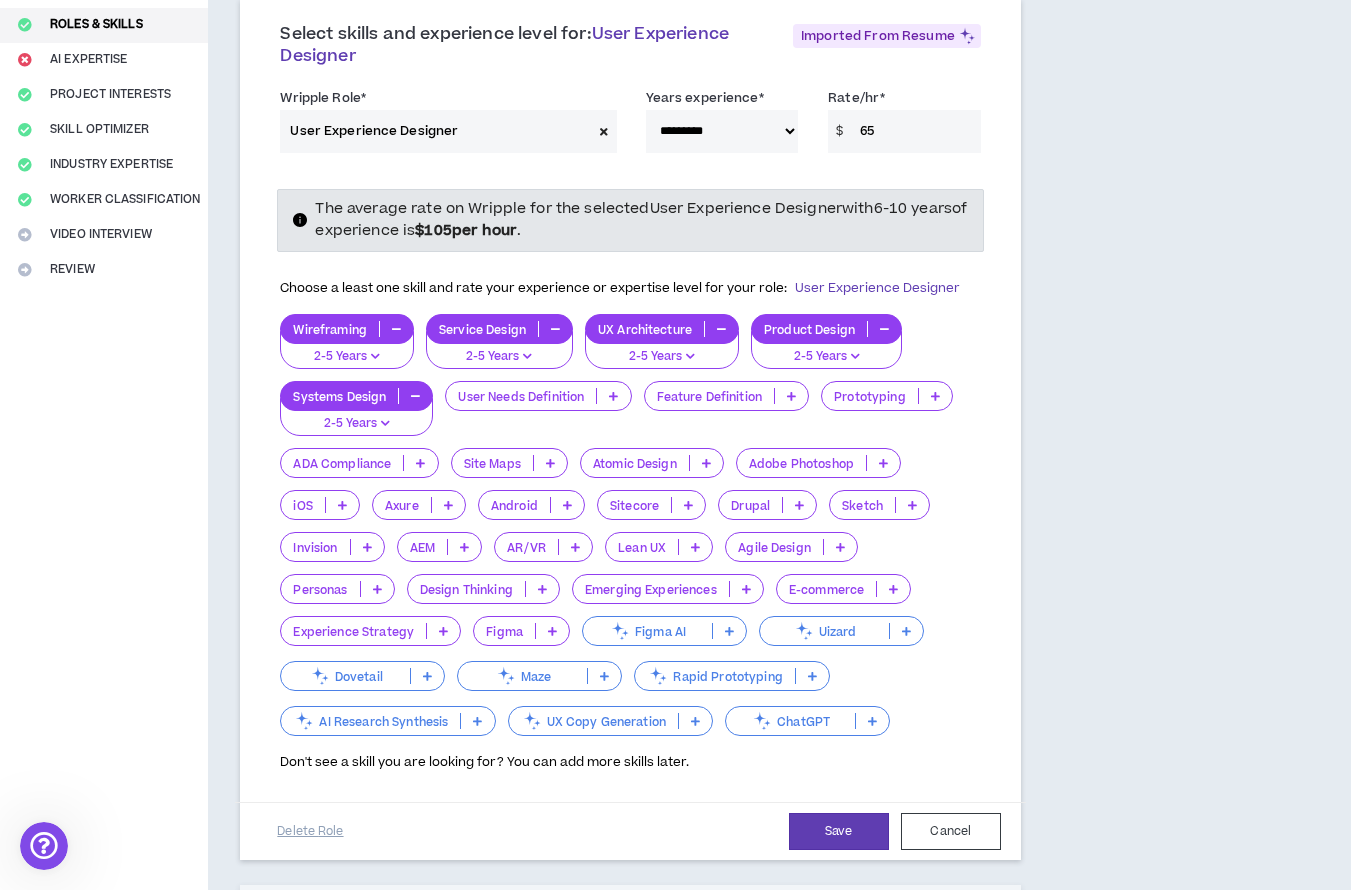 click at bounding box center [935, 396] 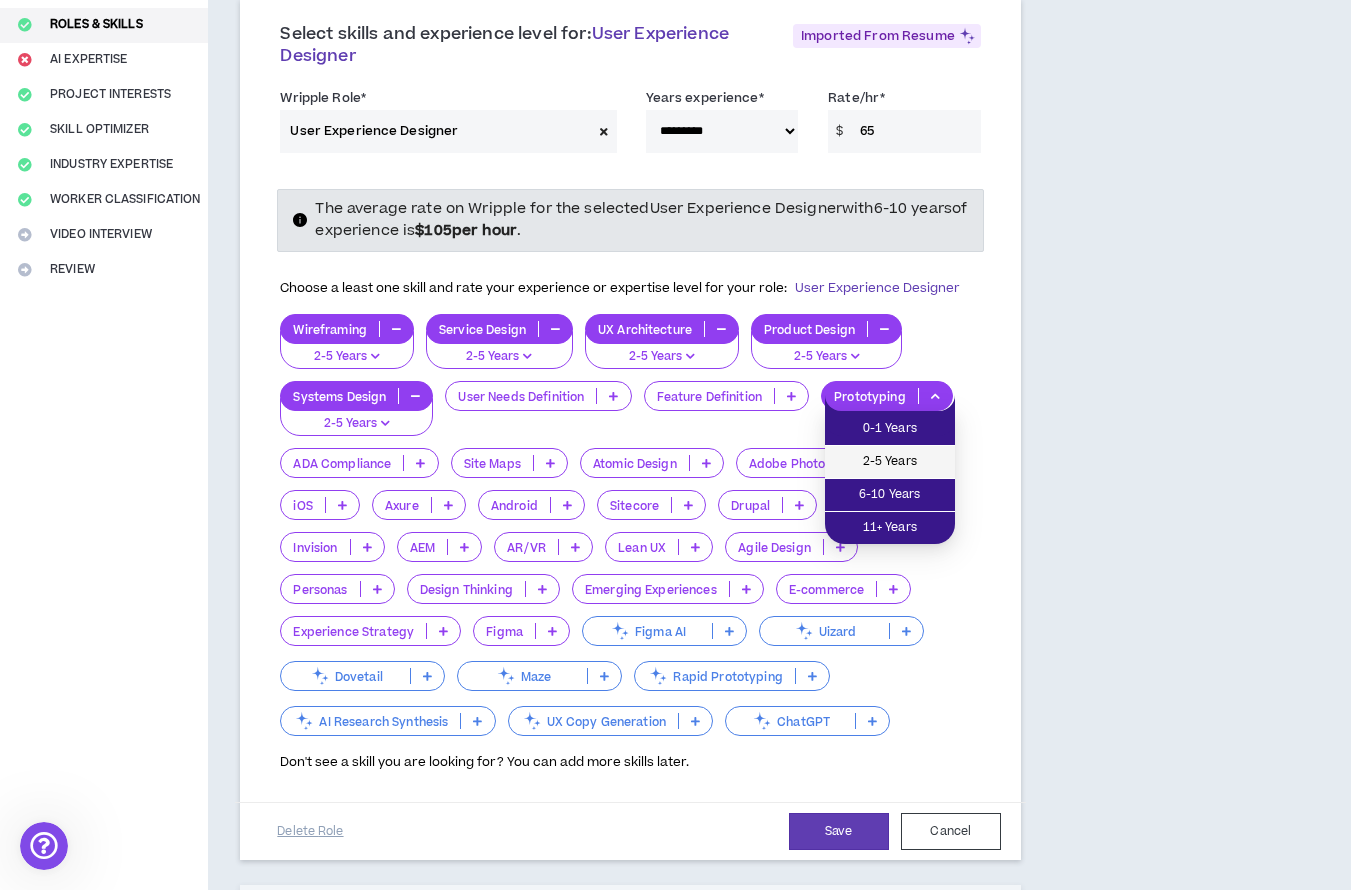 click on "2-5 Years" at bounding box center (890, 462) 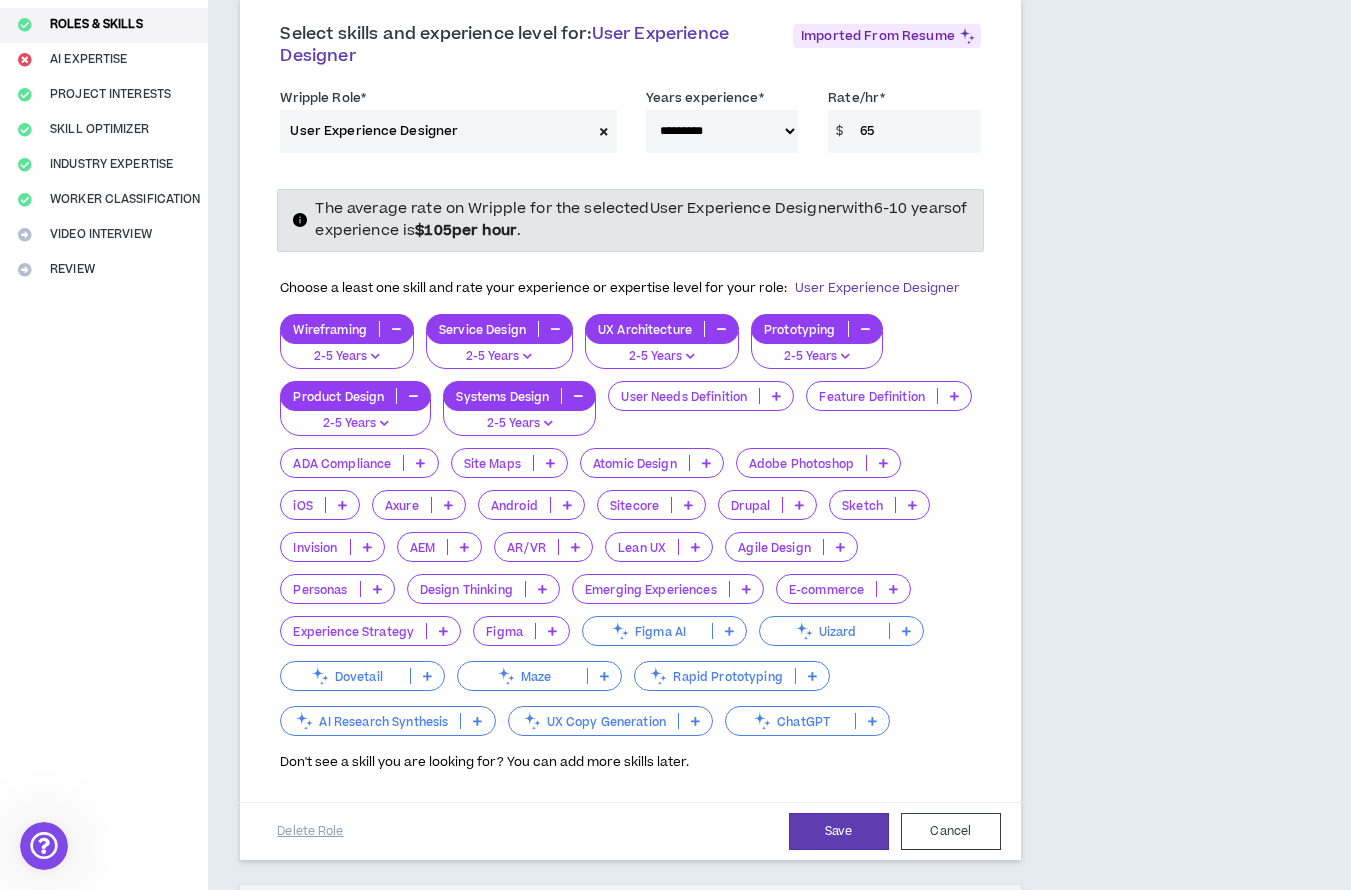 click at bounding box center [550, 463] 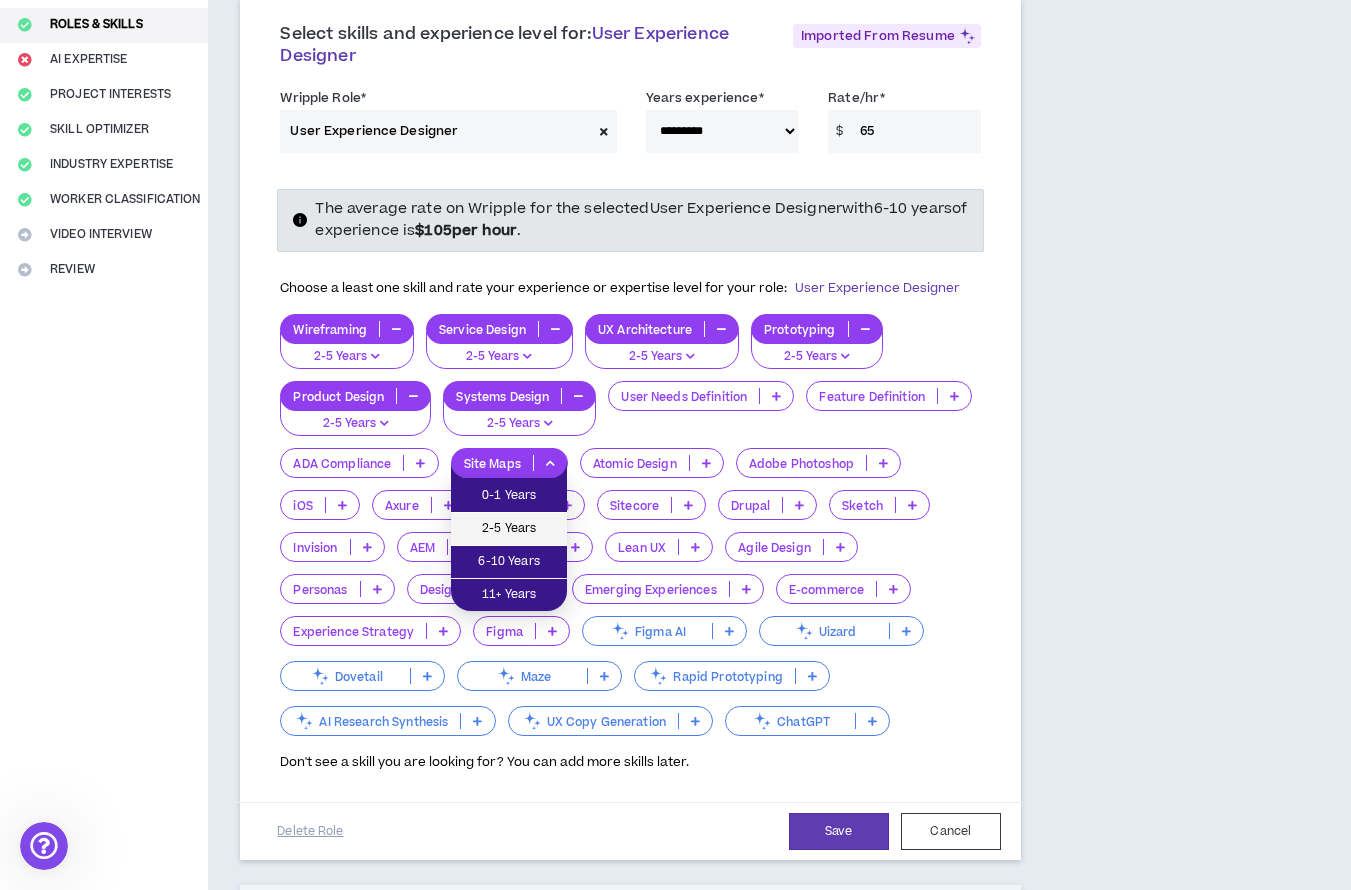 click on "2-5 Years" at bounding box center (509, 529) 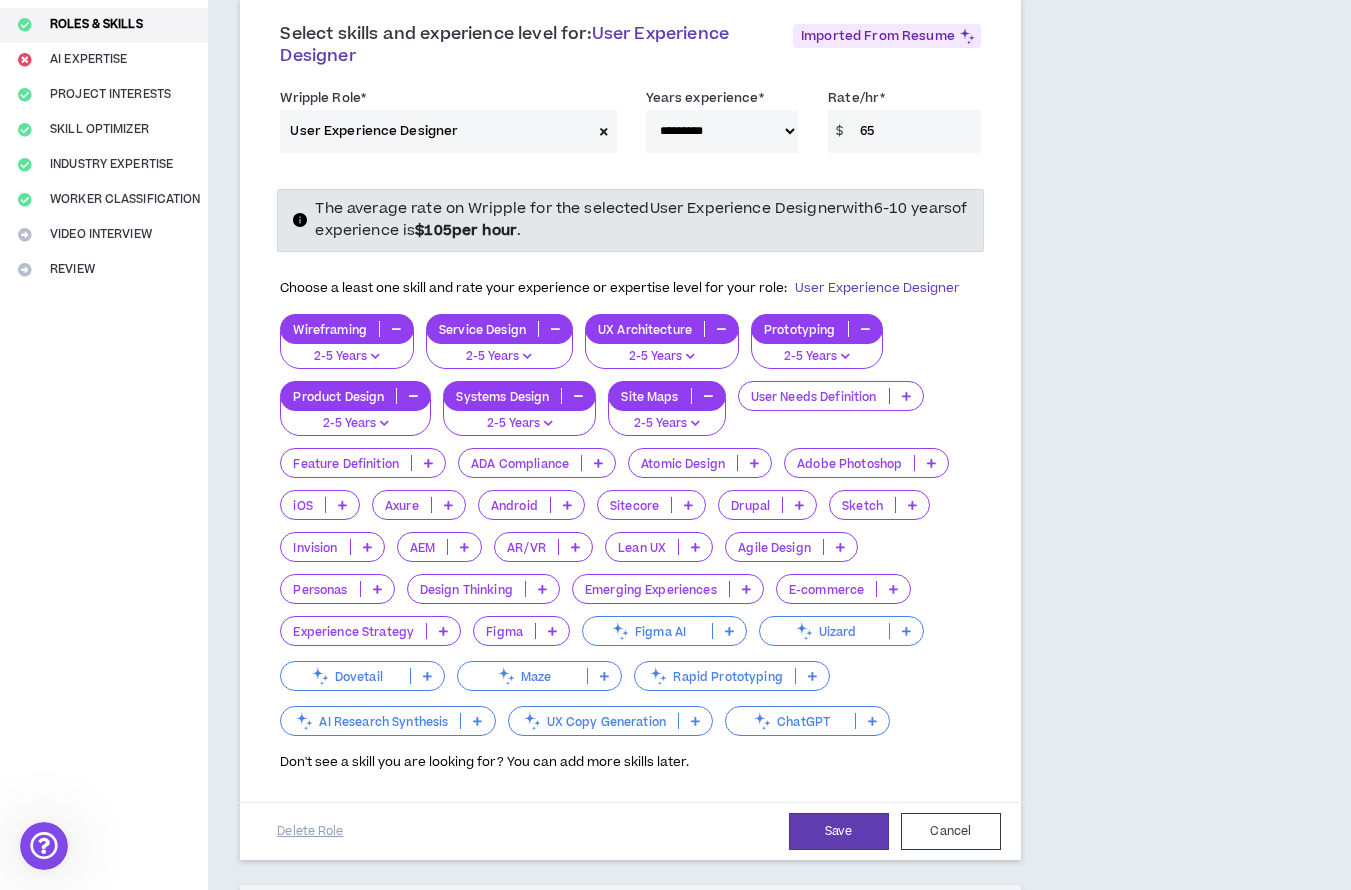 click at bounding box center (542, 589) 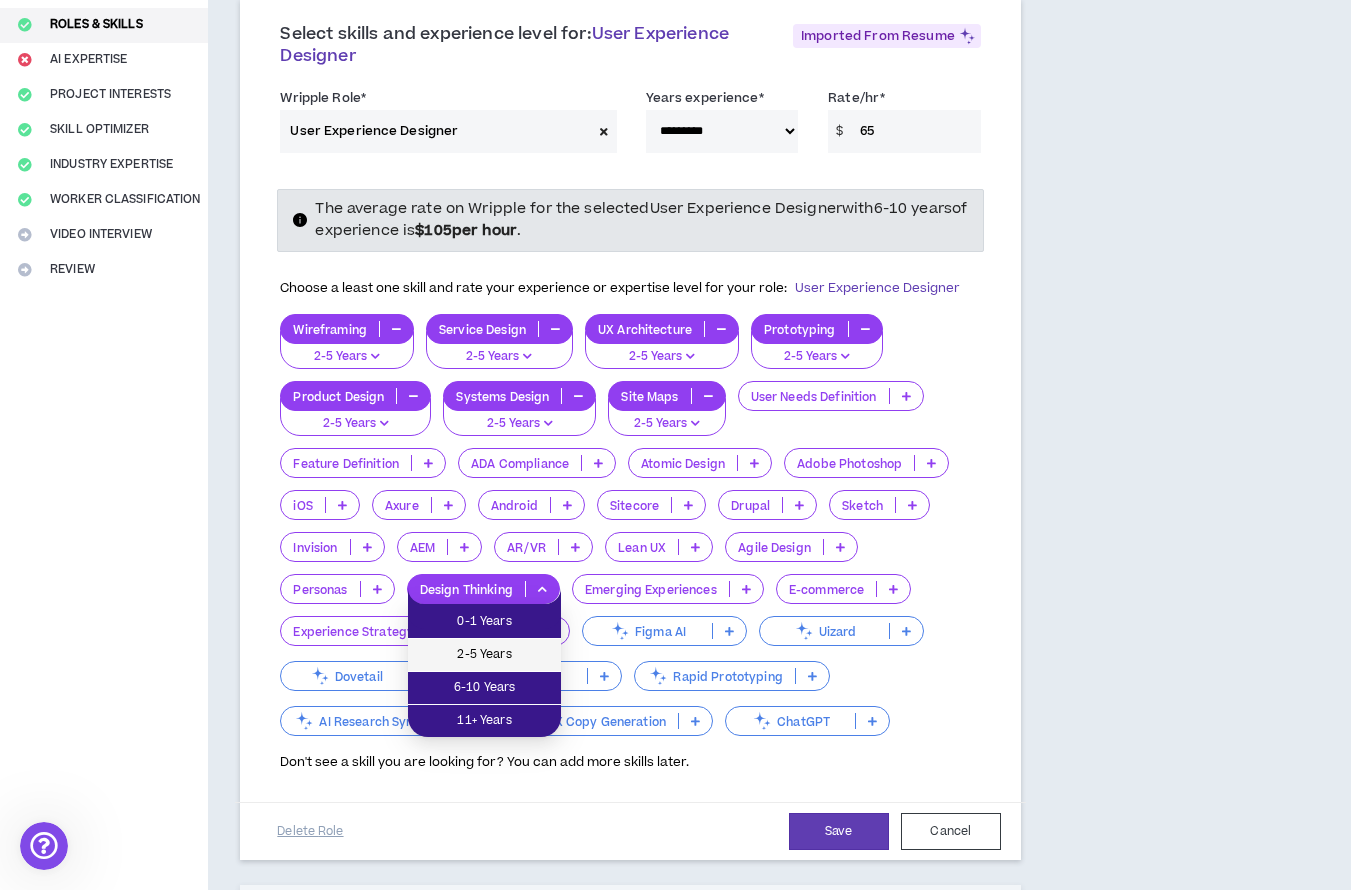 click on "2-5 Years" at bounding box center [484, 655] 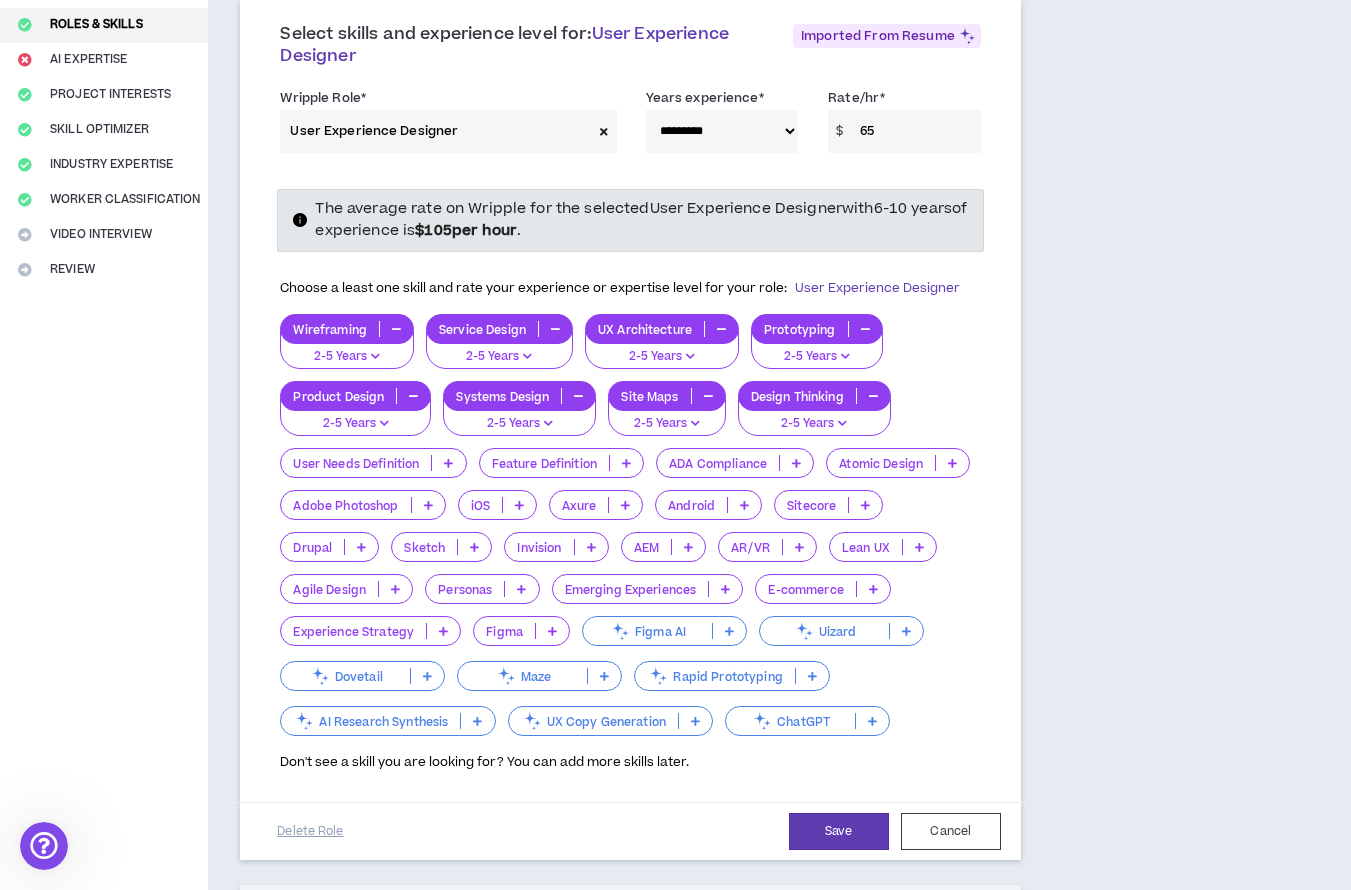 click at bounding box center [873, 589] 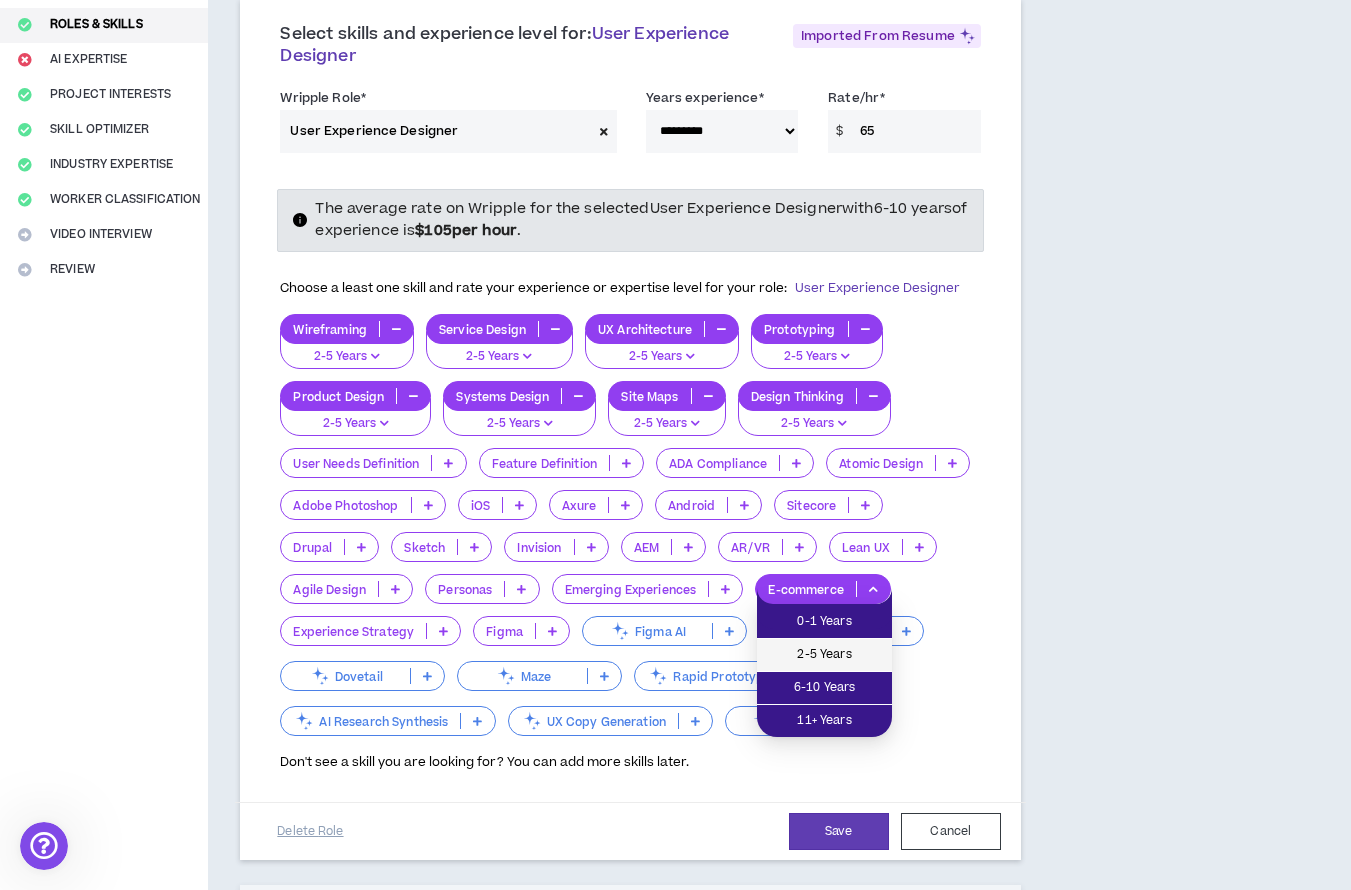 click on "2-5 Years" at bounding box center [824, 655] 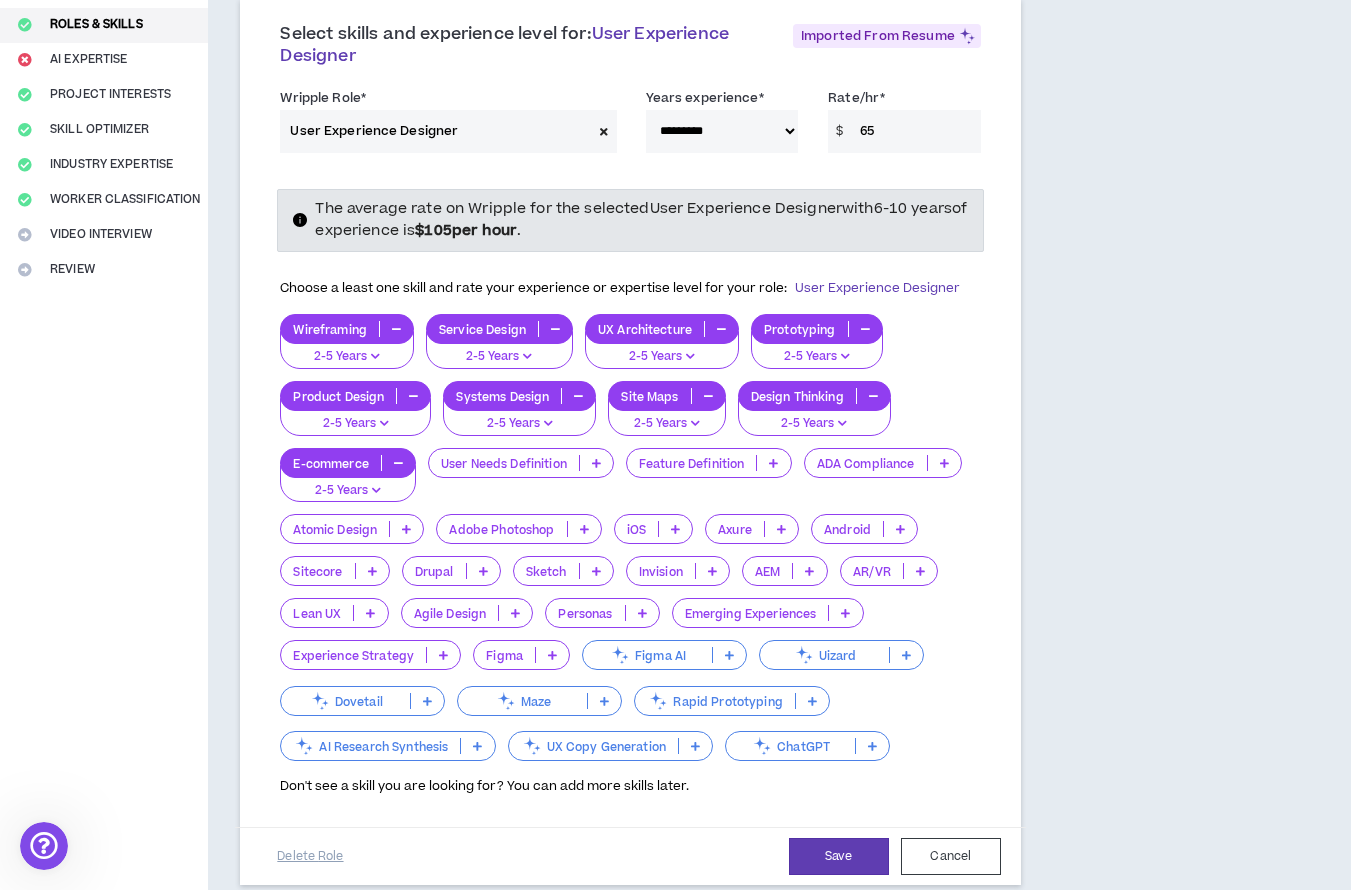 click at bounding box center [406, 529] 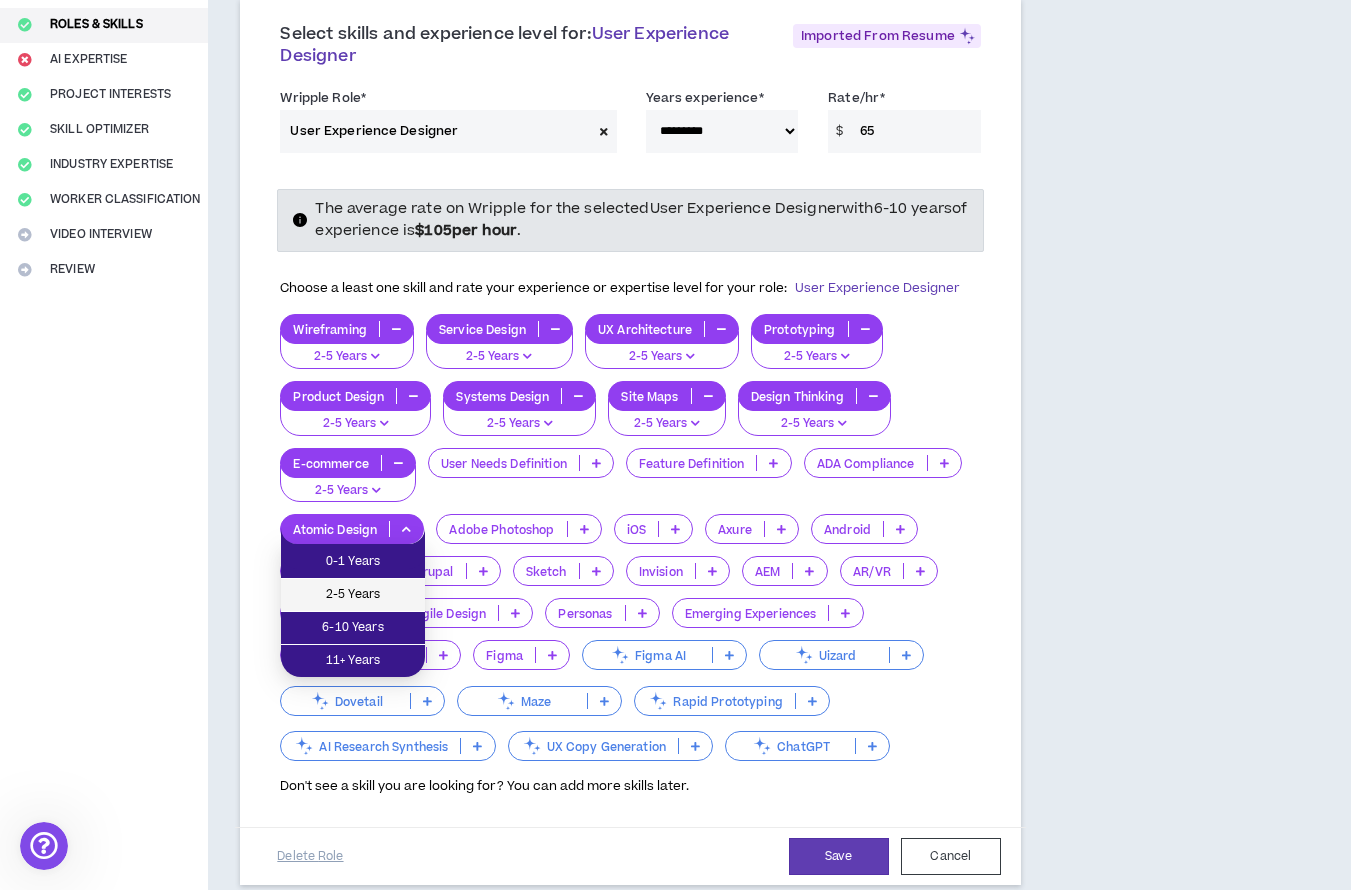 click on "2-5 Years" at bounding box center [353, 595] 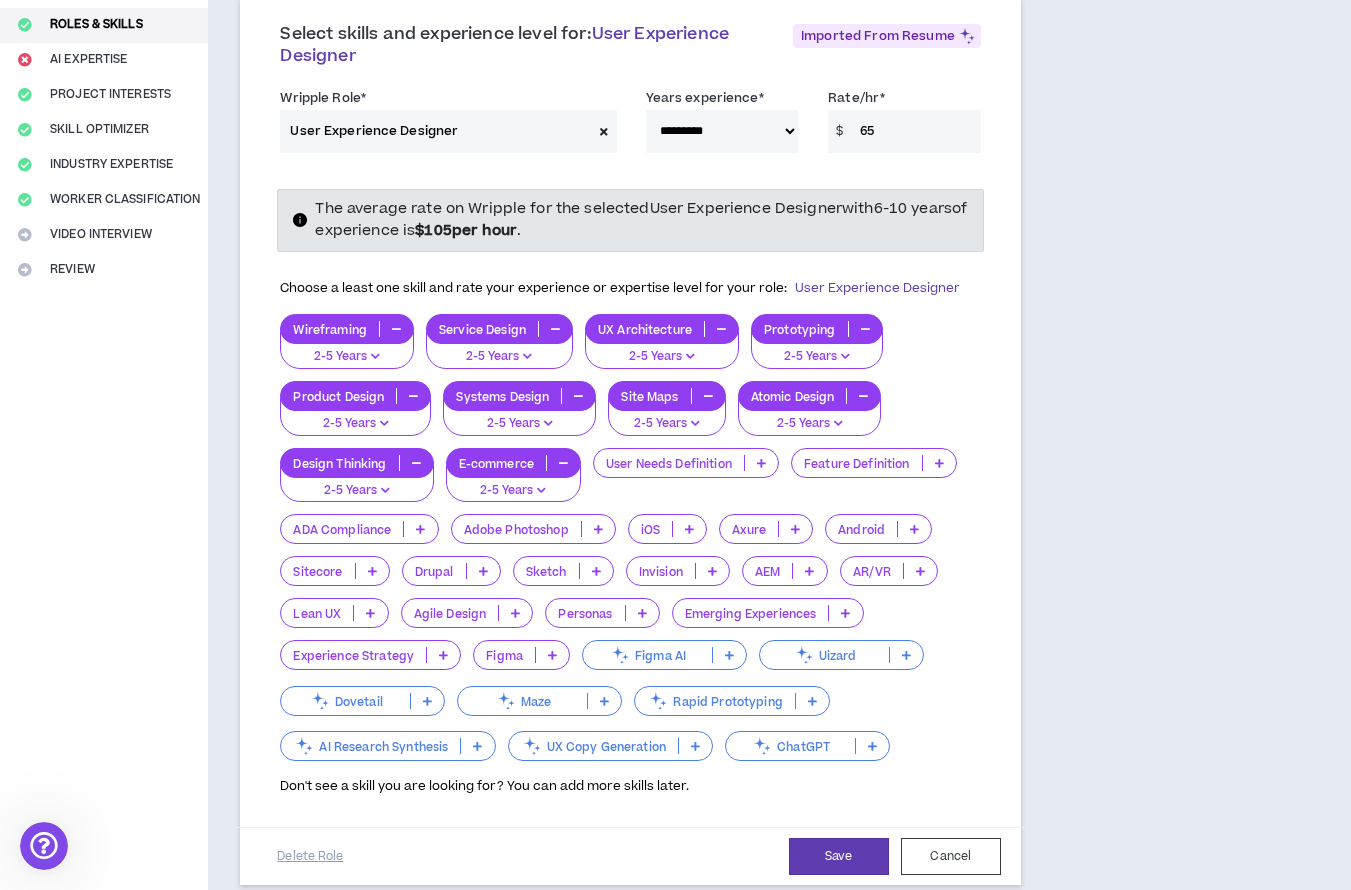 click at bounding box center [598, 529] 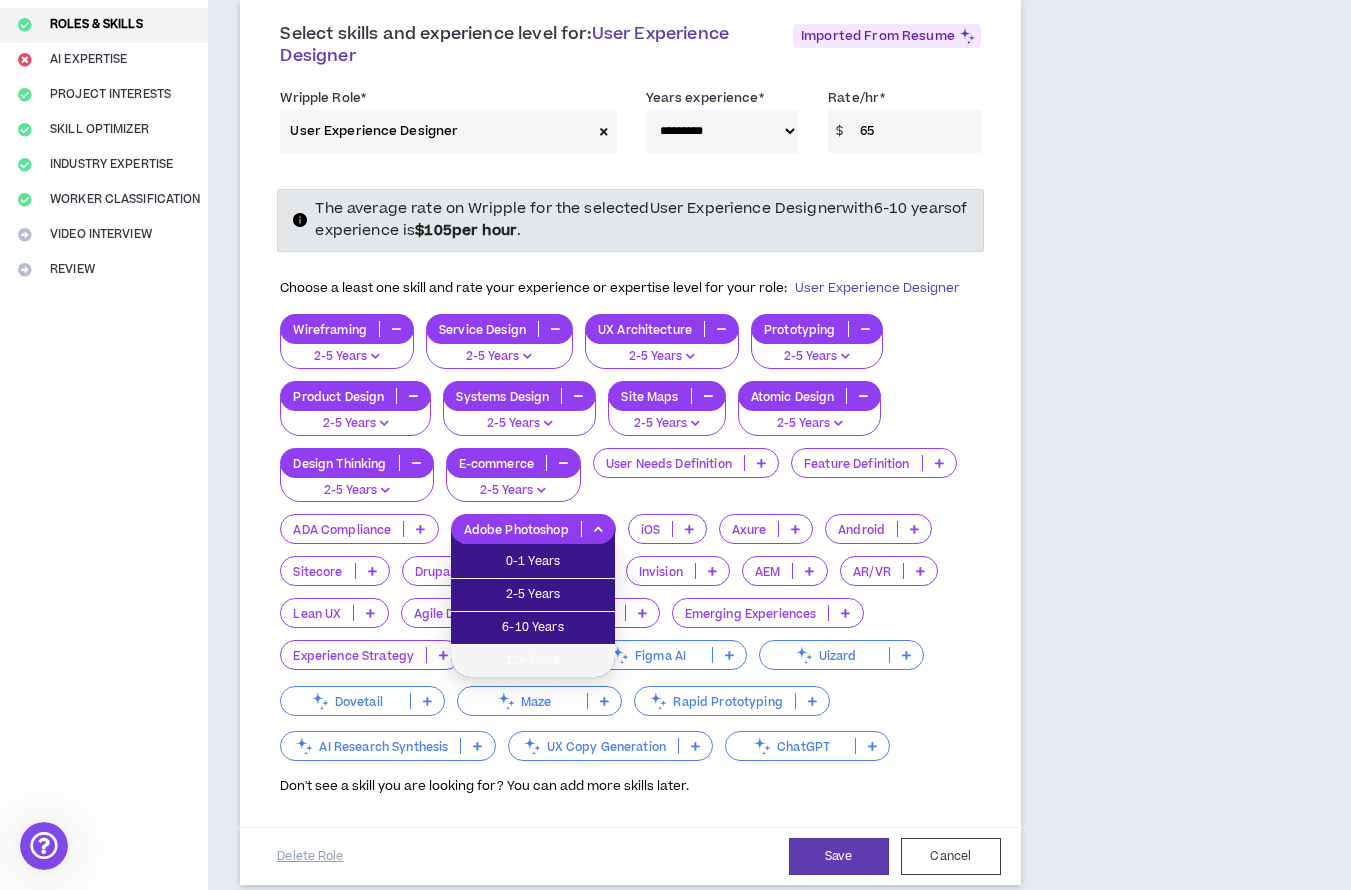 click on "11+ Years" at bounding box center (533, 661) 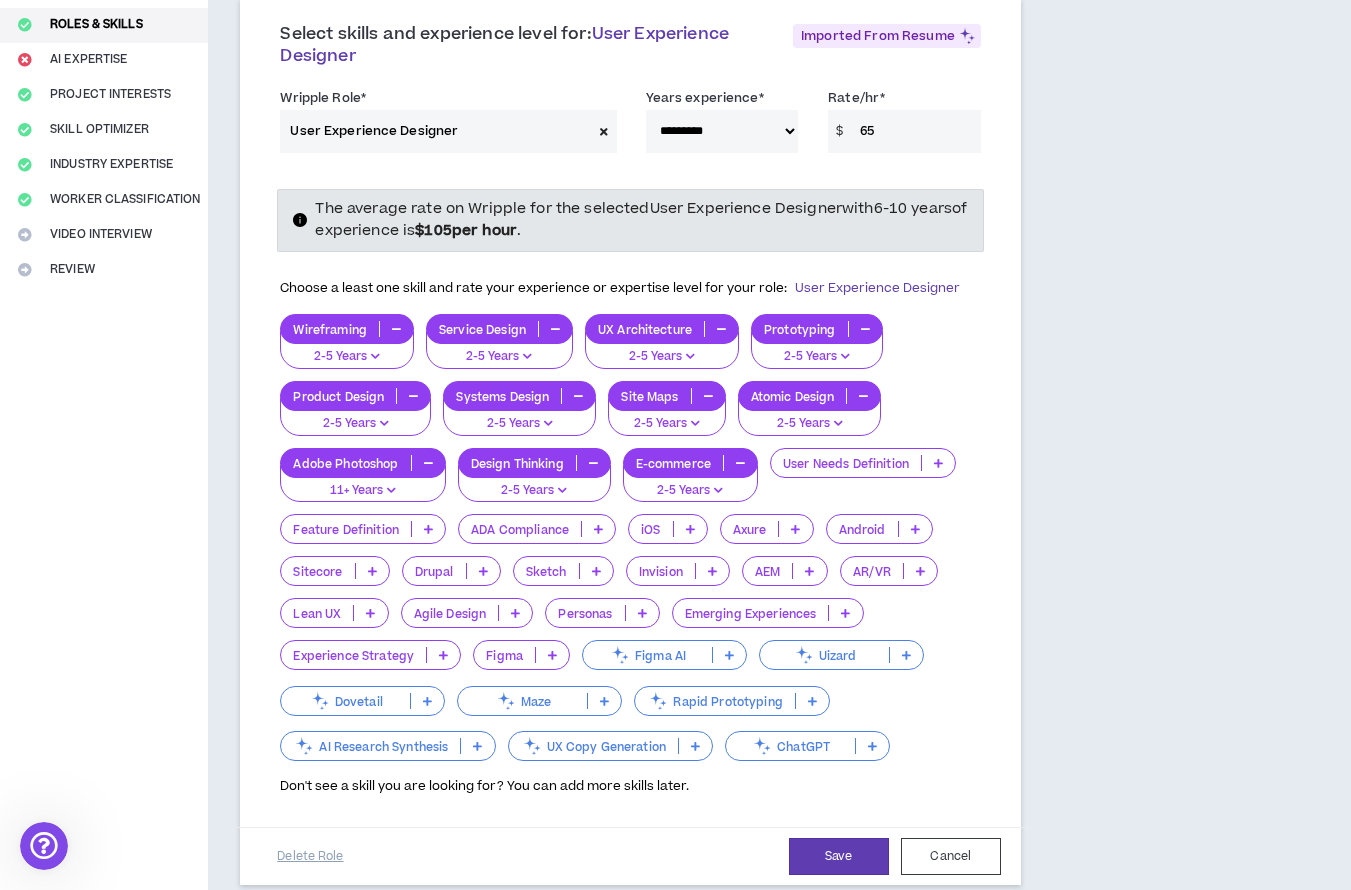 click at bounding box center [729, 655] 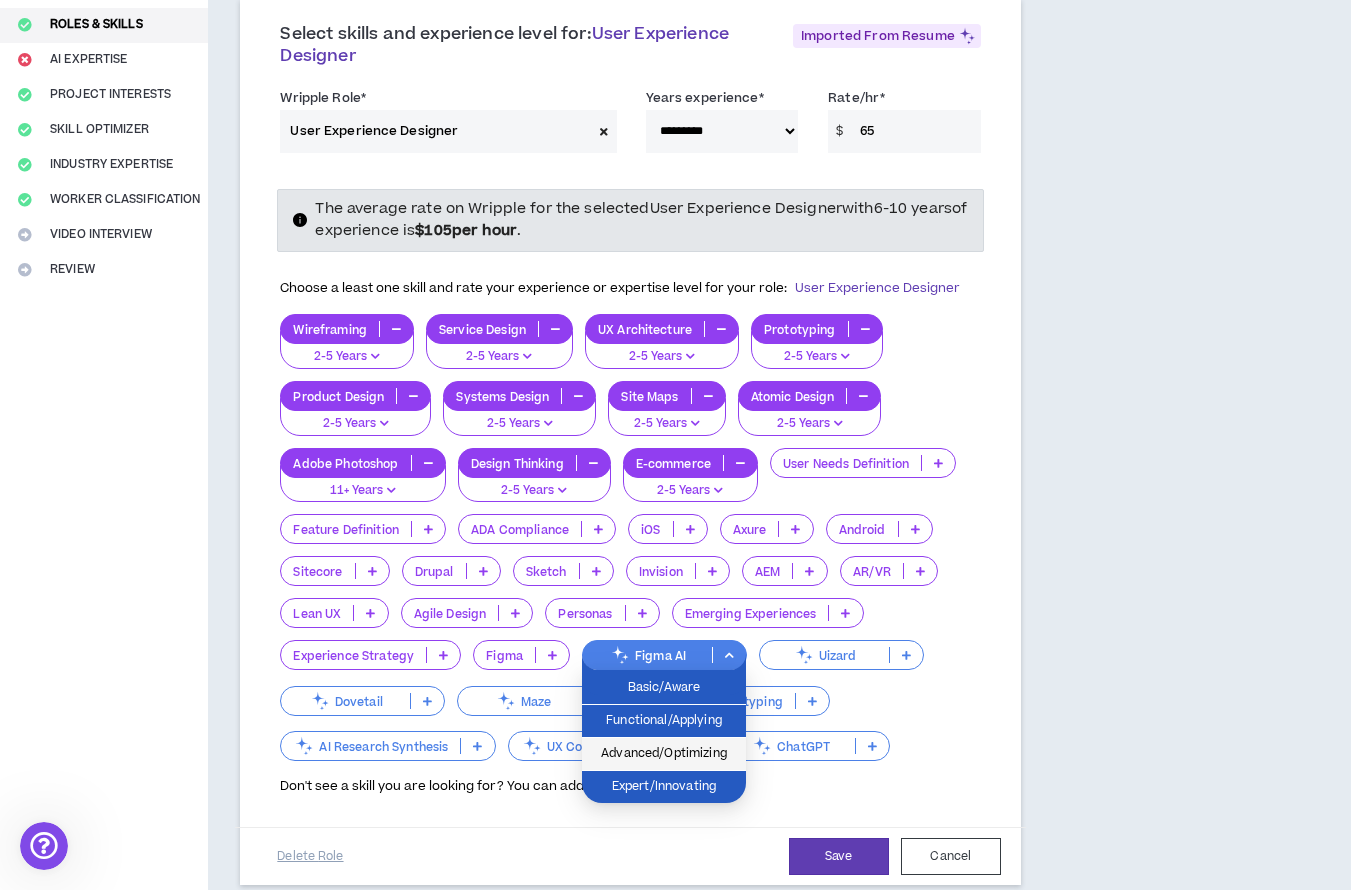 click on "Advanced/Optimizing" at bounding box center (664, 754) 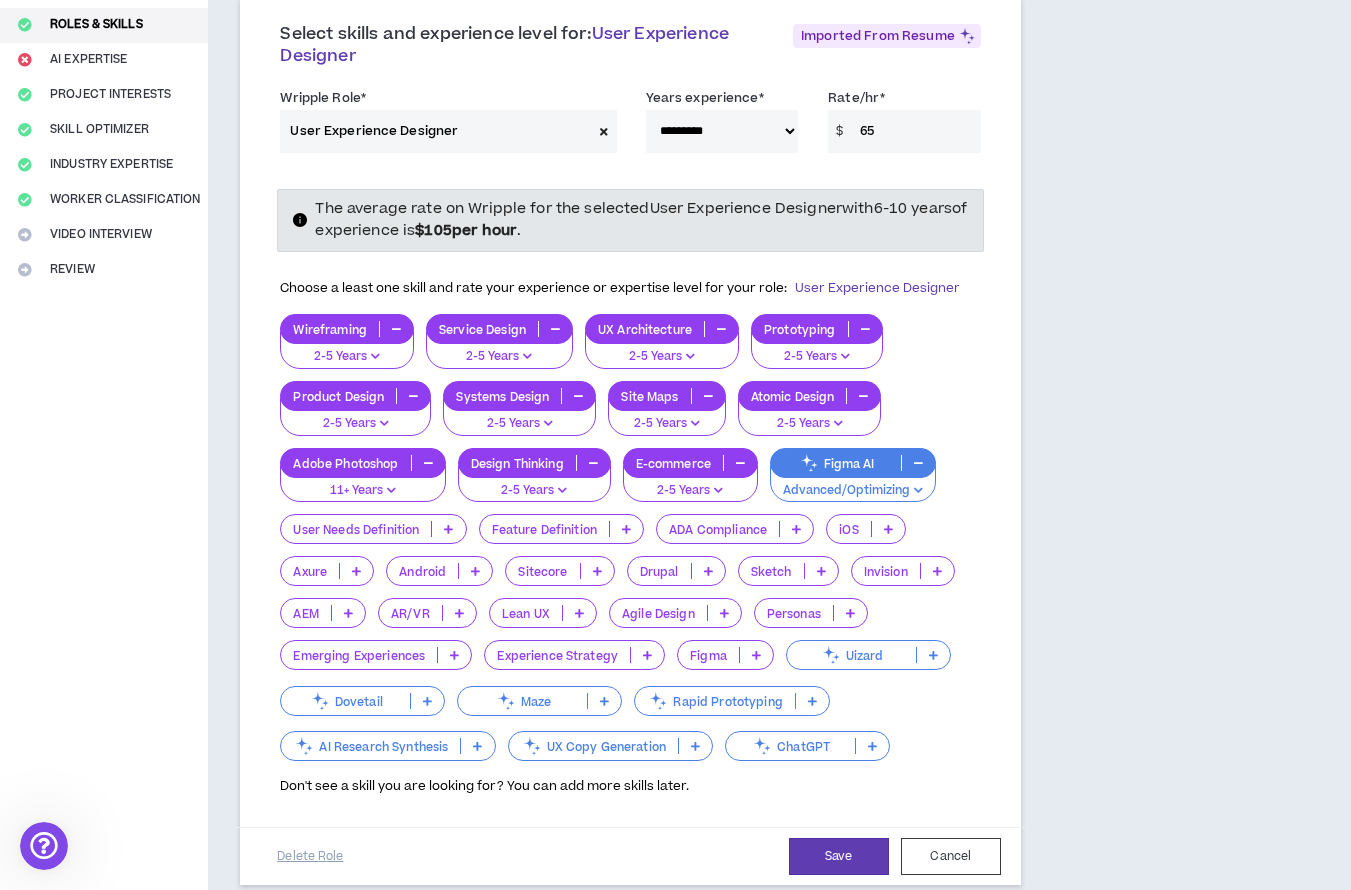 click at bounding box center [477, 746] 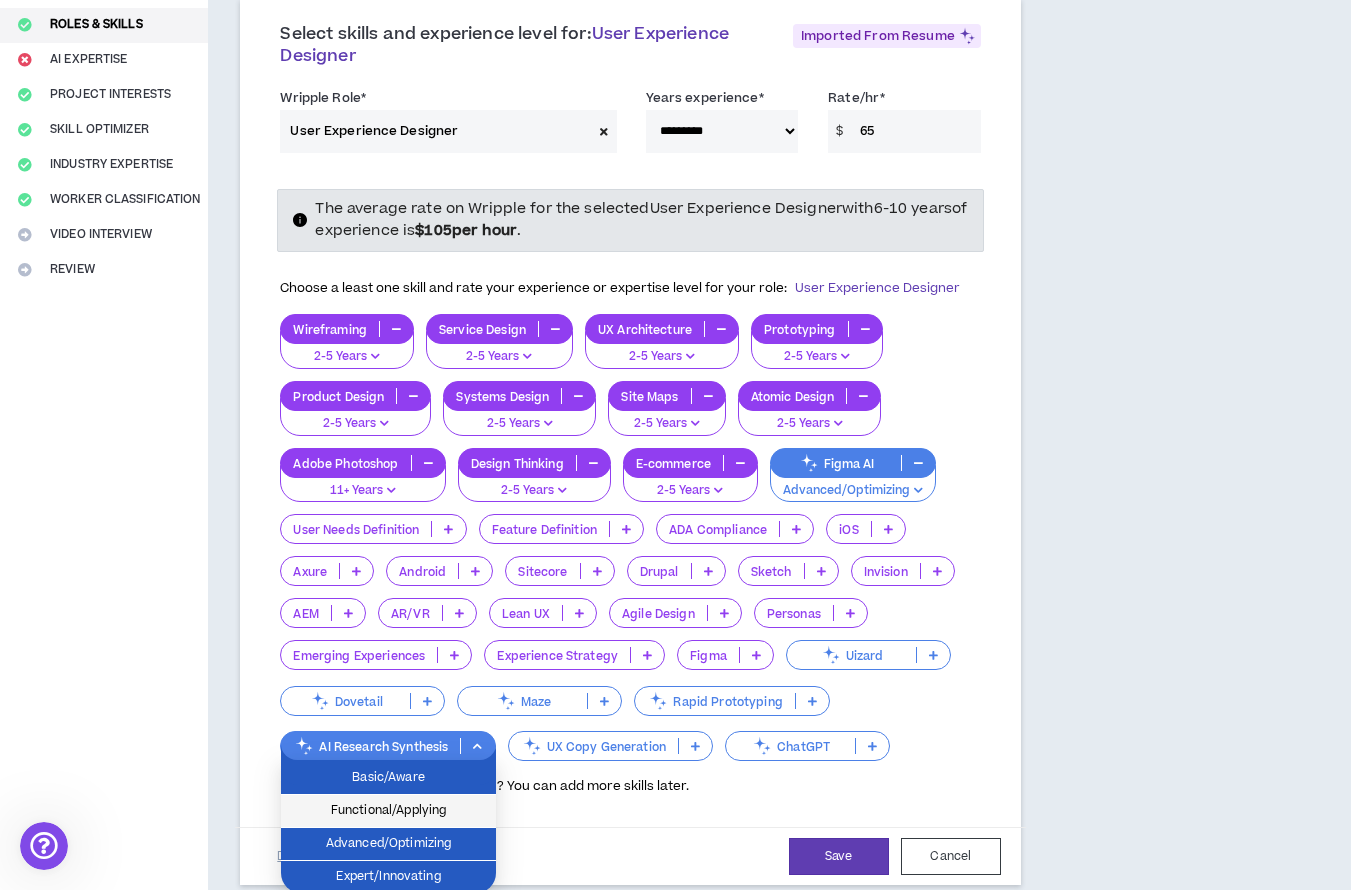 click on "Functional/Applying" at bounding box center [388, 811] 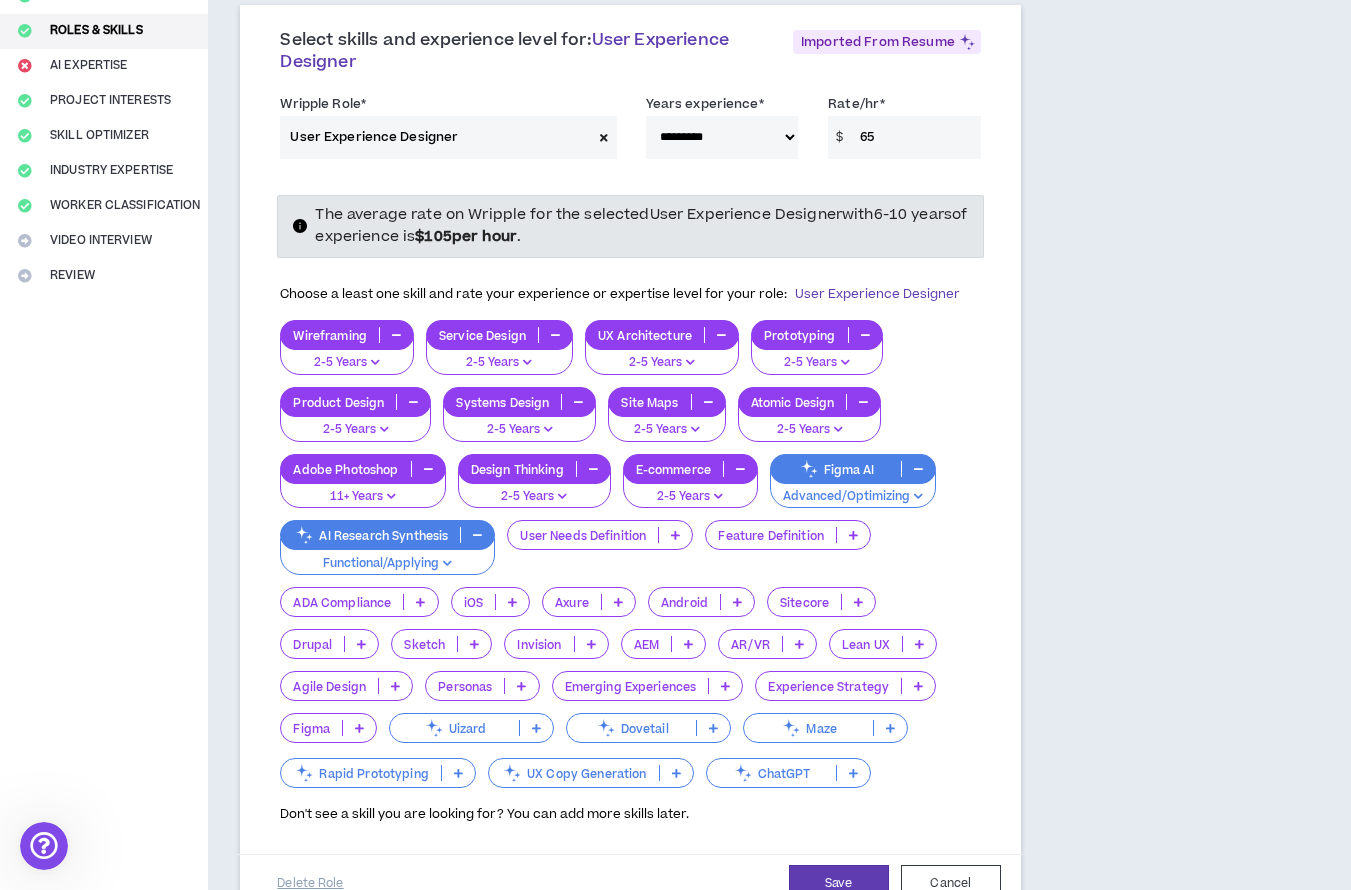 click at bounding box center (458, 773) 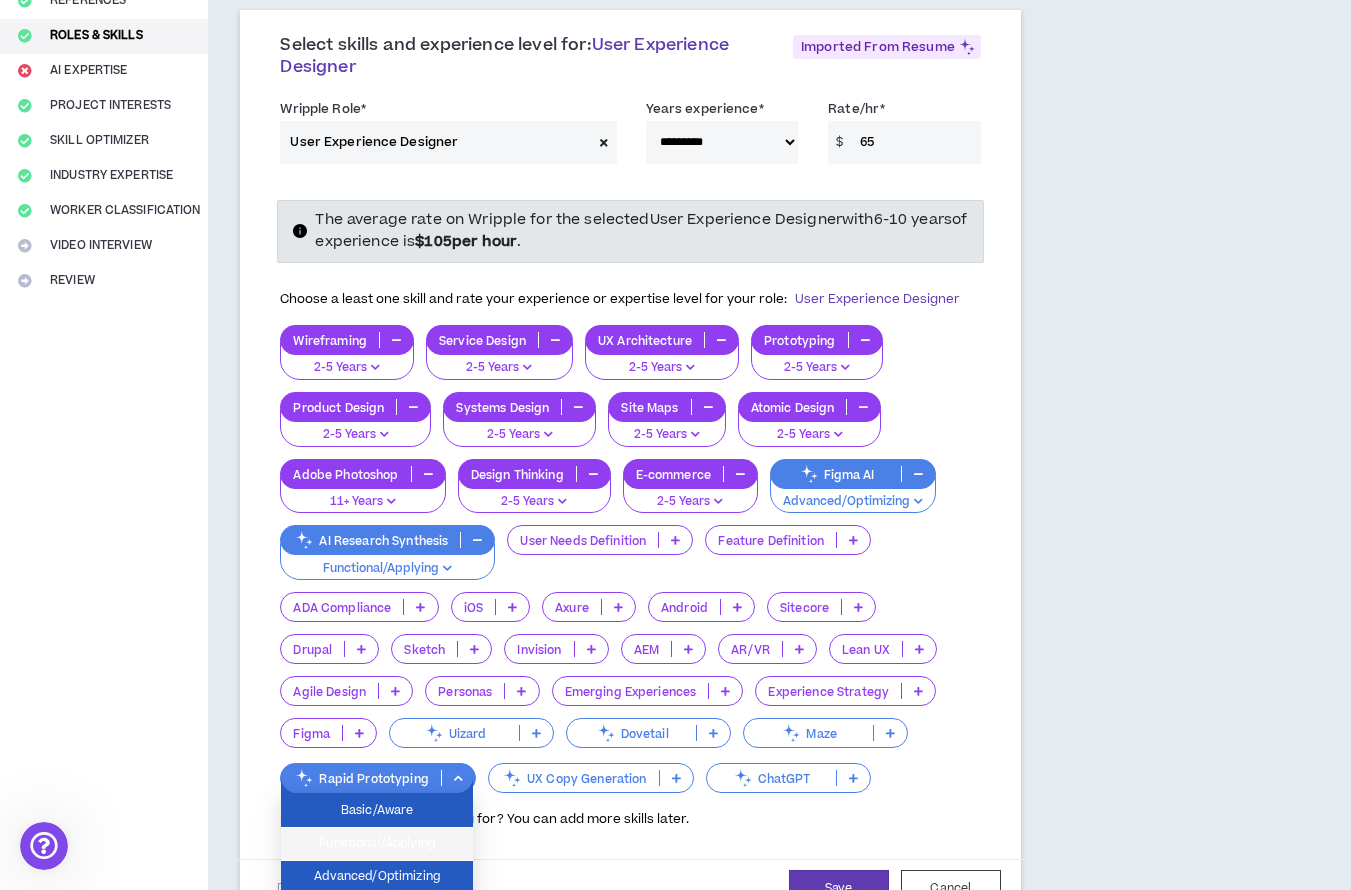 click on "Functional/Applying" at bounding box center (377, 844) 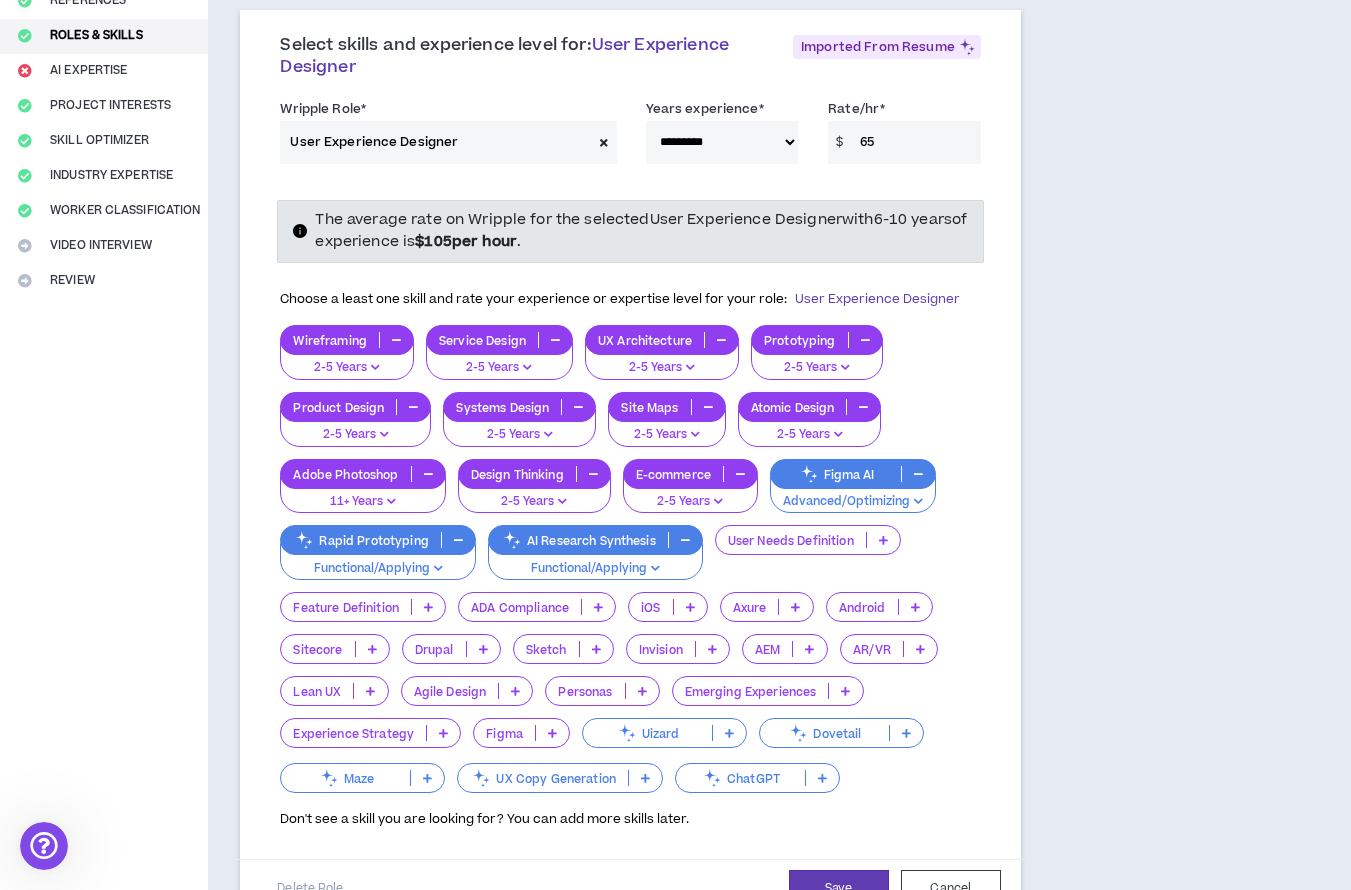 click at bounding box center (645, 778) 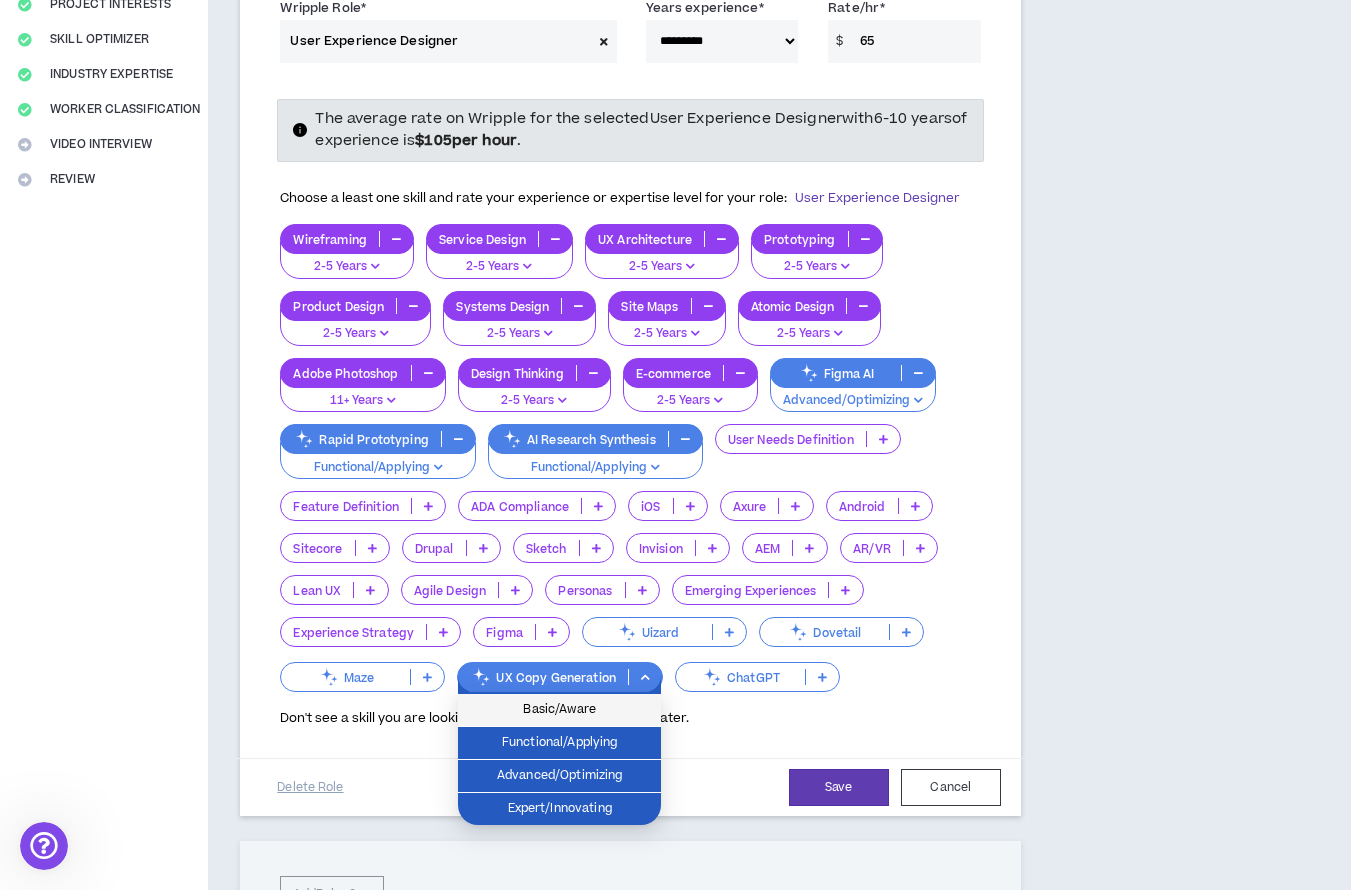 scroll, scrollTop: 363, scrollLeft: 0, axis: vertical 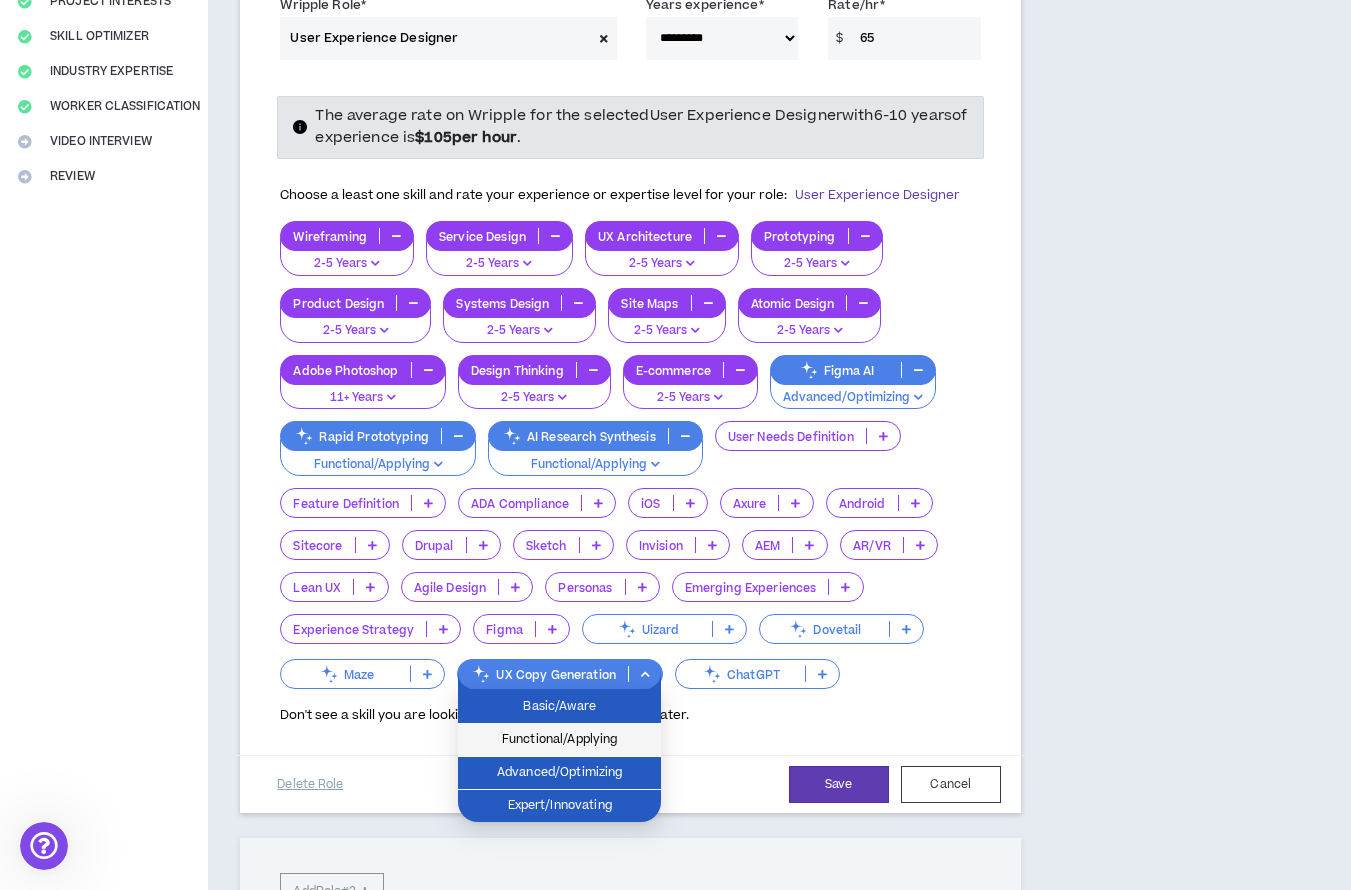click on "Functional/Applying" at bounding box center (559, 740) 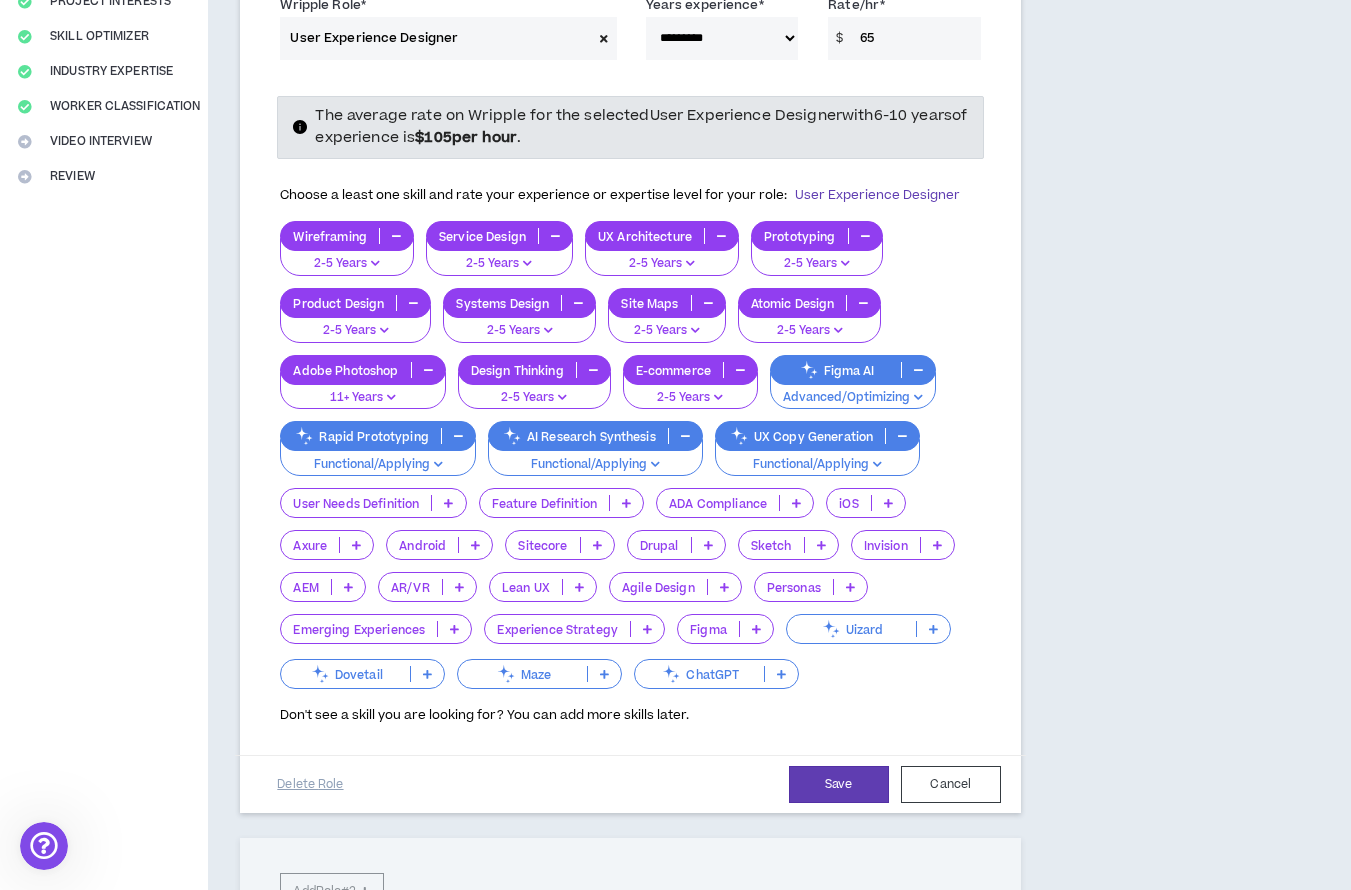 click at bounding box center [781, 674] 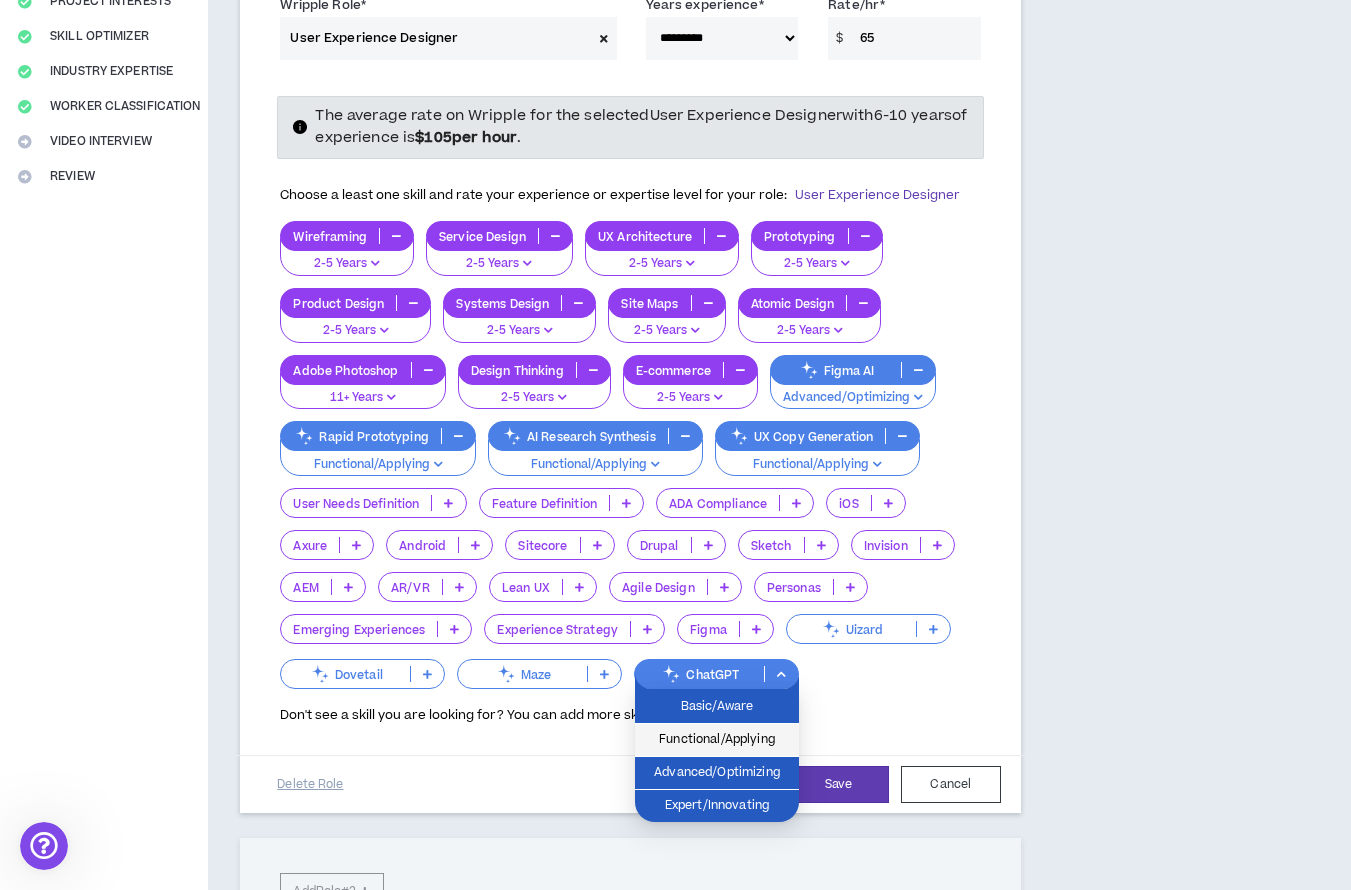 click on "Functional/Applying" at bounding box center [717, 740] 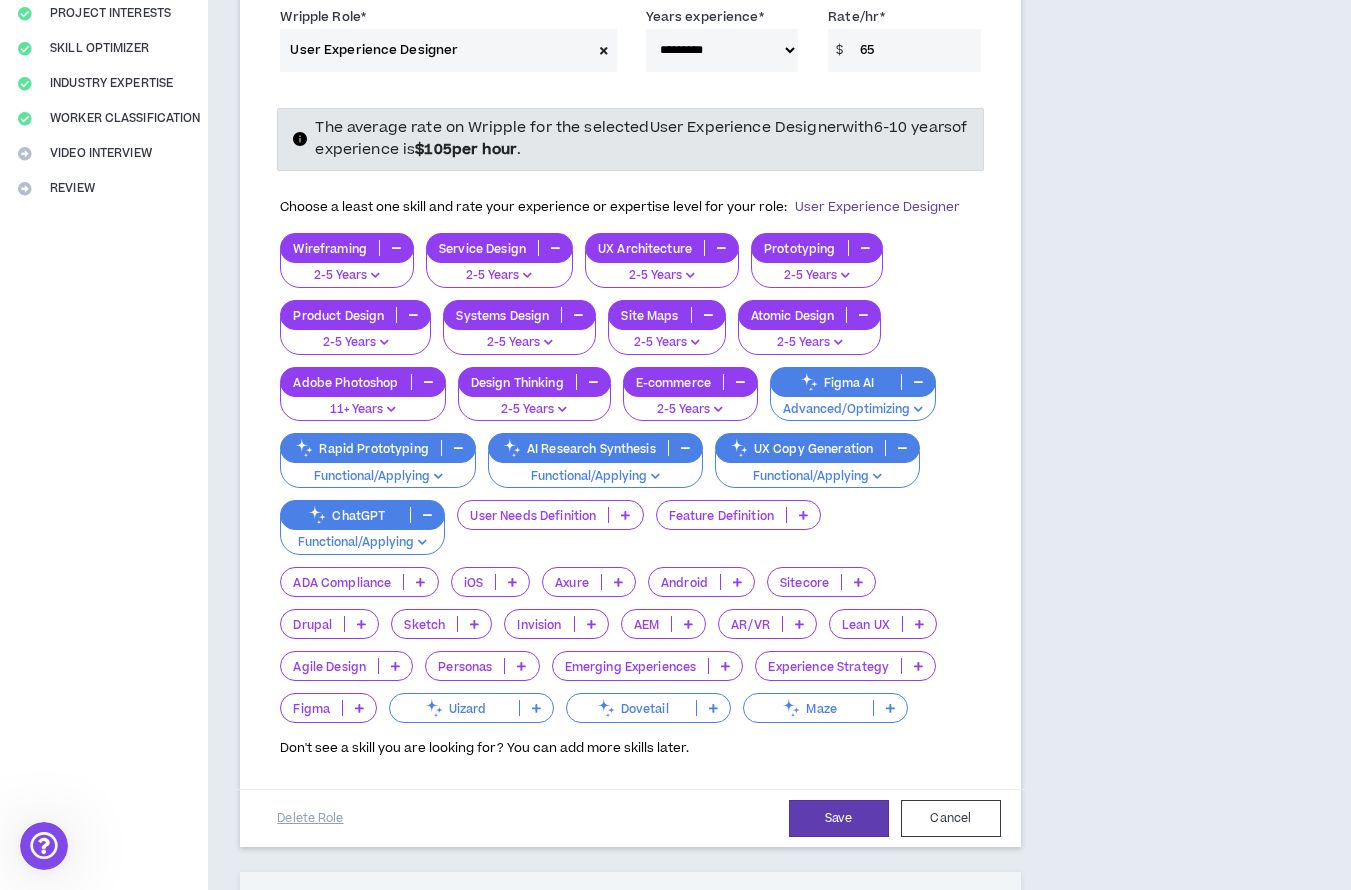 scroll, scrollTop: 350, scrollLeft: 0, axis: vertical 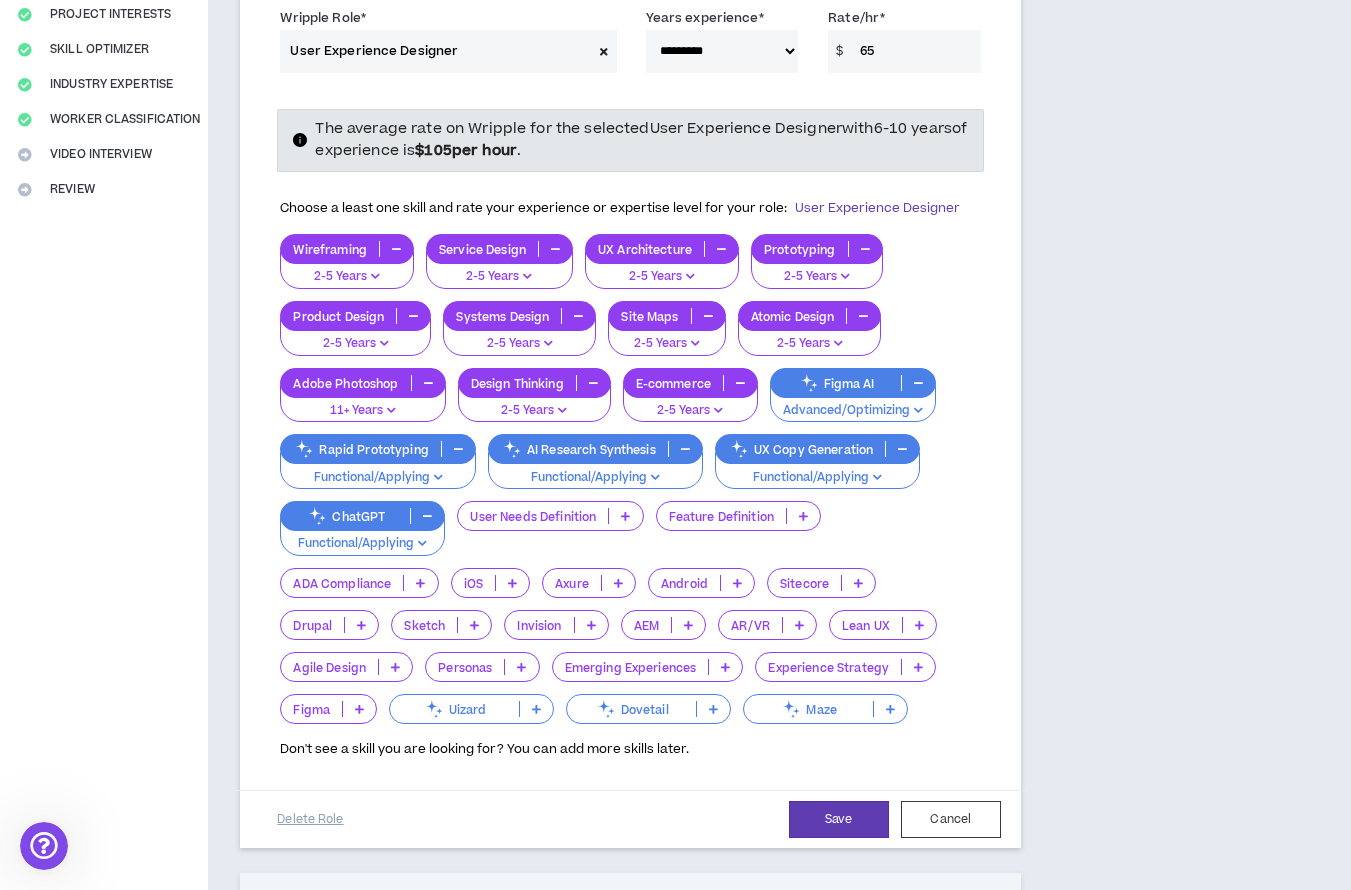 click at bounding box center [474, 625] 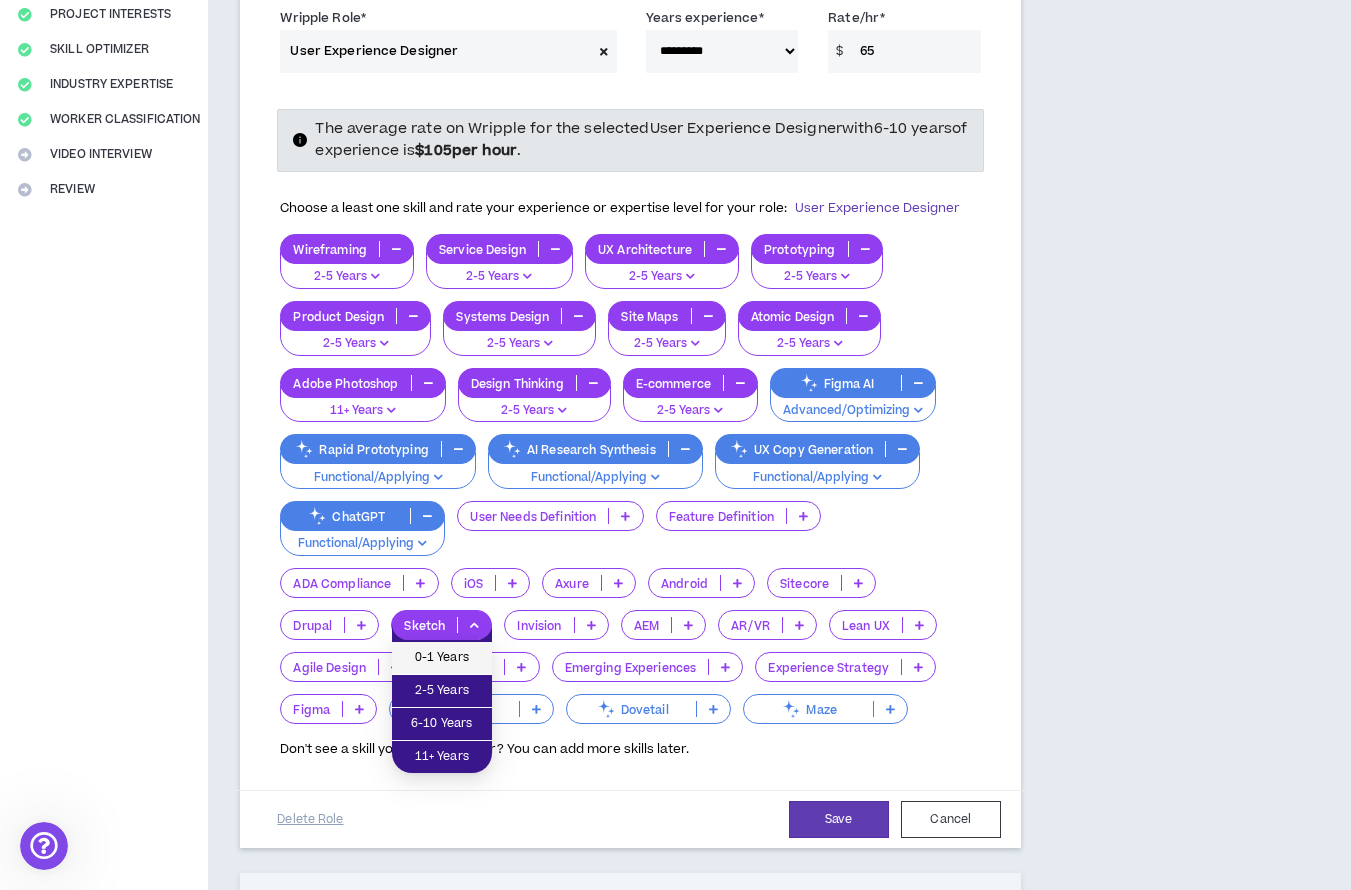 scroll, scrollTop: 342, scrollLeft: 0, axis: vertical 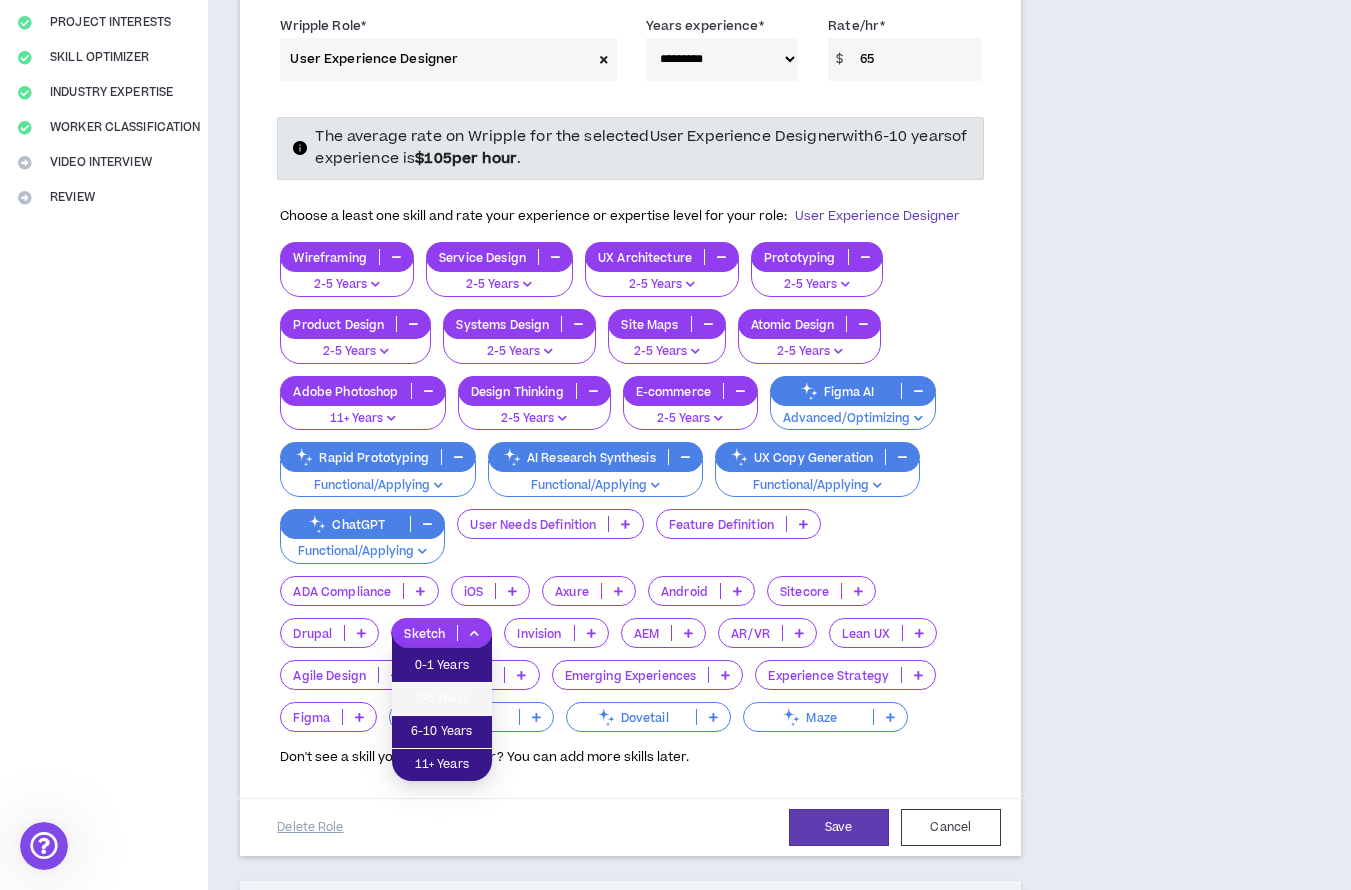 click on "2-5 Years" at bounding box center (442, 699) 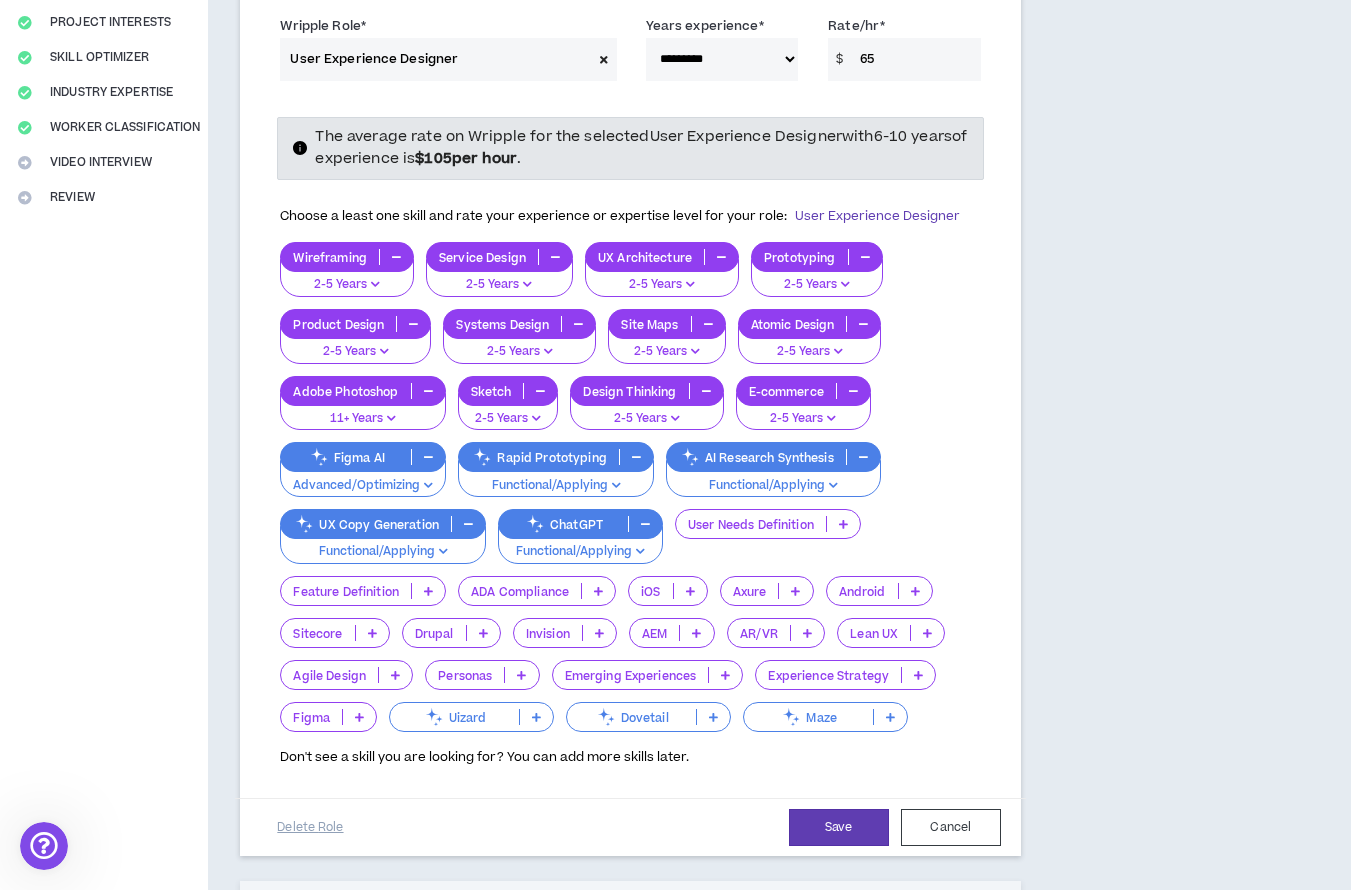 click at bounding box center [927, 633] 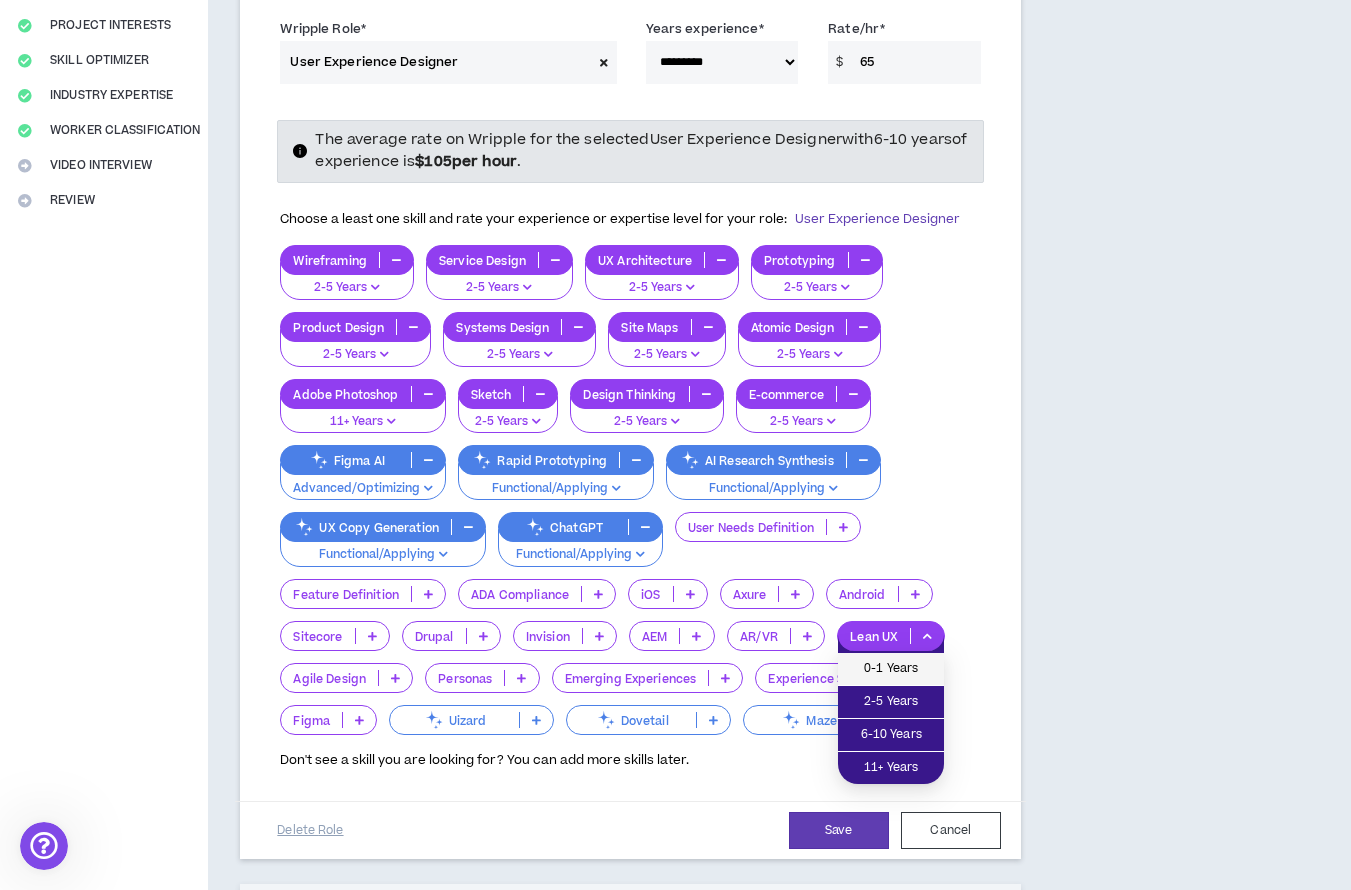 scroll, scrollTop: 341, scrollLeft: 0, axis: vertical 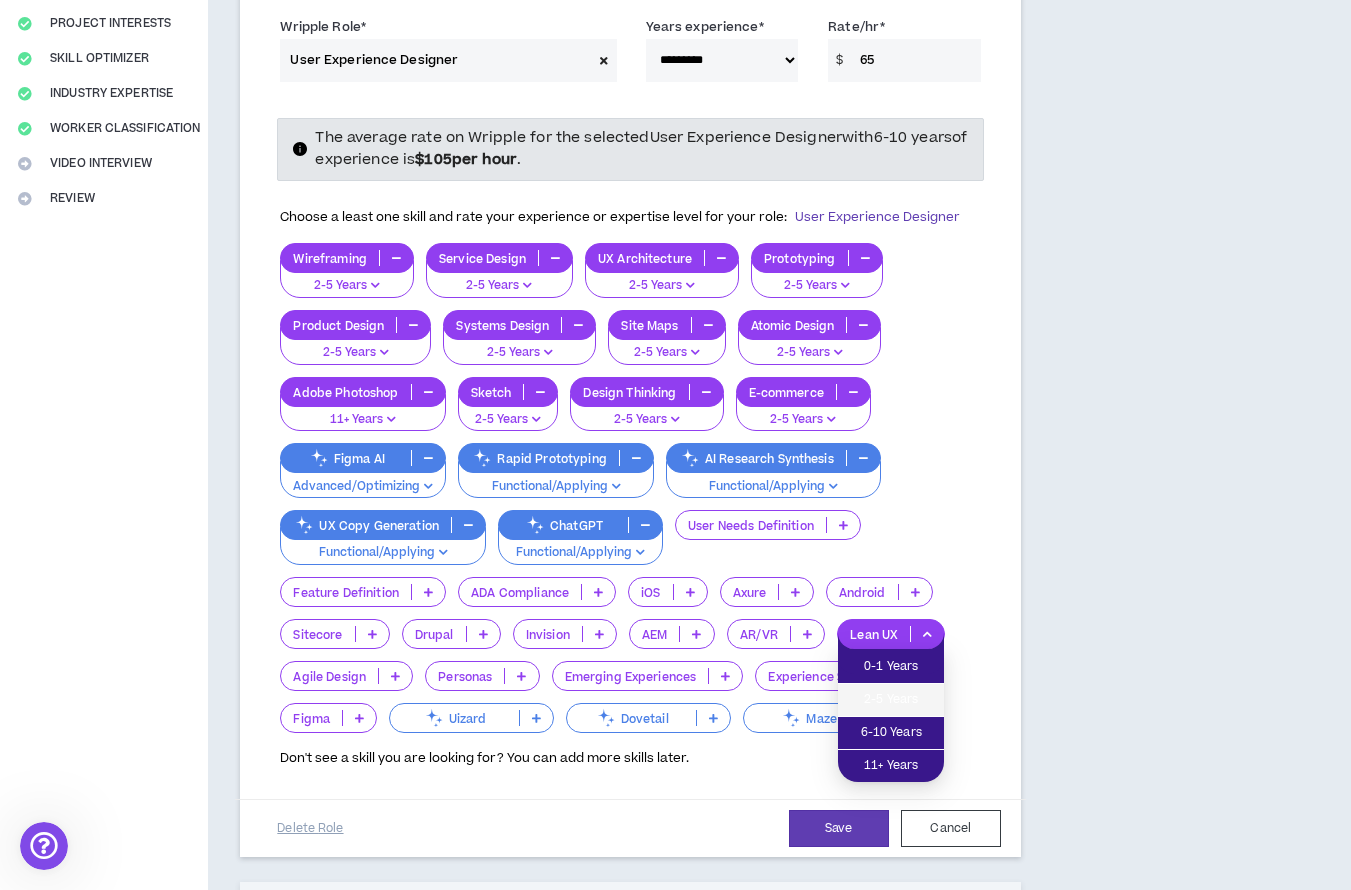 drag, startPoint x: 901, startPoint y: 685, endPoint x: 912, endPoint y: 688, distance: 11.401754 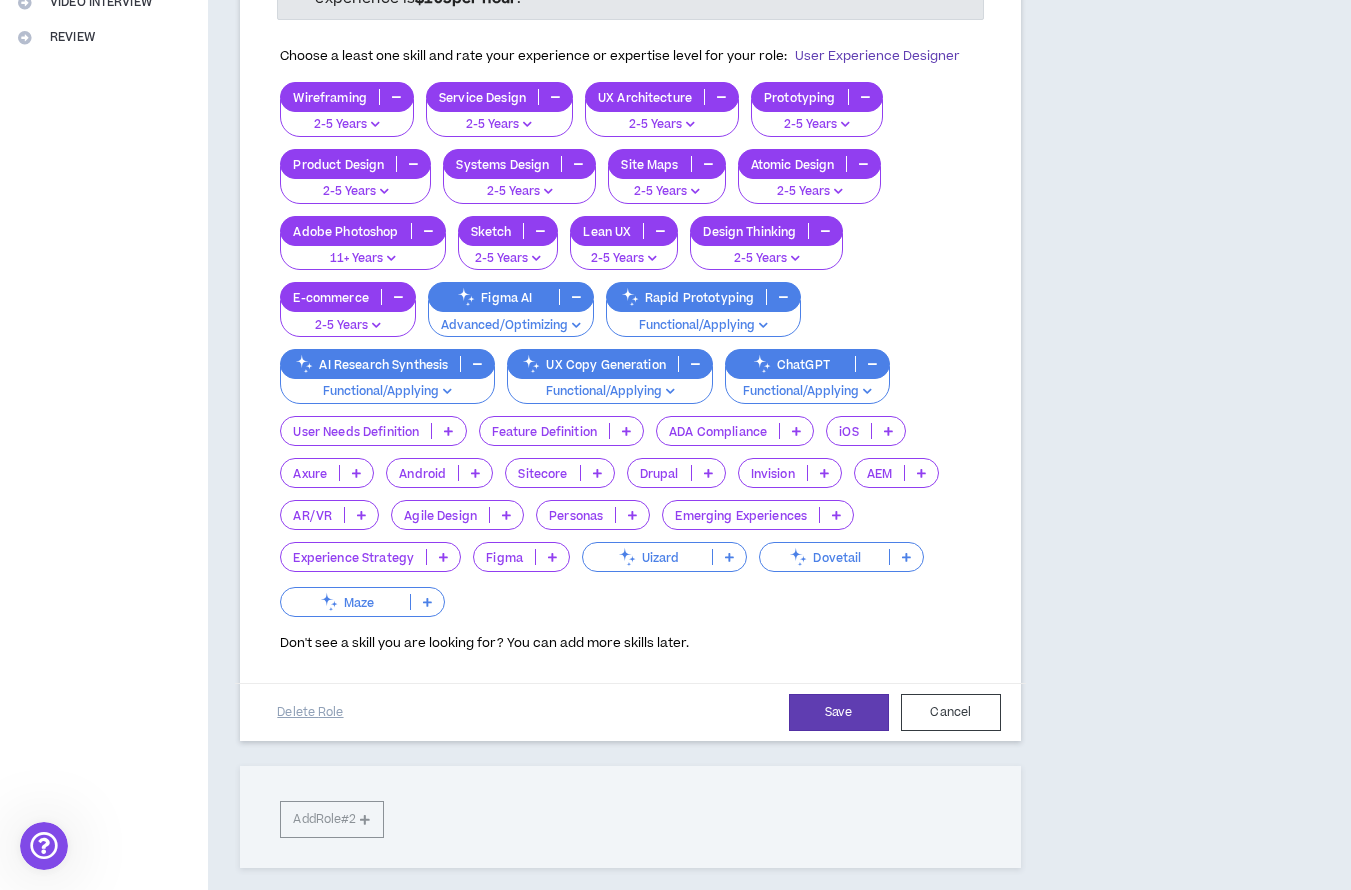 scroll, scrollTop: 501, scrollLeft: 0, axis: vertical 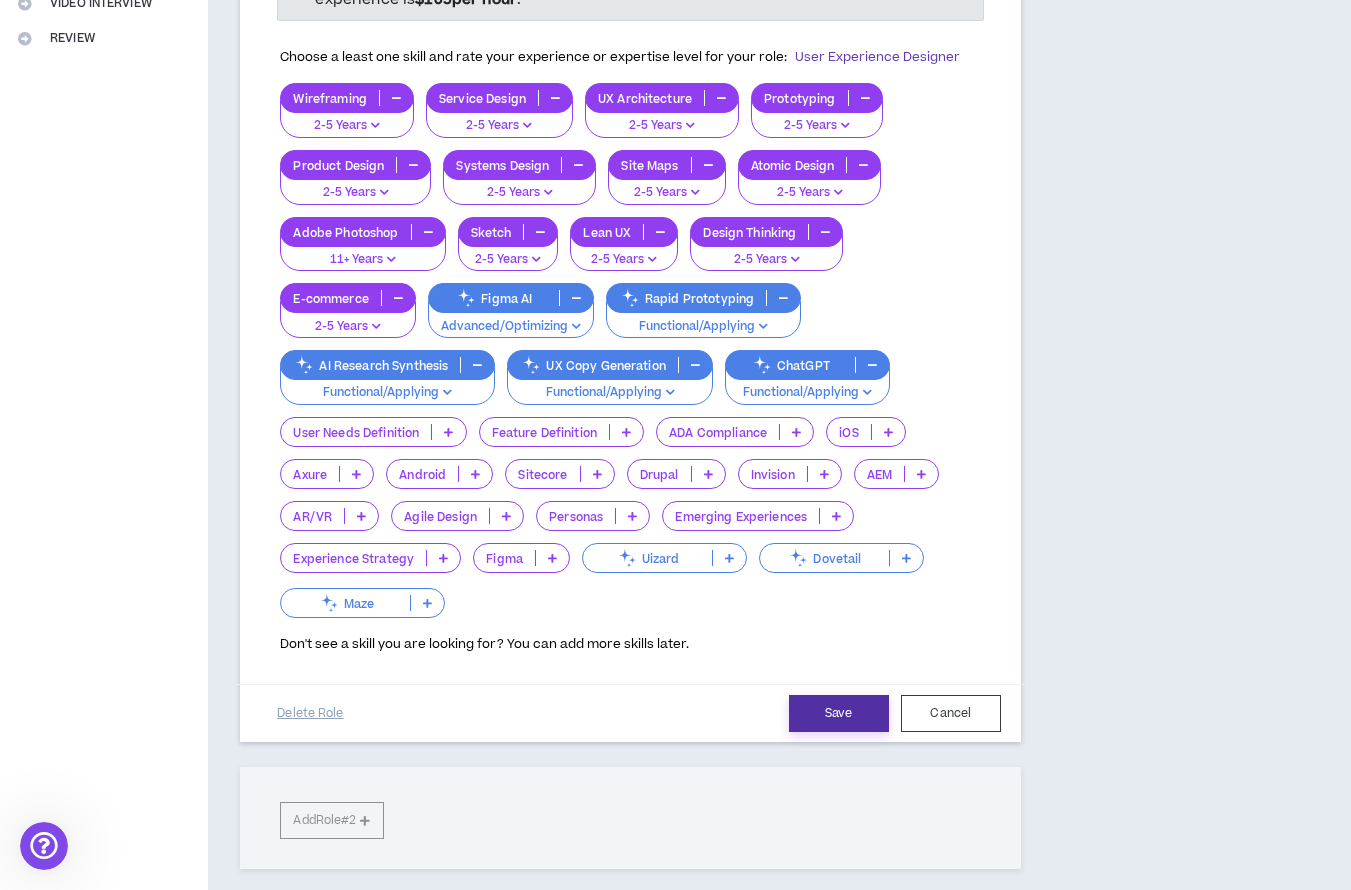 click on "Save" at bounding box center [839, 713] 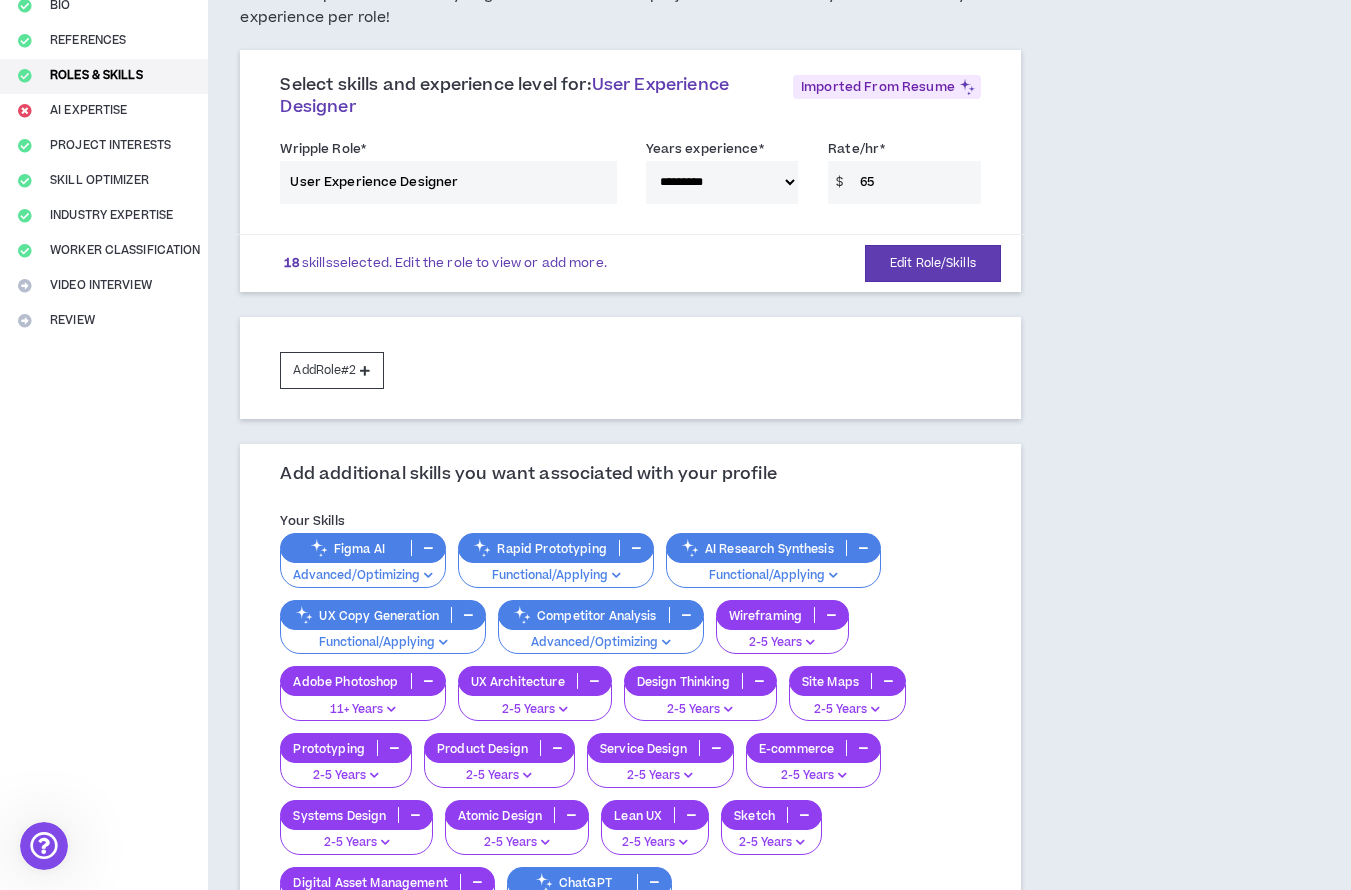 scroll, scrollTop: 561, scrollLeft: 0, axis: vertical 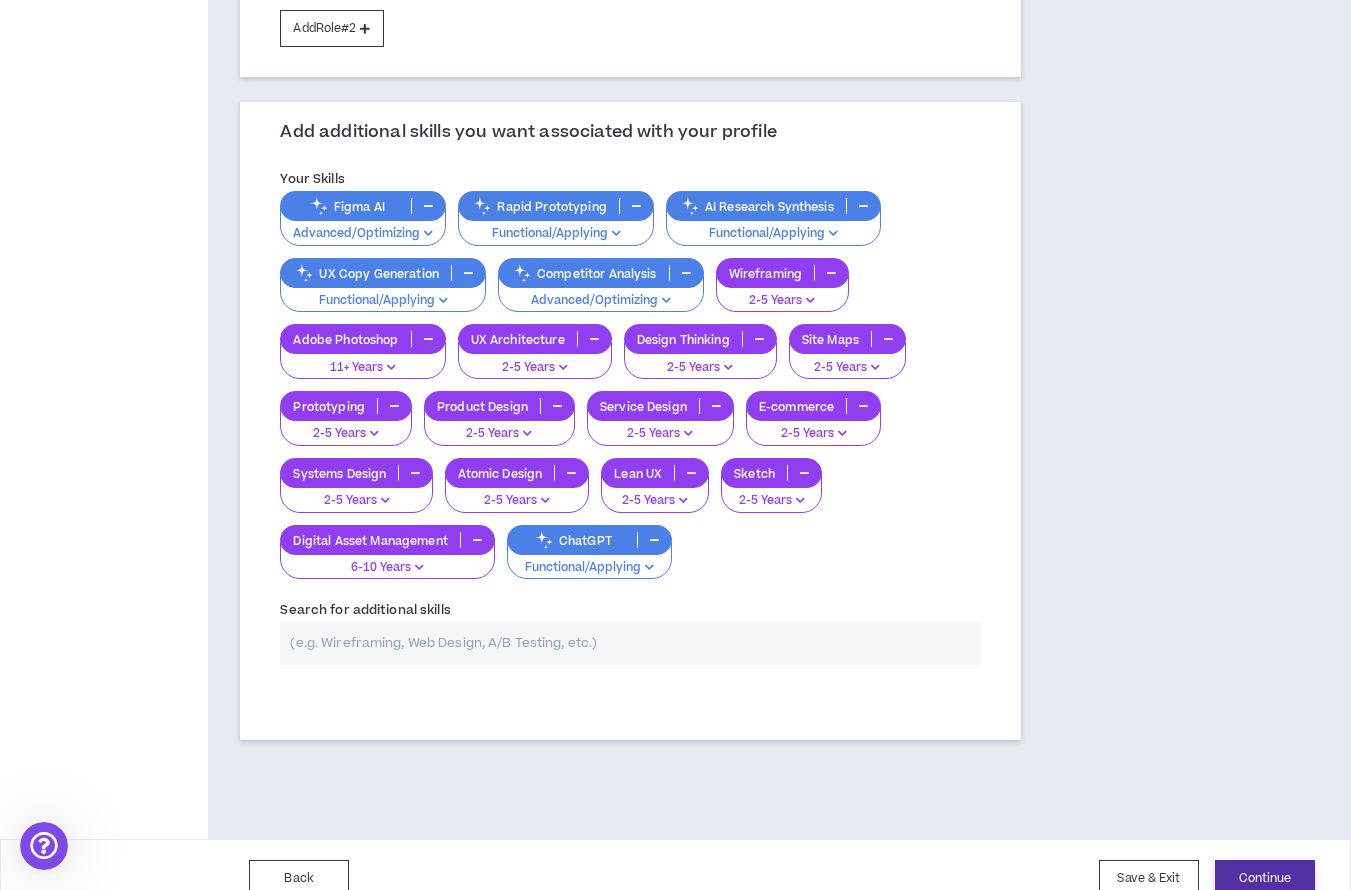 click on "Continue" at bounding box center [1265, 878] 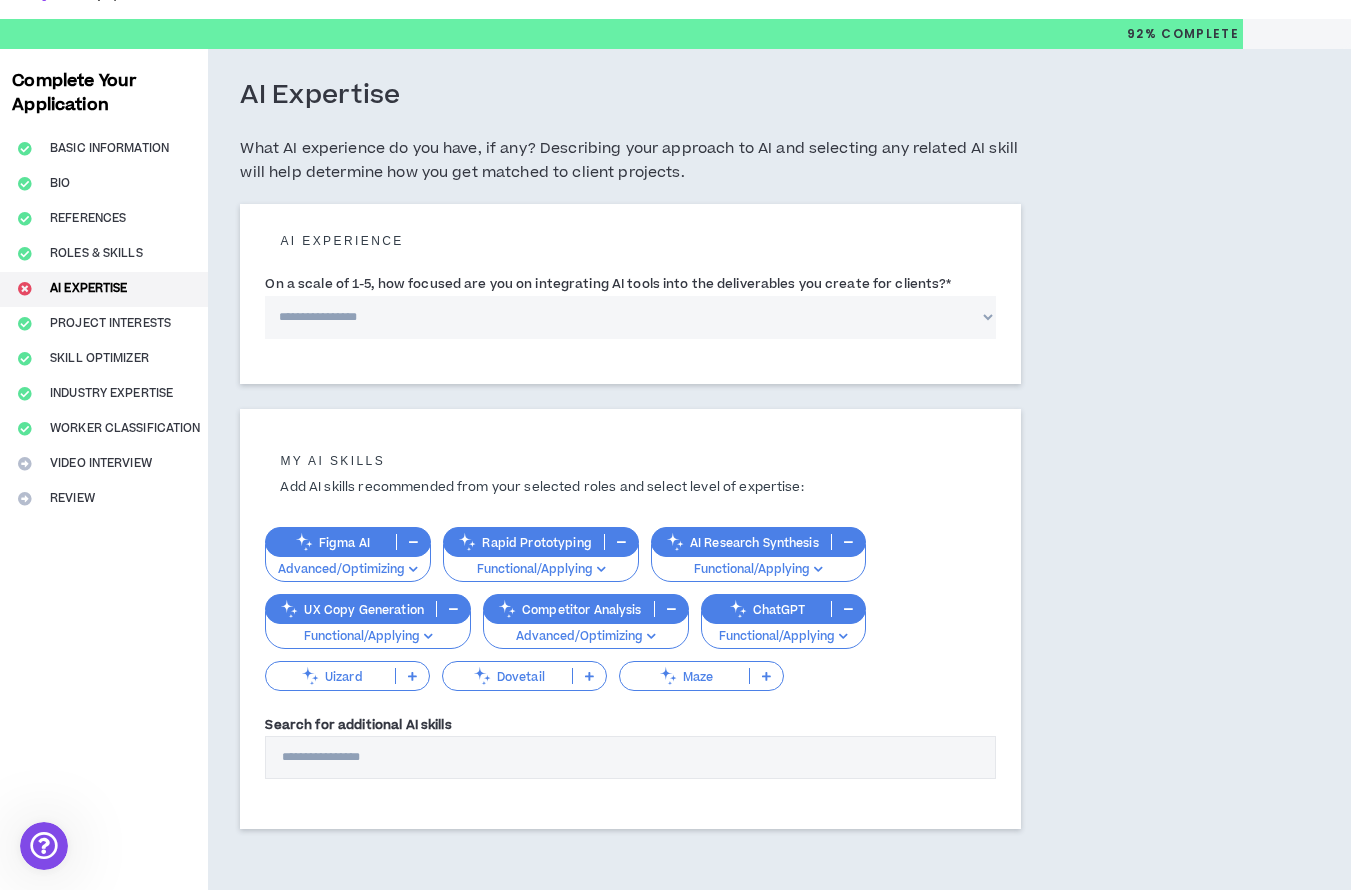 scroll, scrollTop: 0, scrollLeft: 0, axis: both 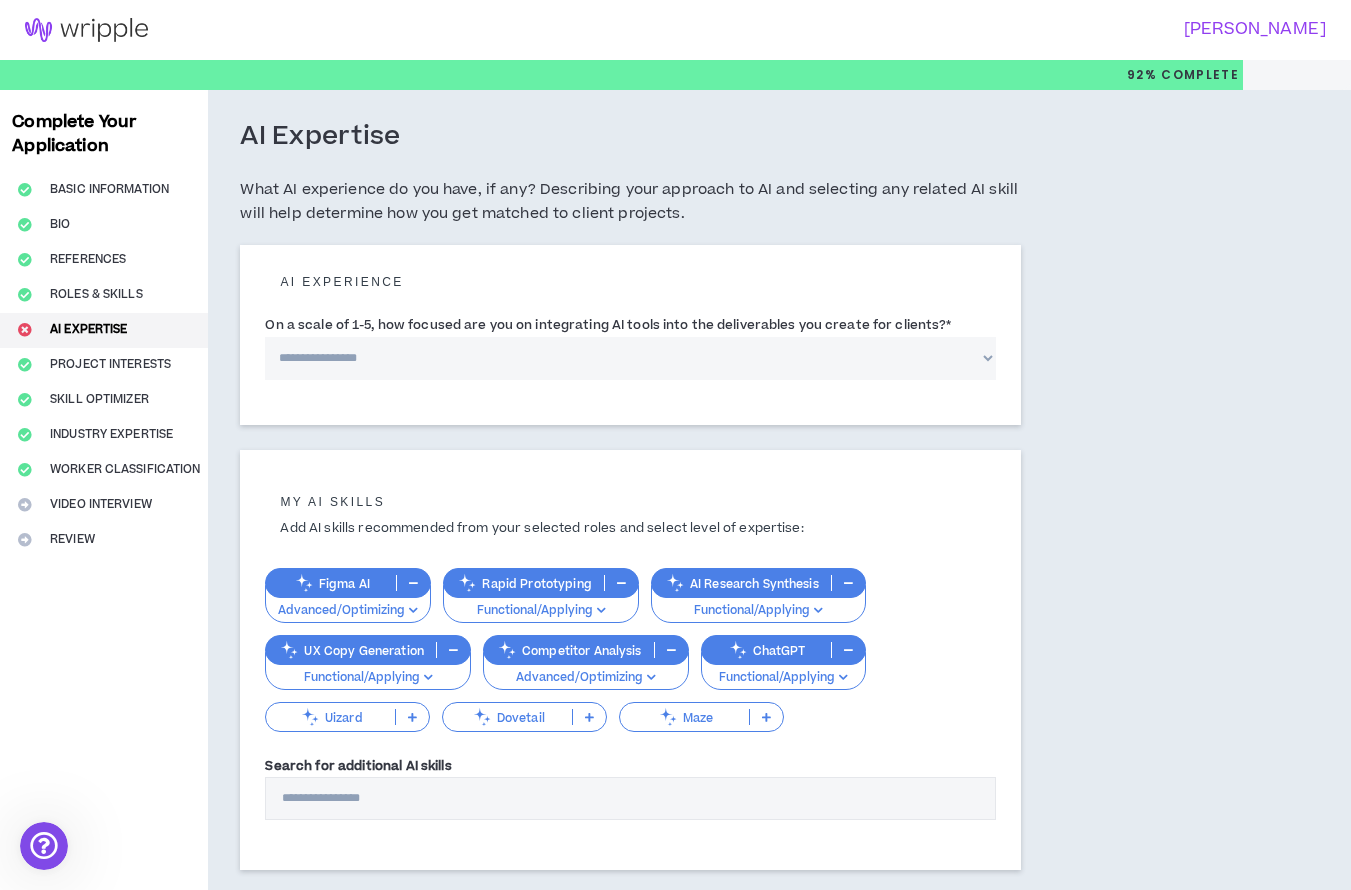 click on "**********" at bounding box center [630, 358] 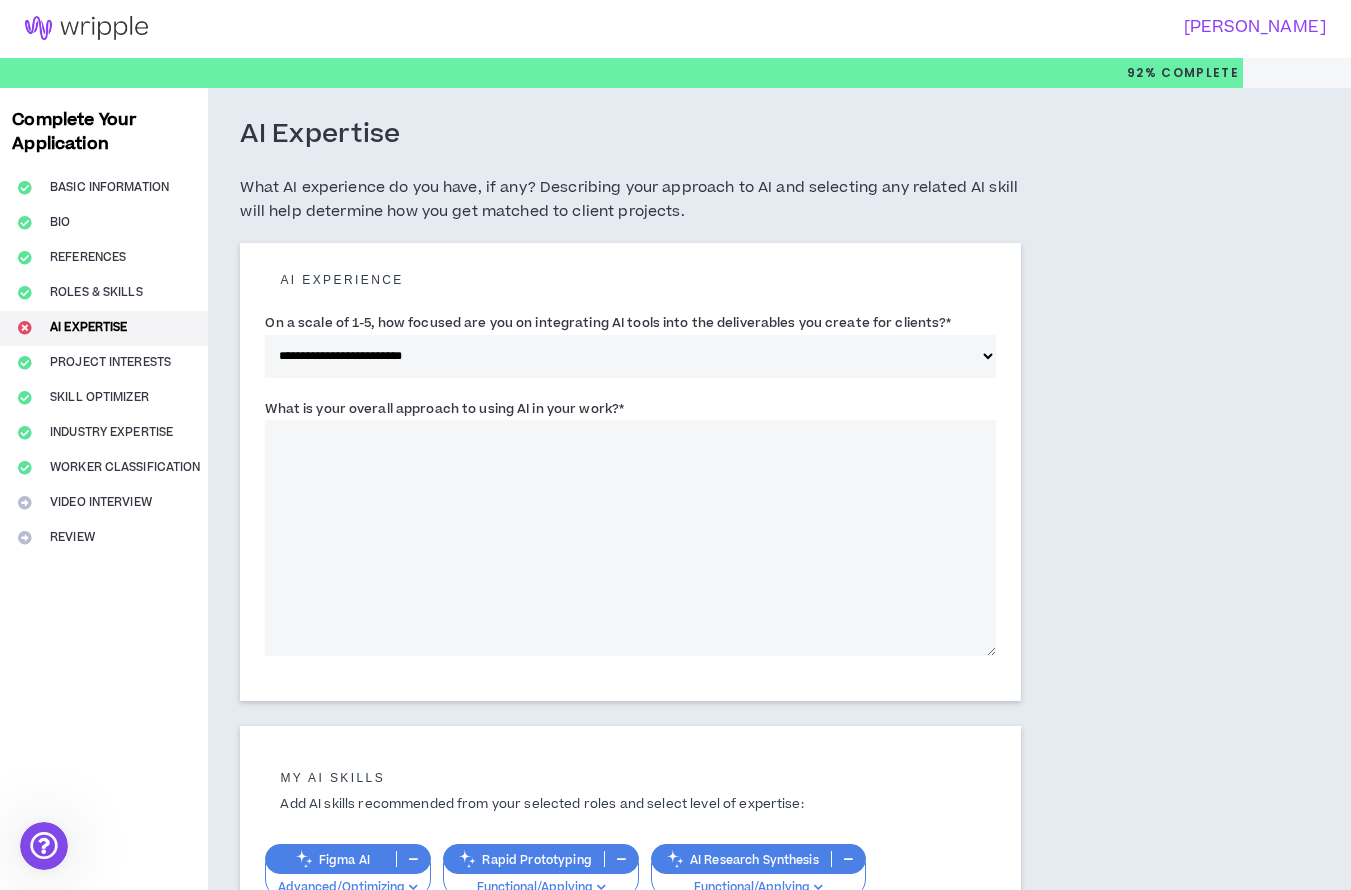 click on "What is your overall approach to using AI in your work?  *" at bounding box center [630, 538] 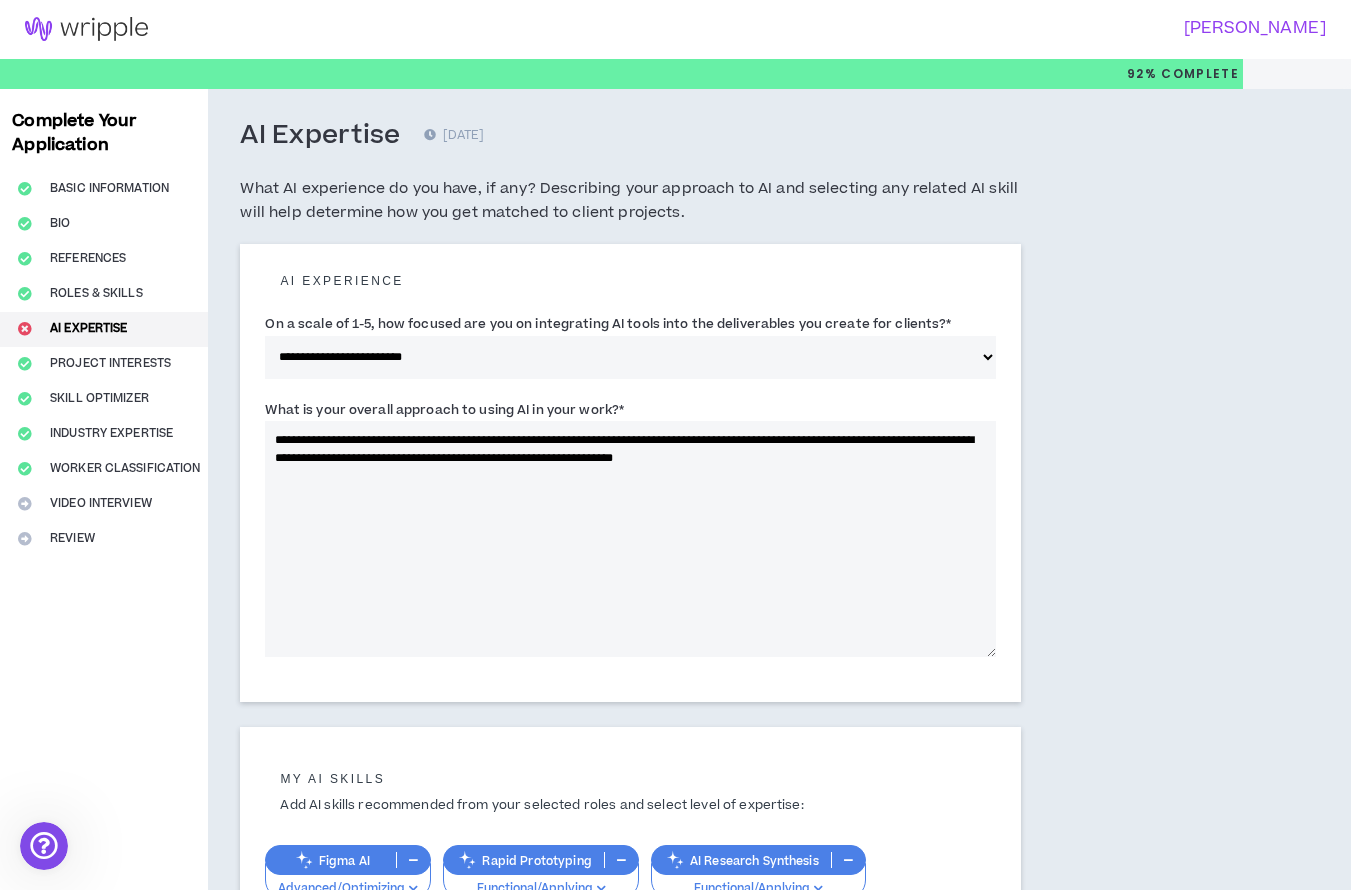scroll, scrollTop: 5, scrollLeft: 0, axis: vertical 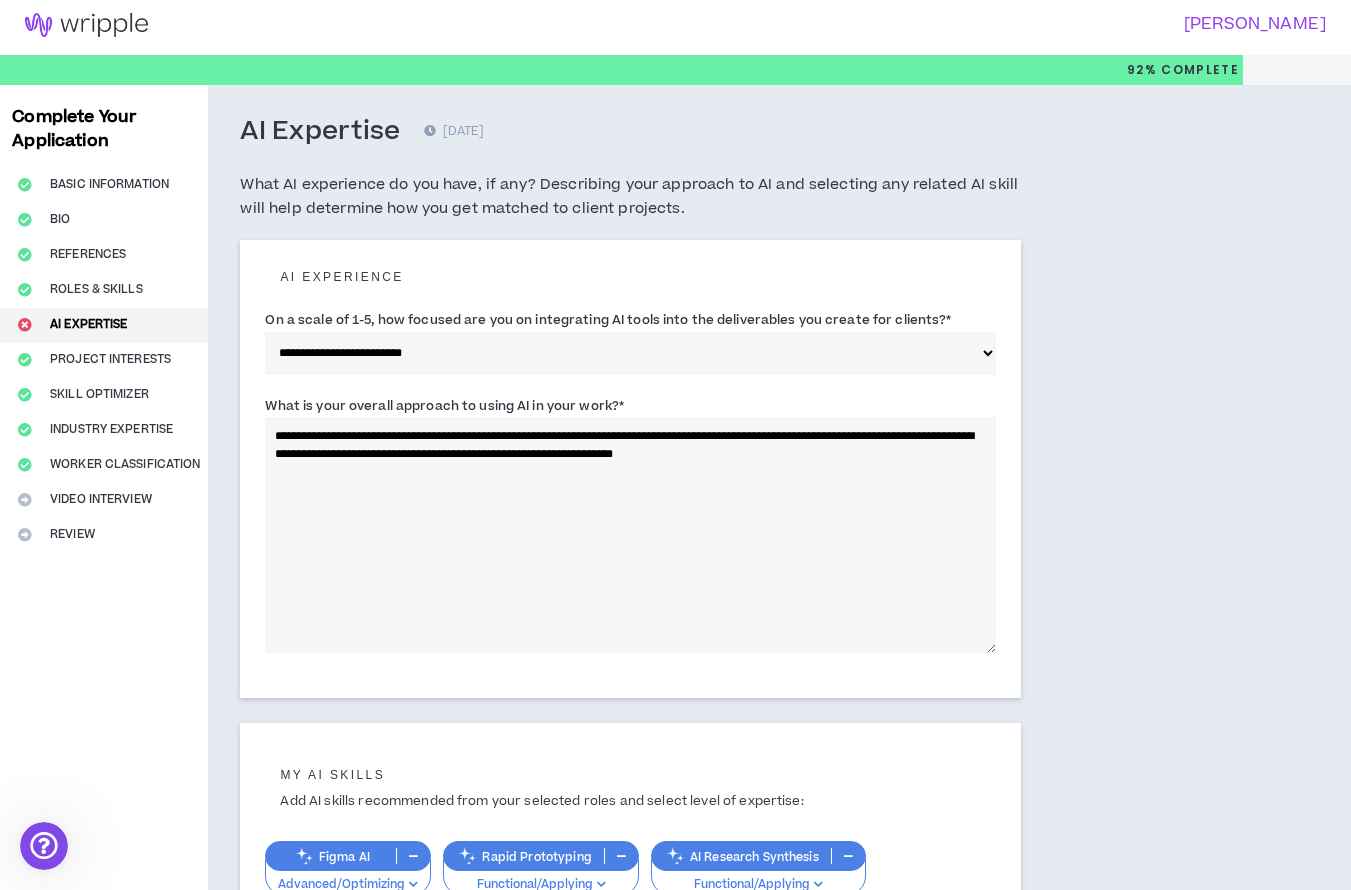 click on "**********" at bounding box center (630, 535) 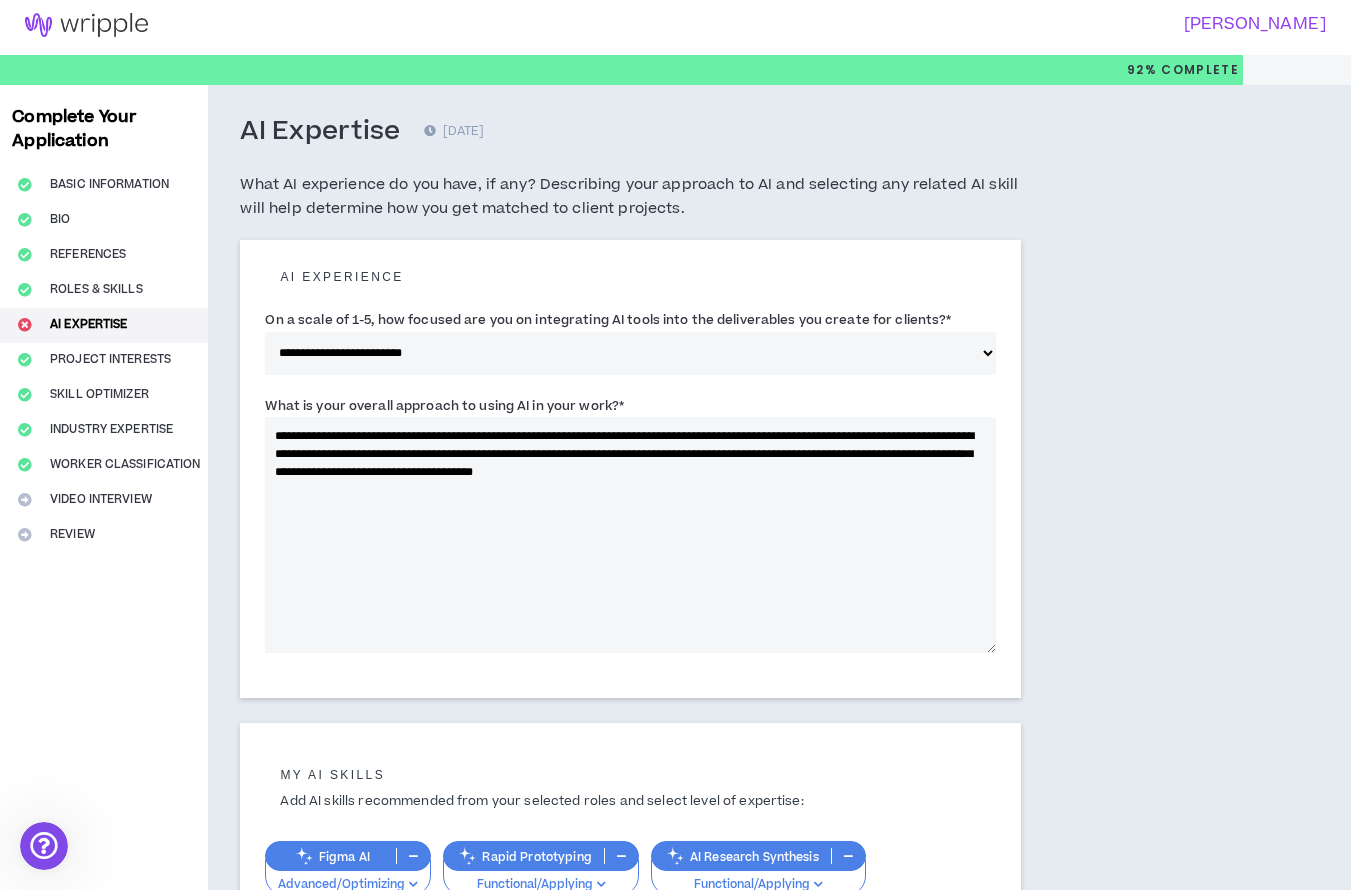 type on "**********" 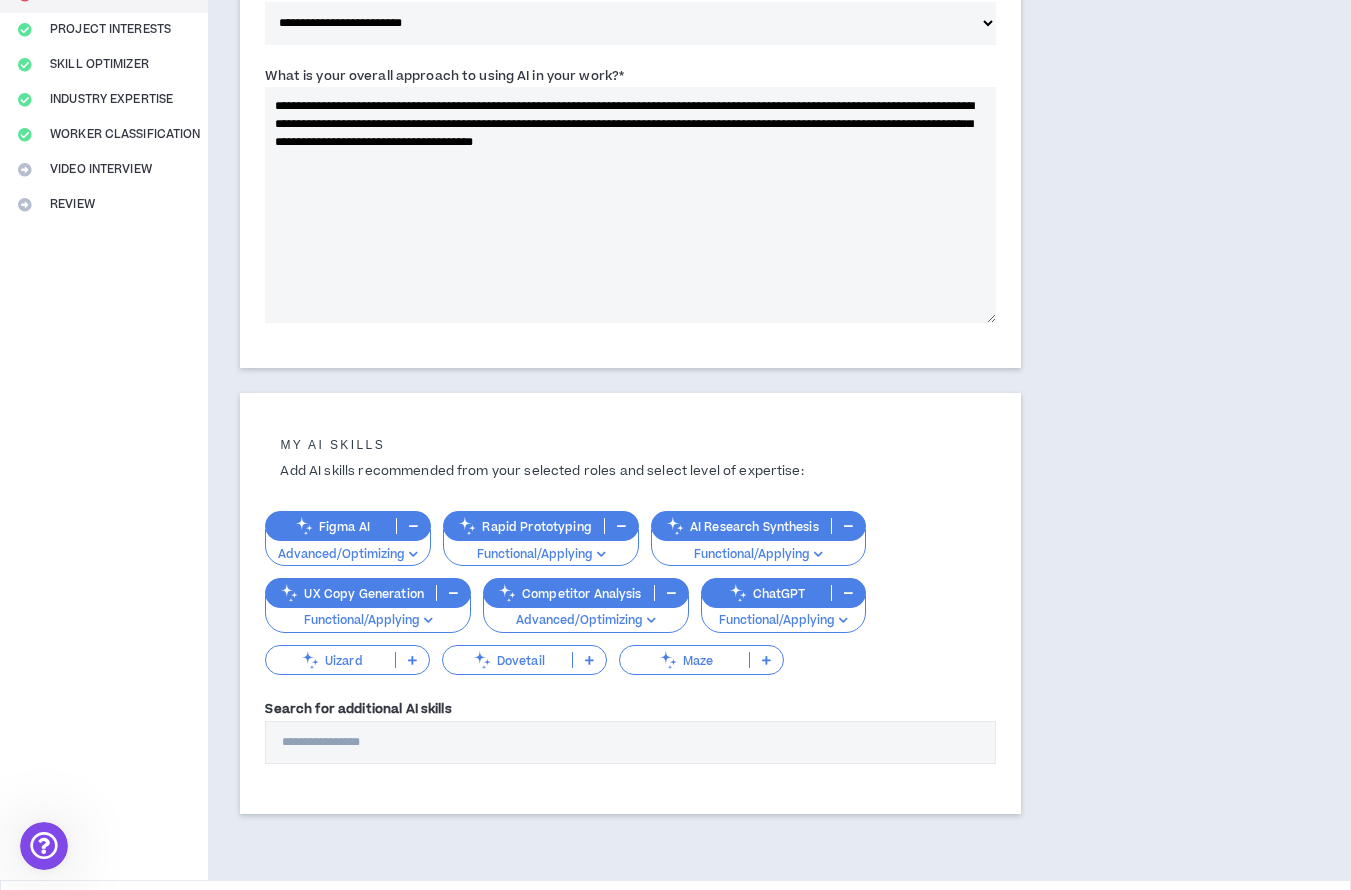 scroll, scrollTop: 333, scrollLeft: 0, axis: vertical 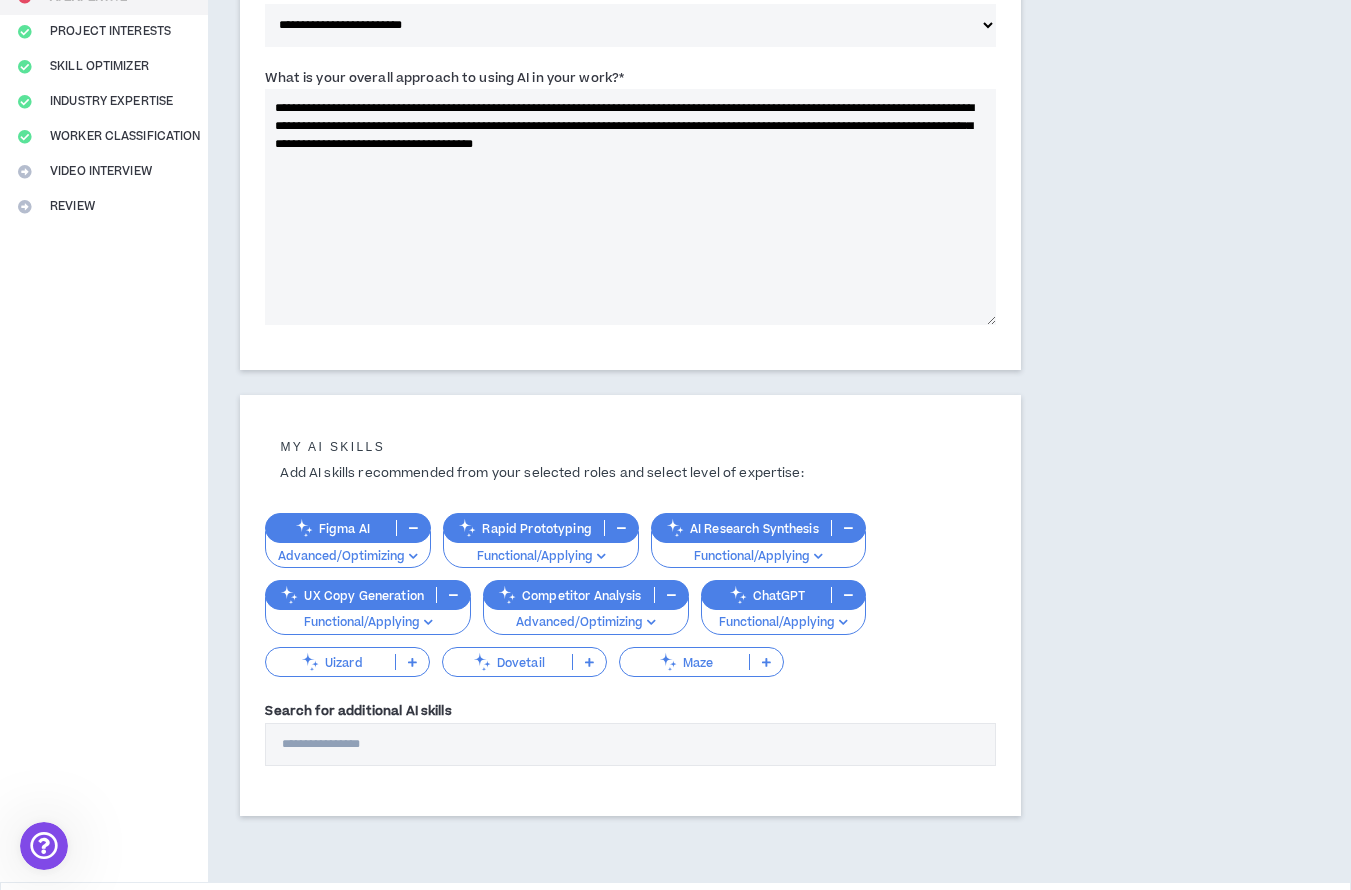 click on "Search for additional AI skills" at bounding box center [630, 744] 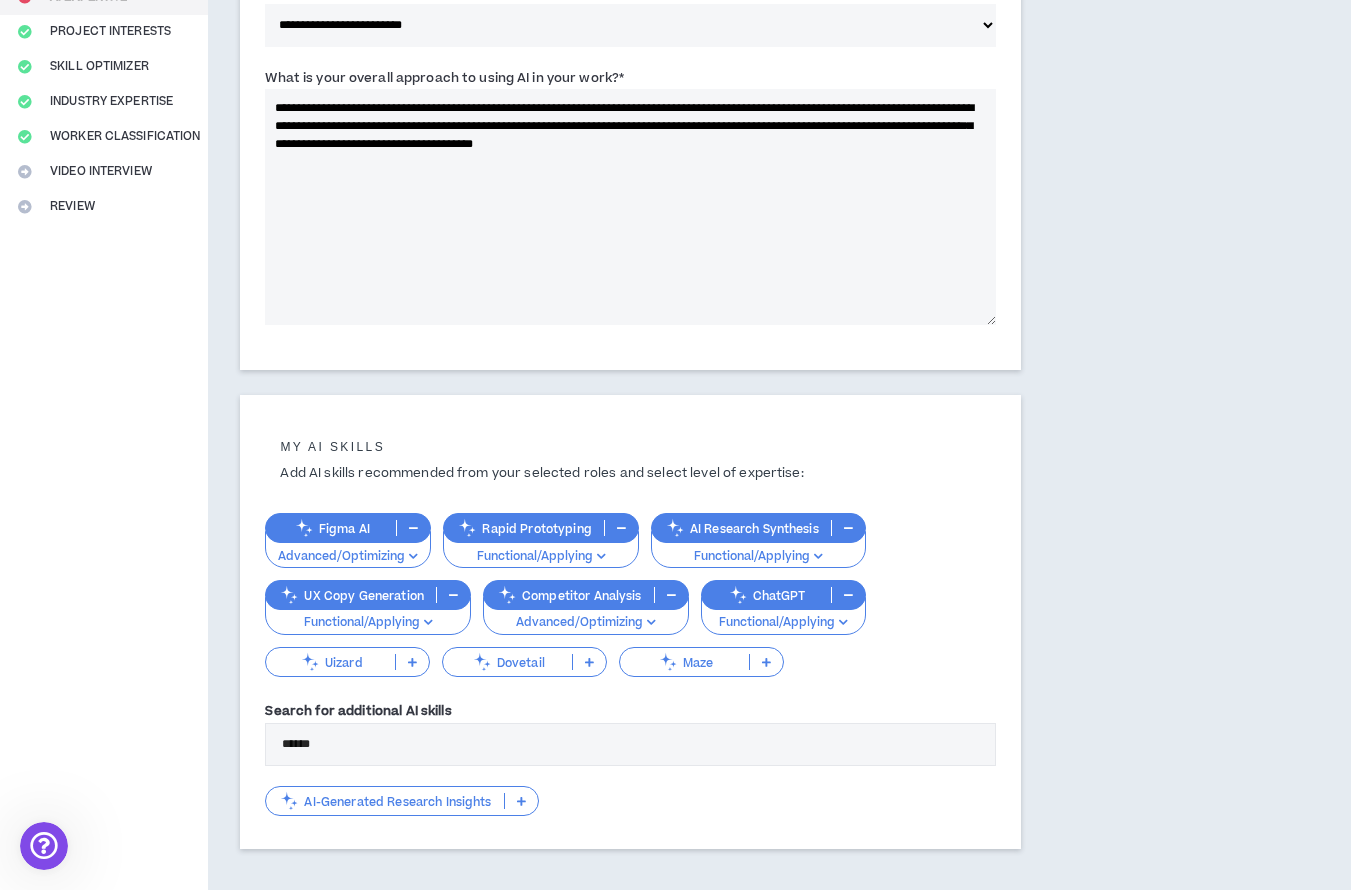 type on "******" 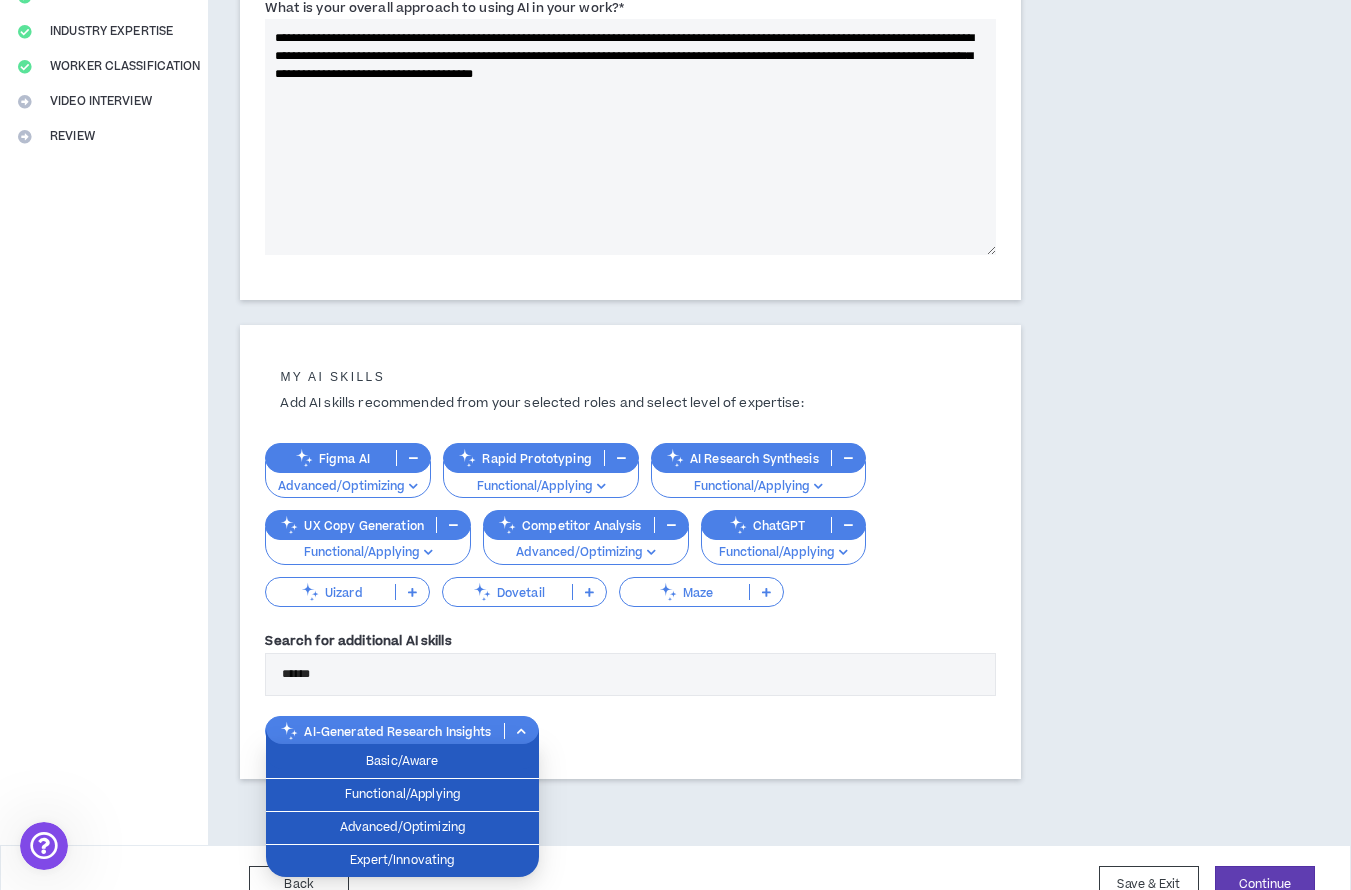 scroll, scrollTop: 412, scrollLeft: 0, axis: vertical 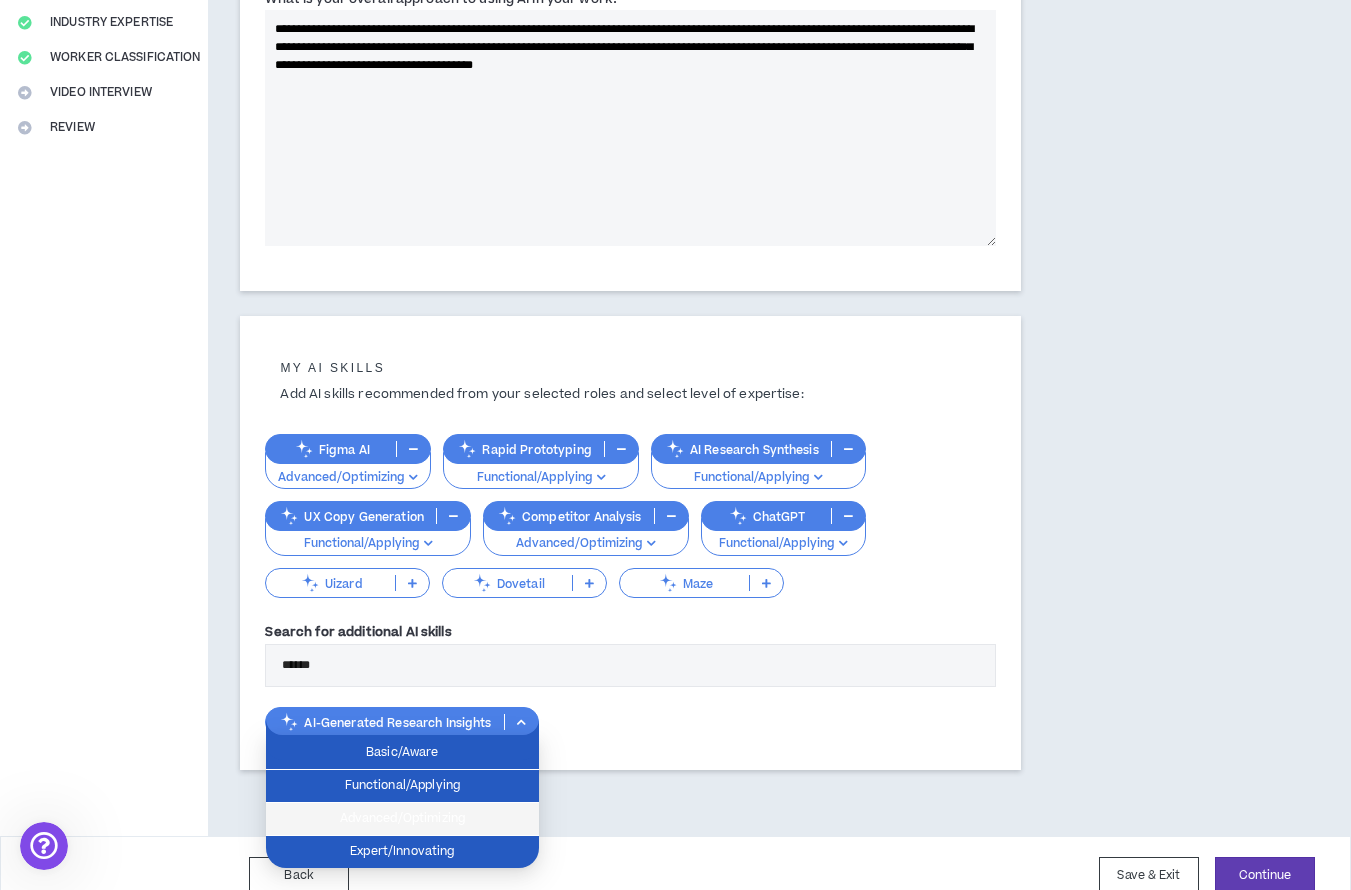 click on "Advanced/Optimizing" at bounding box center (402, 819) 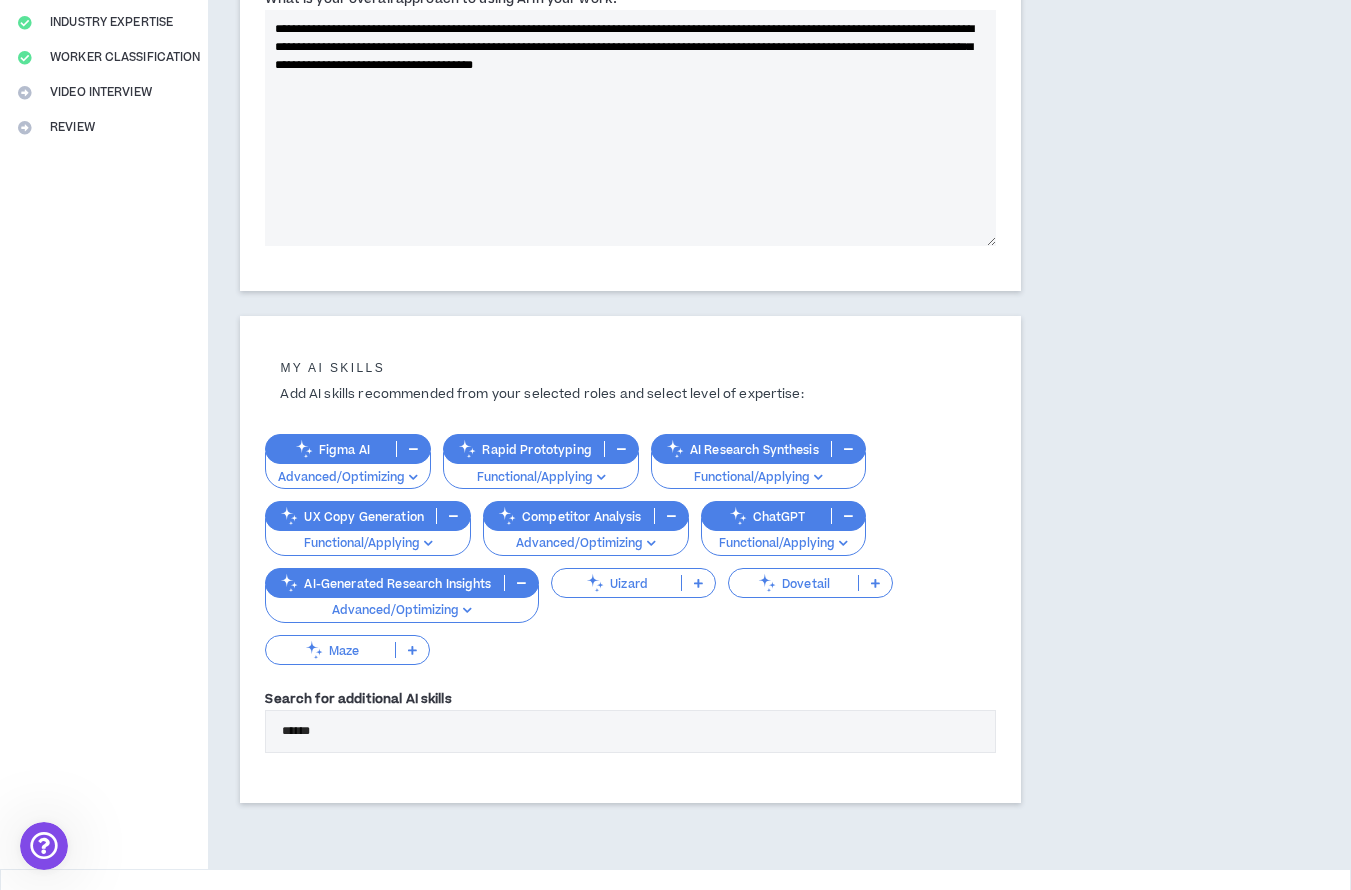 click on "Advanced/Optimizing" at bounding box center [348, 478] 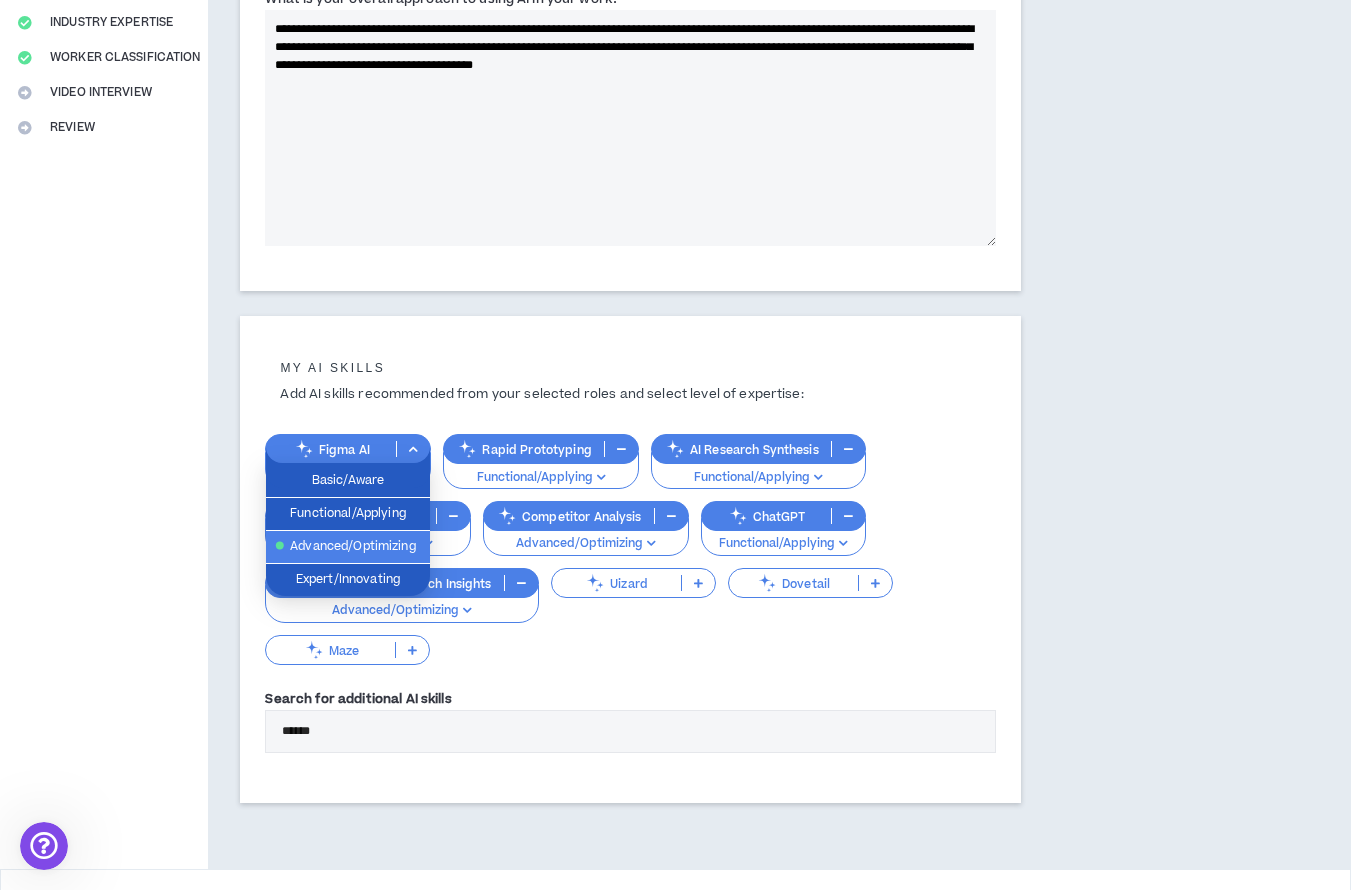 click on "My AI skills Add AI skills recommended from your selected roles and select level of expertise:" at bounding box center [630, 382] 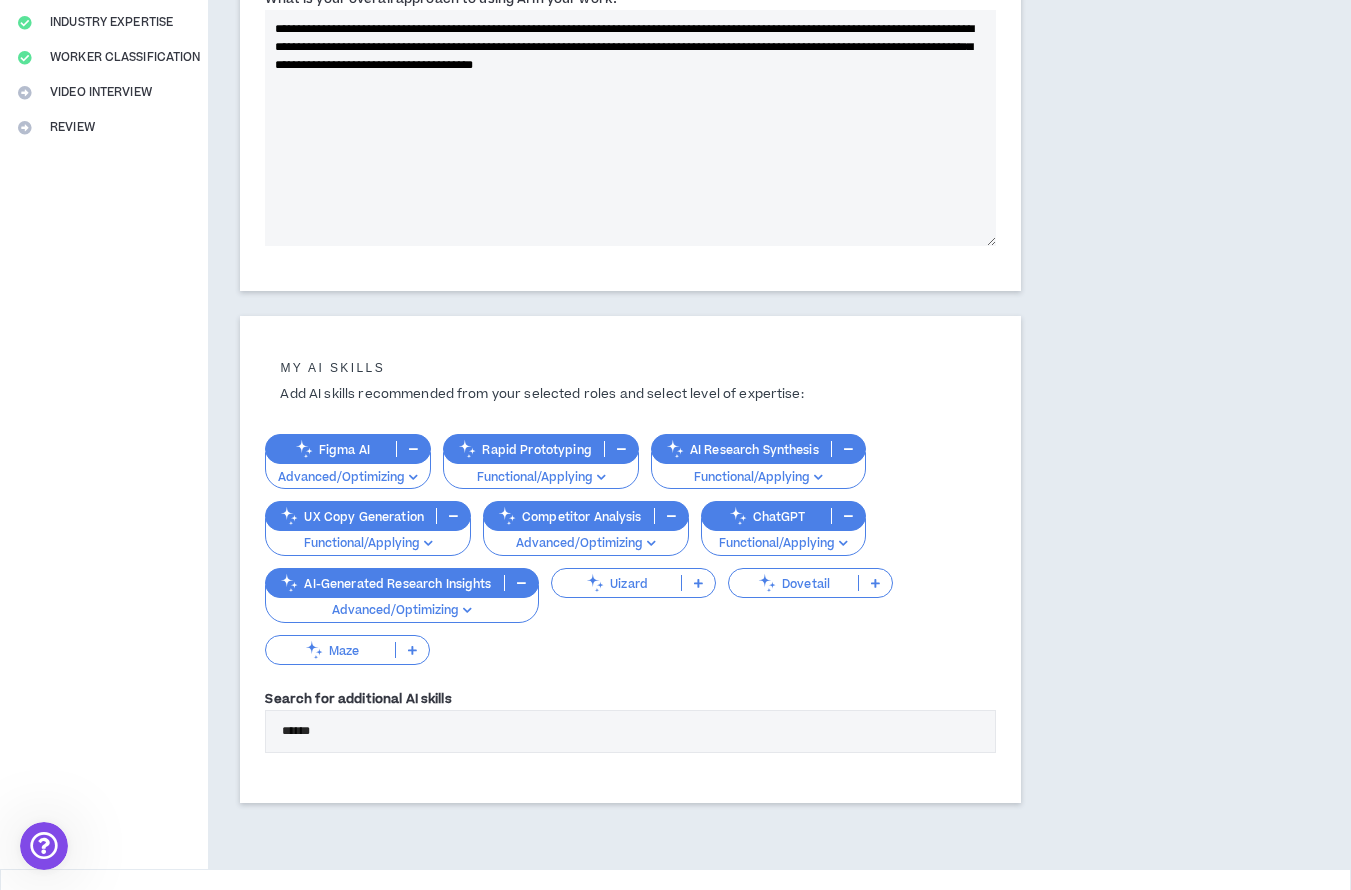 click at bounding box center [601, 477] 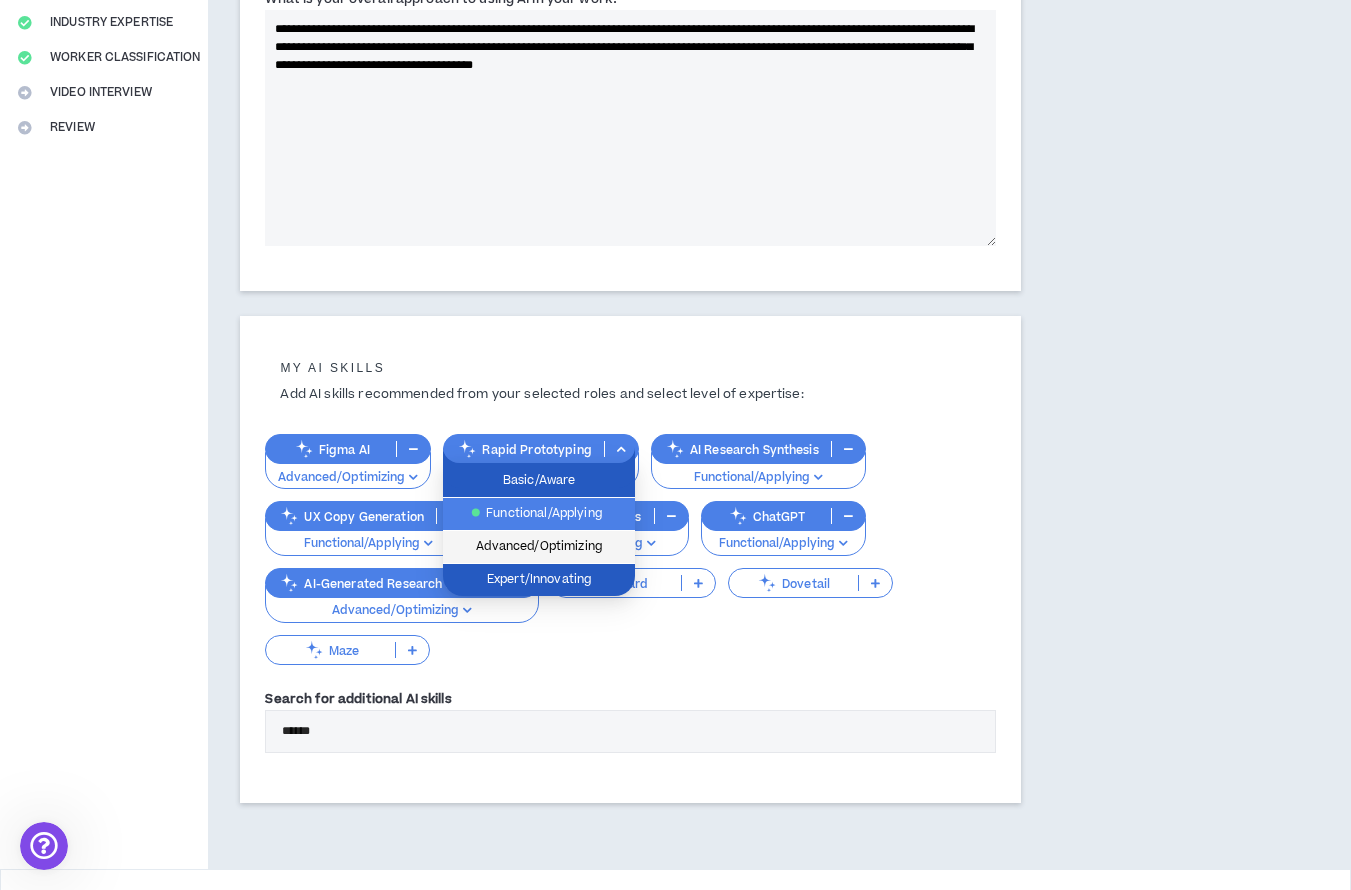 click on "Advanced/Optimizing" at bounding box center [539, 547] 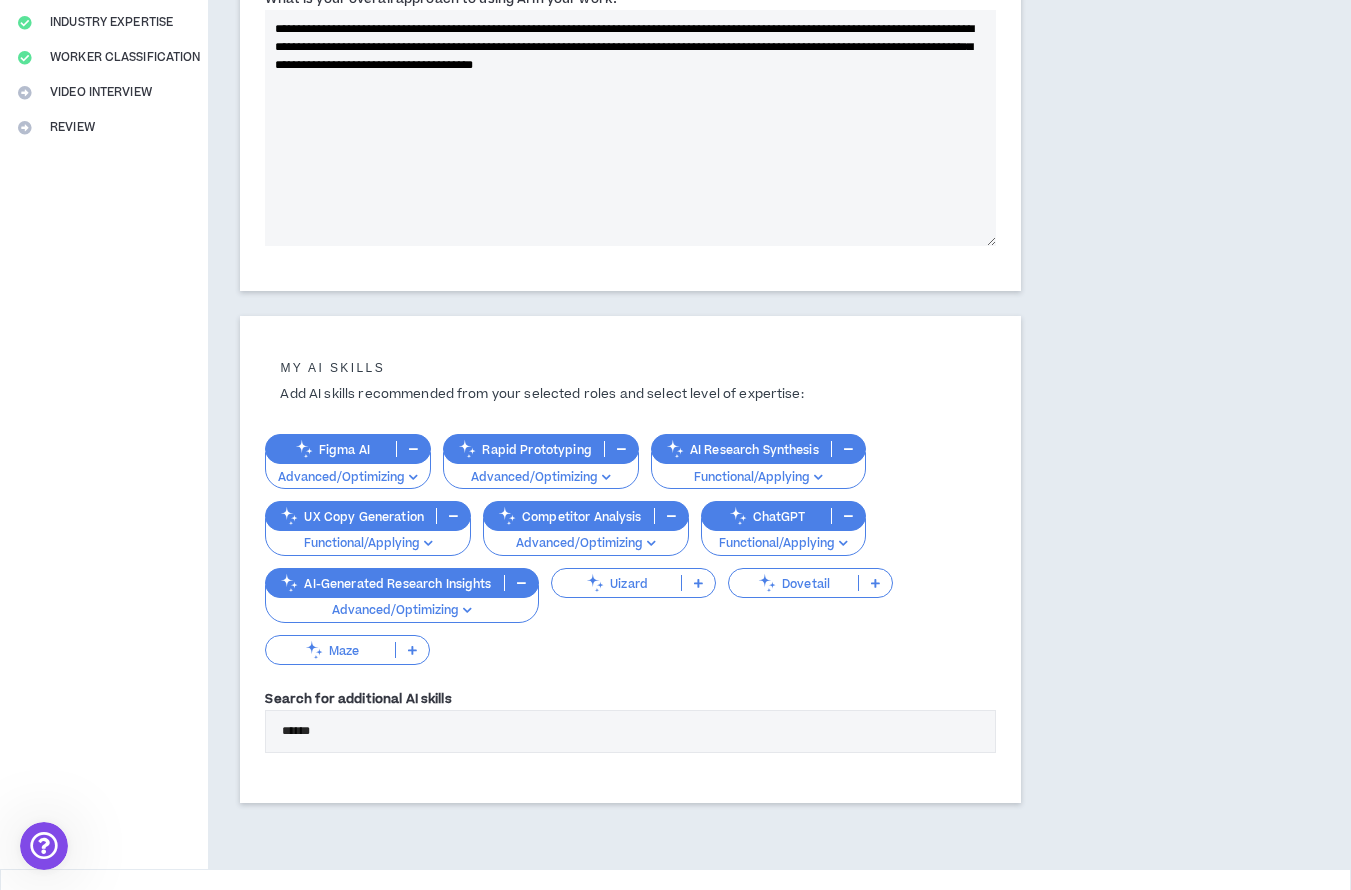 click on "Functional/Applying" at bounding box center [758, 478] 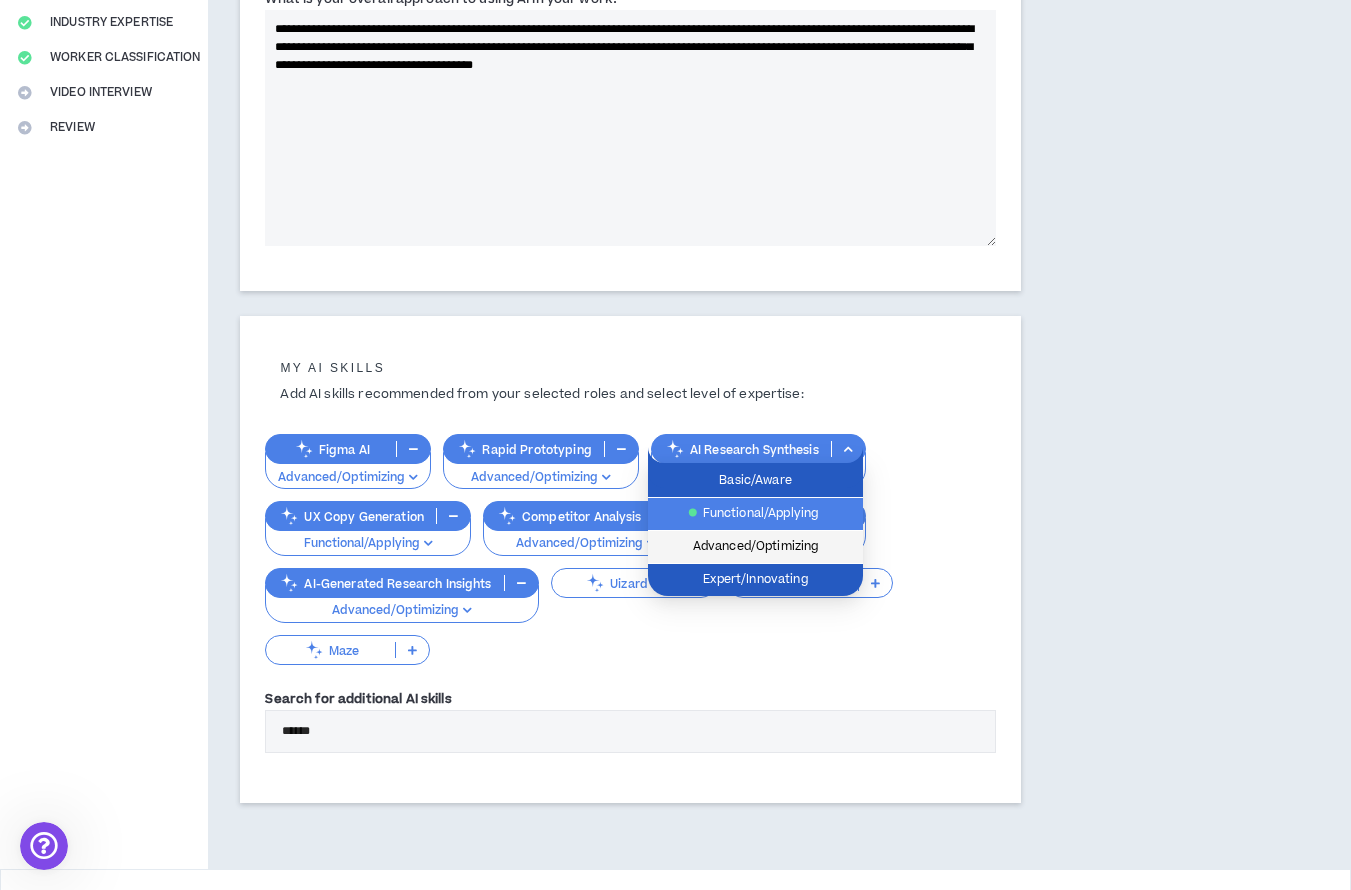 click on "Advanced/Optimizing" at bounding box center (755, 547) 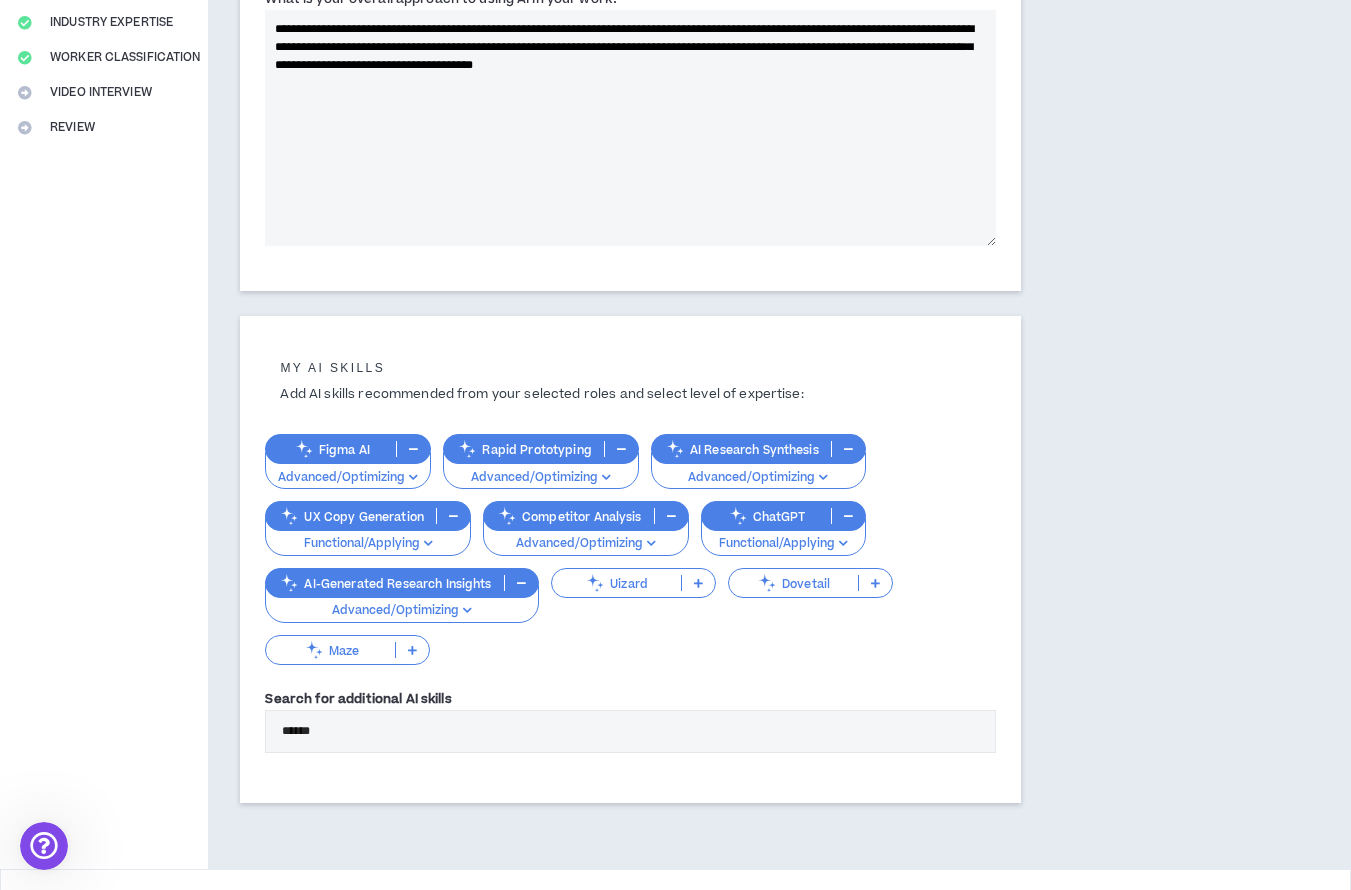 click on "Advanced/Optimizing" at bounding box center (540, 478) 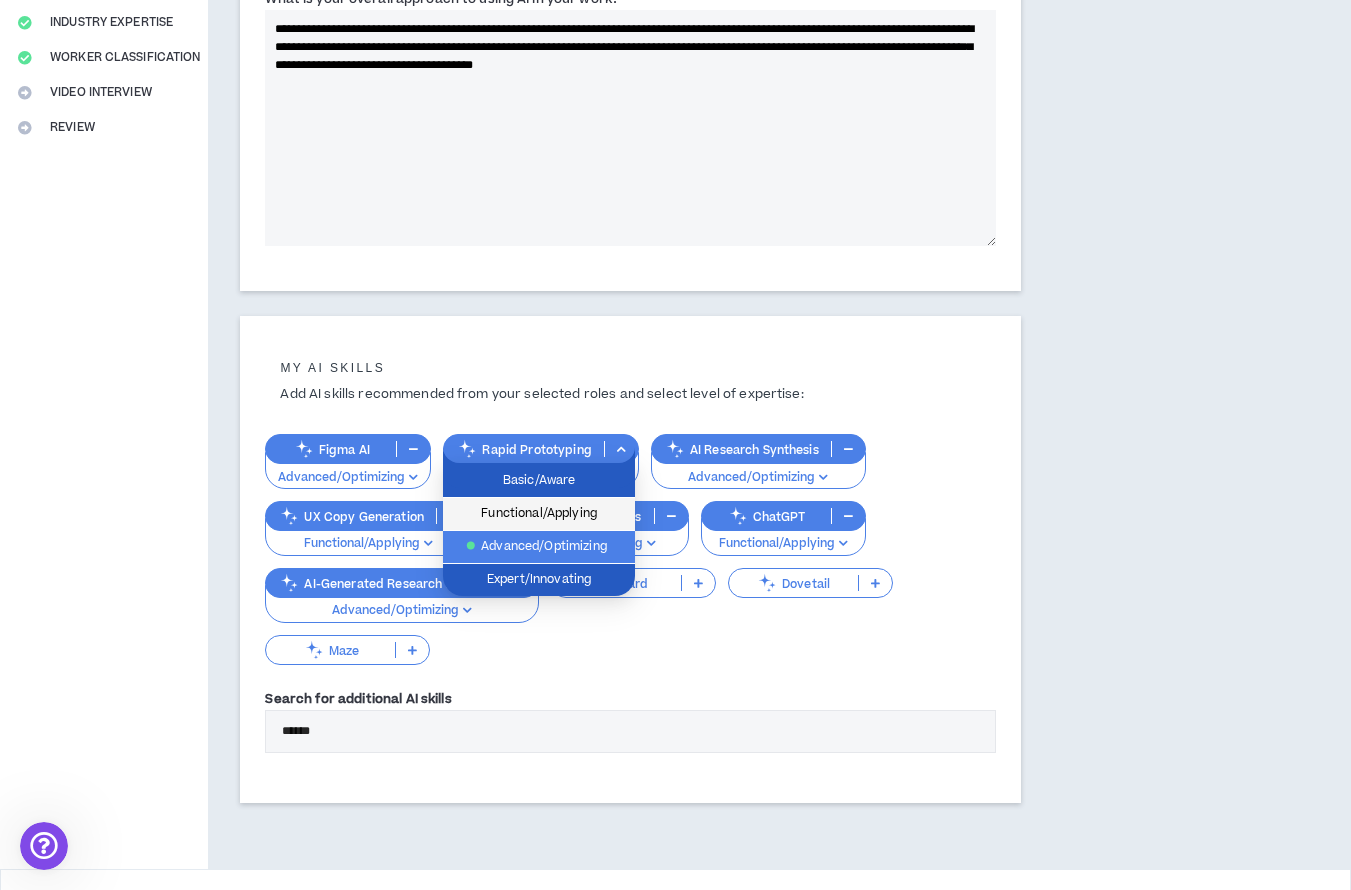 click on "Functional/Applying" at bounding box center [539, 514] 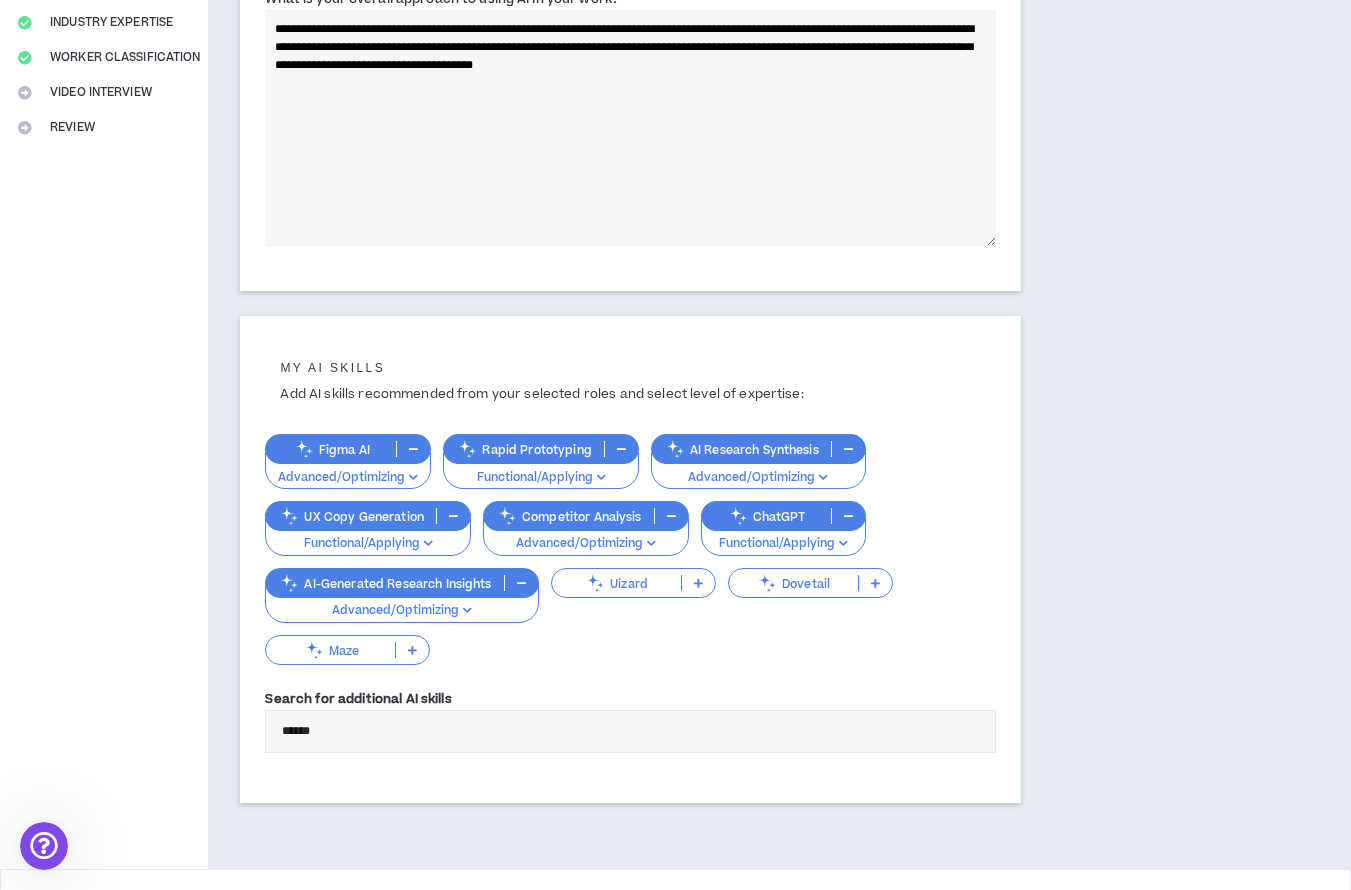 click on "Functional/Applying" at bounding box center (368, 544) 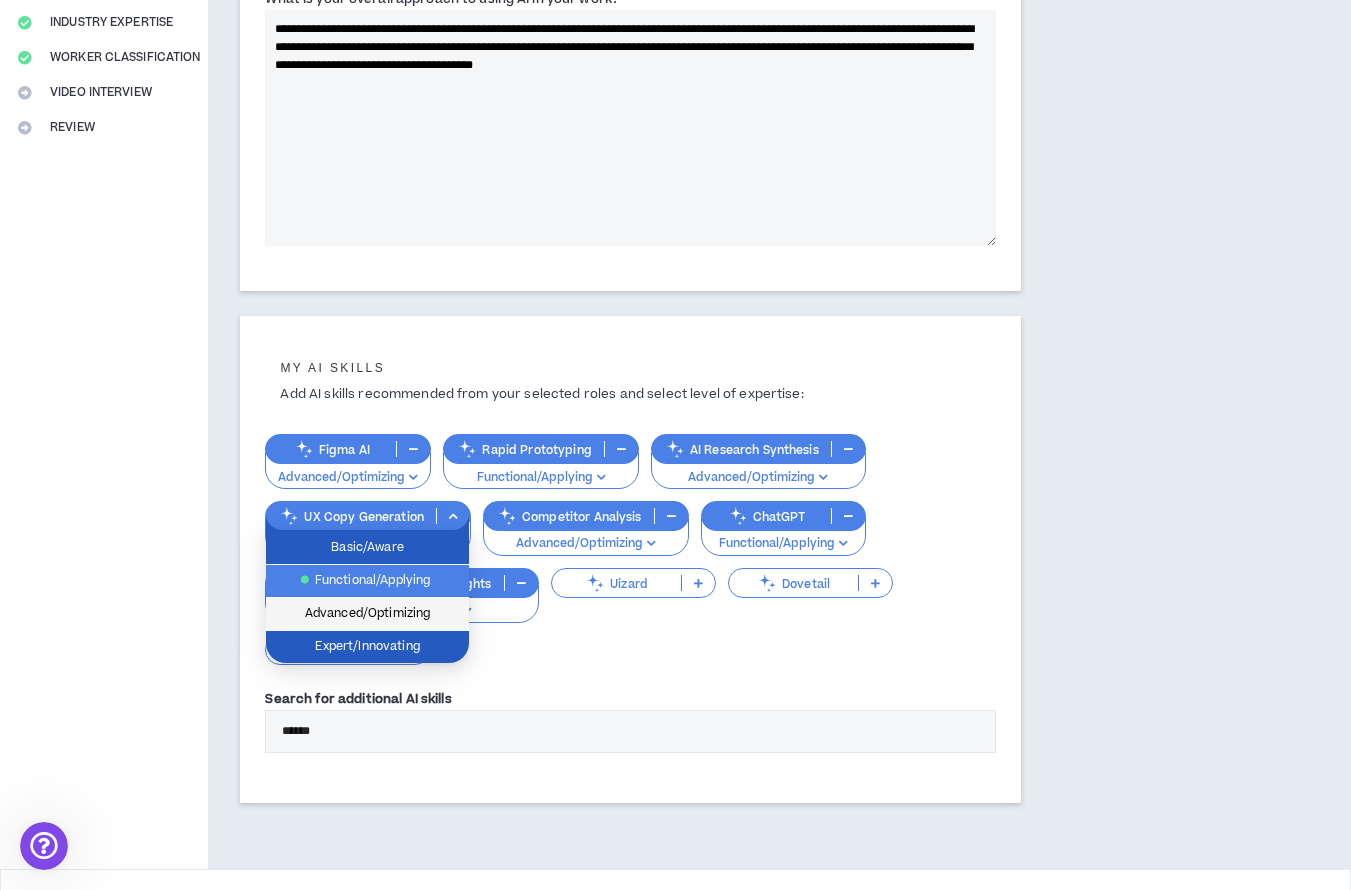 click on "Advanced/Optimizing" at bounding box center [367, 614] 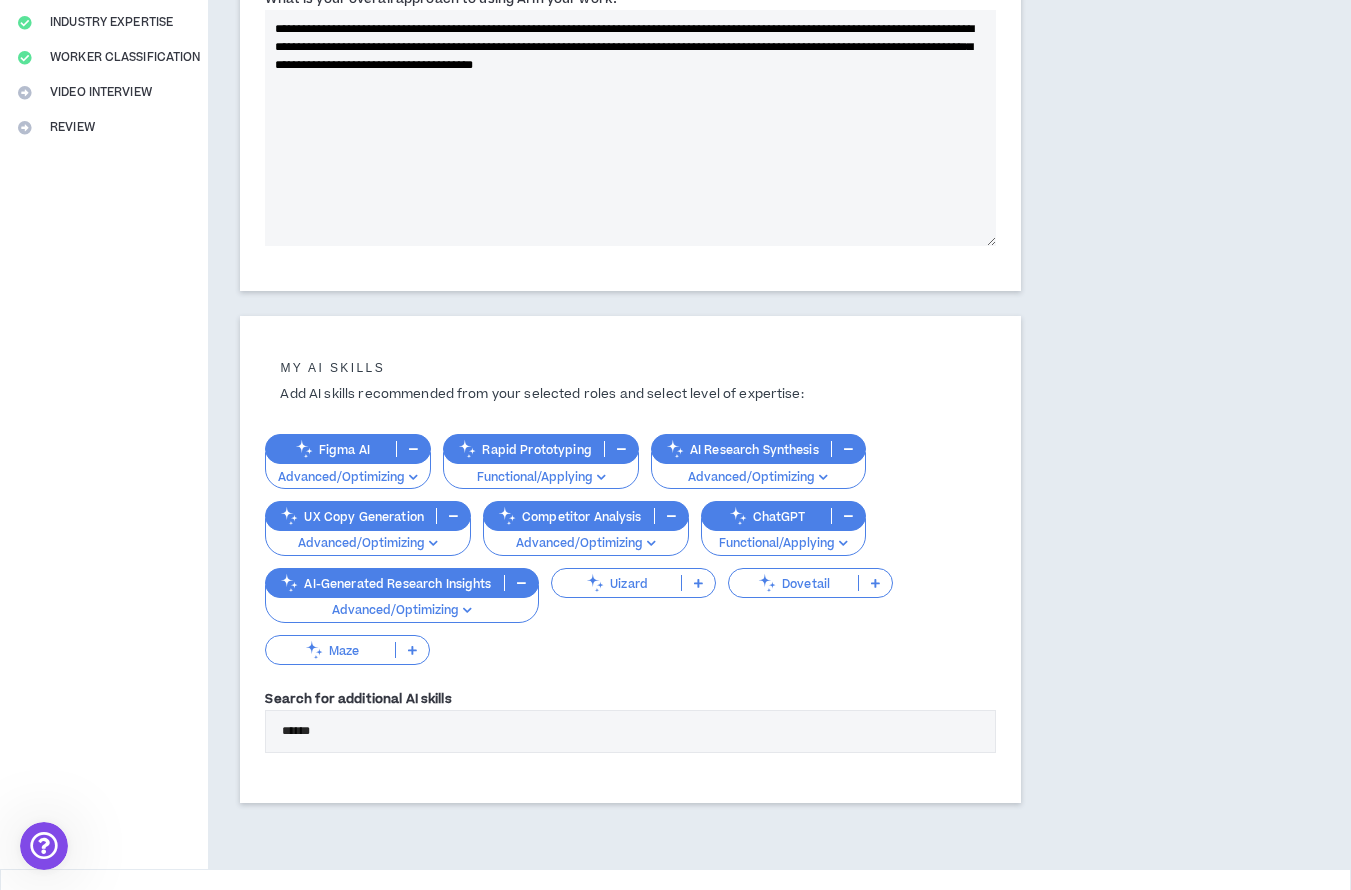 click at bounding box center (843, 543) 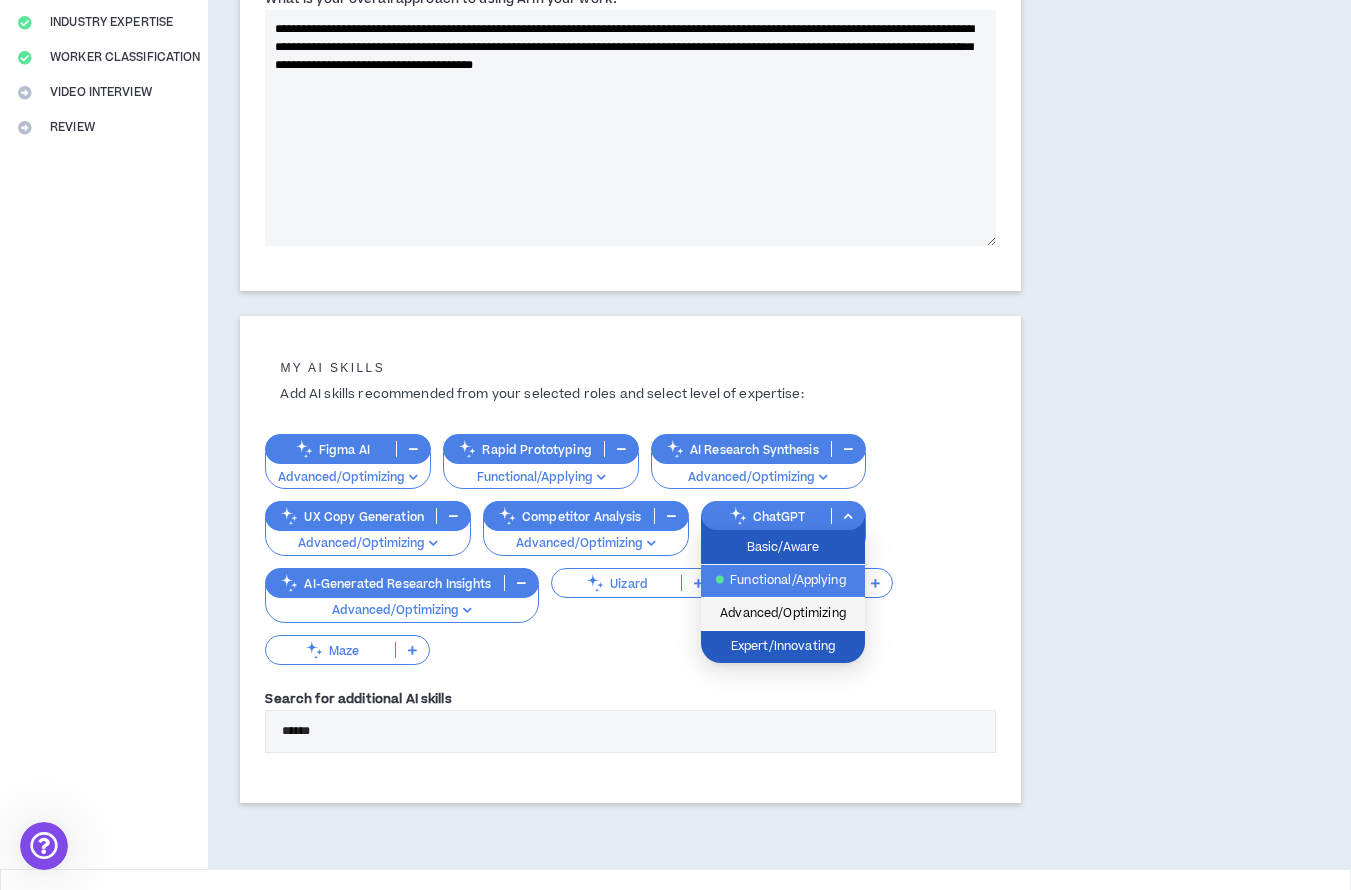 click on "Advanced/Optimizing" at bounding box center (783, 614) 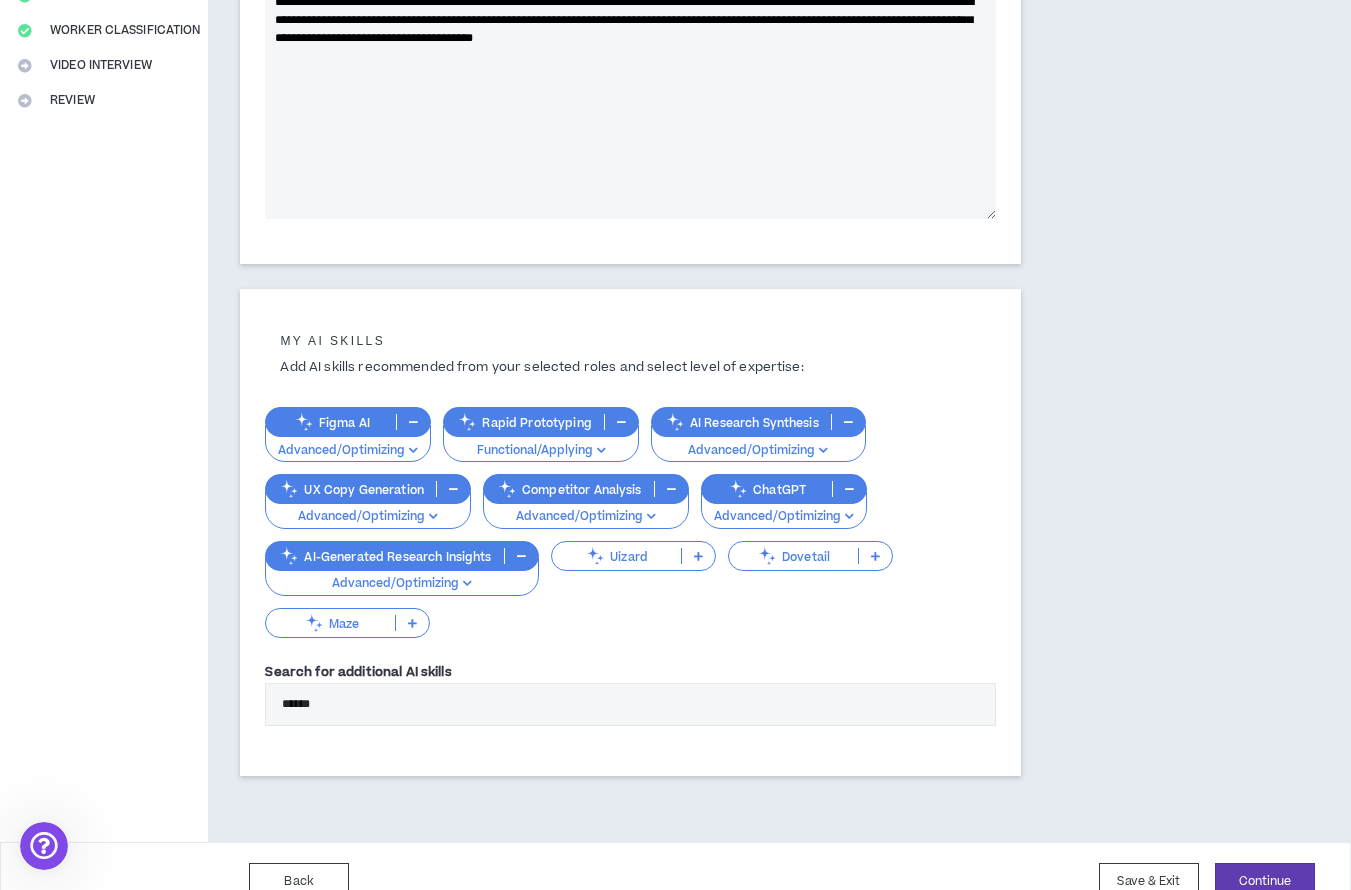 scroll, scrollTop: 470, scrollLeft: 0, axis: vertical 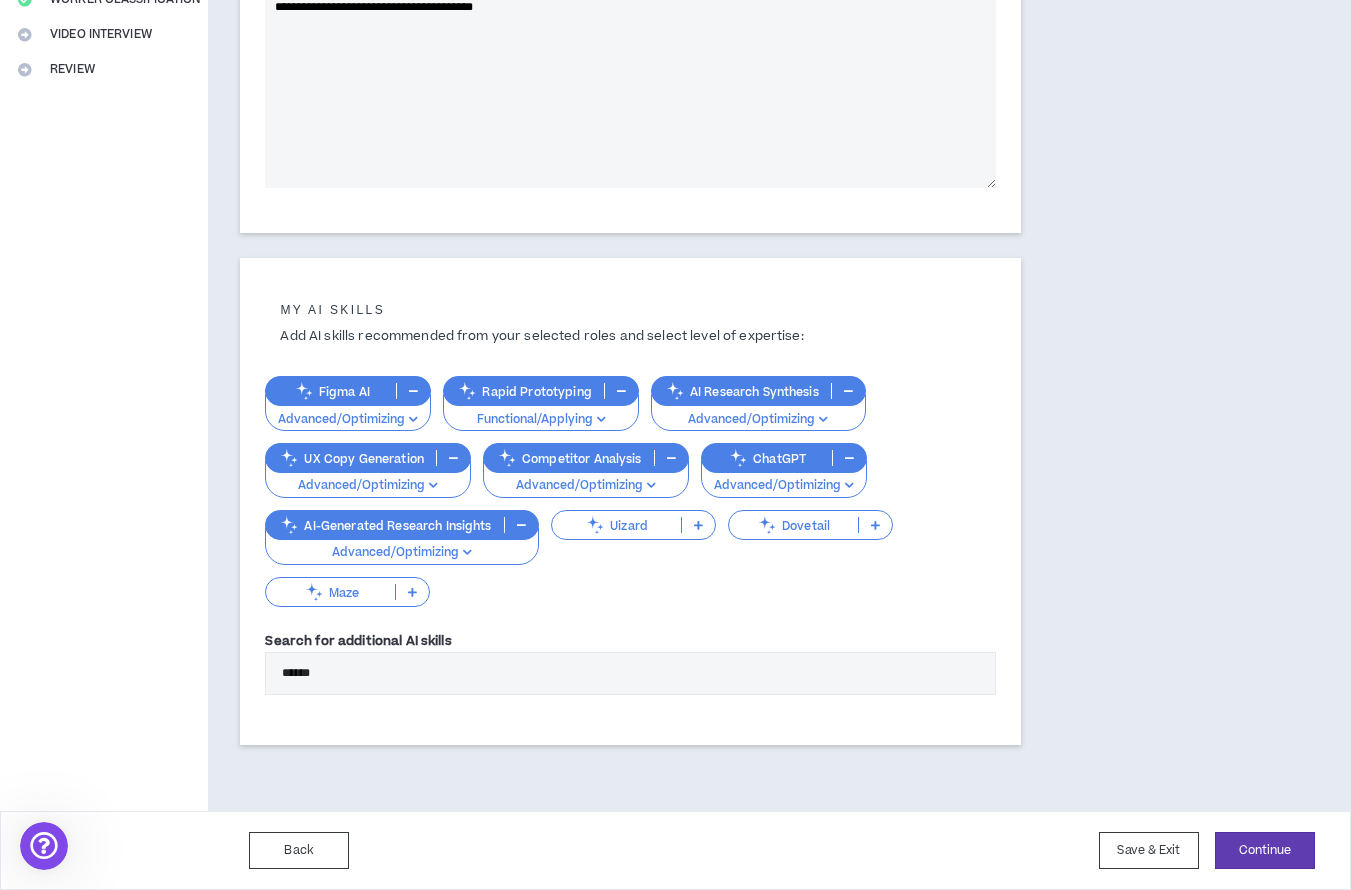 drag, startPoint x: 376, startPoint y: 684, endPoint x: 132, endPoint y: 659, distance: 245.27739 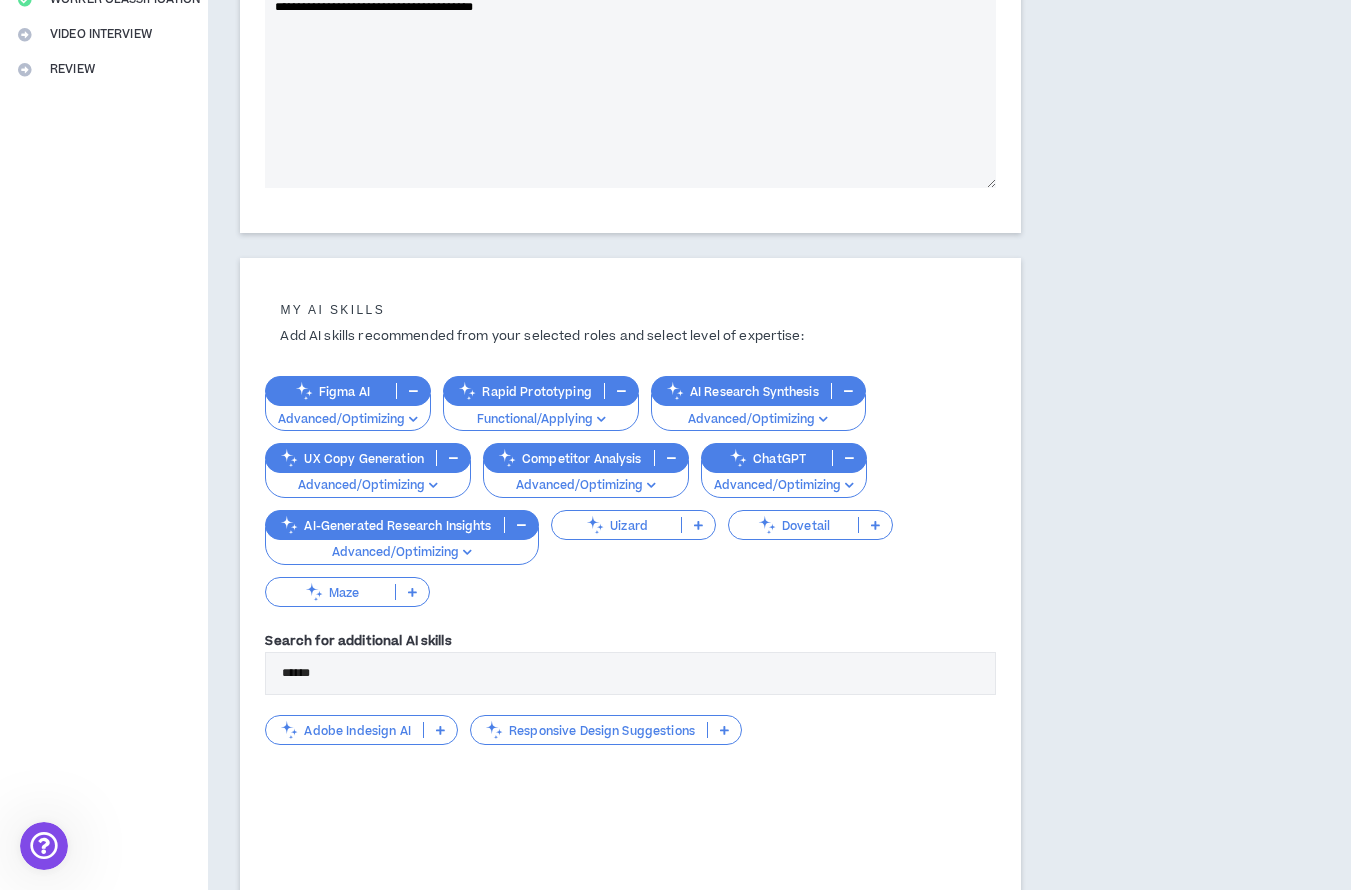 drag, startPoint x: 275, startPoint y: 667, endPoint x: 259, endPoint y: 666, distance: 16.03122 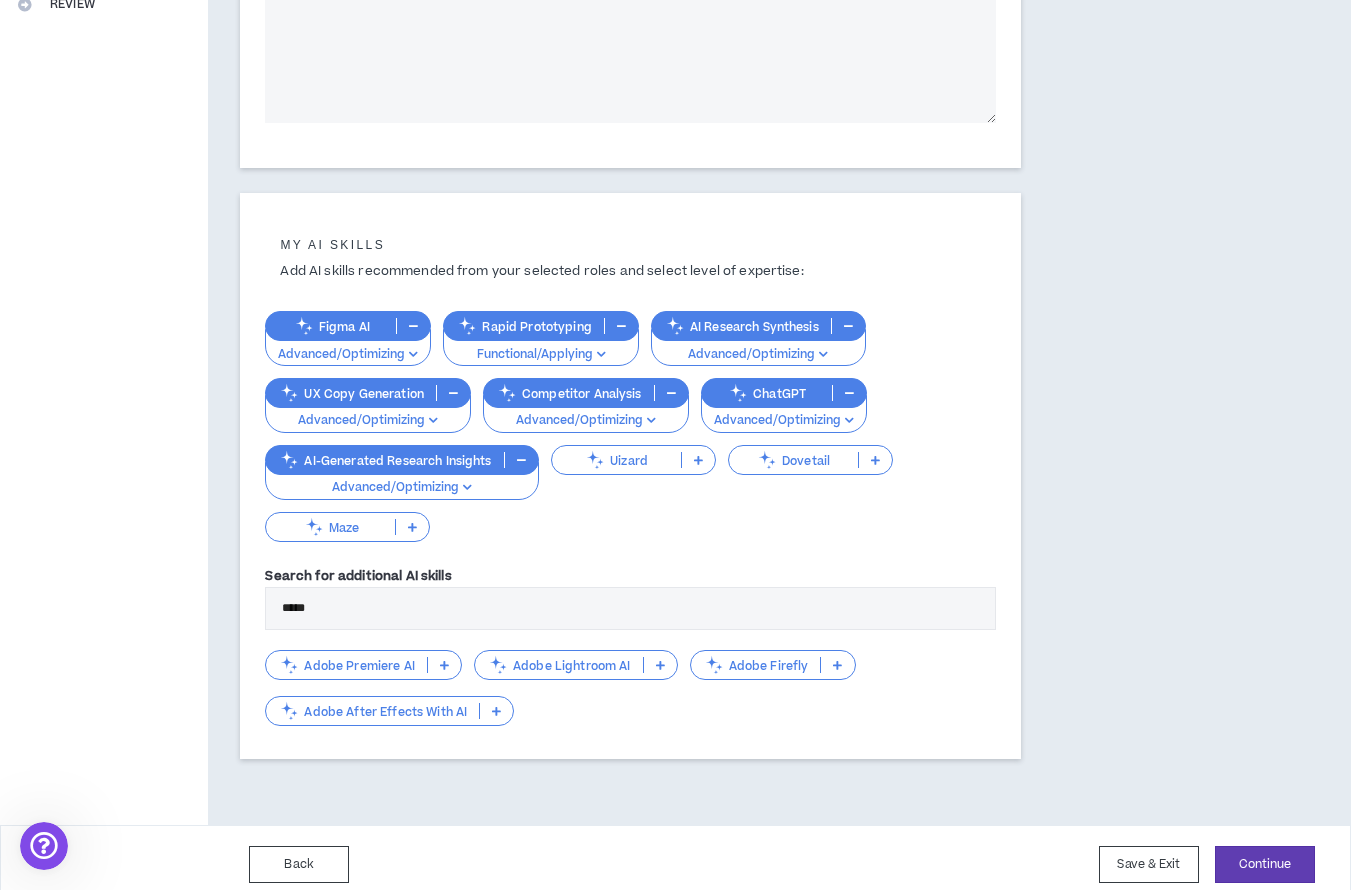scroll, scrollTop: 548, scrollLeft: 0, axis: vertical 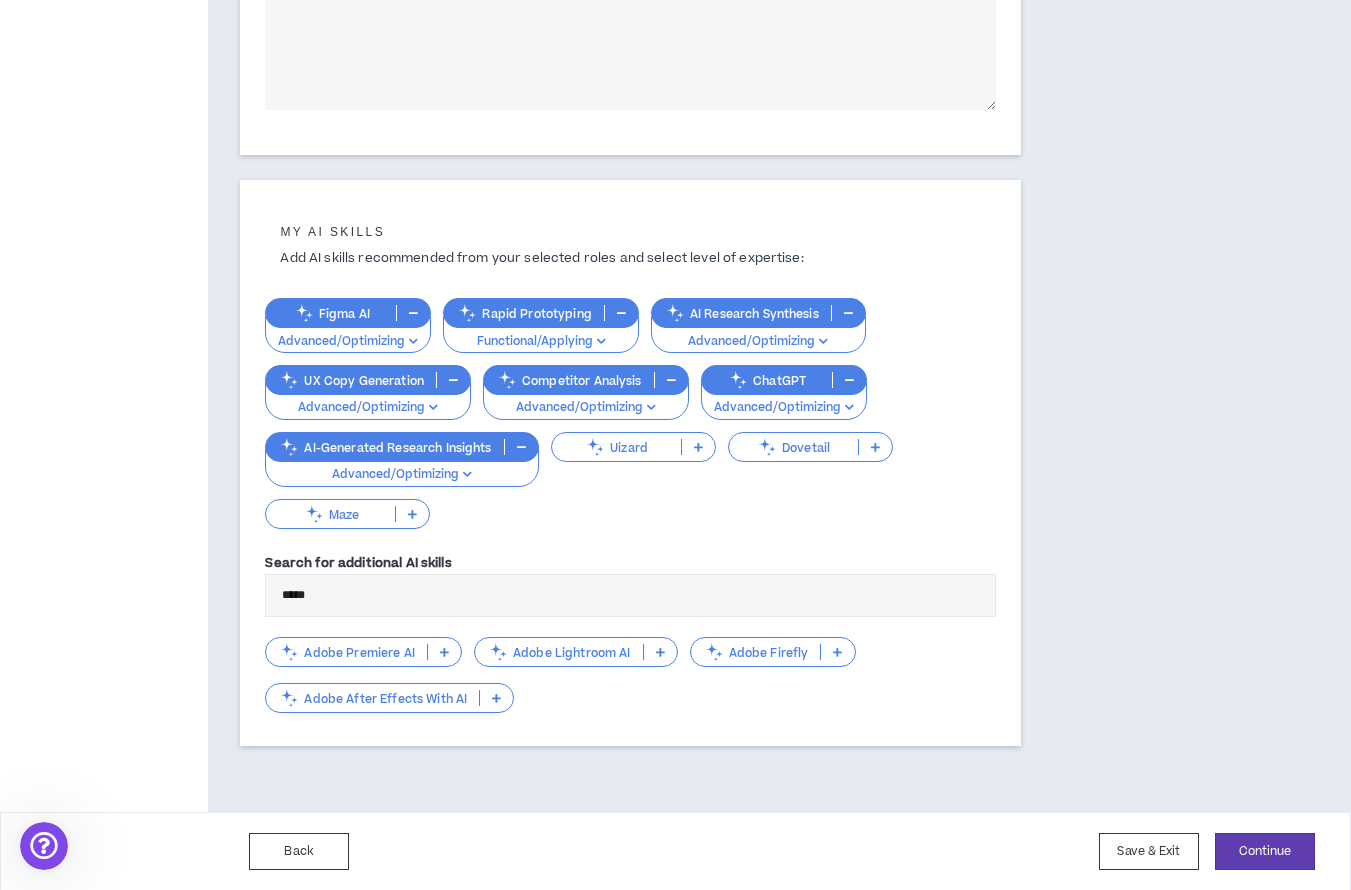 click at bounding box center (837, 652) 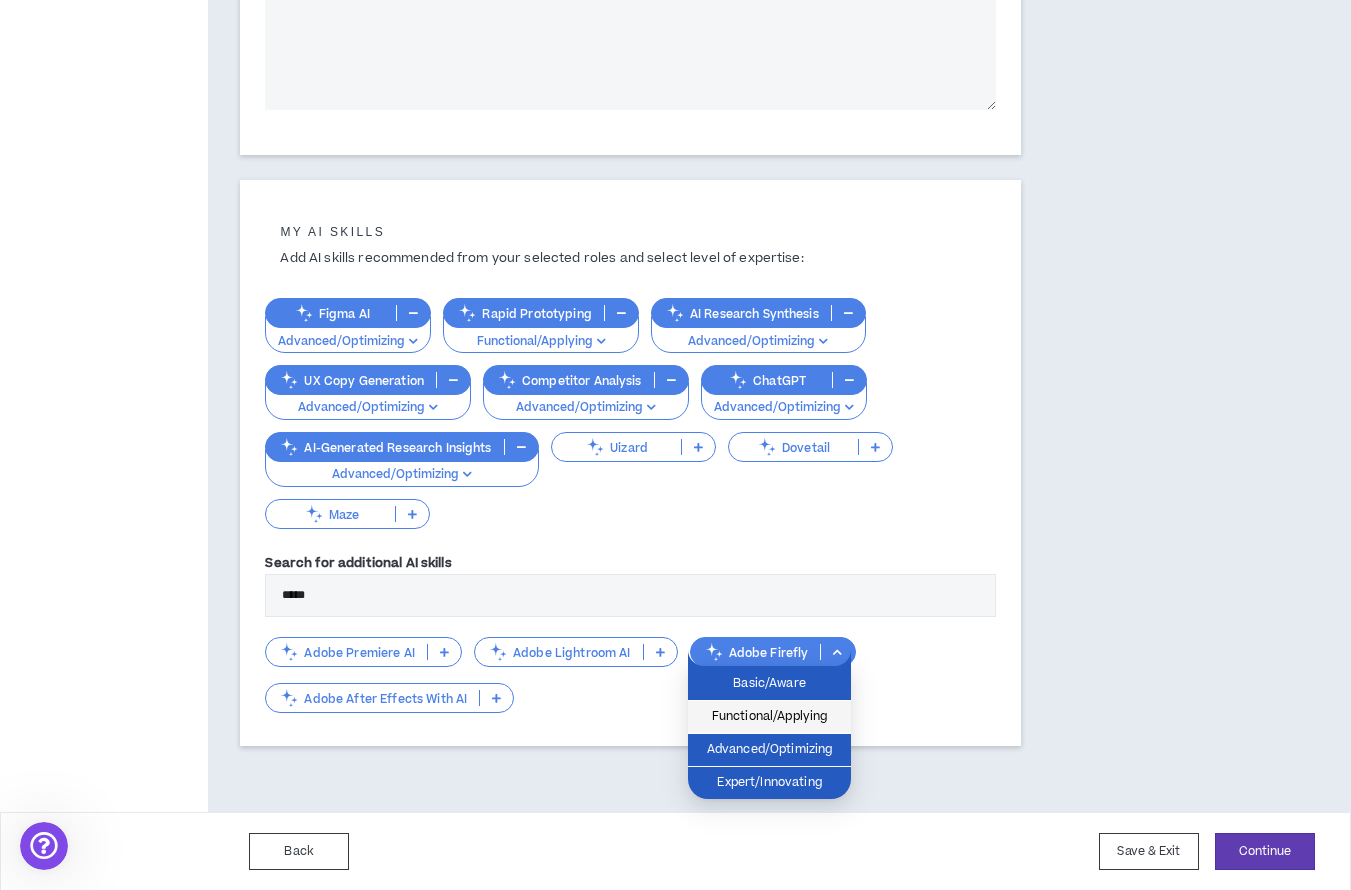 click on "Functional/Applying" at bounding box center [769, 717] 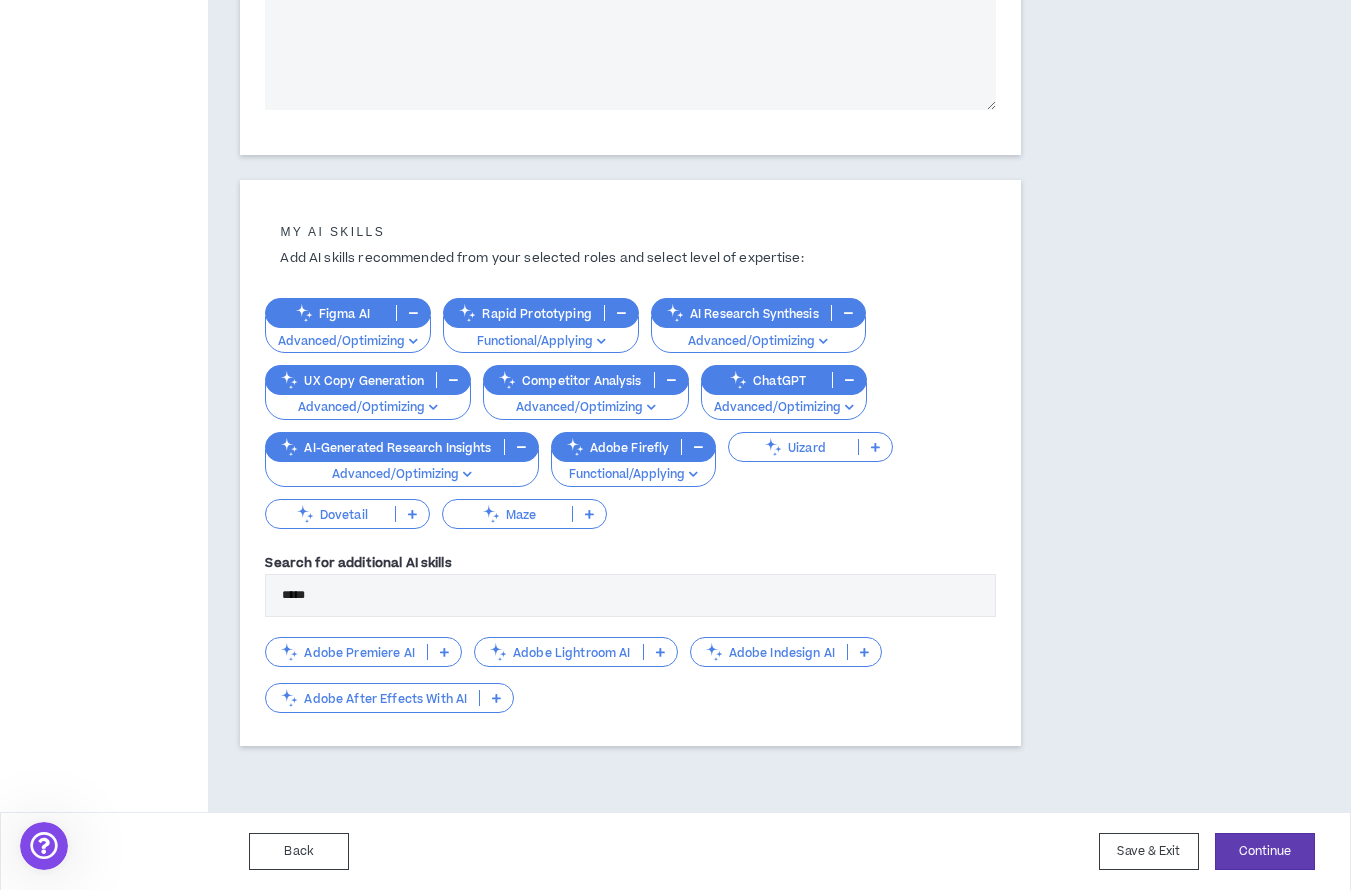 click at bounding box center (496, 698) 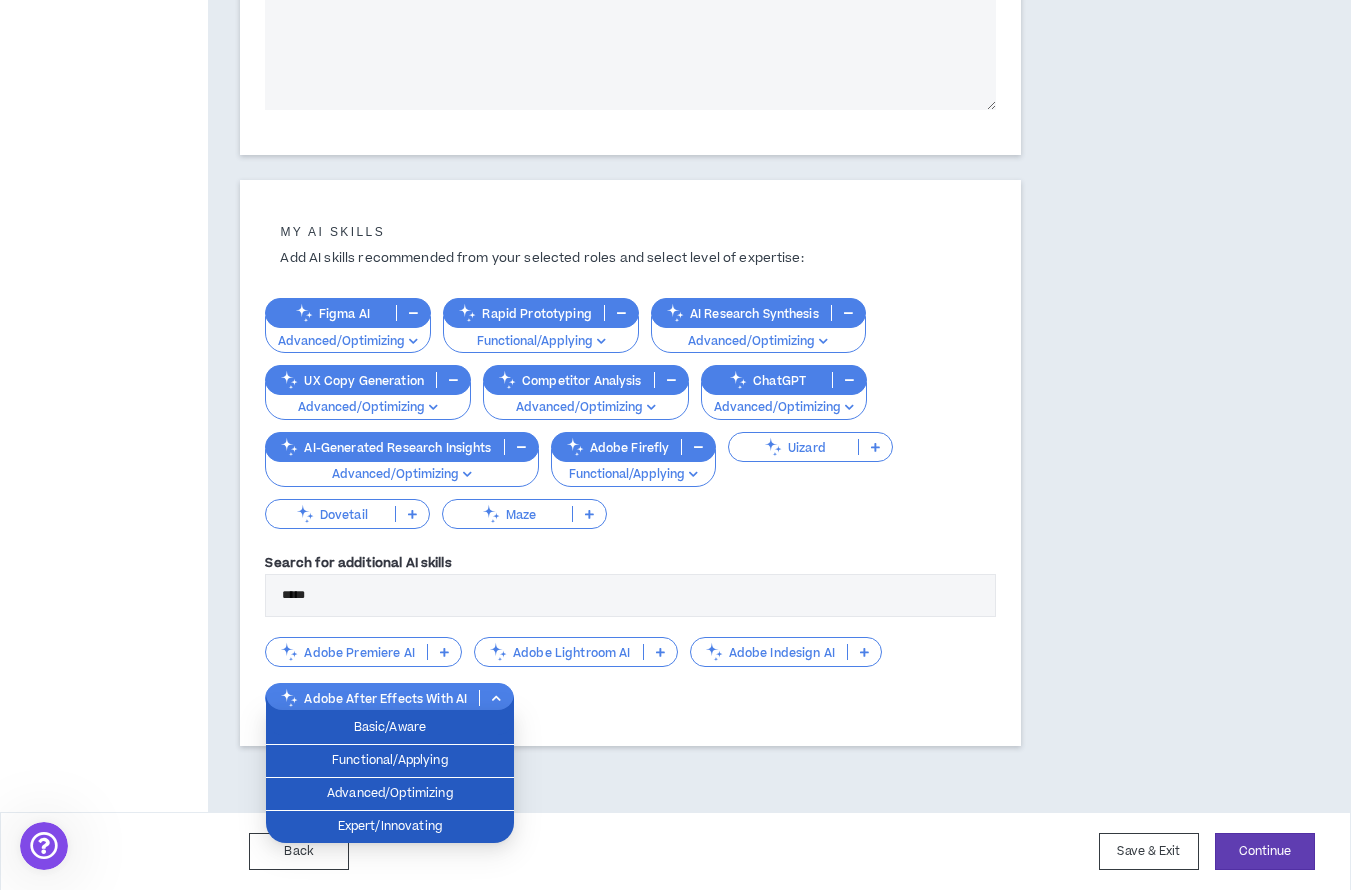 click at bounding box center (444, 652) 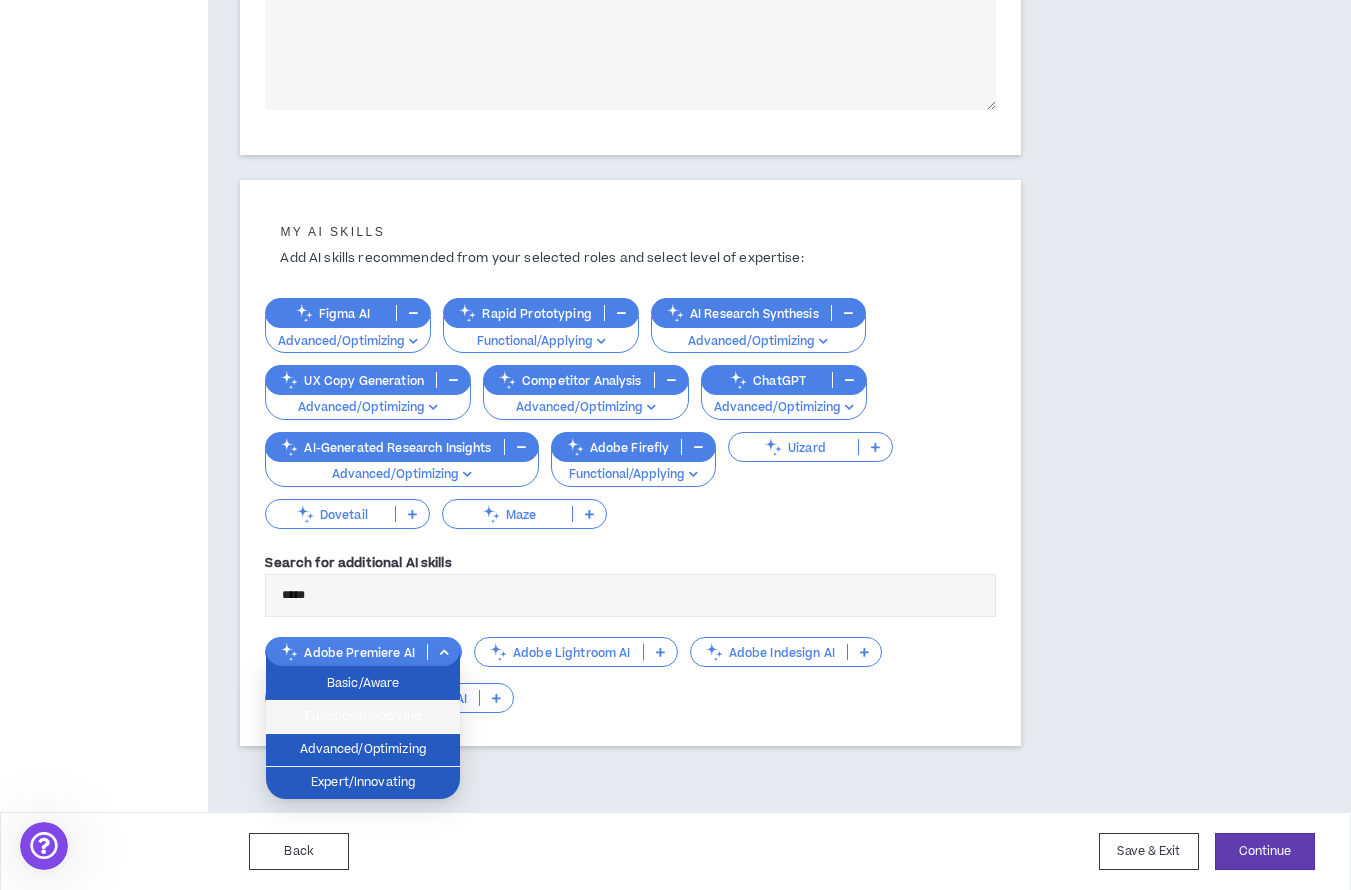 drag, startPoint x: 402, startPoint y: 717, endPoint x: 472, endPoint y: 702, distance: 71.5891 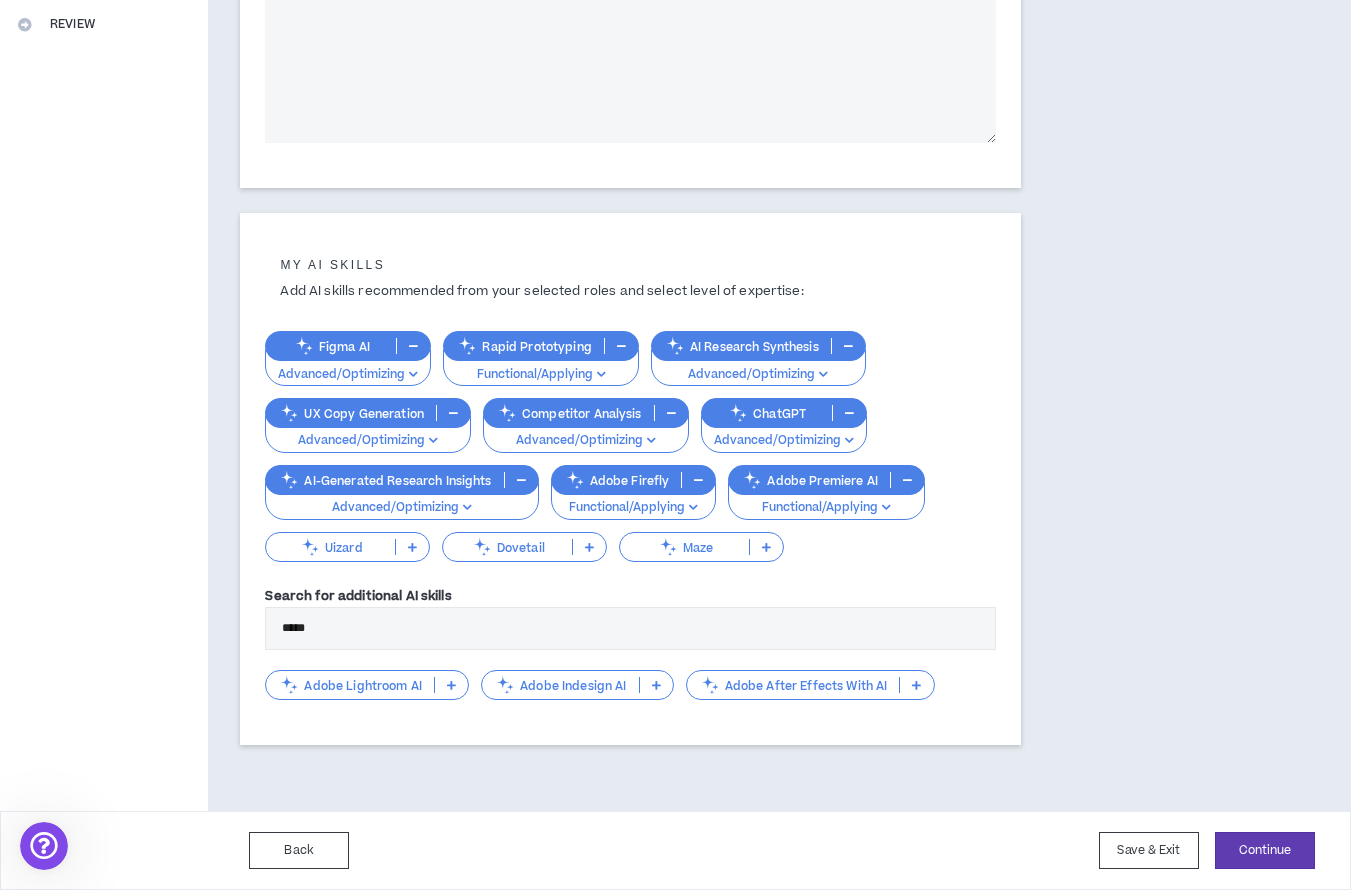 scroll, scrollTop: 503, scrollLeft: 0, axis: vertical 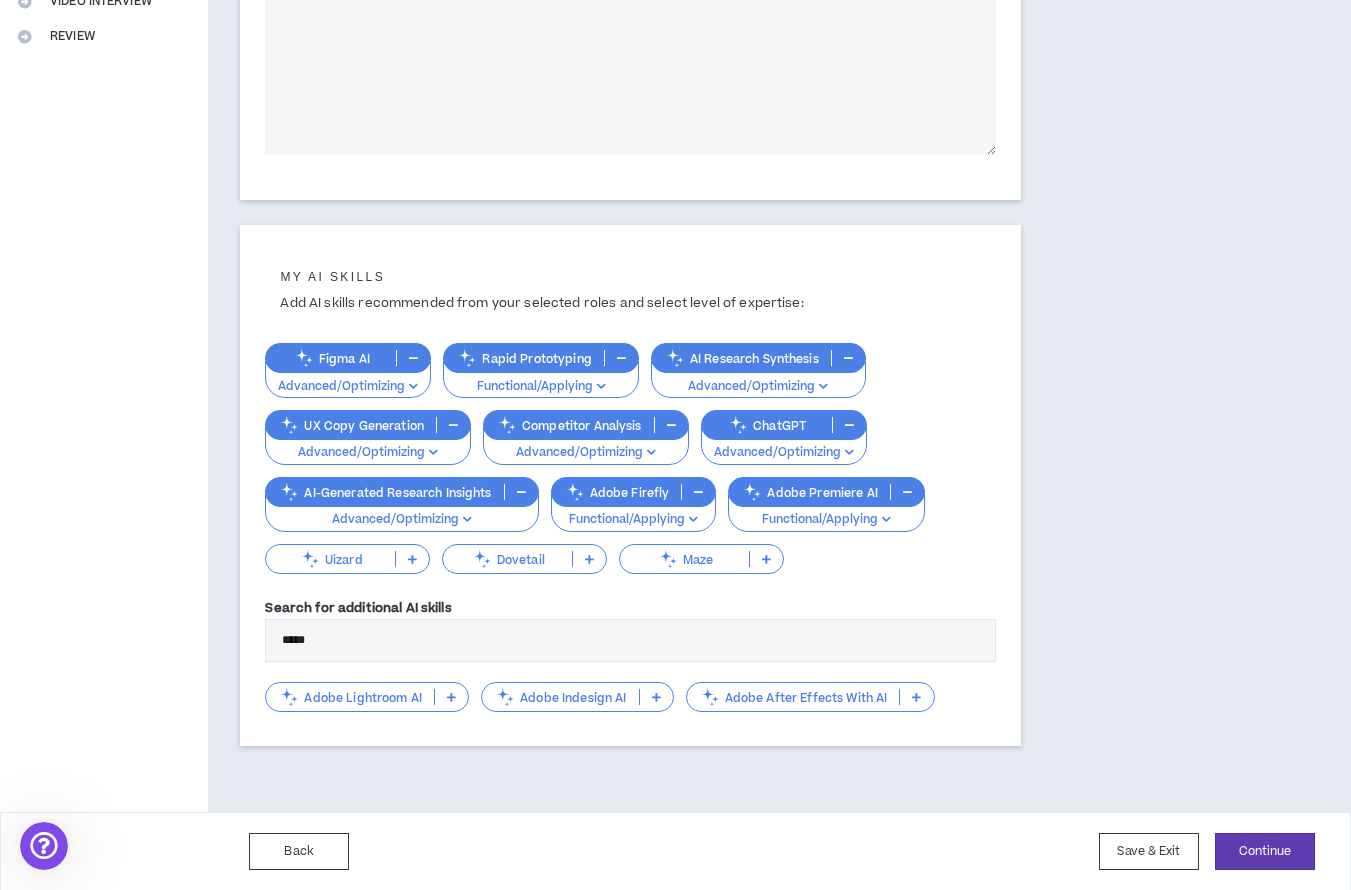 click on "*****" at bounding box center (630, 640) 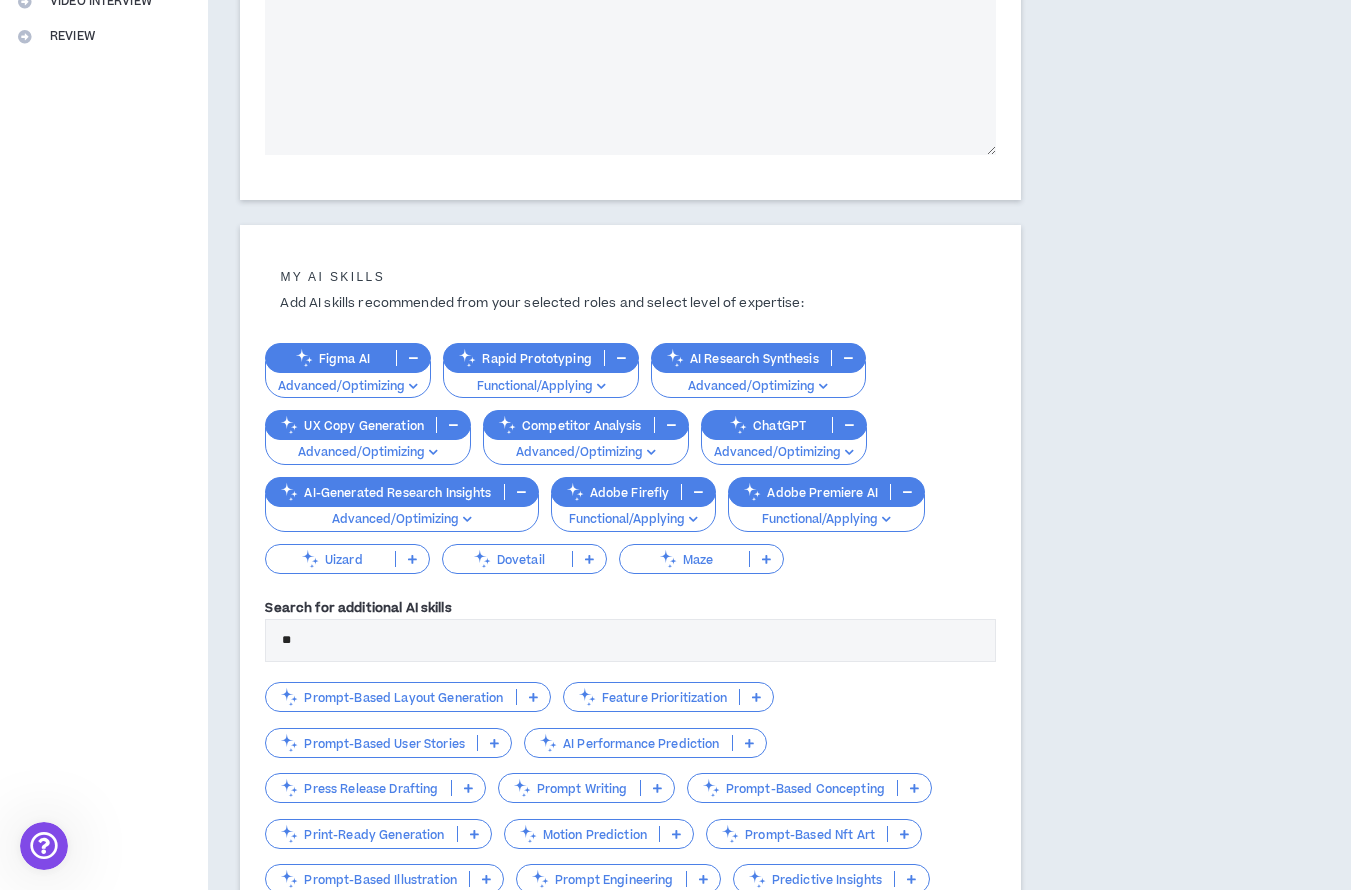 type on "*" 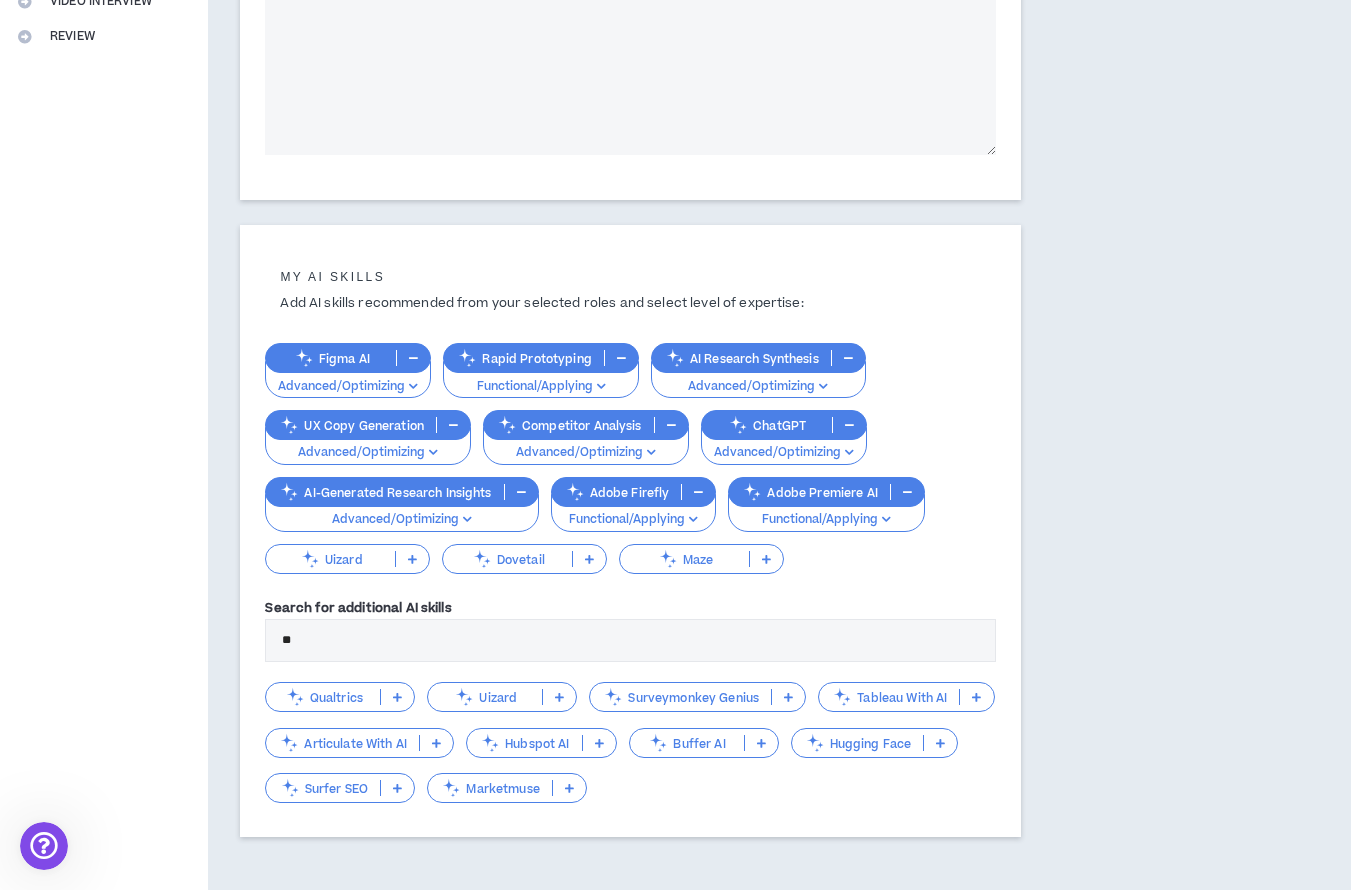 scroll, scrollTop: 470, scrollLeft: 0, axis: vertical 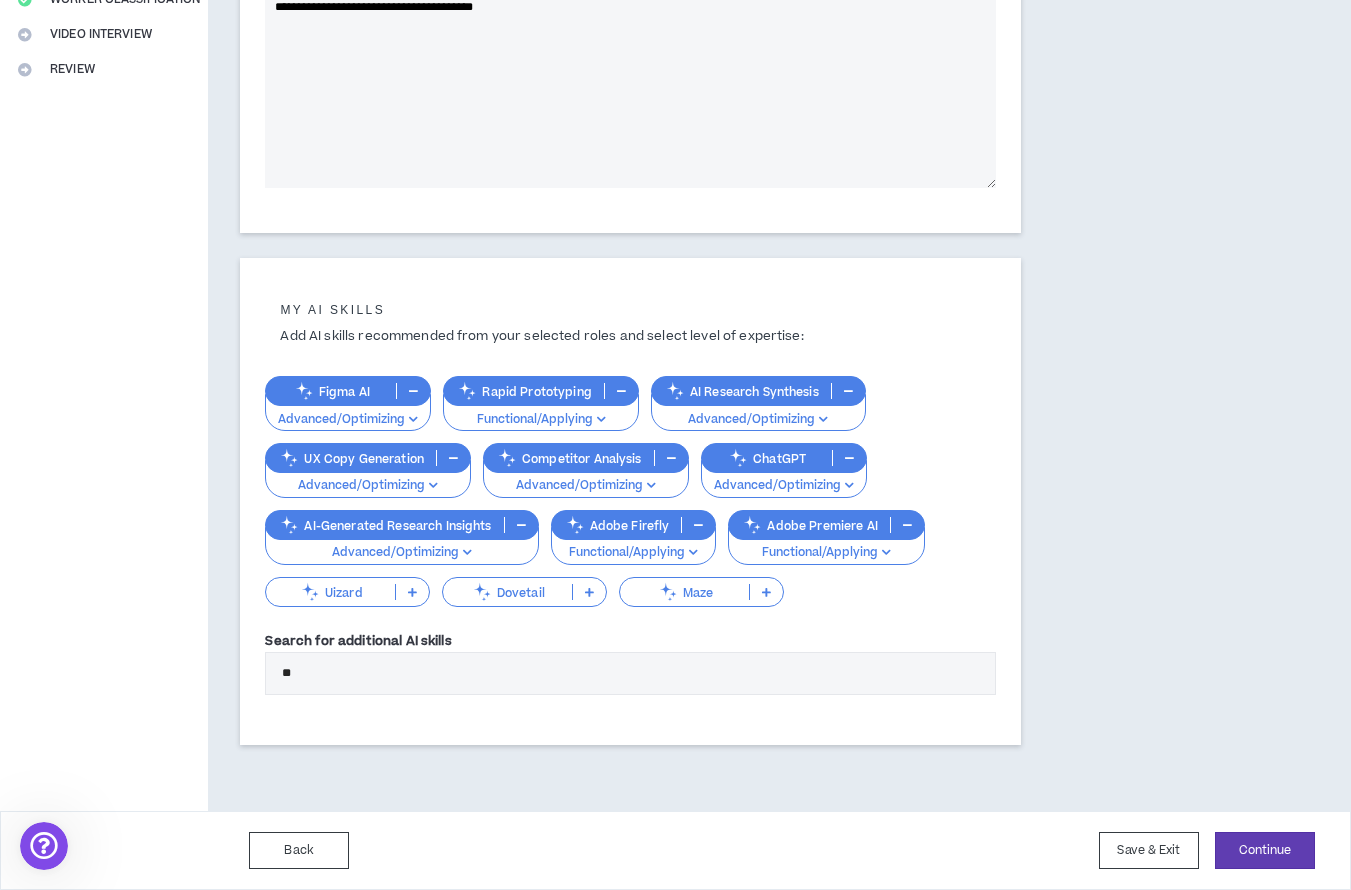type on "*" 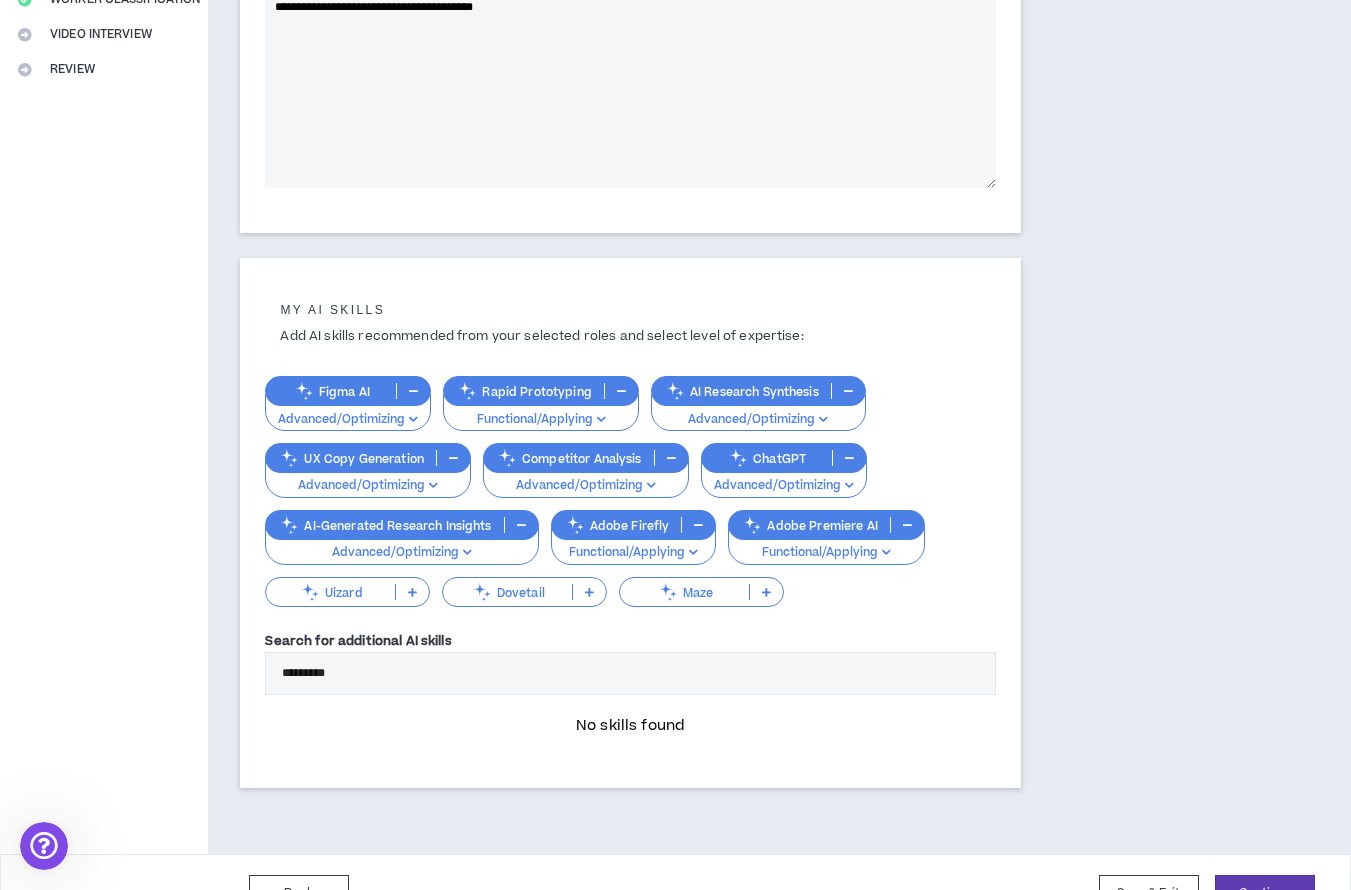 type on "**********" 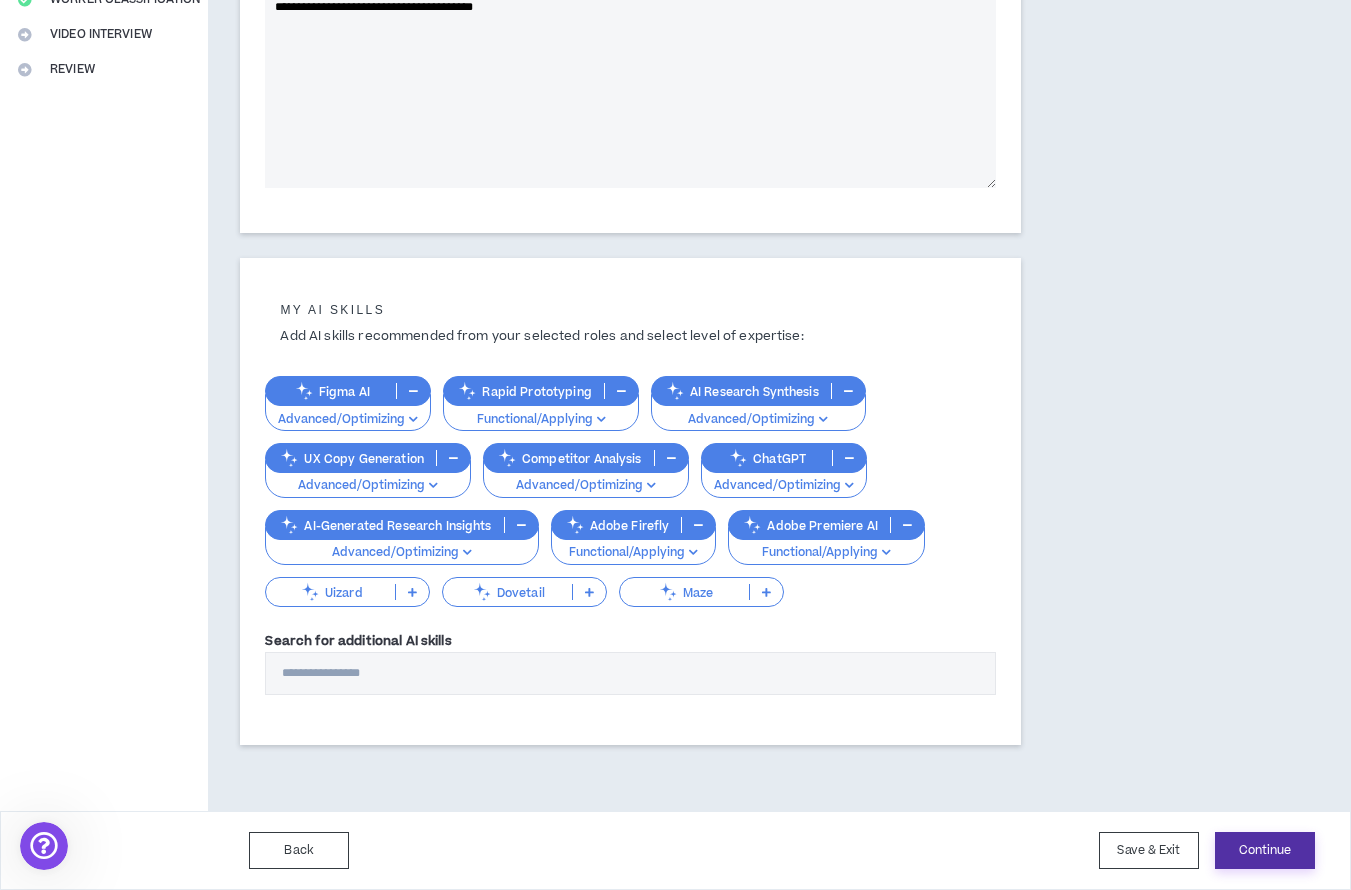 type 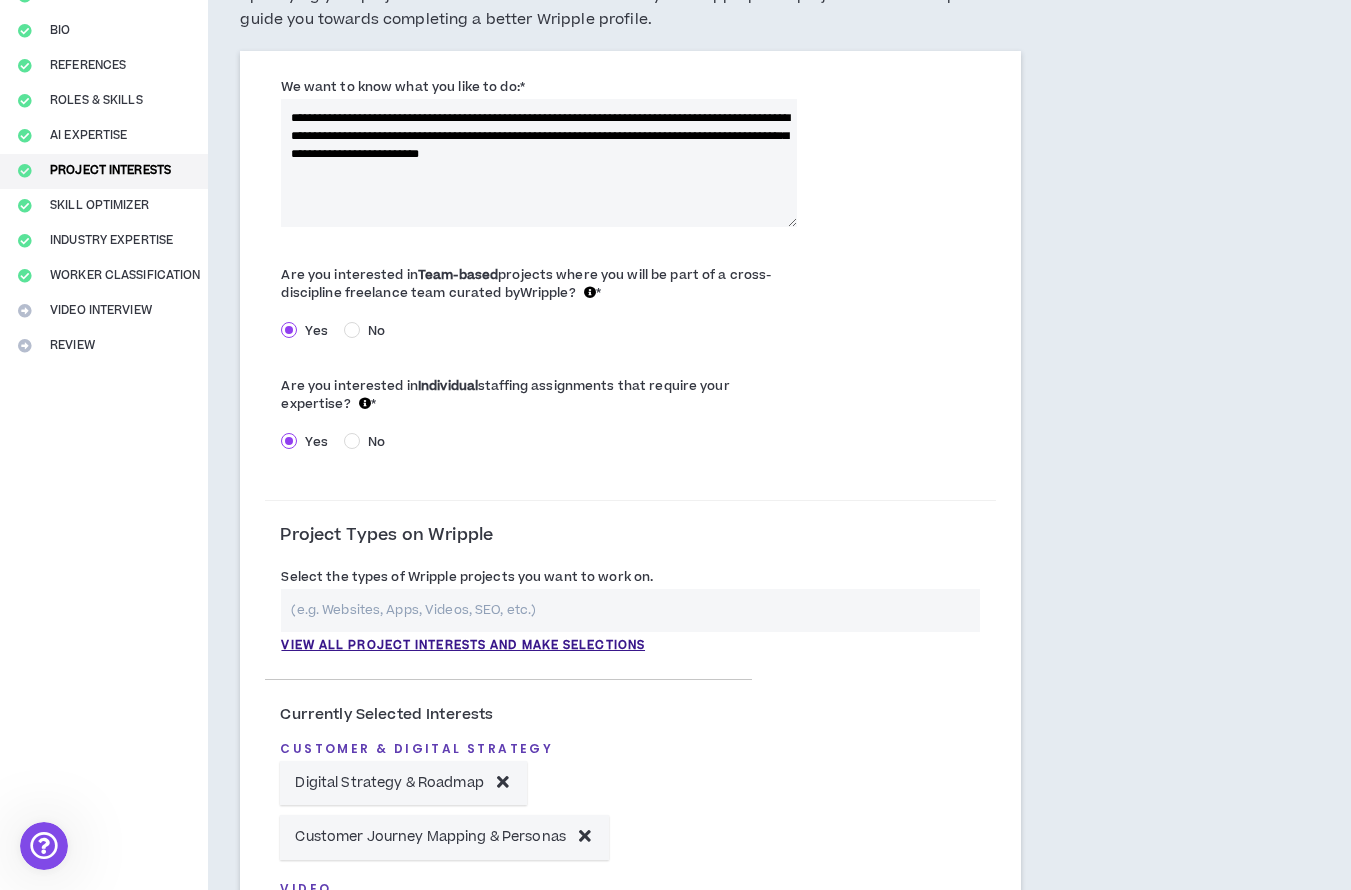 scroll, scrollTop: 195, scrollLeft: 0, axis: vertical 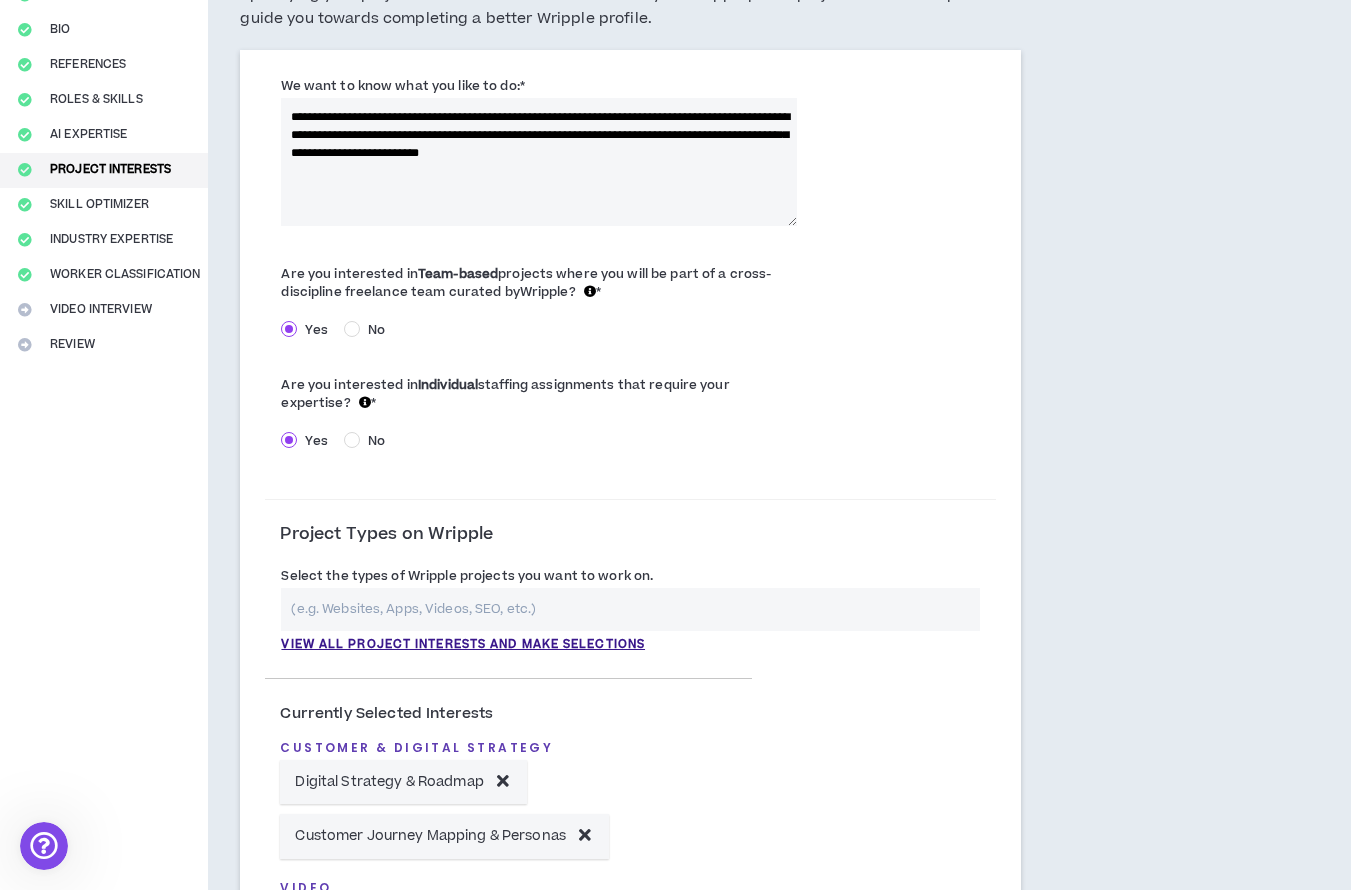 click at bounding box center [630, 609] 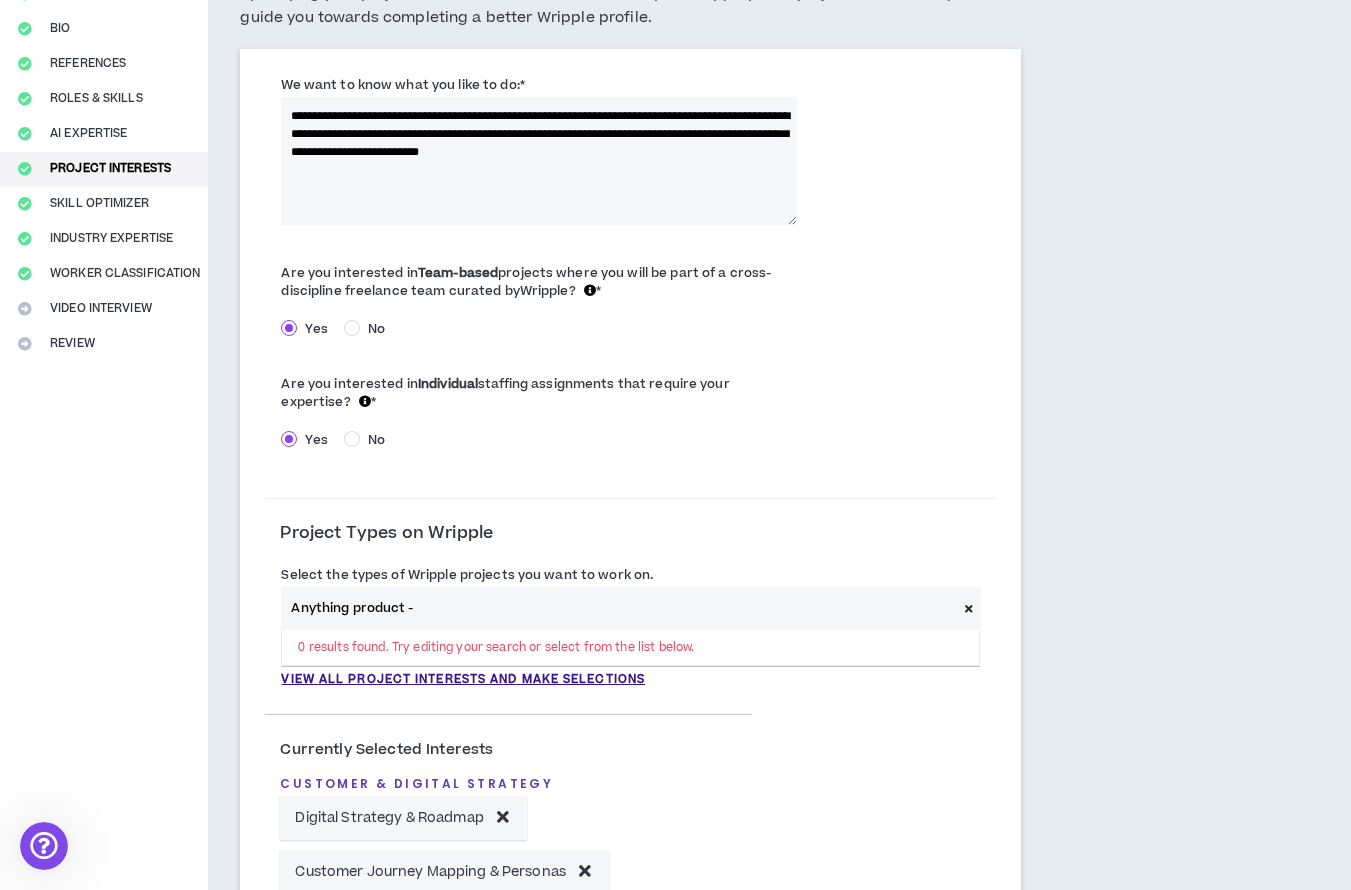 scroll, scrollTop: 204, scrollLeft: 0, axis: vertical 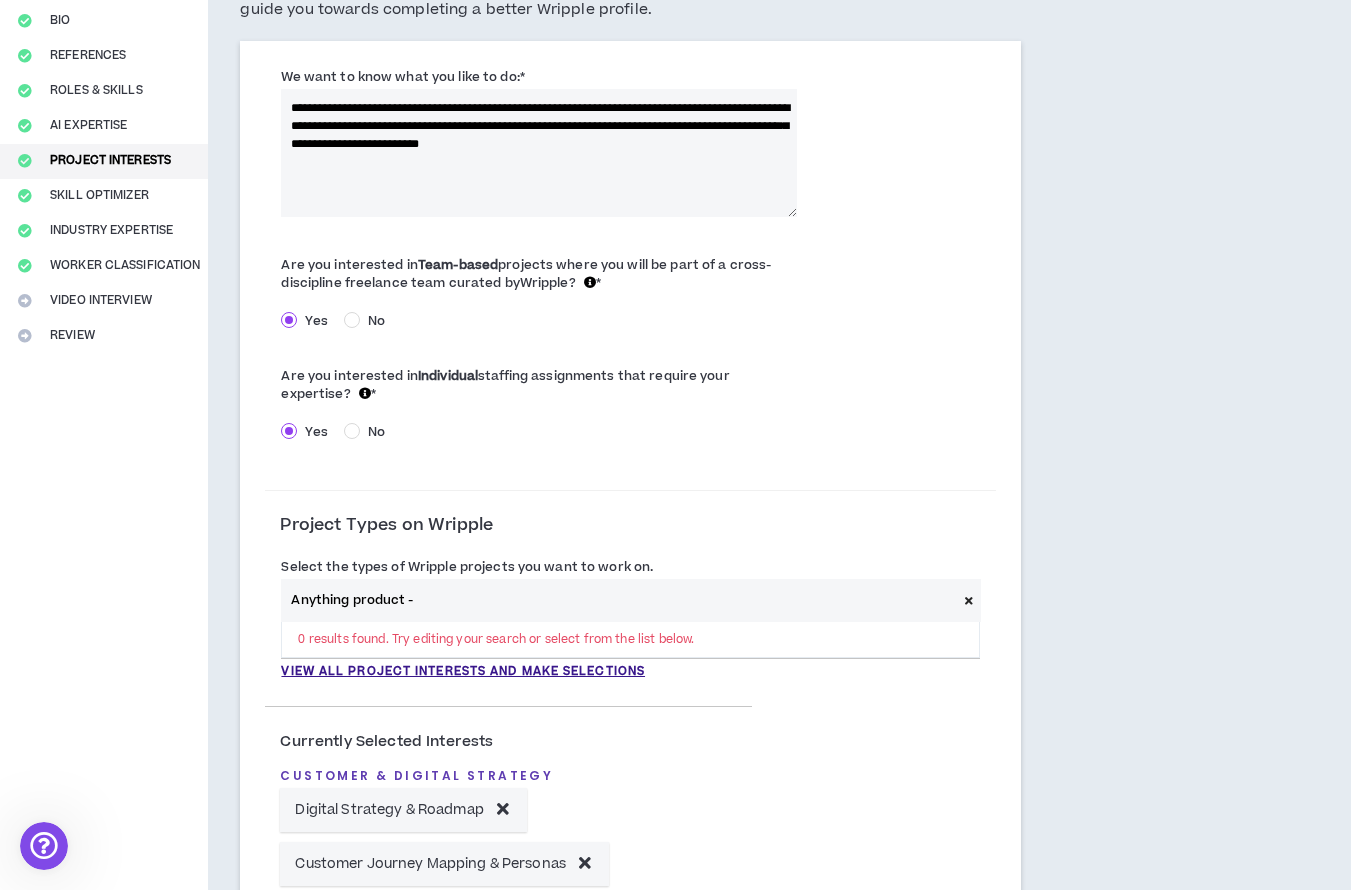 drag, startPoint x: 460, startPoint y: 608, endPoint x: 256, endPoint y: 596, distance: 204.35263 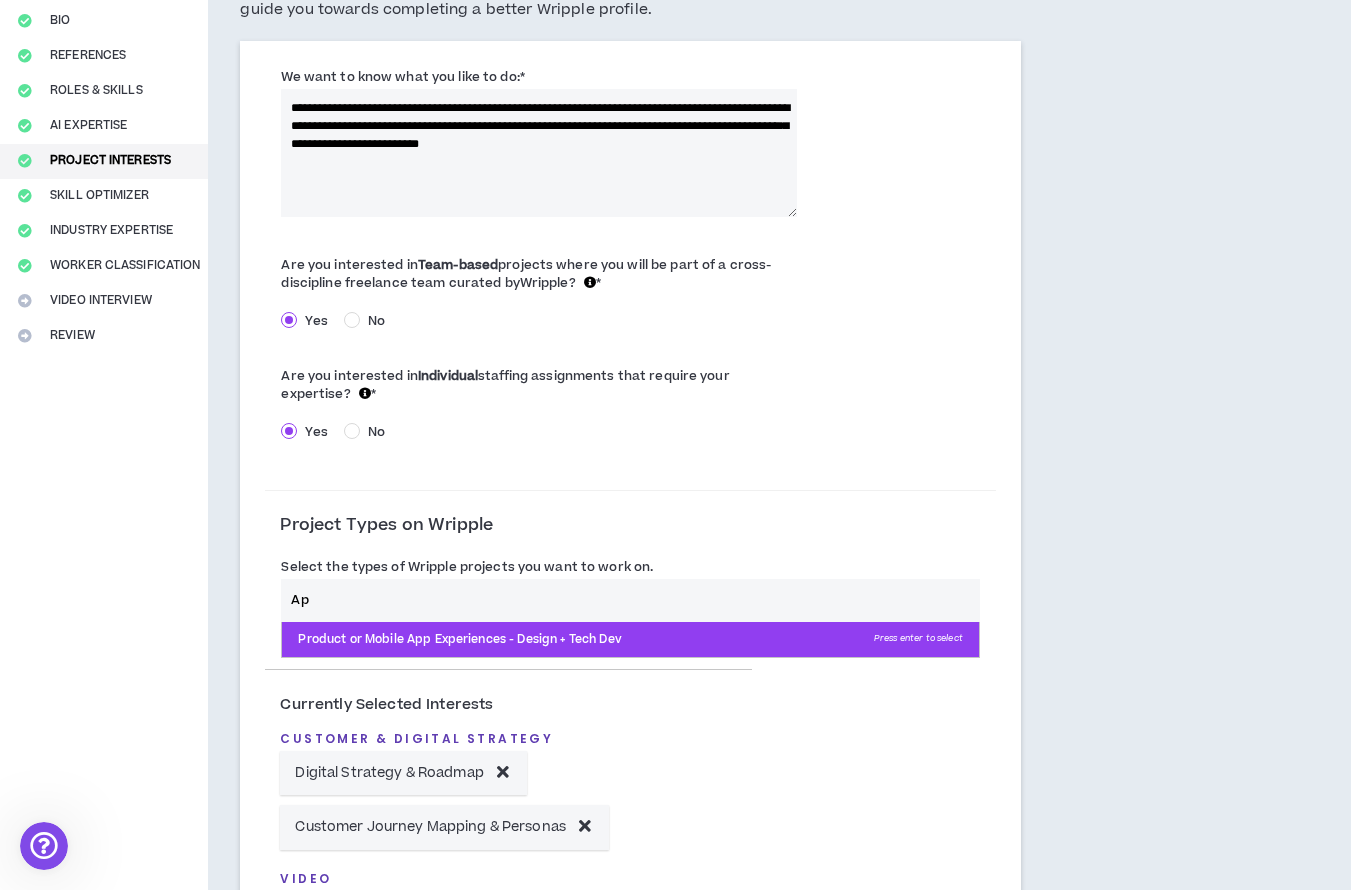 type on "Ap" 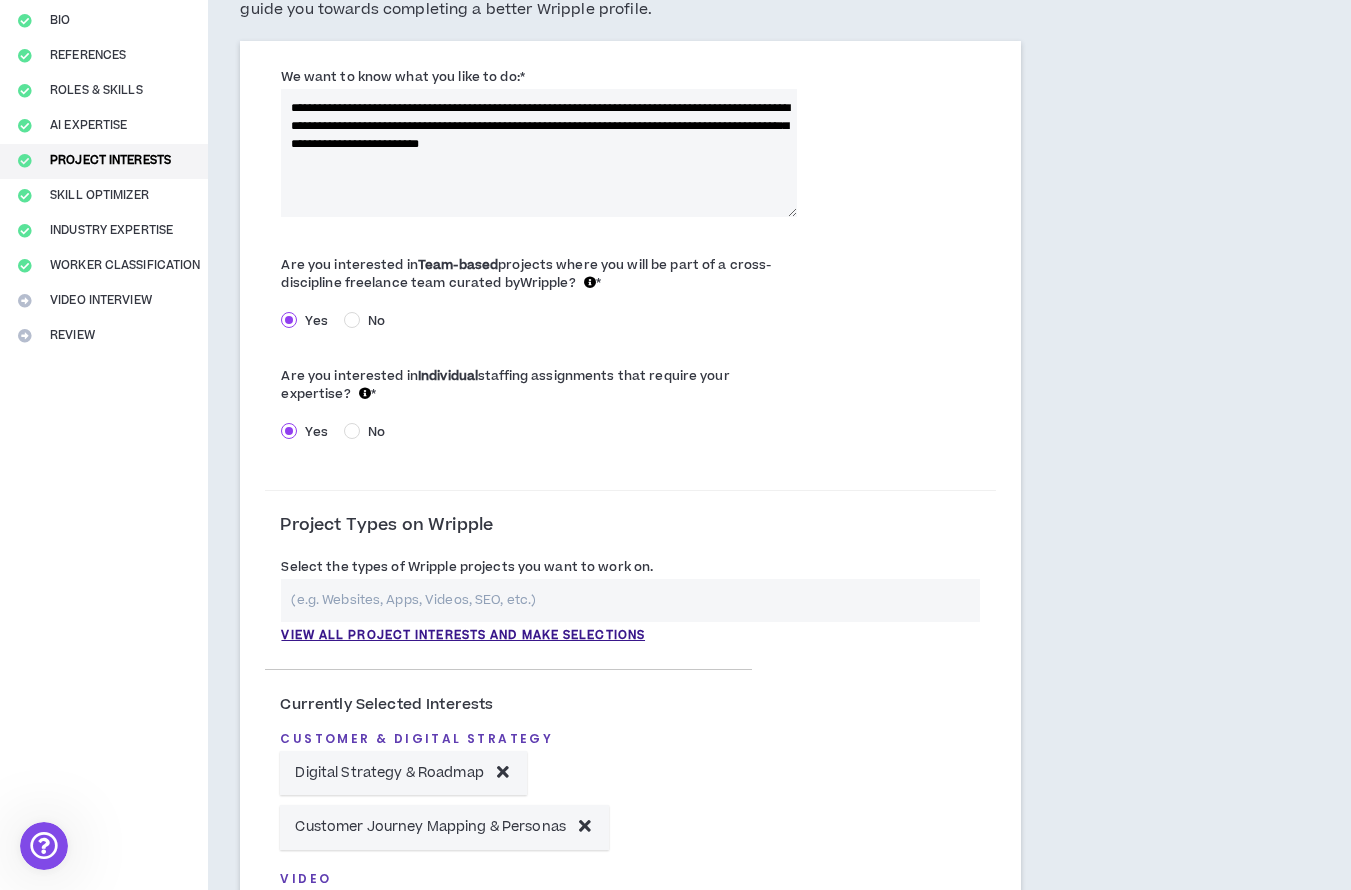 scroll, scrollTop: 203, scrollLeft: 0, axis: vertical 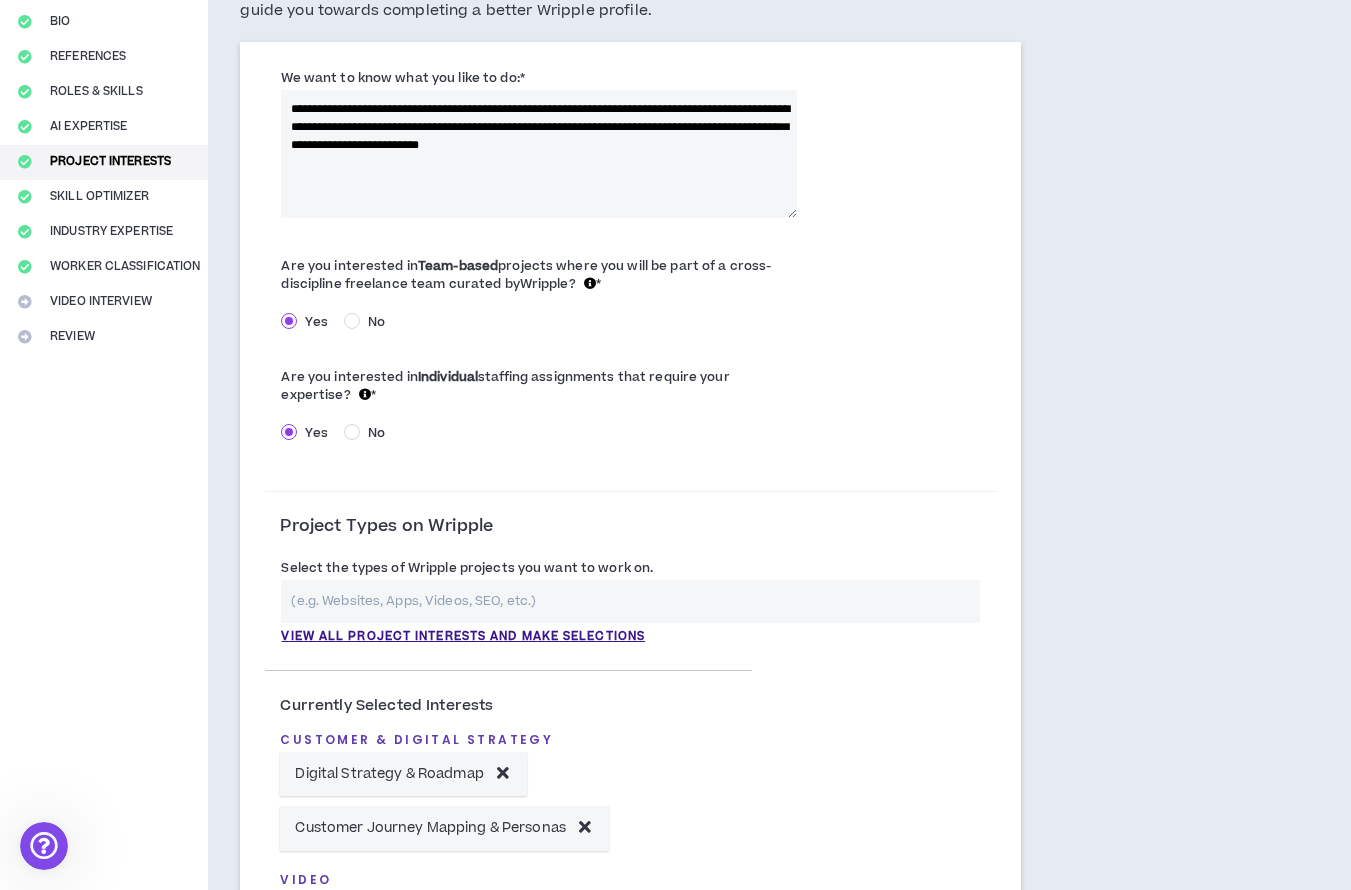 click at bounding box center [630, 601] 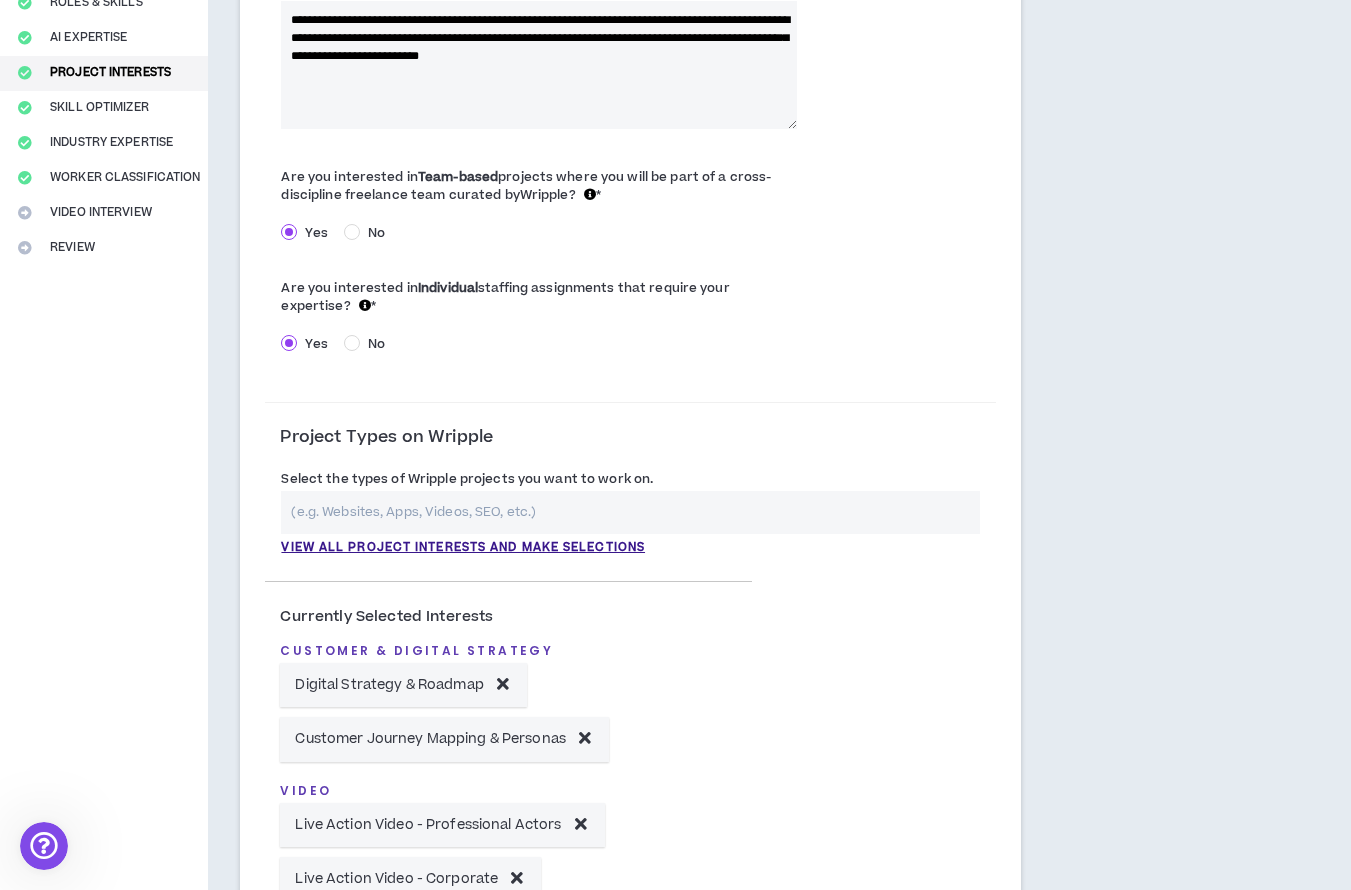 scroll, scrollTop: 295, scrollLeft: 0, axis: vertical 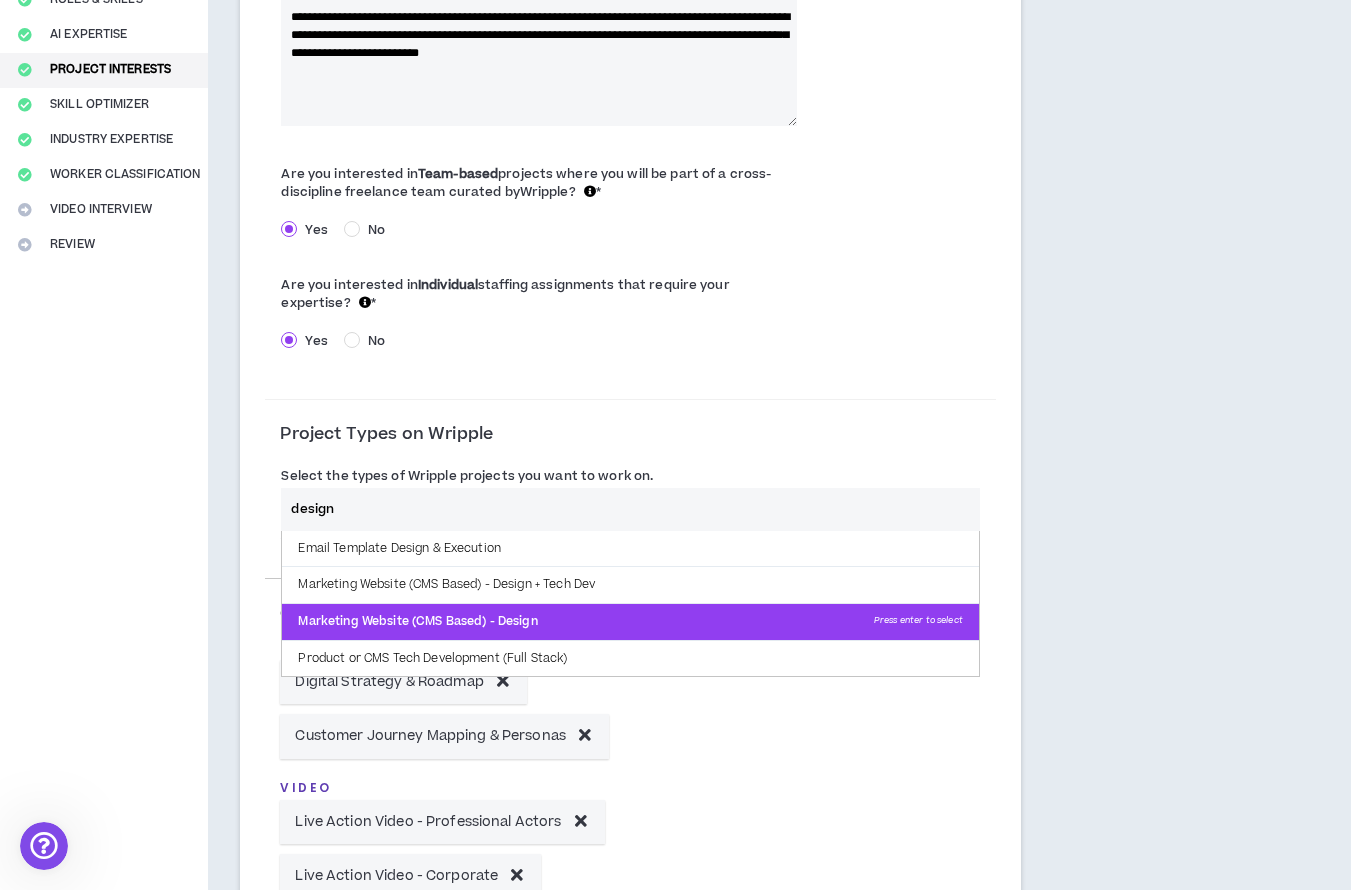type on "design" 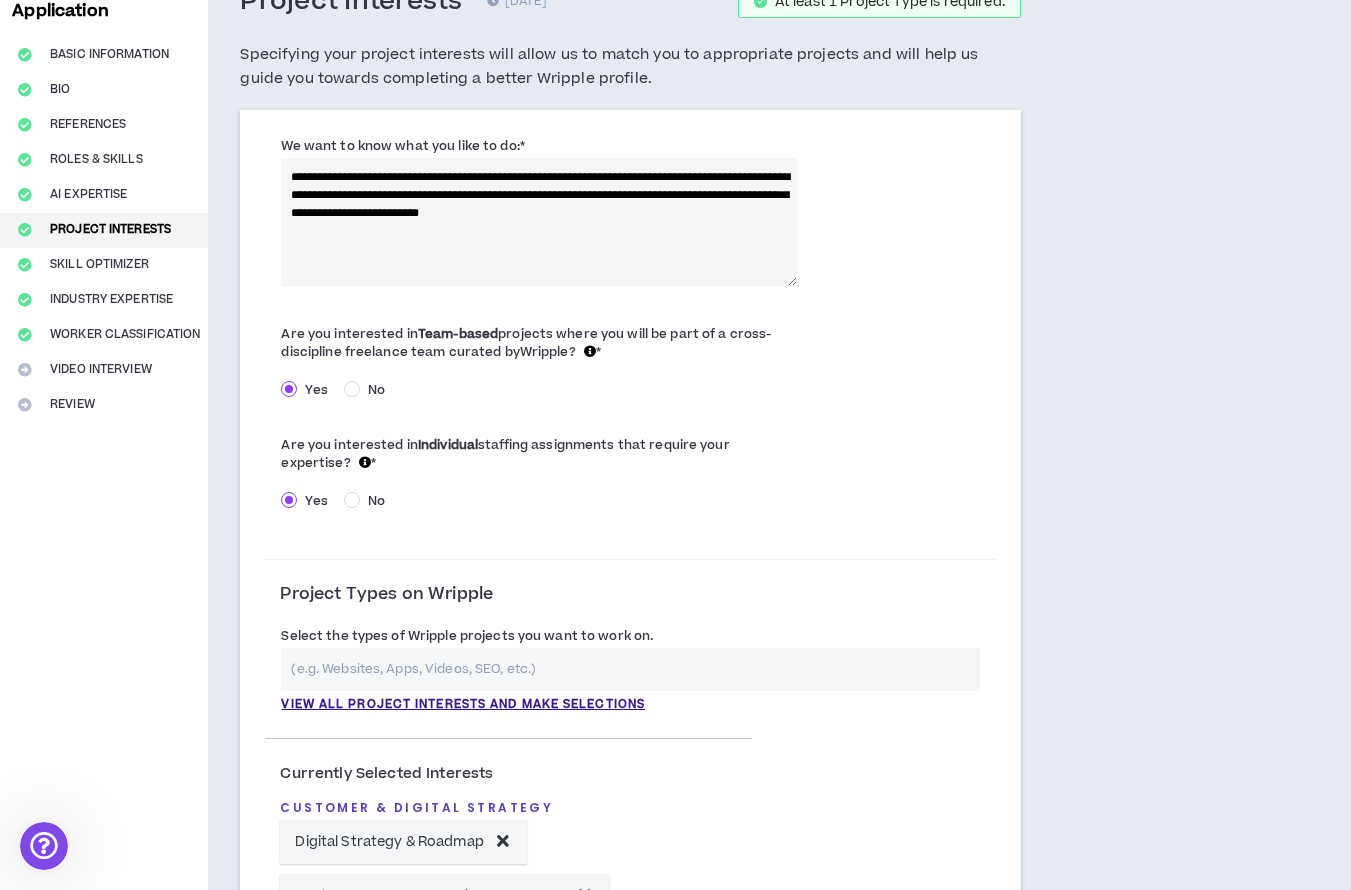 scroll, scrollTop: 127, scrollLeft: 0, axis: vertical 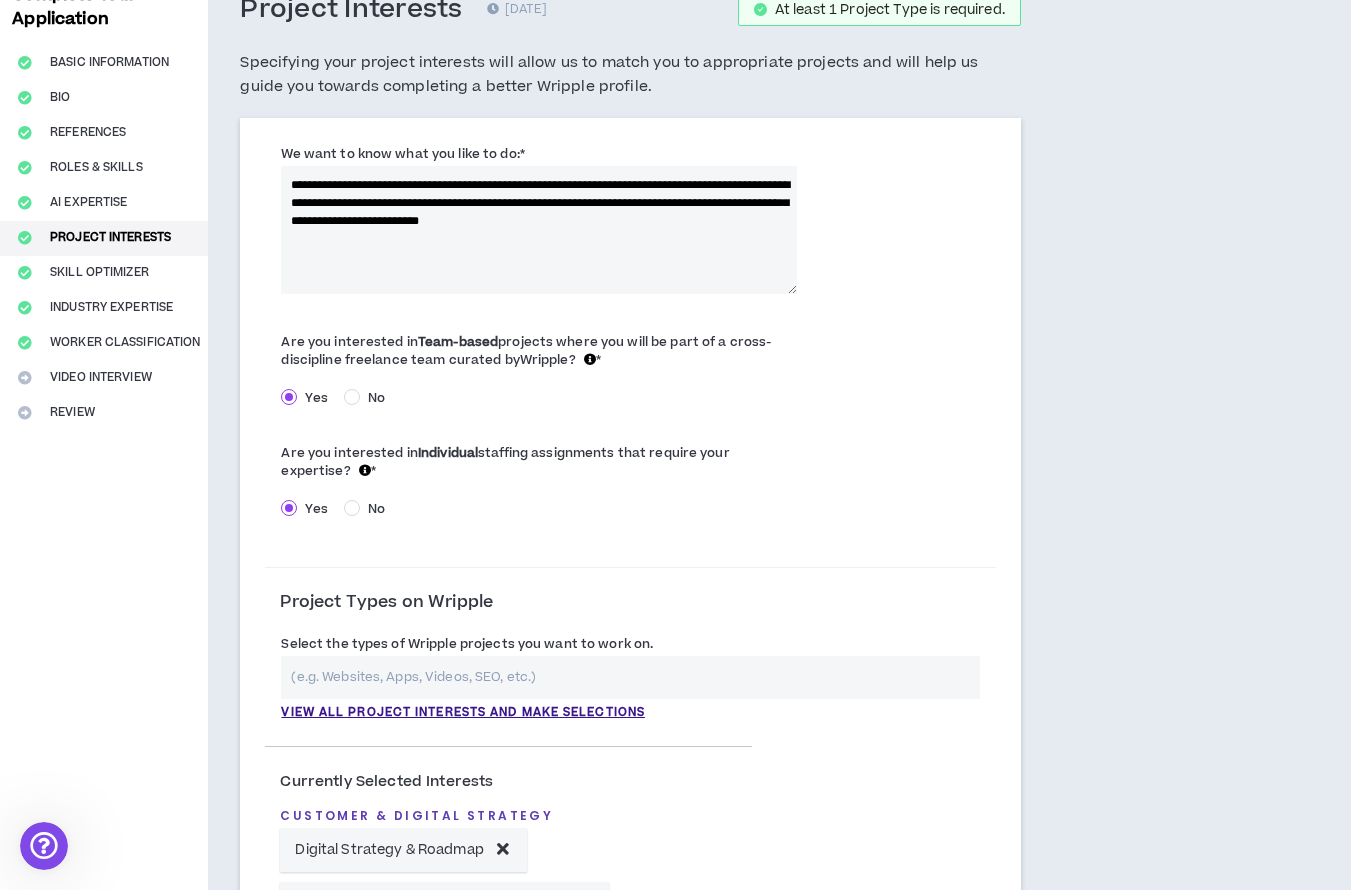 click at bounding box center [630, 677] 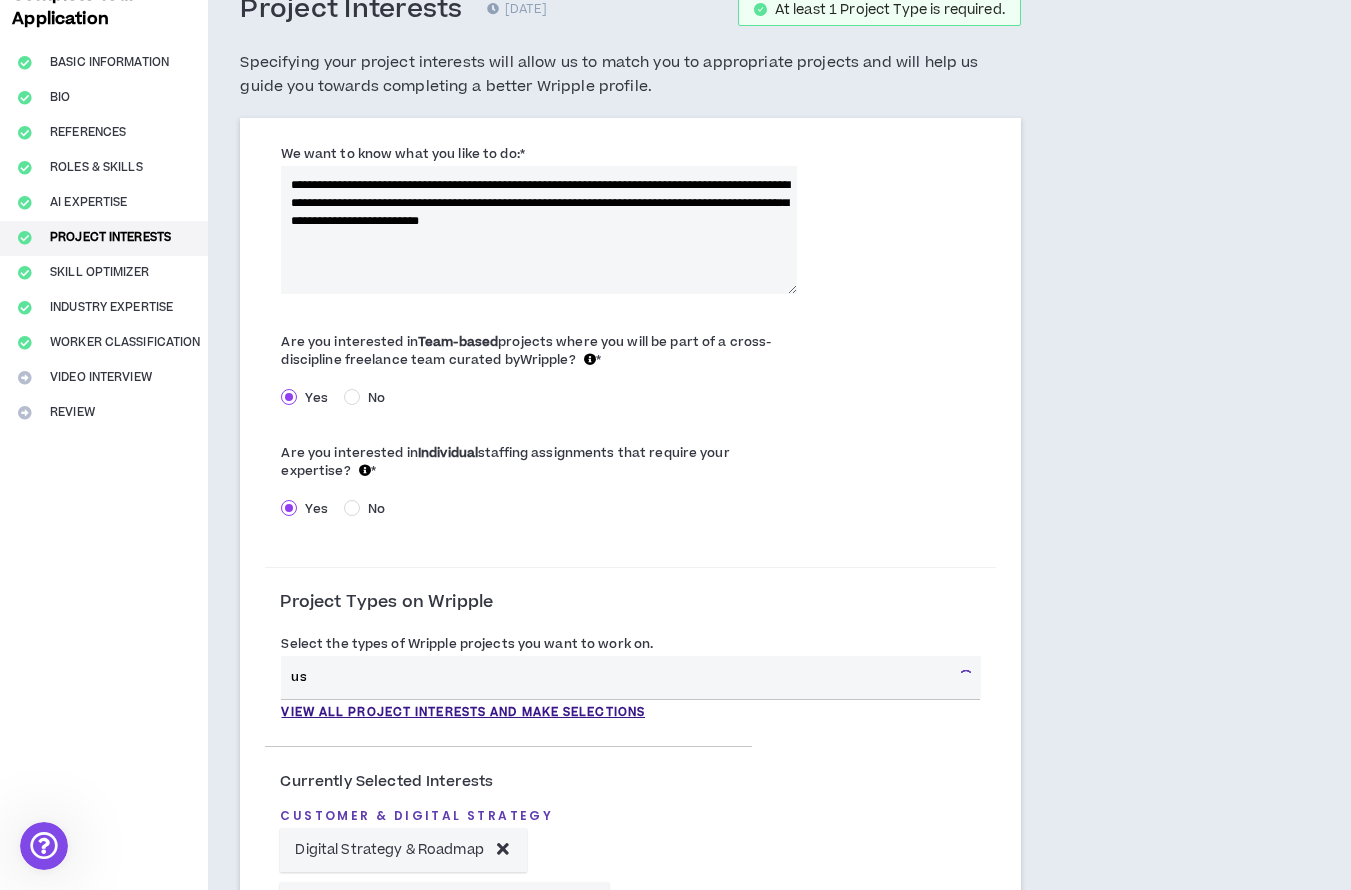 type on "u" 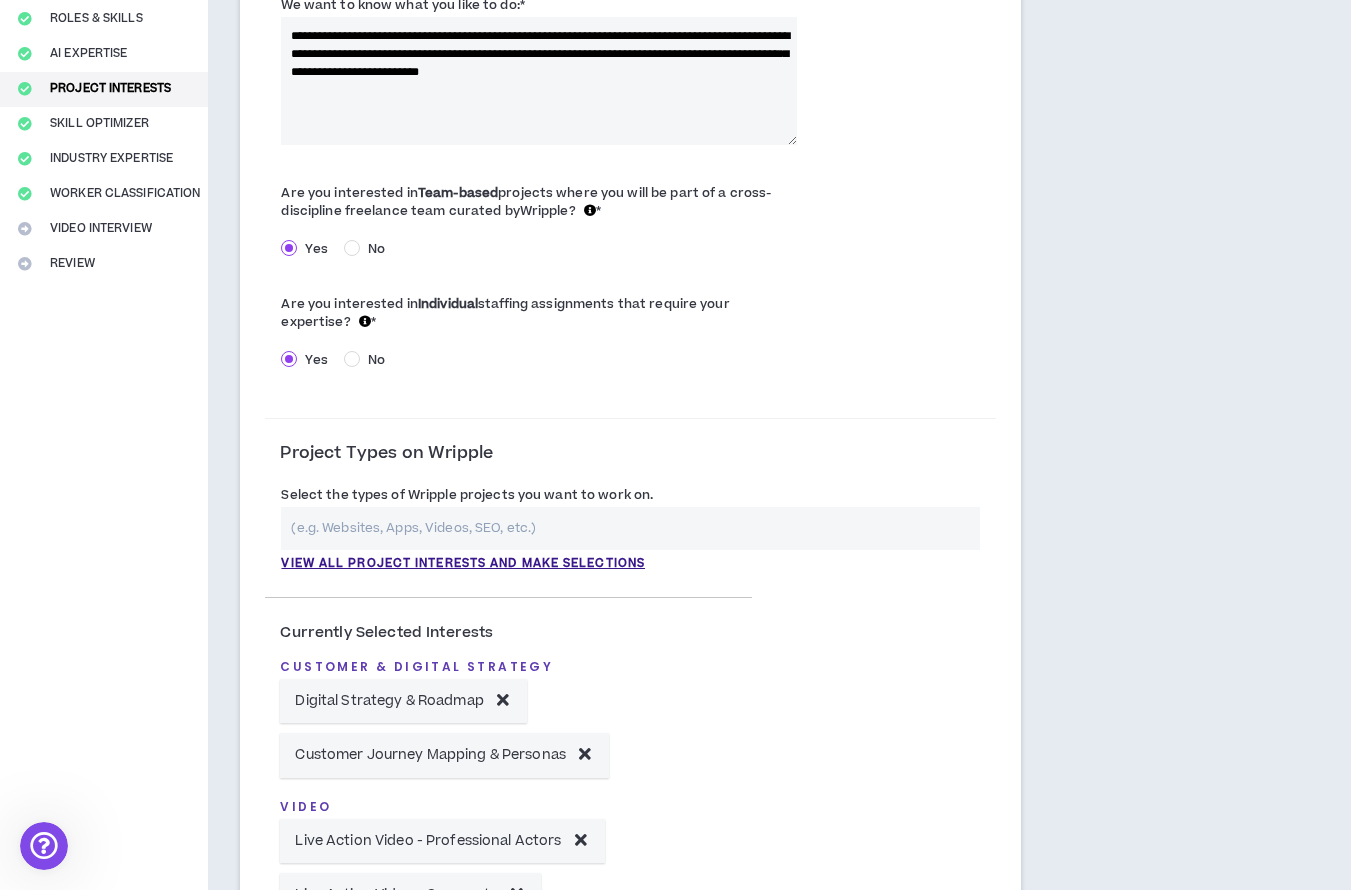 scroll, scrollTop: 267, scrollLeft: 0, axis: vertical 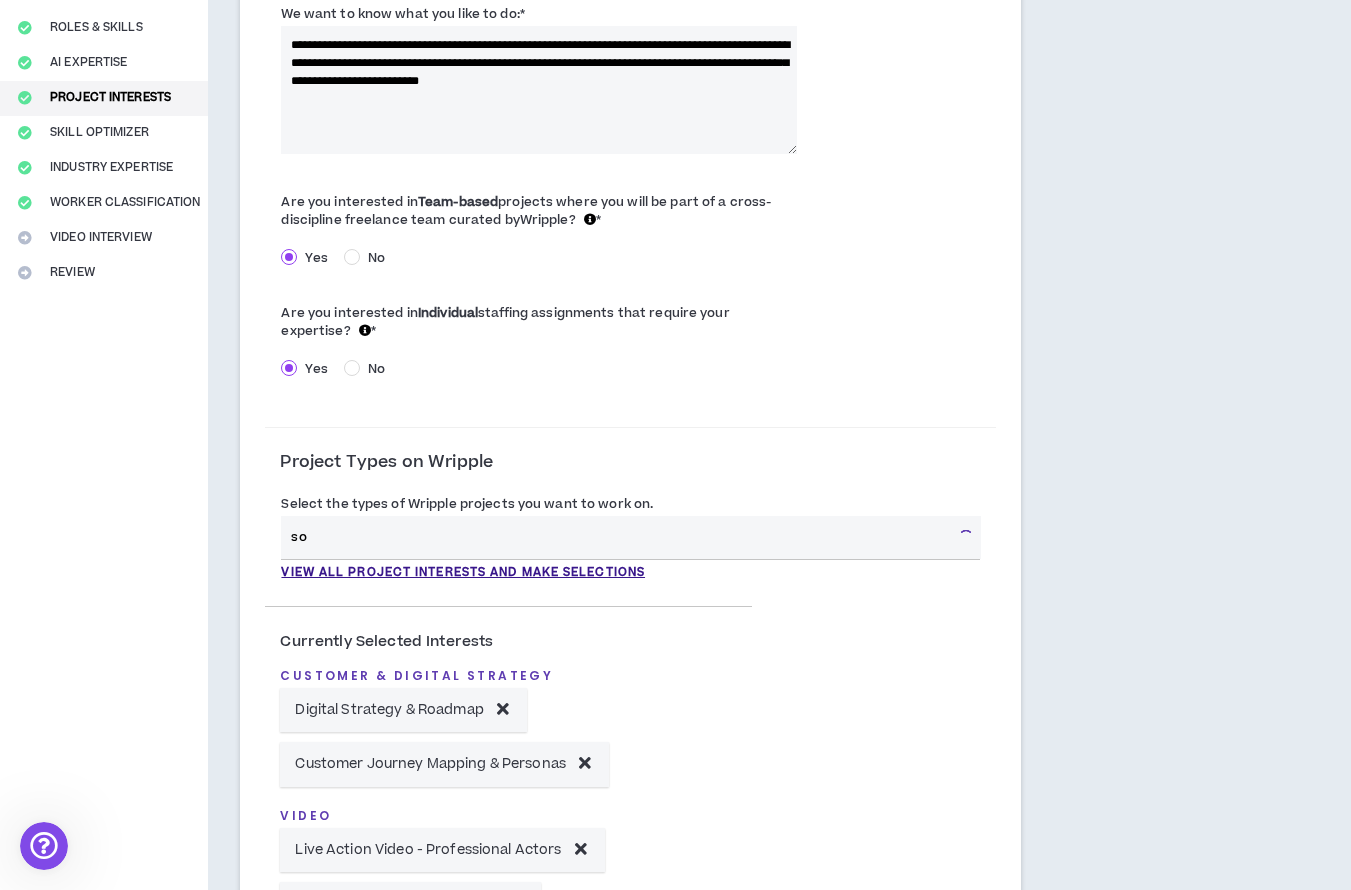 type on "s" 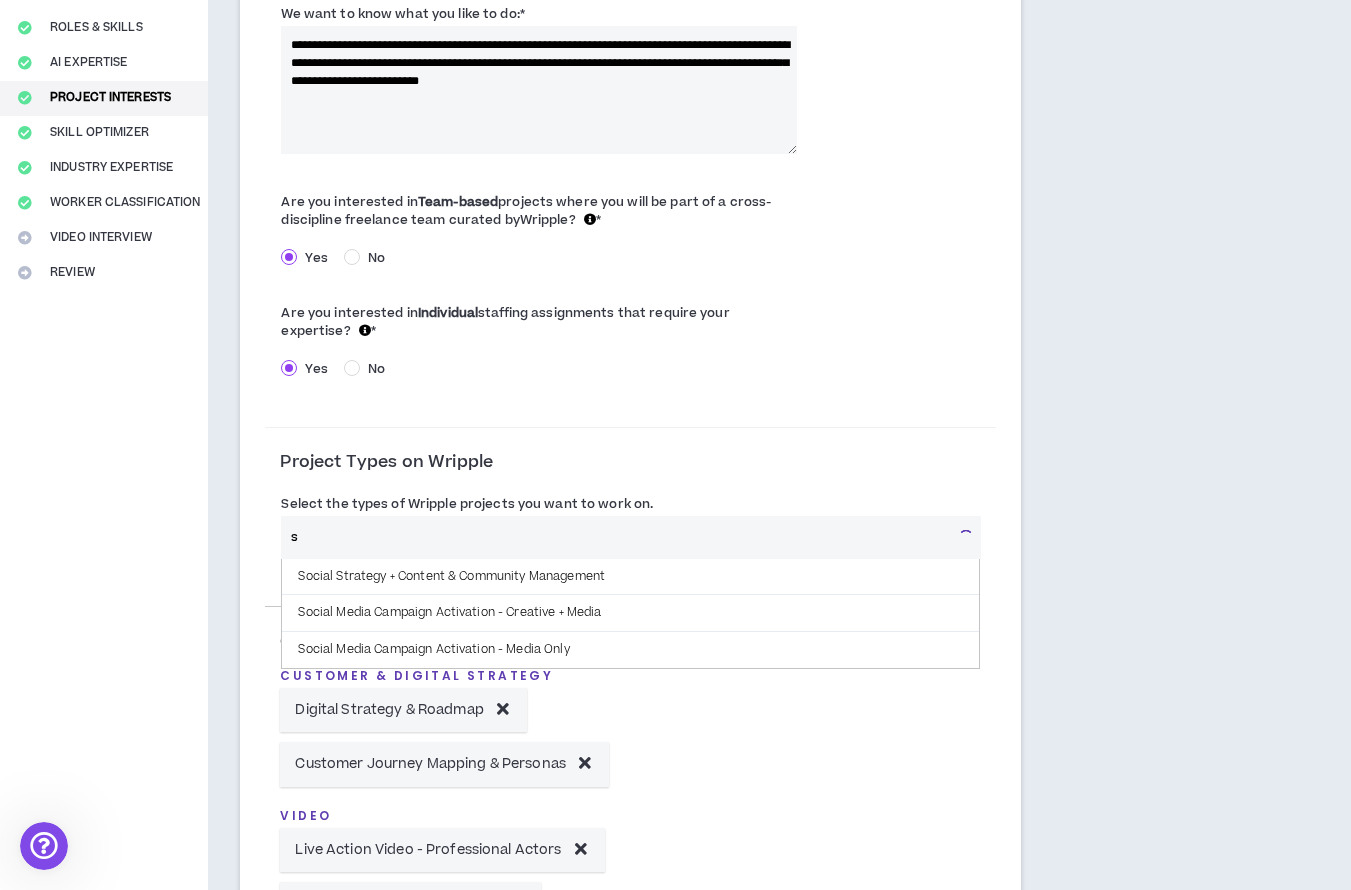 type 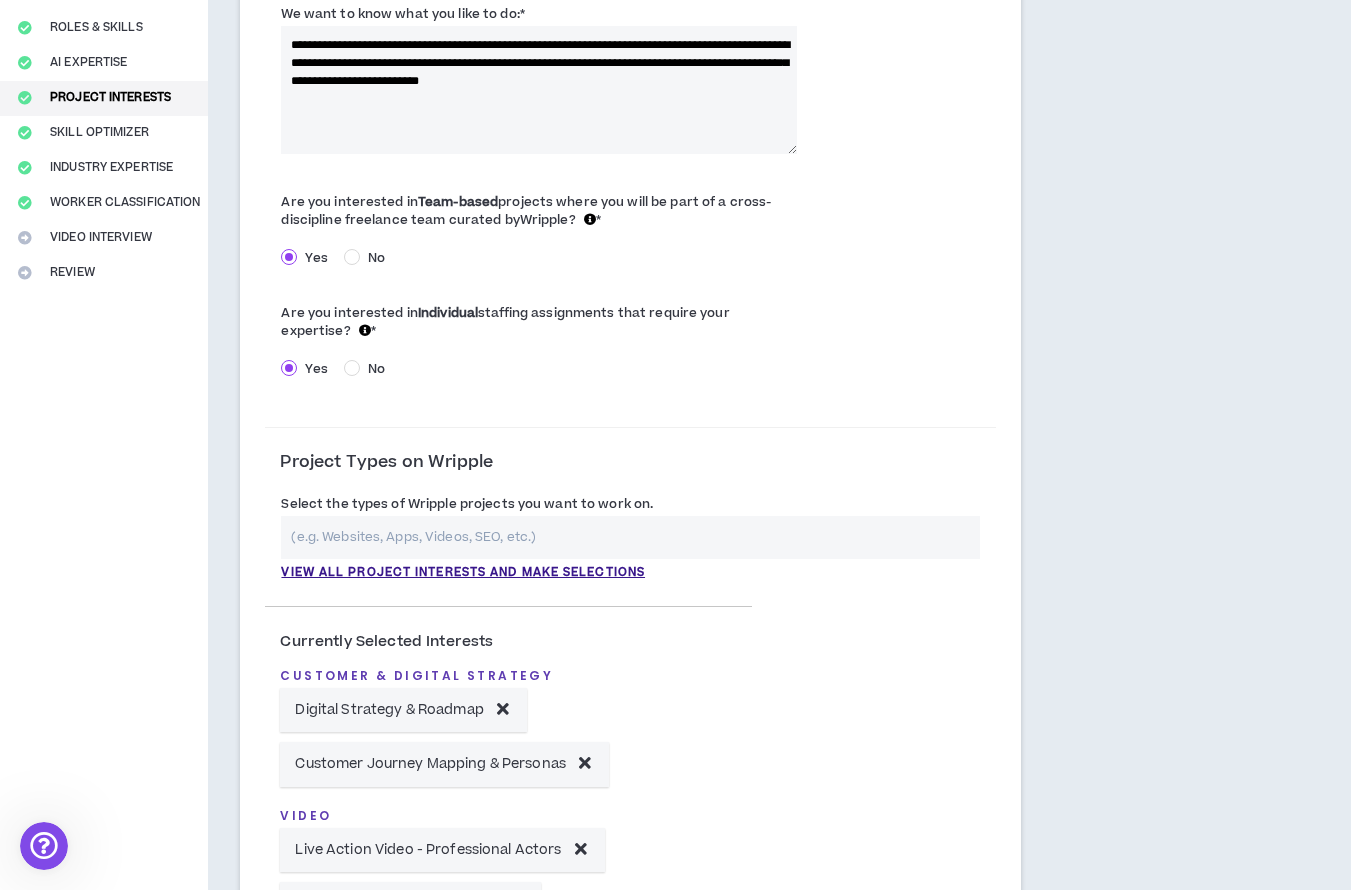click on "**********" at bounding box center [714, 1028] 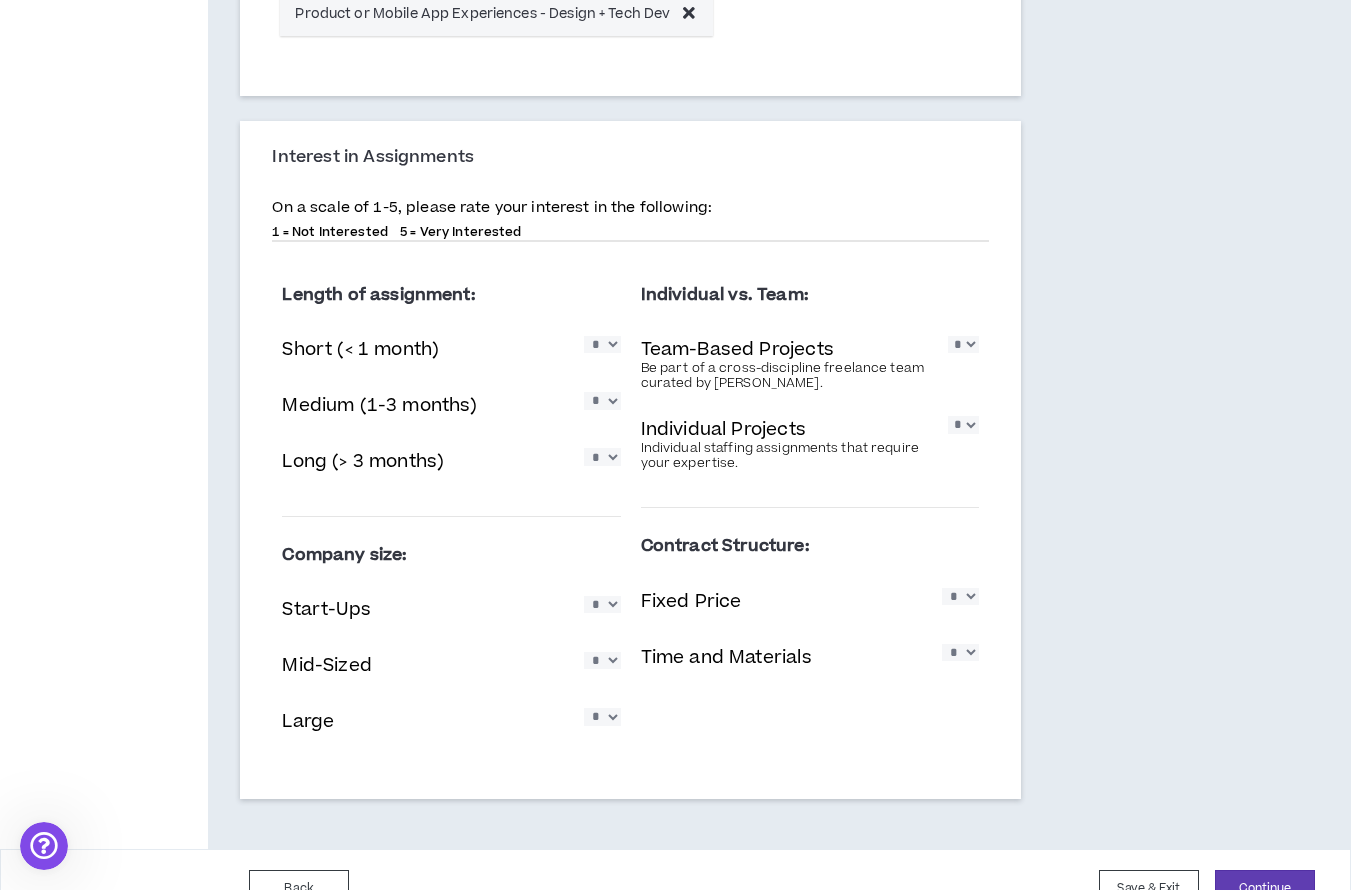 scroll, scrollTop: 1664, scrollLeft: 0, axis: vertical 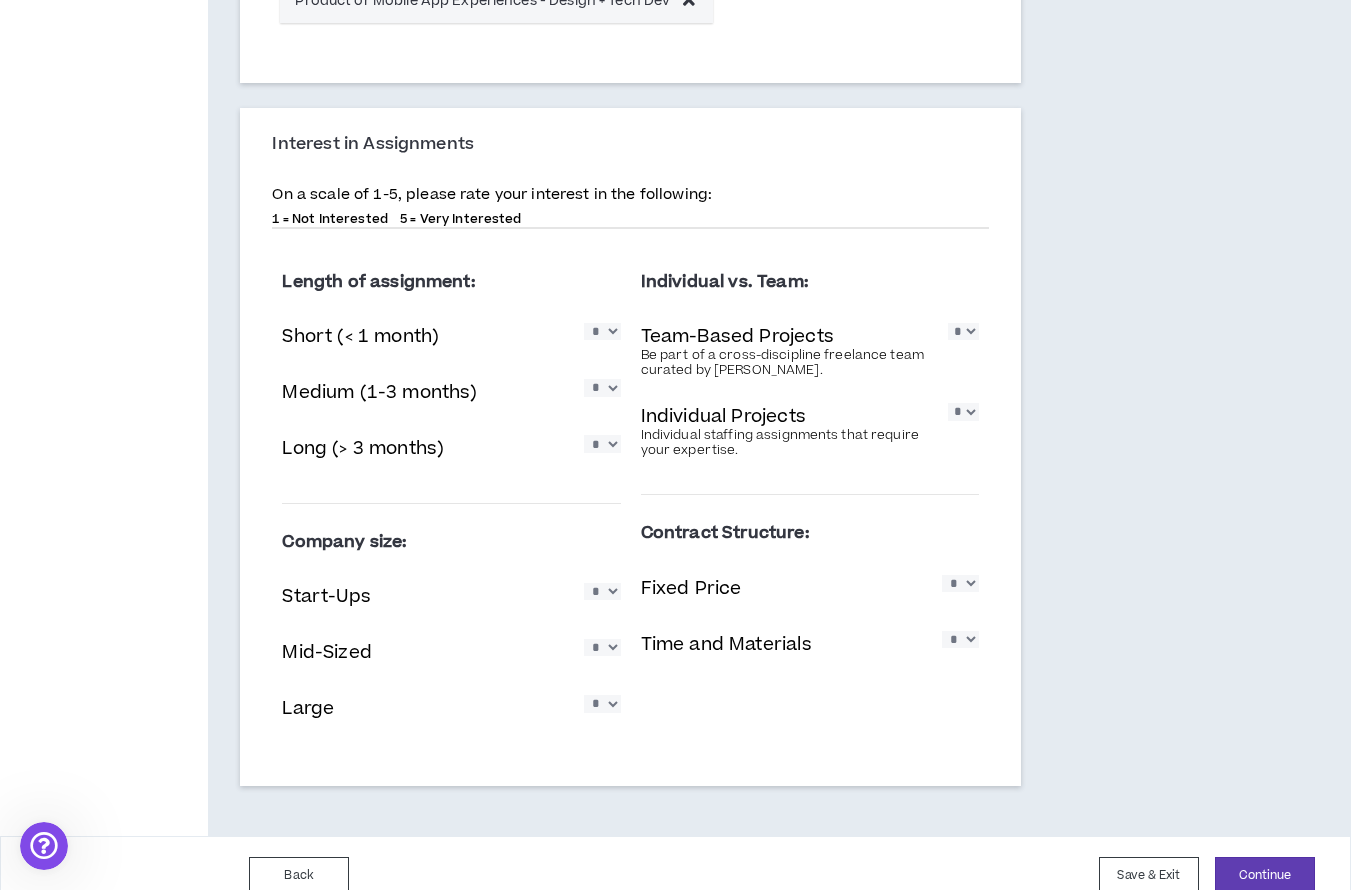 click on "* * * * *" at bounding box center (602, 331) 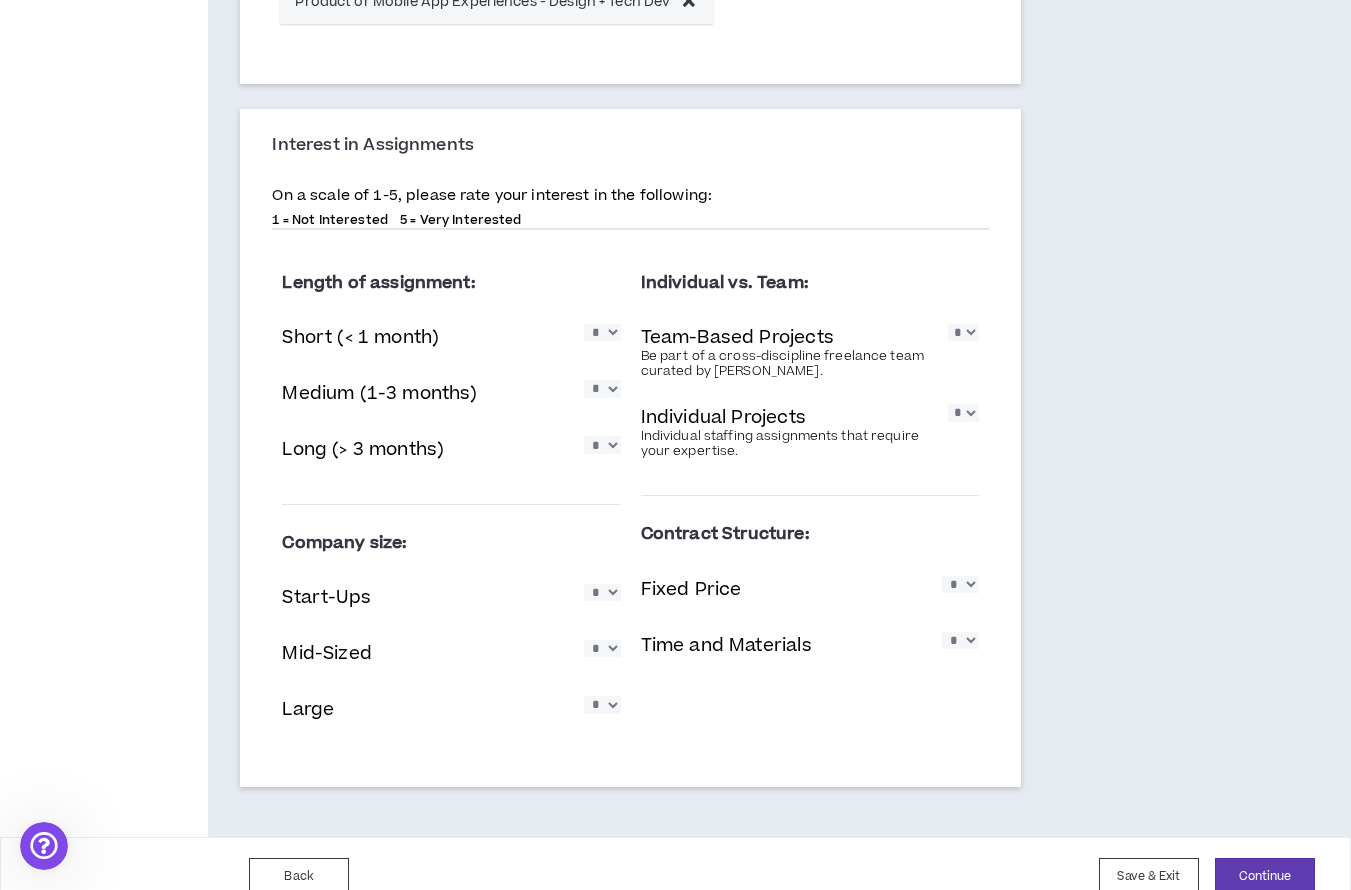 scroll, scrollTop: 1669, scrollLeft: 0, axis: vertical 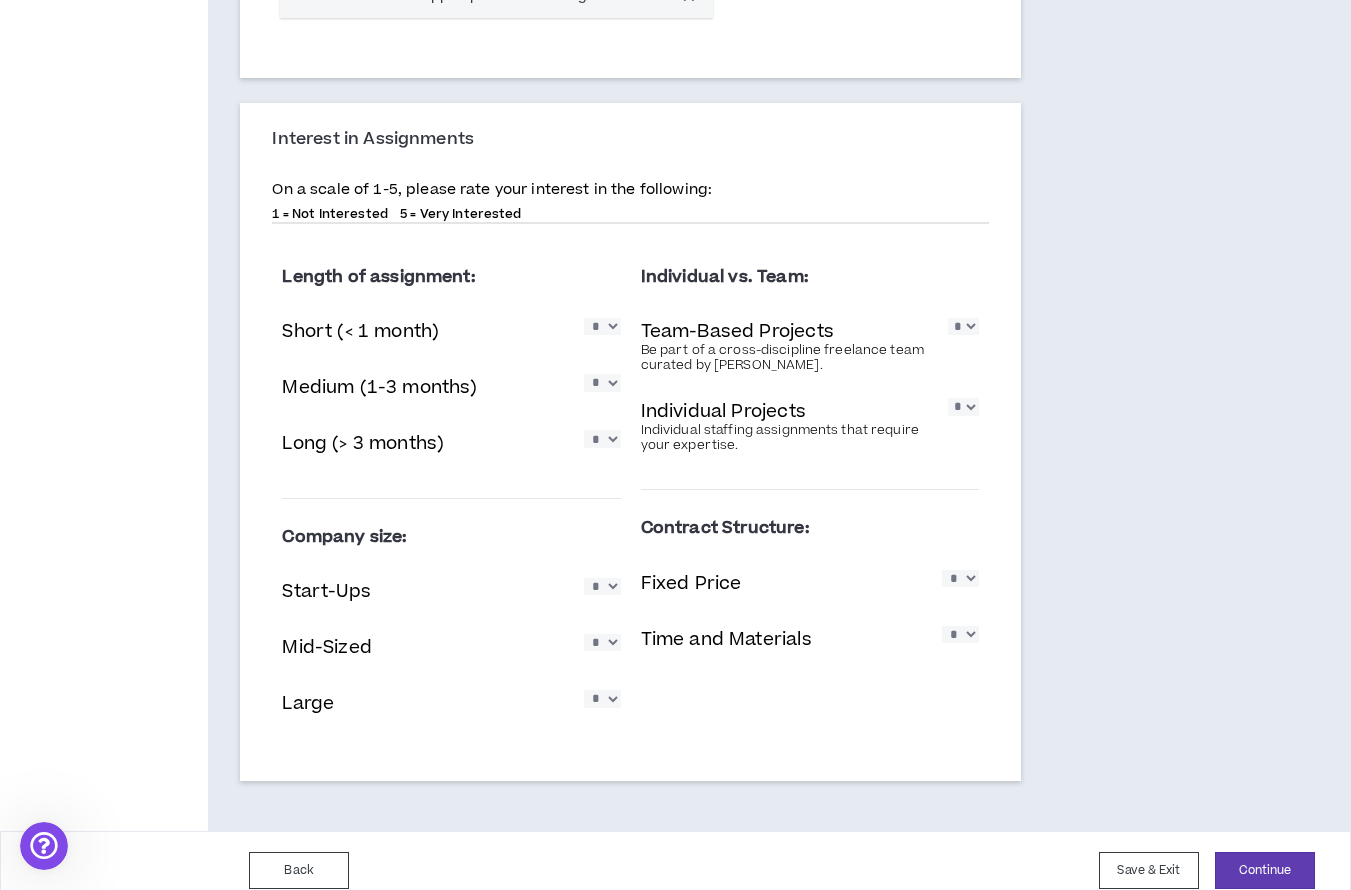 click on "* * * * *" at bounding box center [602, 382] 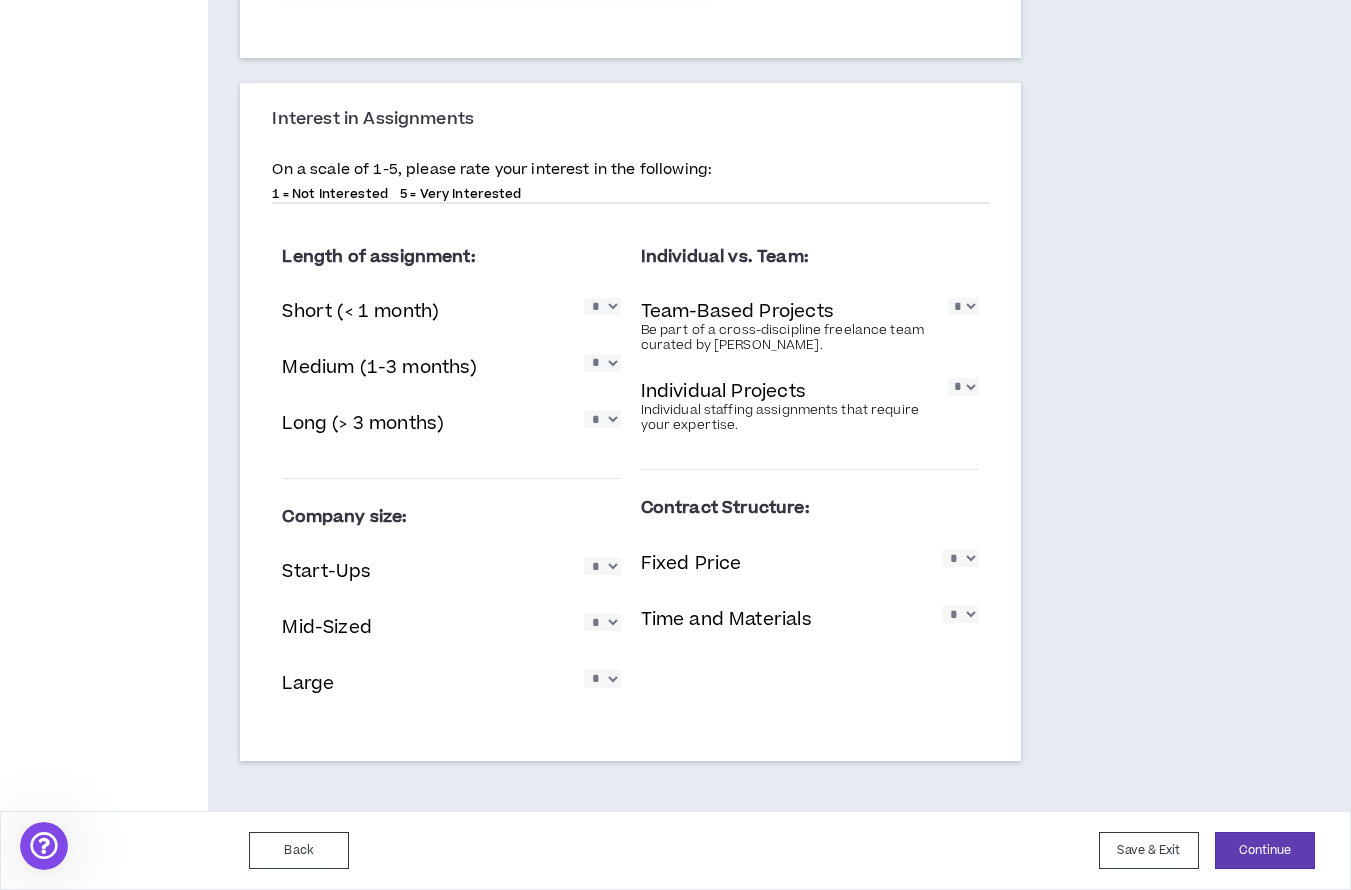 click on "* * * * *" at bounding box center (602, 566) 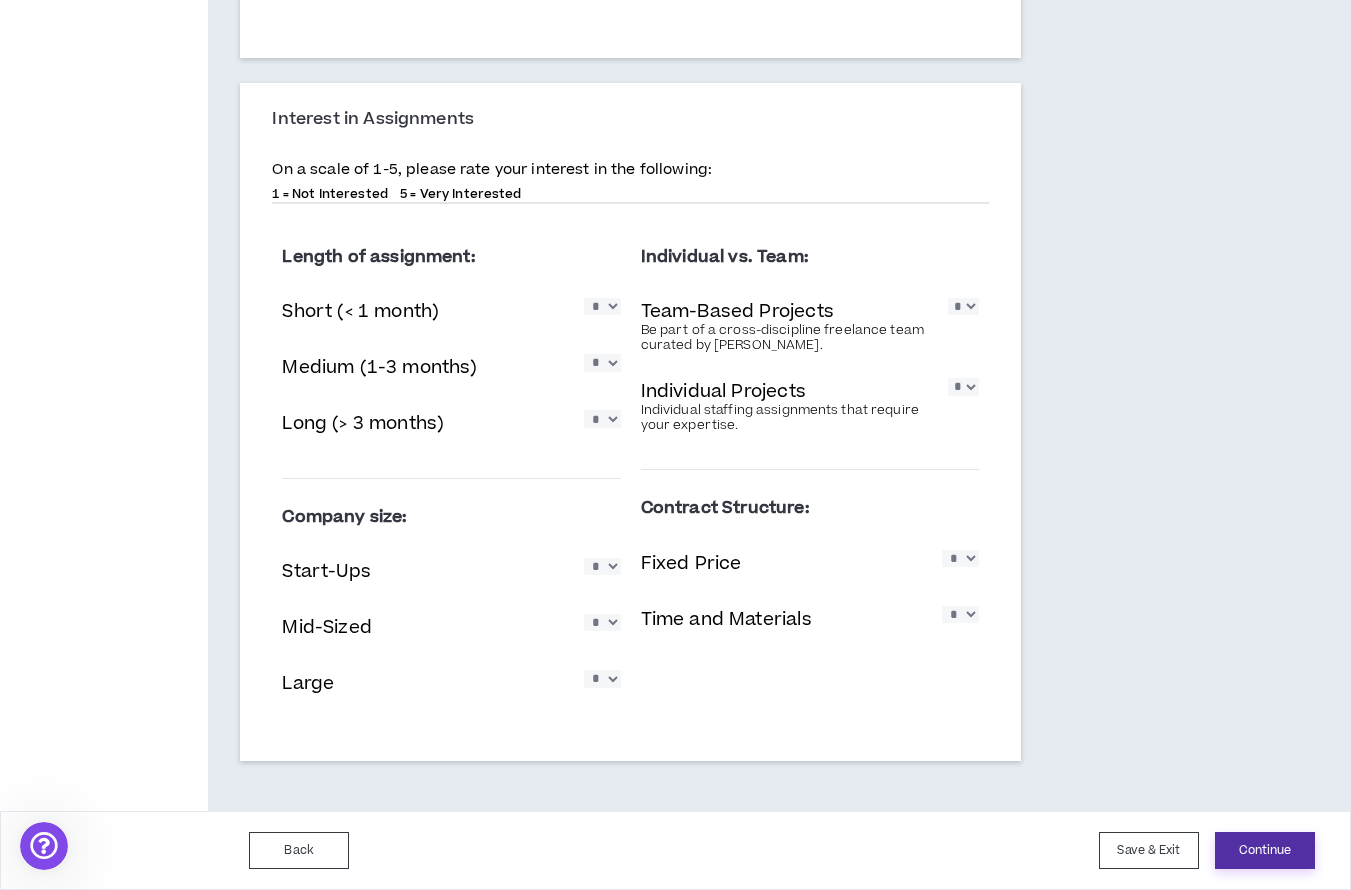 click on "Continue" at bounding box center [1265, 850] 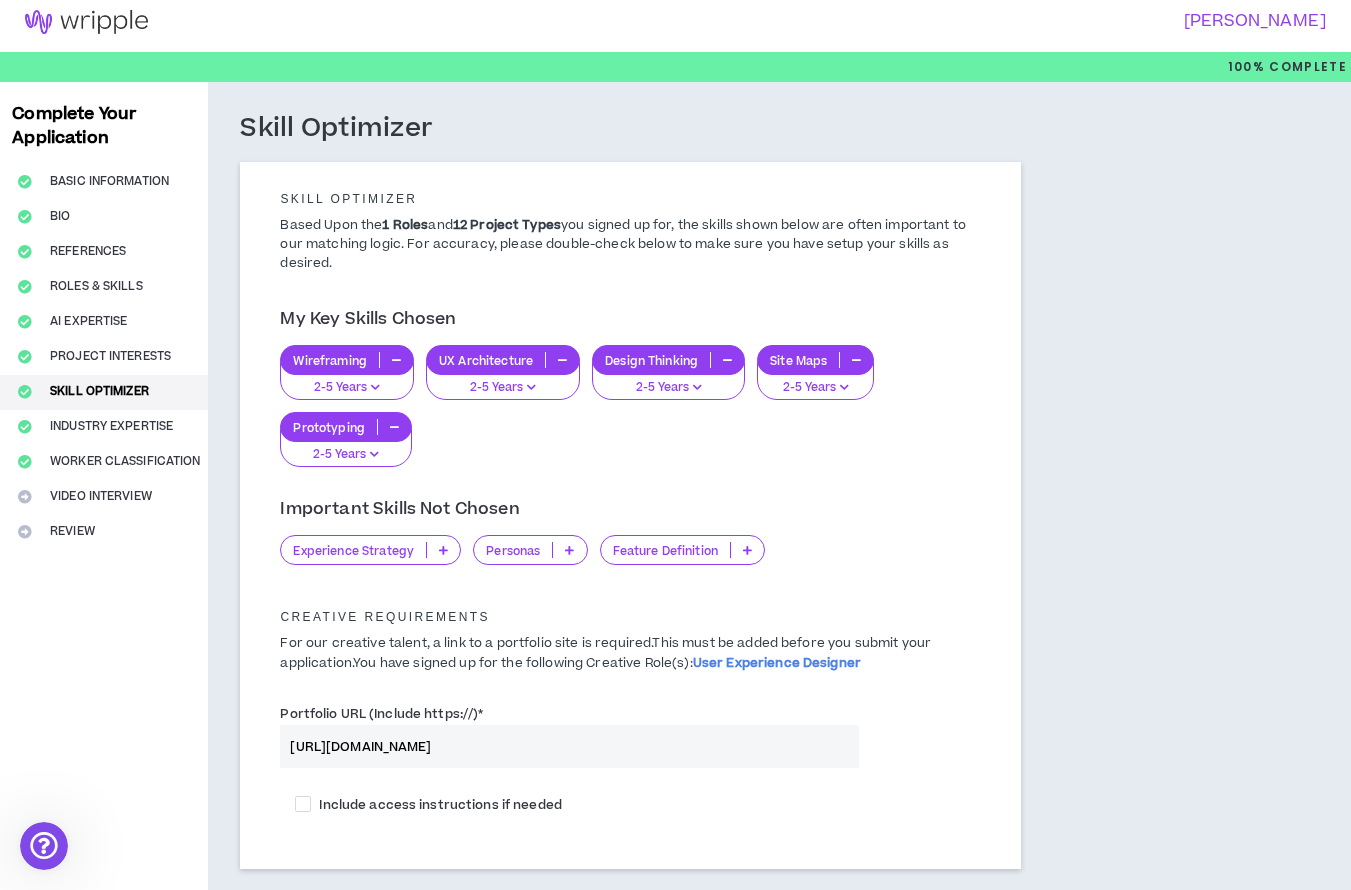 scroll, scrollTop: 0, scrollLeft: 0, axis: both 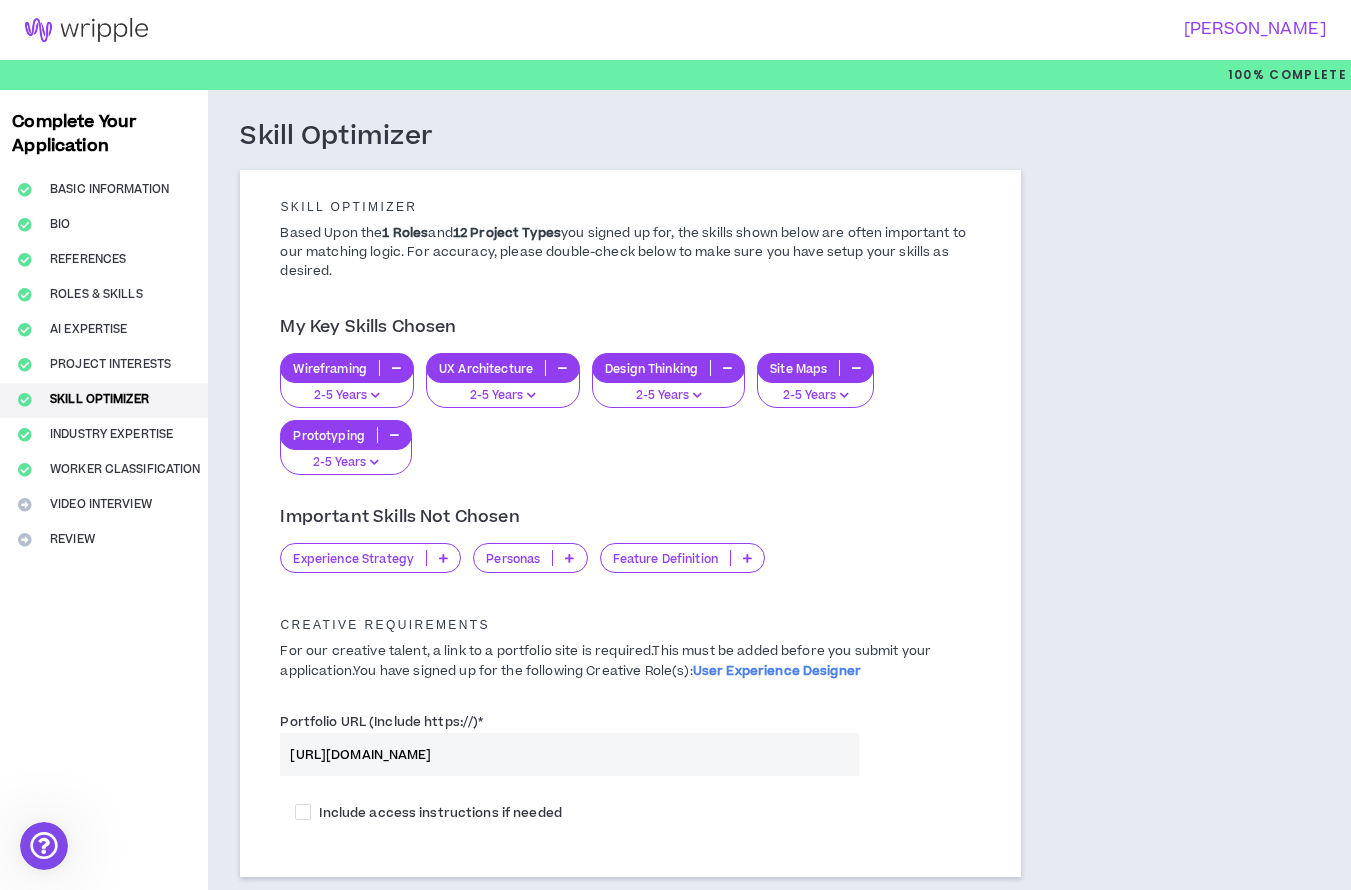click at bounding box center (569, 558) 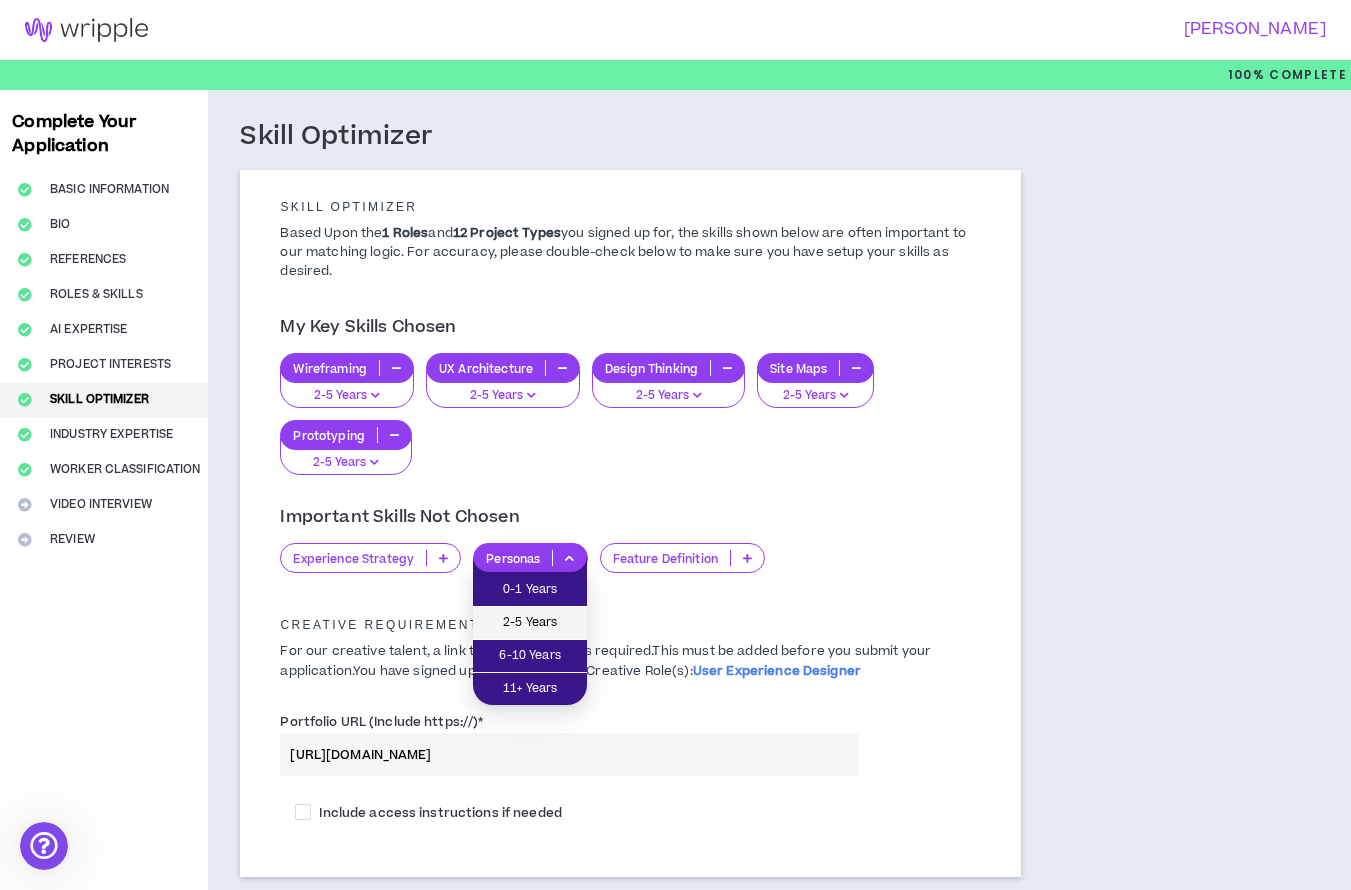 click on "2-5 Years" at bounding box center [530, 623] 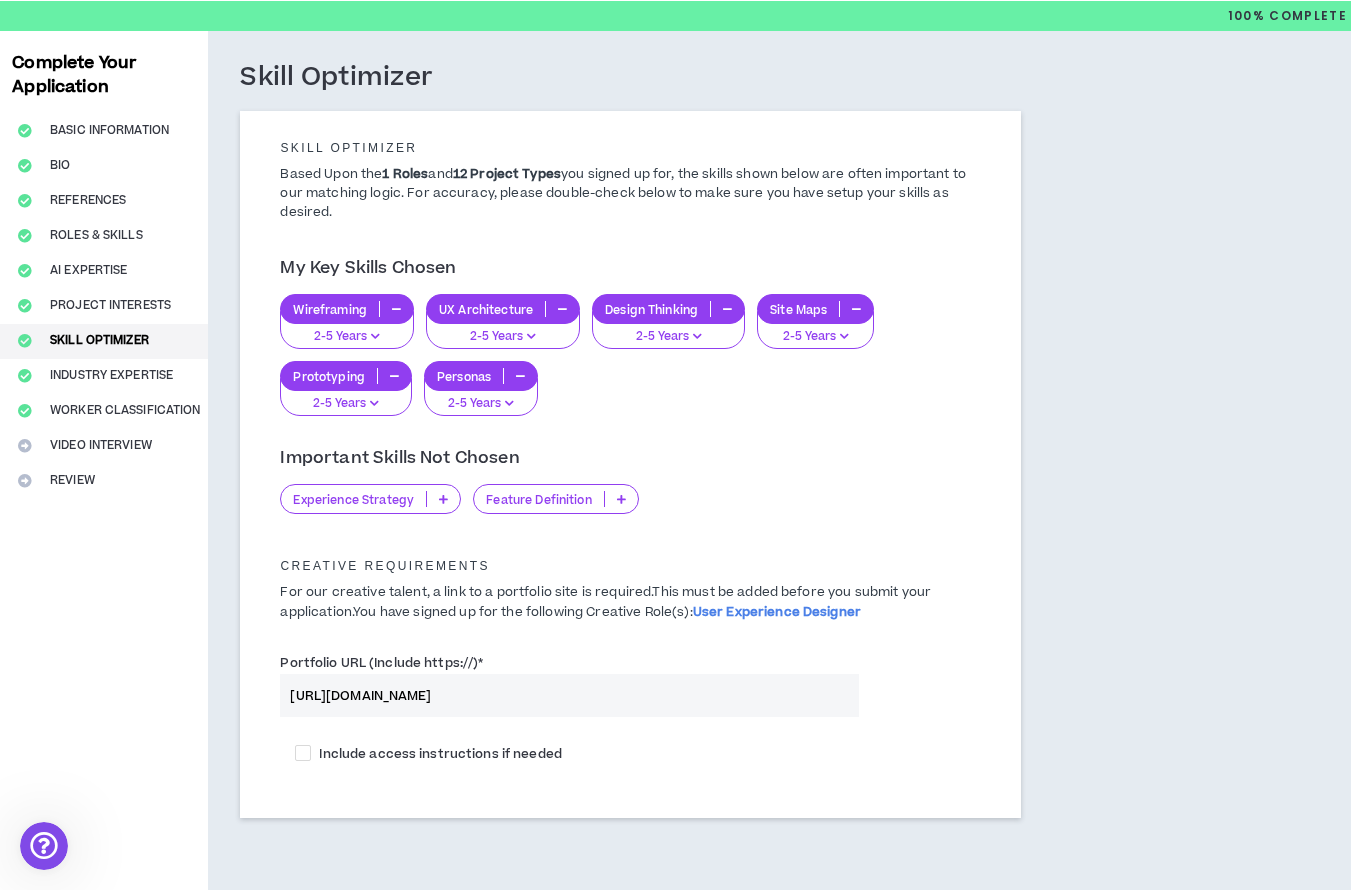 scroll, scrollTop: 141, scrollLeft: 0, axis: vertical 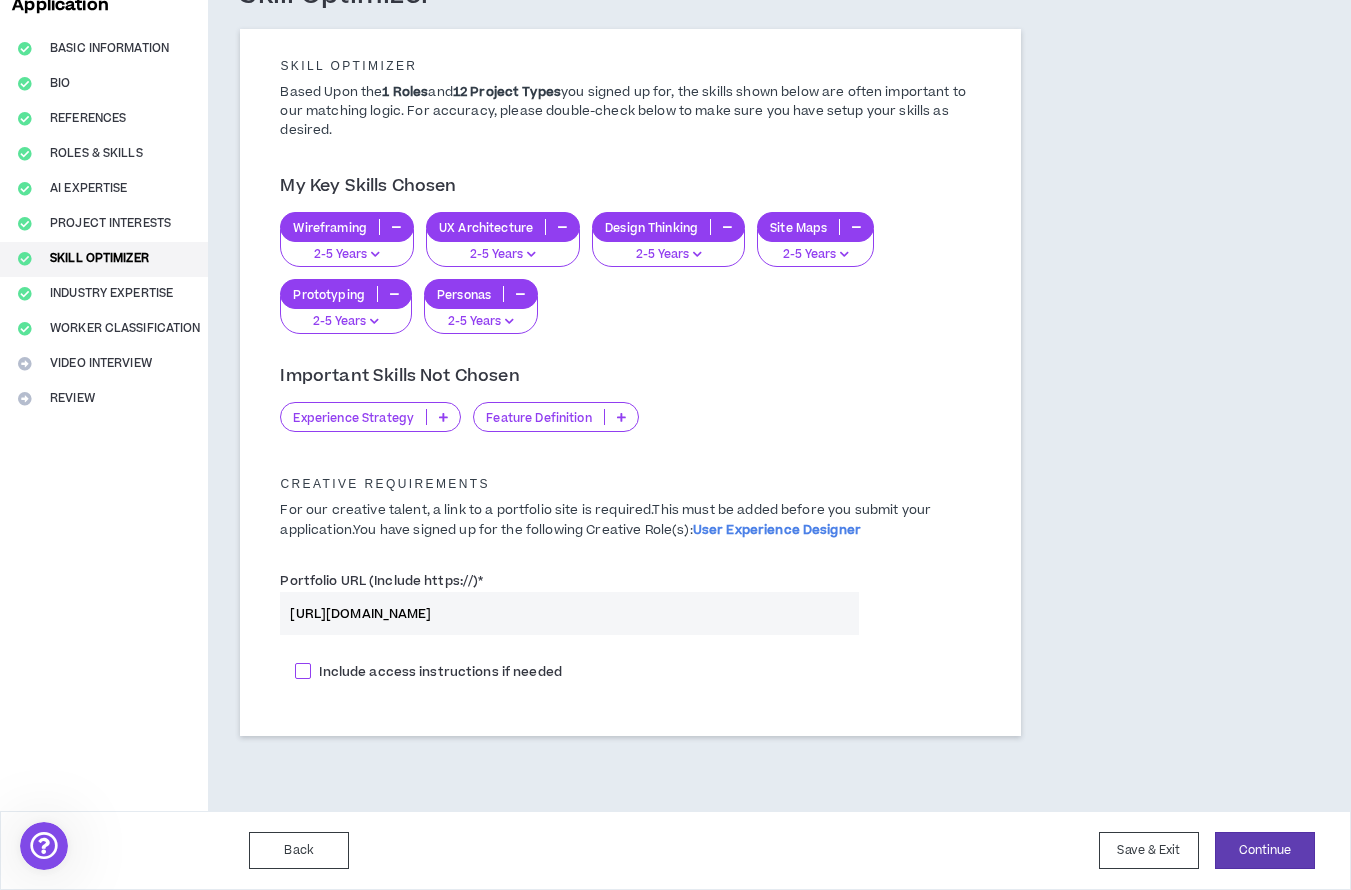 click on "Include access instructions if needed" at bounding box center [440, 672] 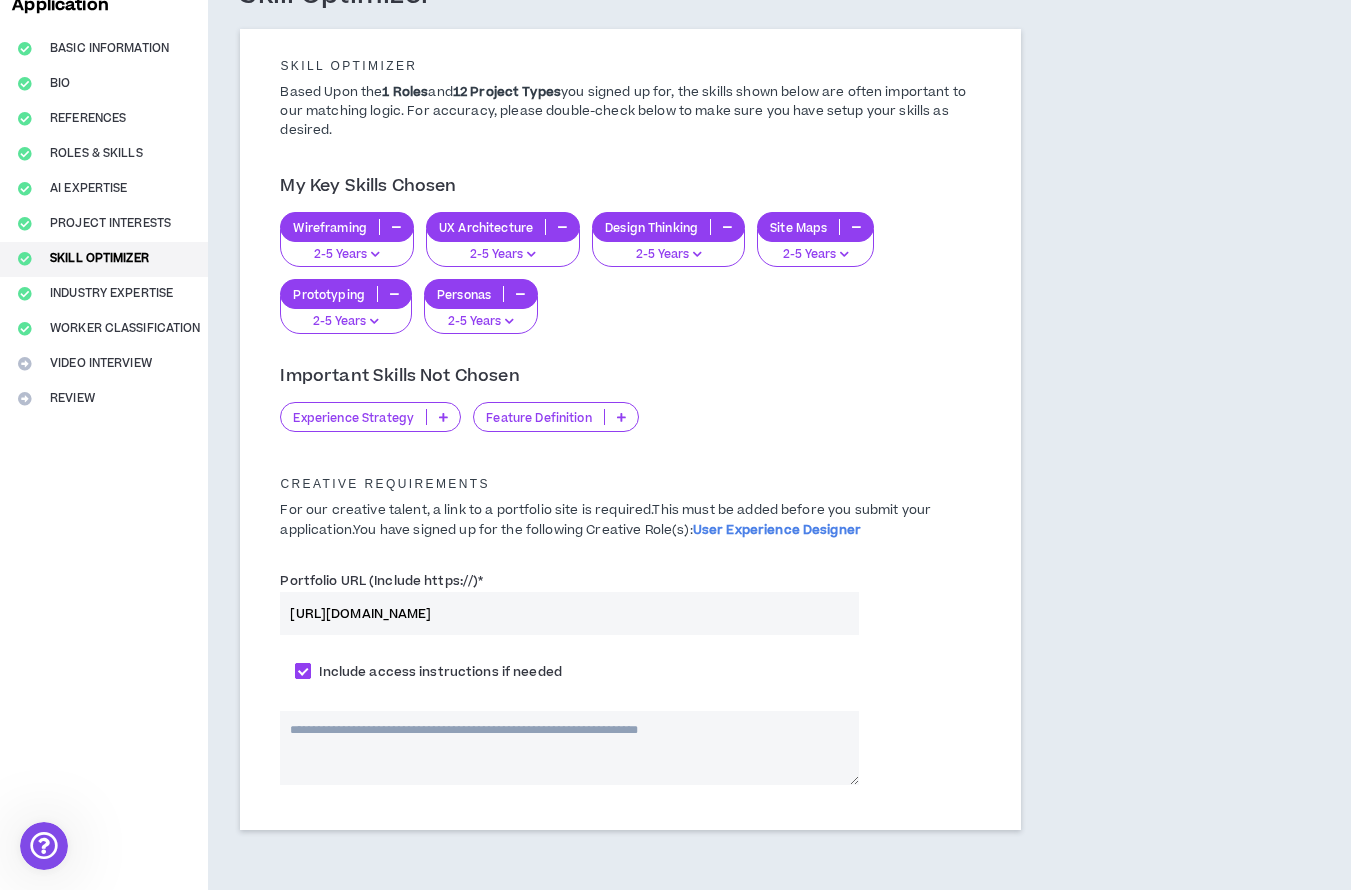 click on "Include access instructions if needed" at bounding box center (440, 672) 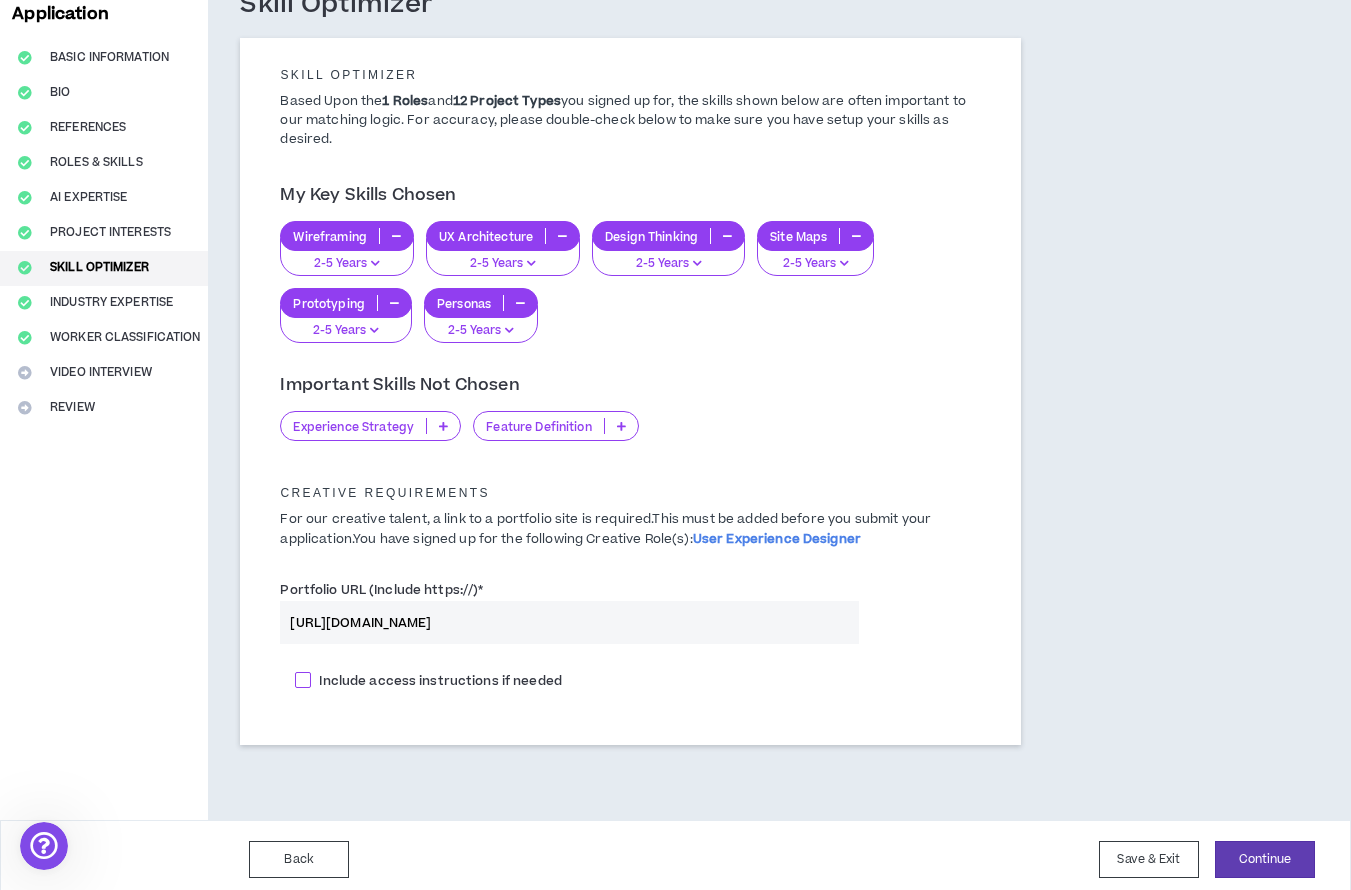 scroll, scrollTop: 141, scrollLeft: 0, axis: vertical 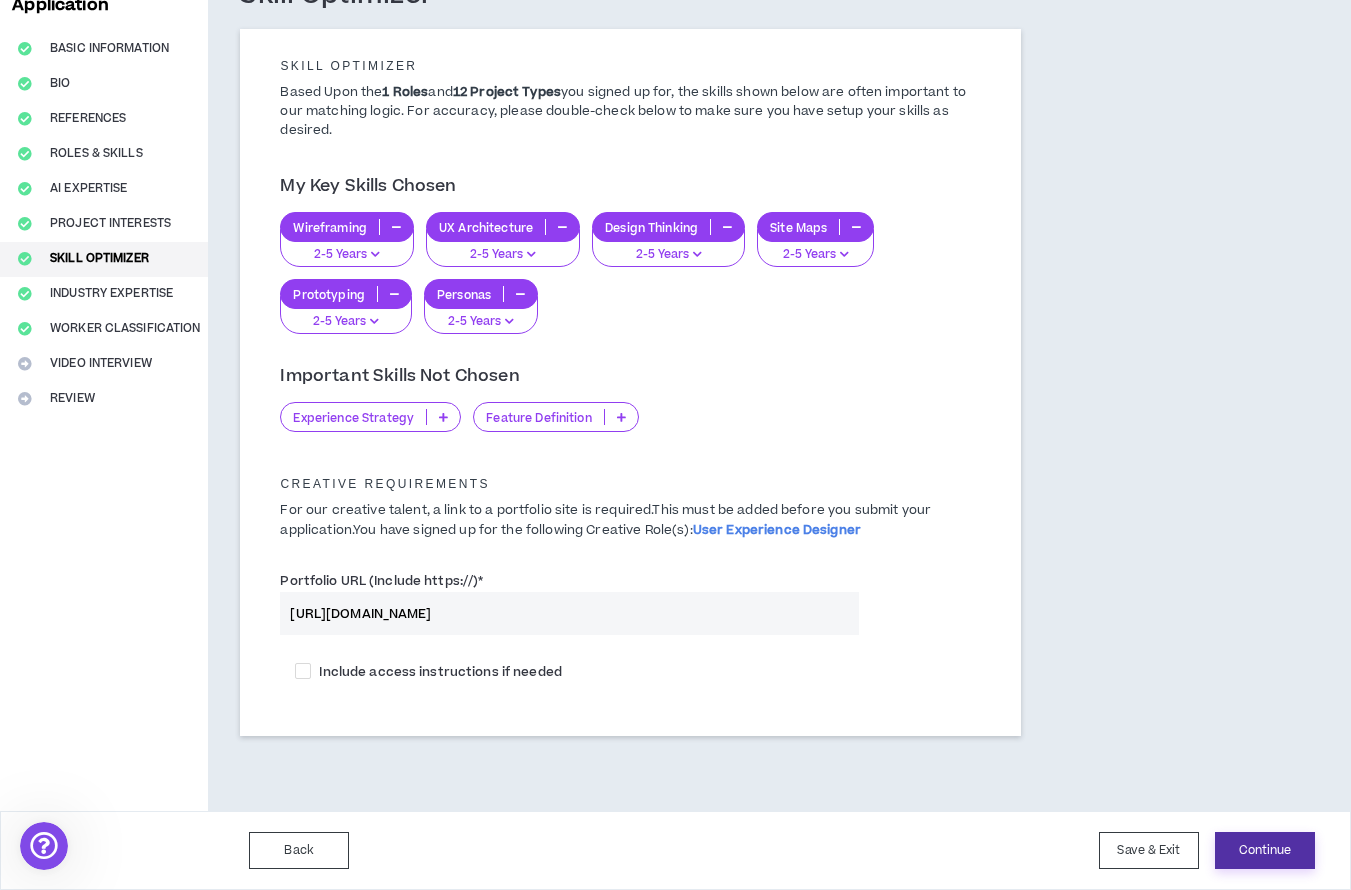 click on "Continue" at bounding box center [1265, 850] 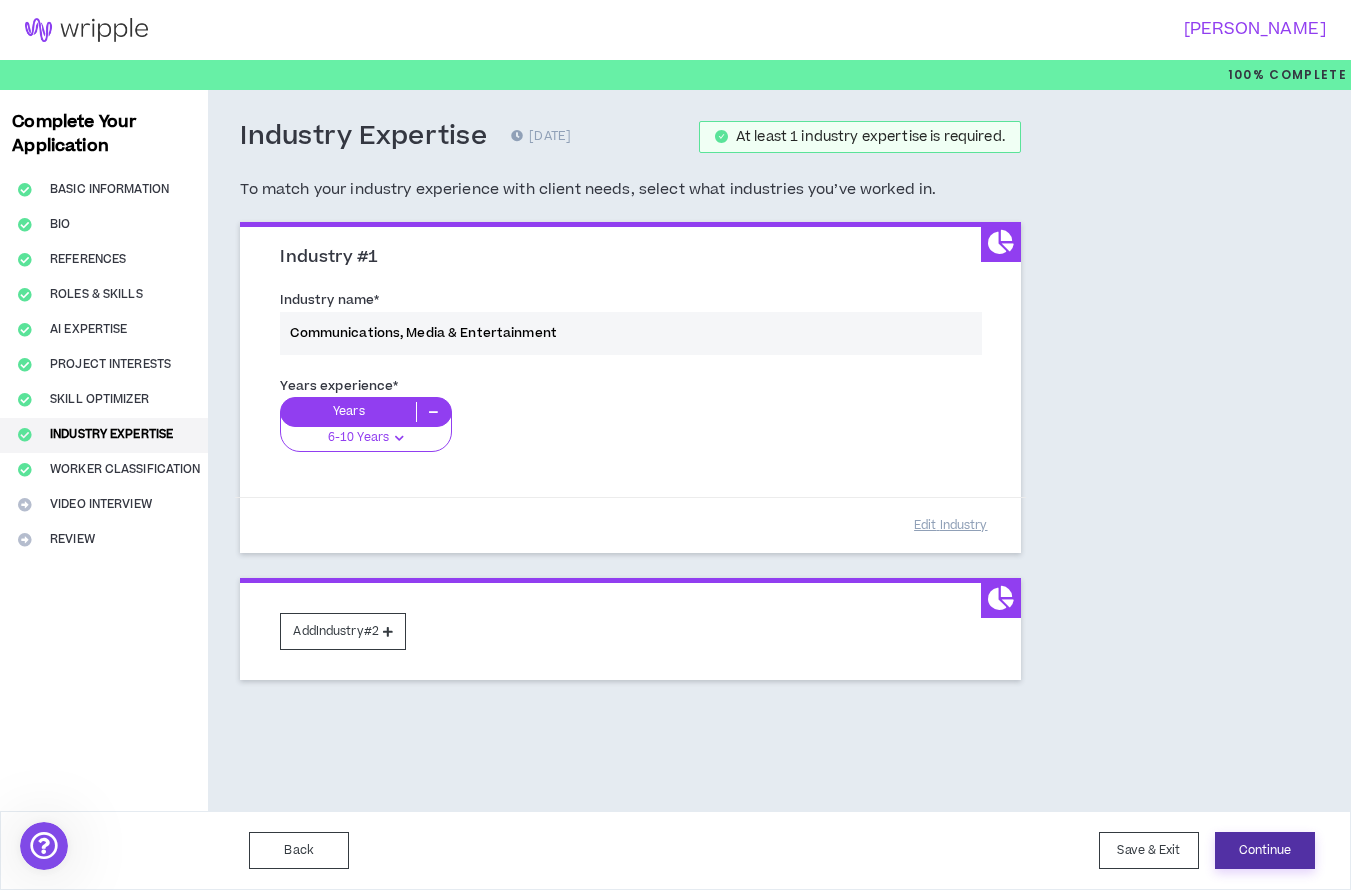 scroll, scrollTop: 0, scrollLeft: 0, axis: both 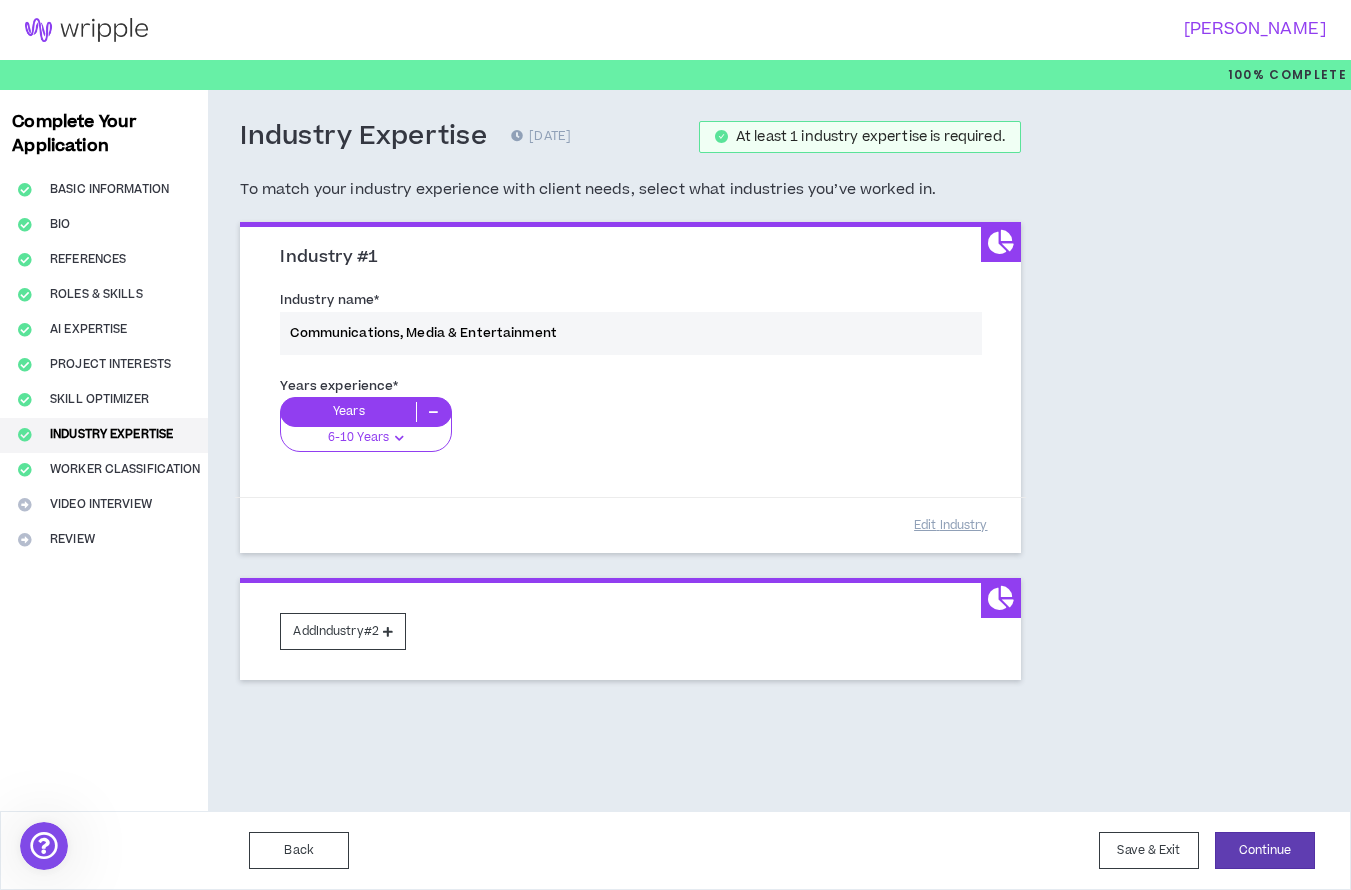 click on "Years experience  * Years 6-10 Years 0-1 Years 2-5 Years 6-10 Years 11+ Years" at bounding box center (630, 426) 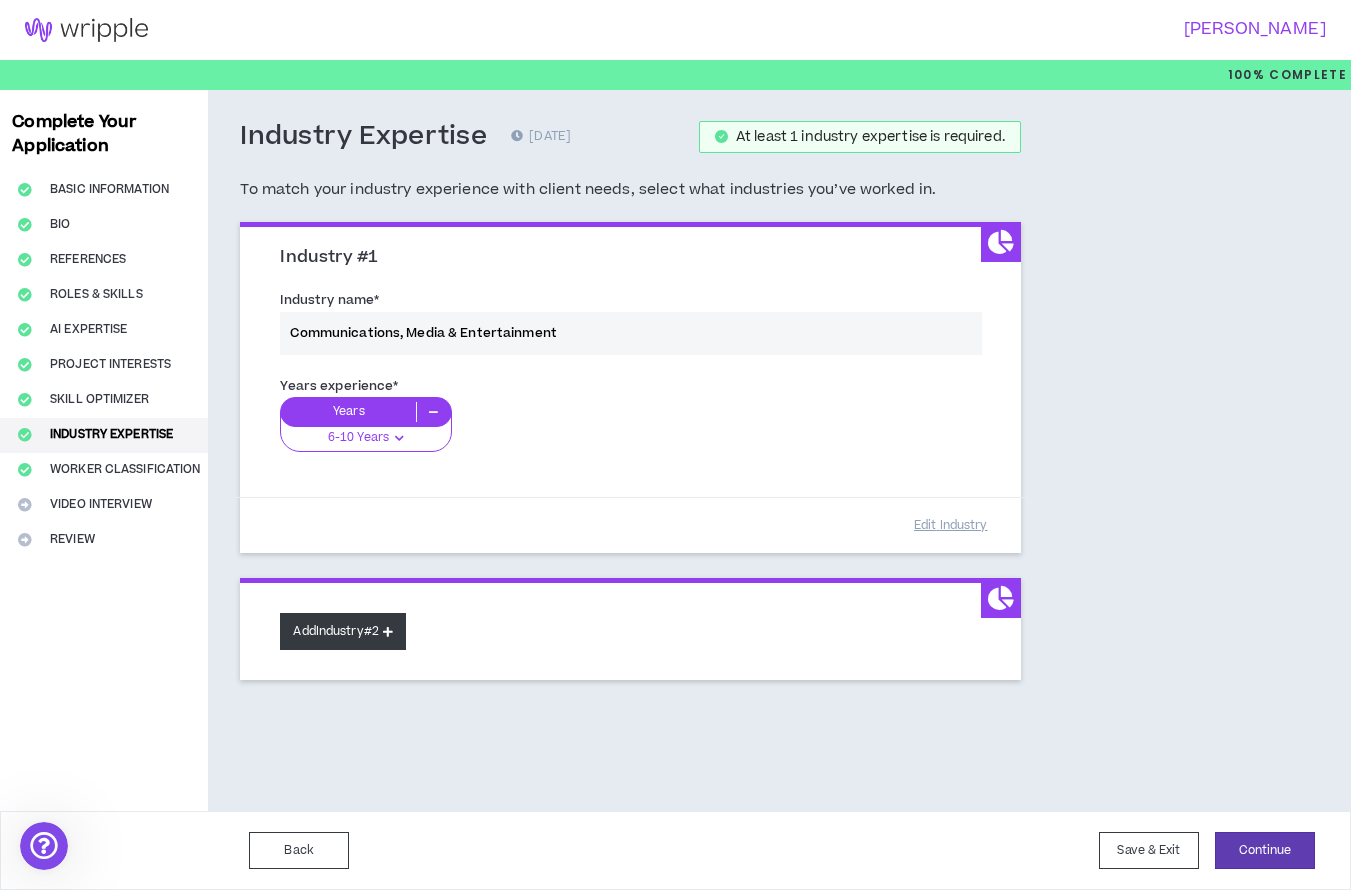 click on "Add  Industry  #2" at bounding box center (343, 631) 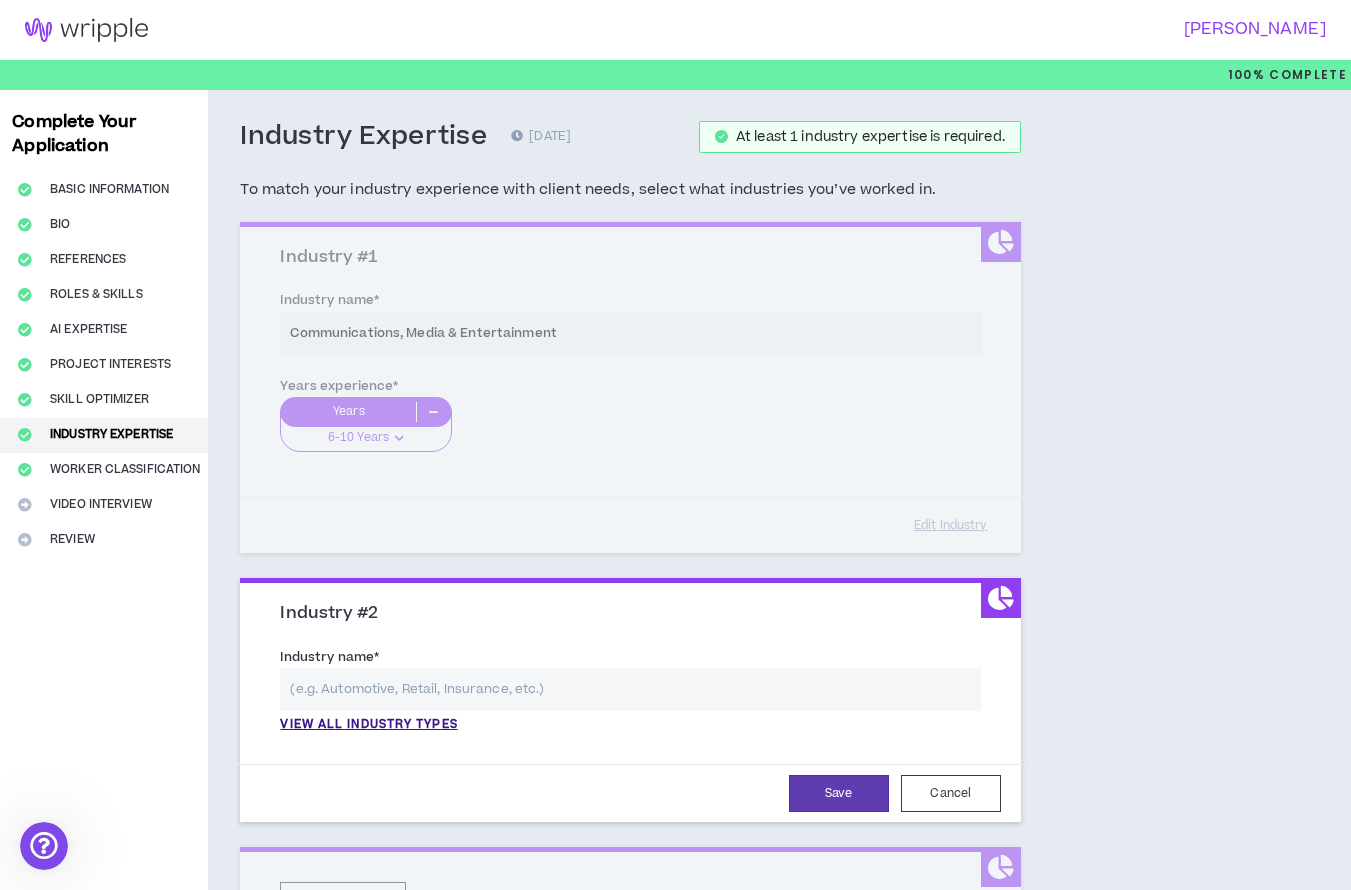 type 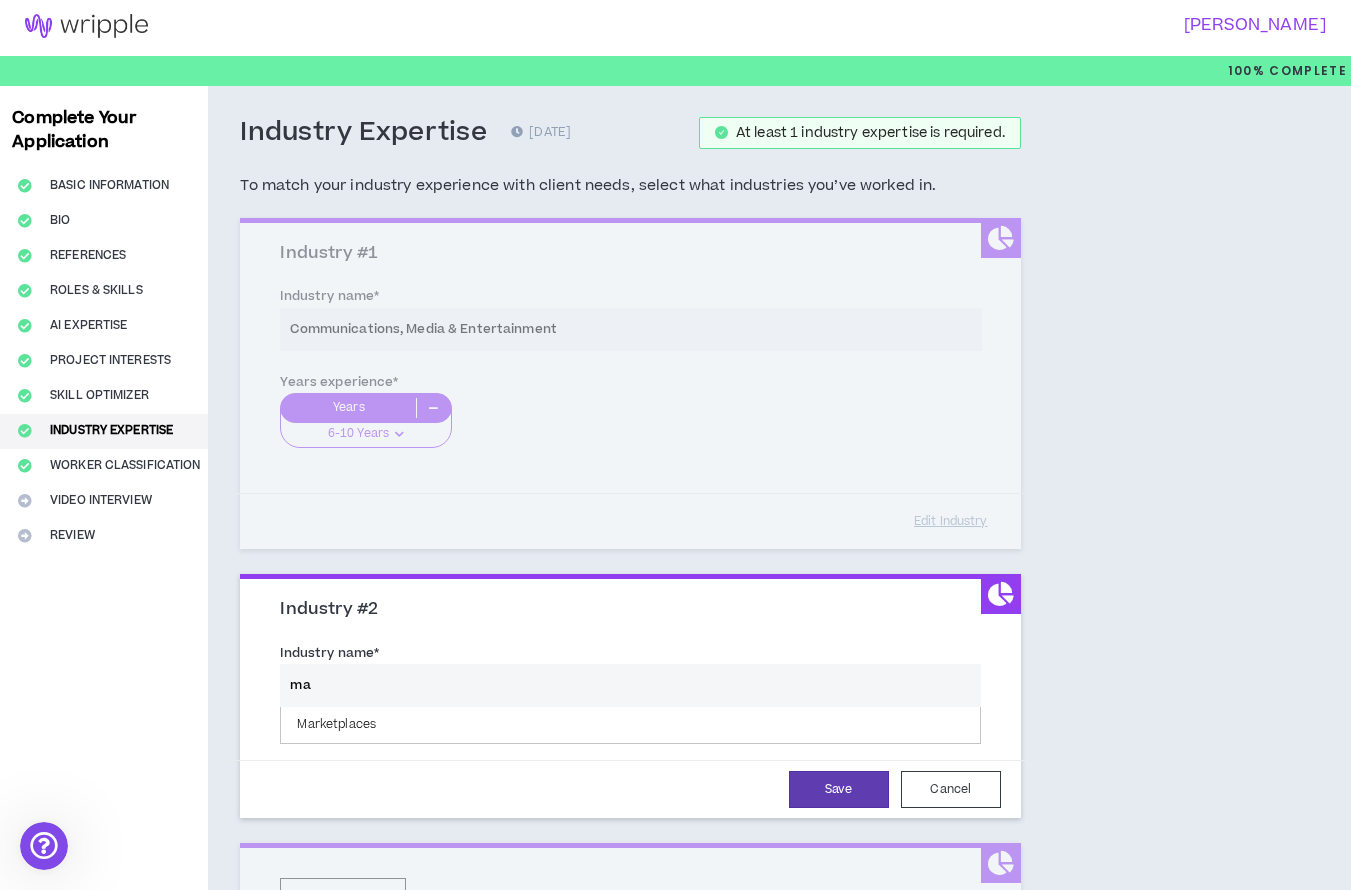 type on "m" 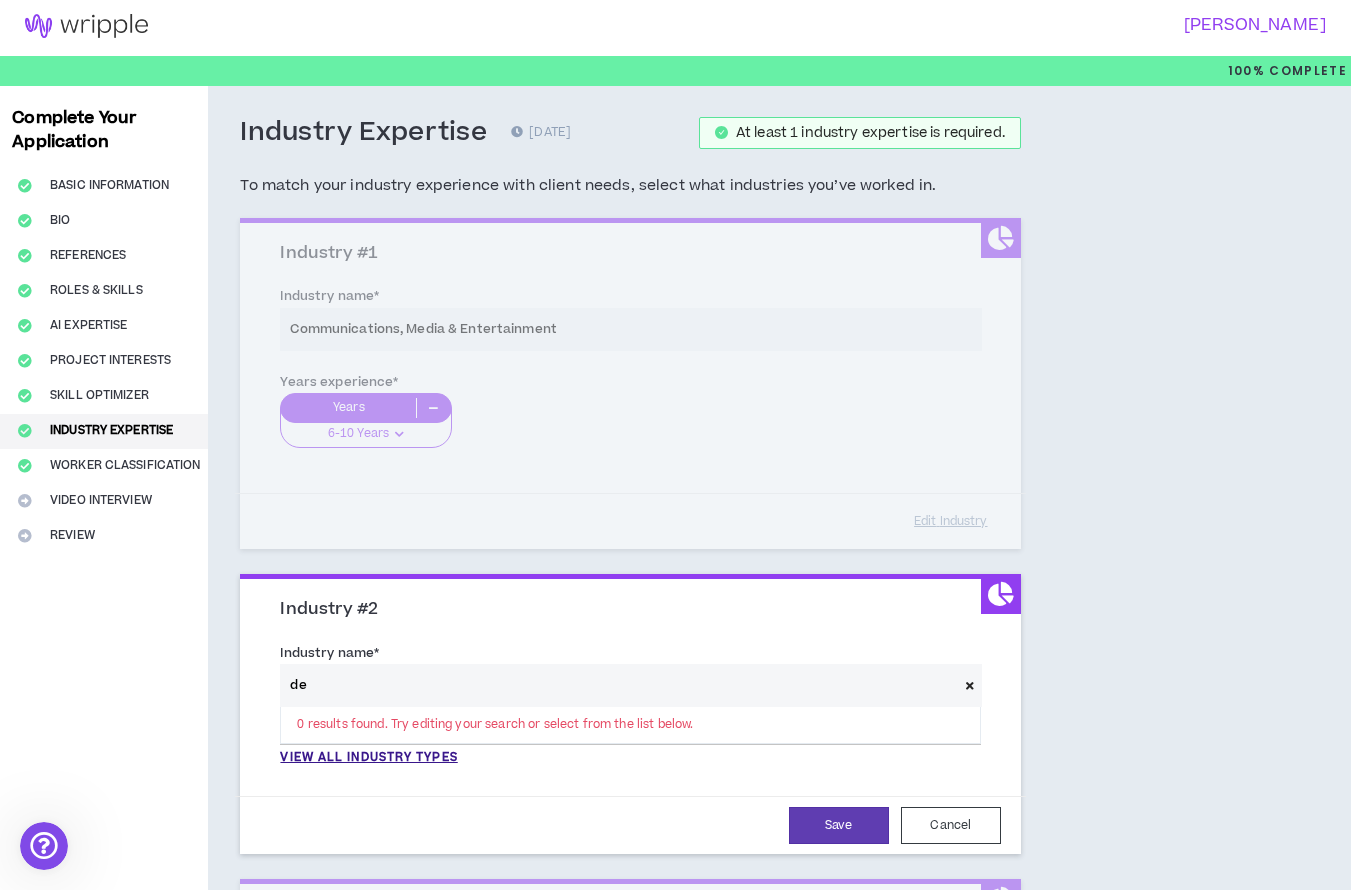 type on "d" 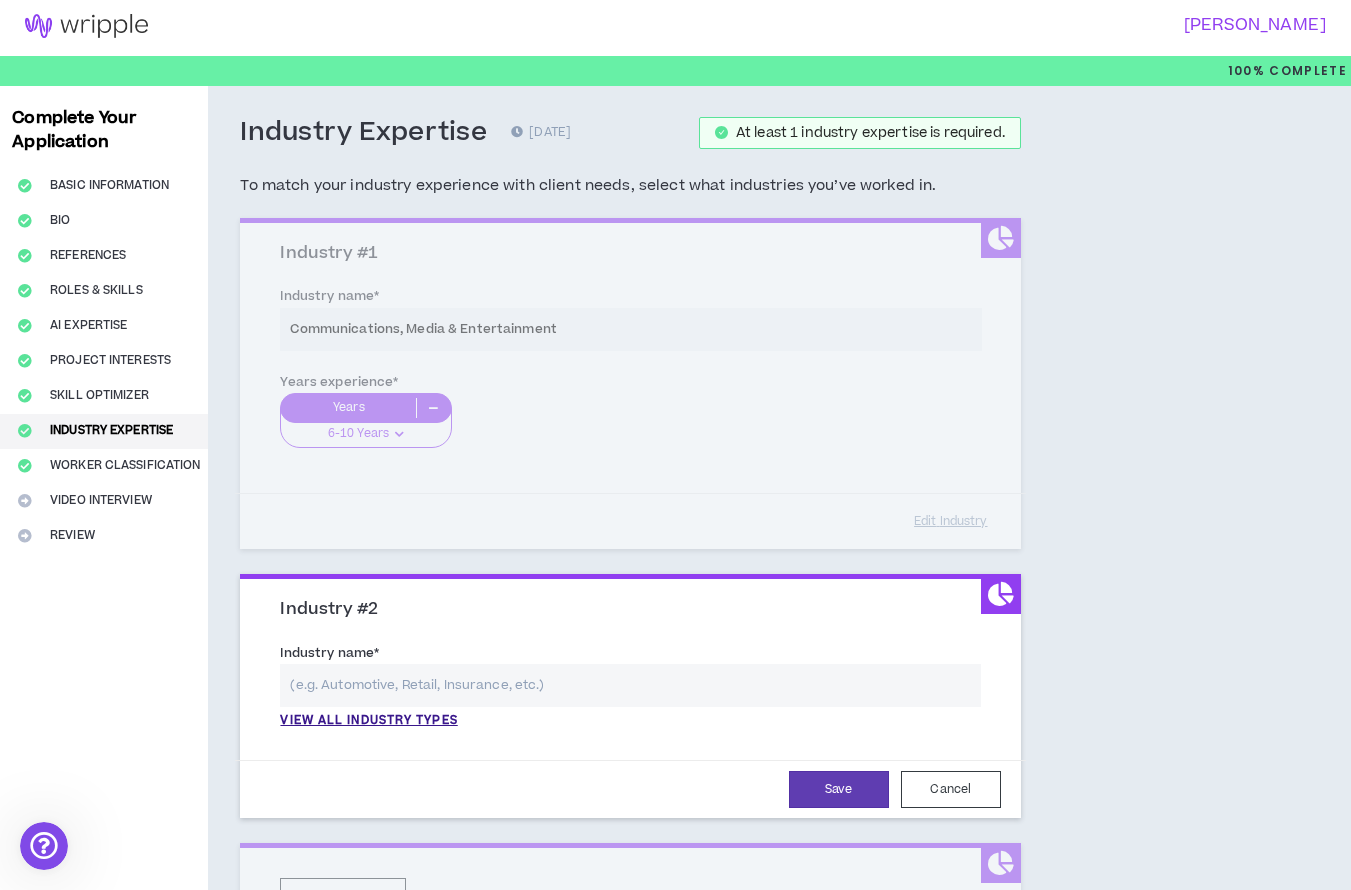 scroll, scrollTop: 5, scrollLeft: 0, axis: vertical 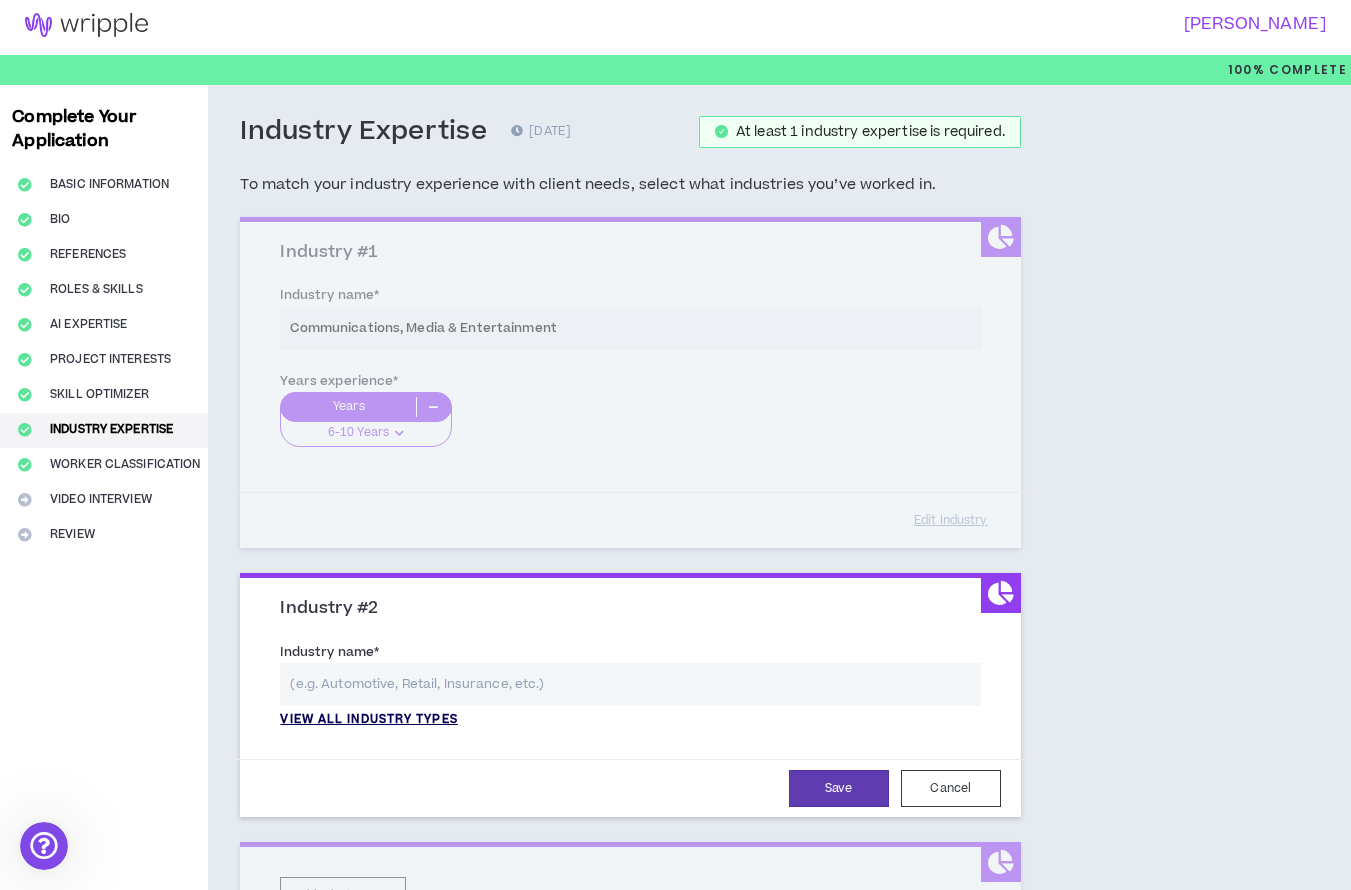 click on "View all industry types" at bounding box center (368, 720) 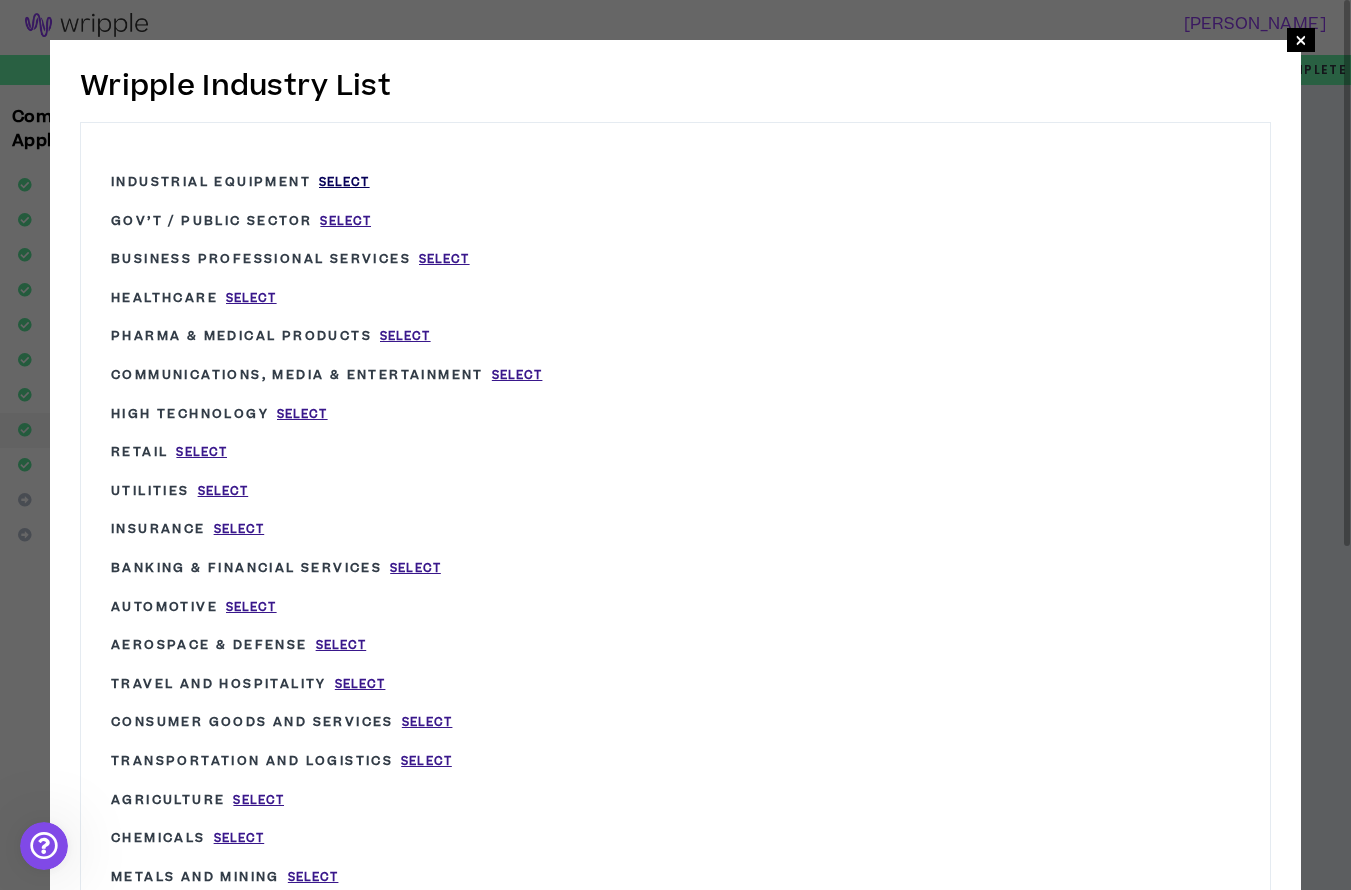 click on "Select" at bounding box center [344, 182] 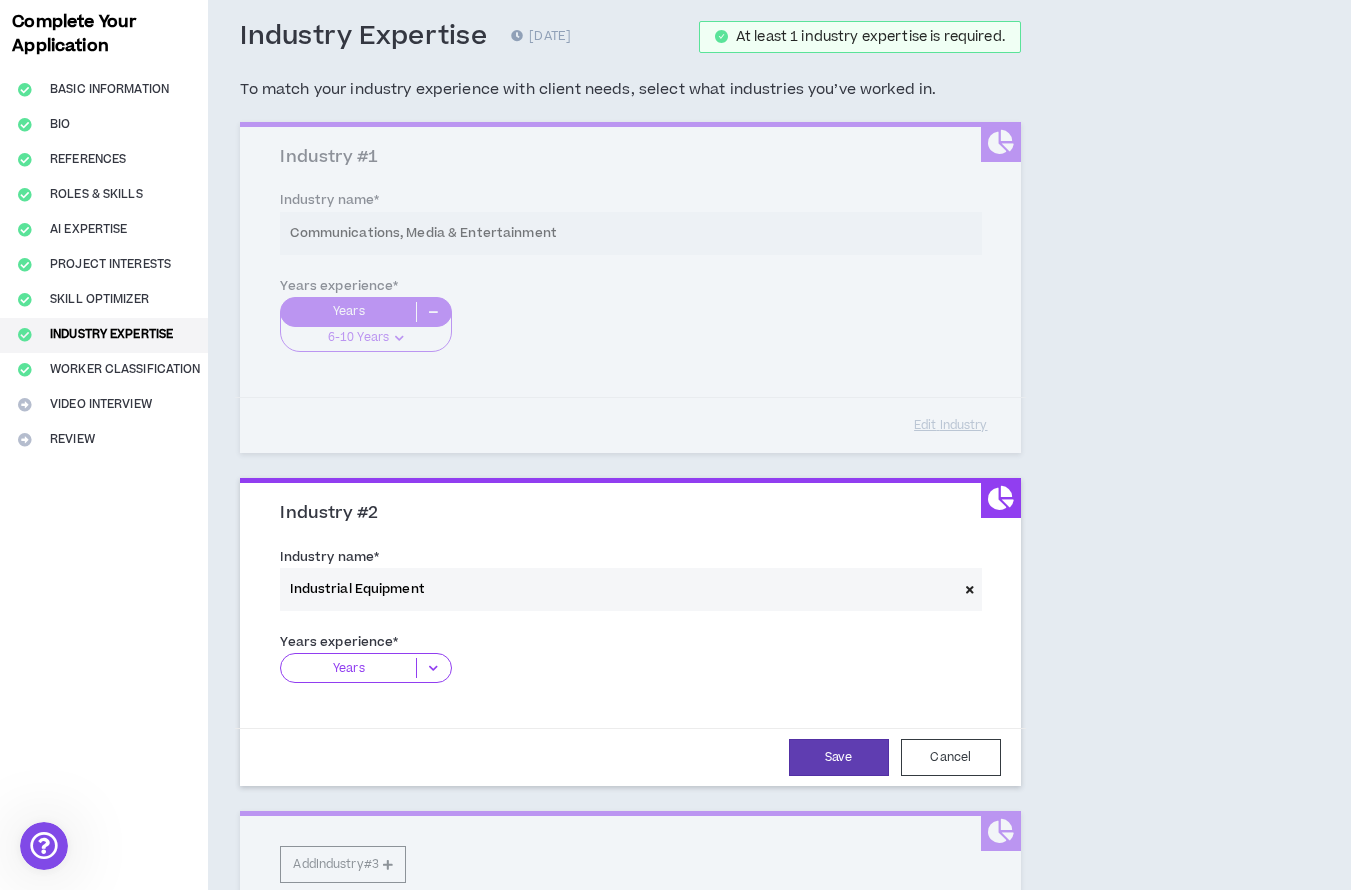 scroll, scrollTop: 91, scrollLeft: 0, axis: vertical 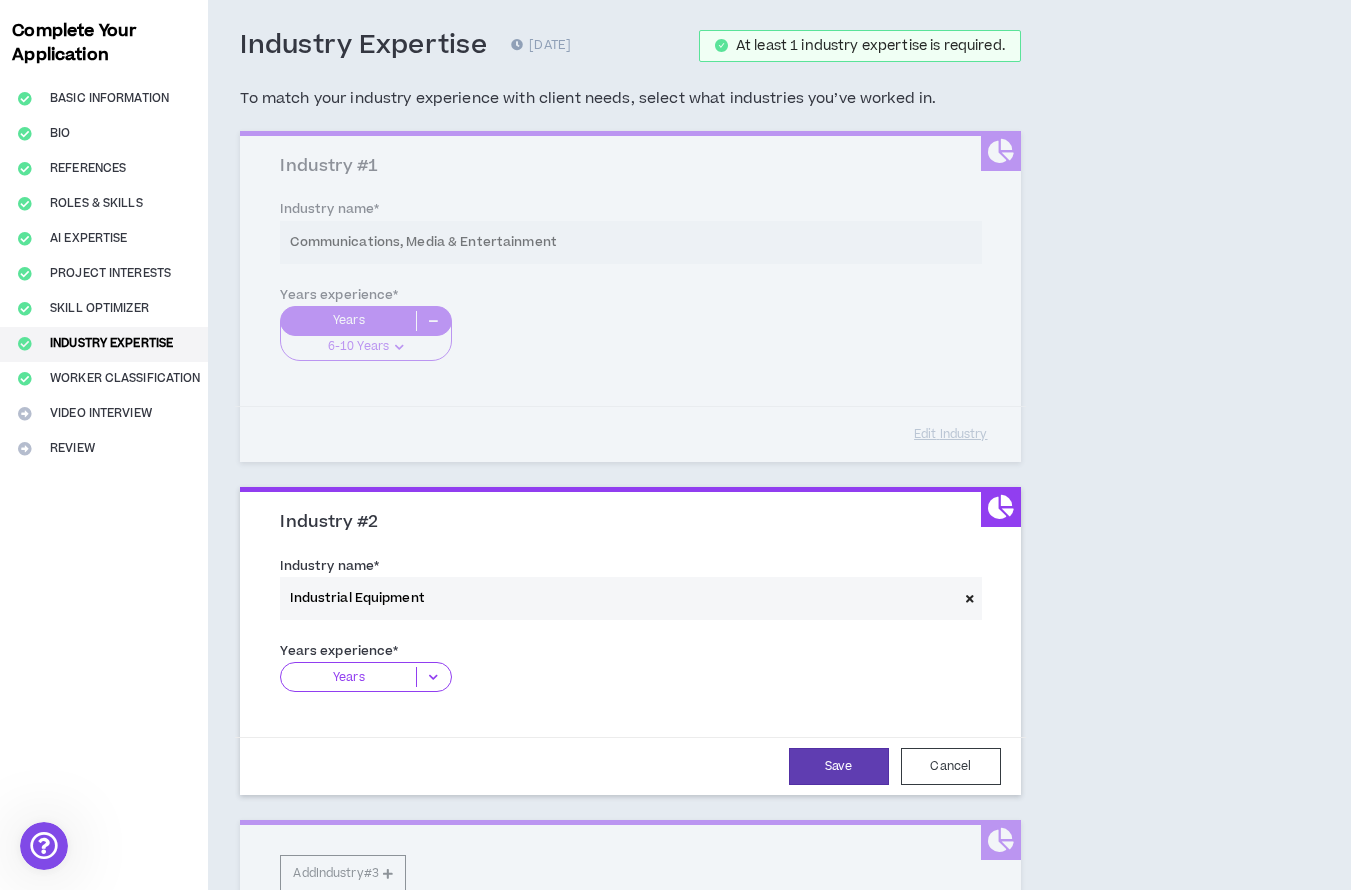 drag, startPoint x: 968, startPoint y: 599, endPoint x: 833, endPoint y: 610, distance: 135.4474 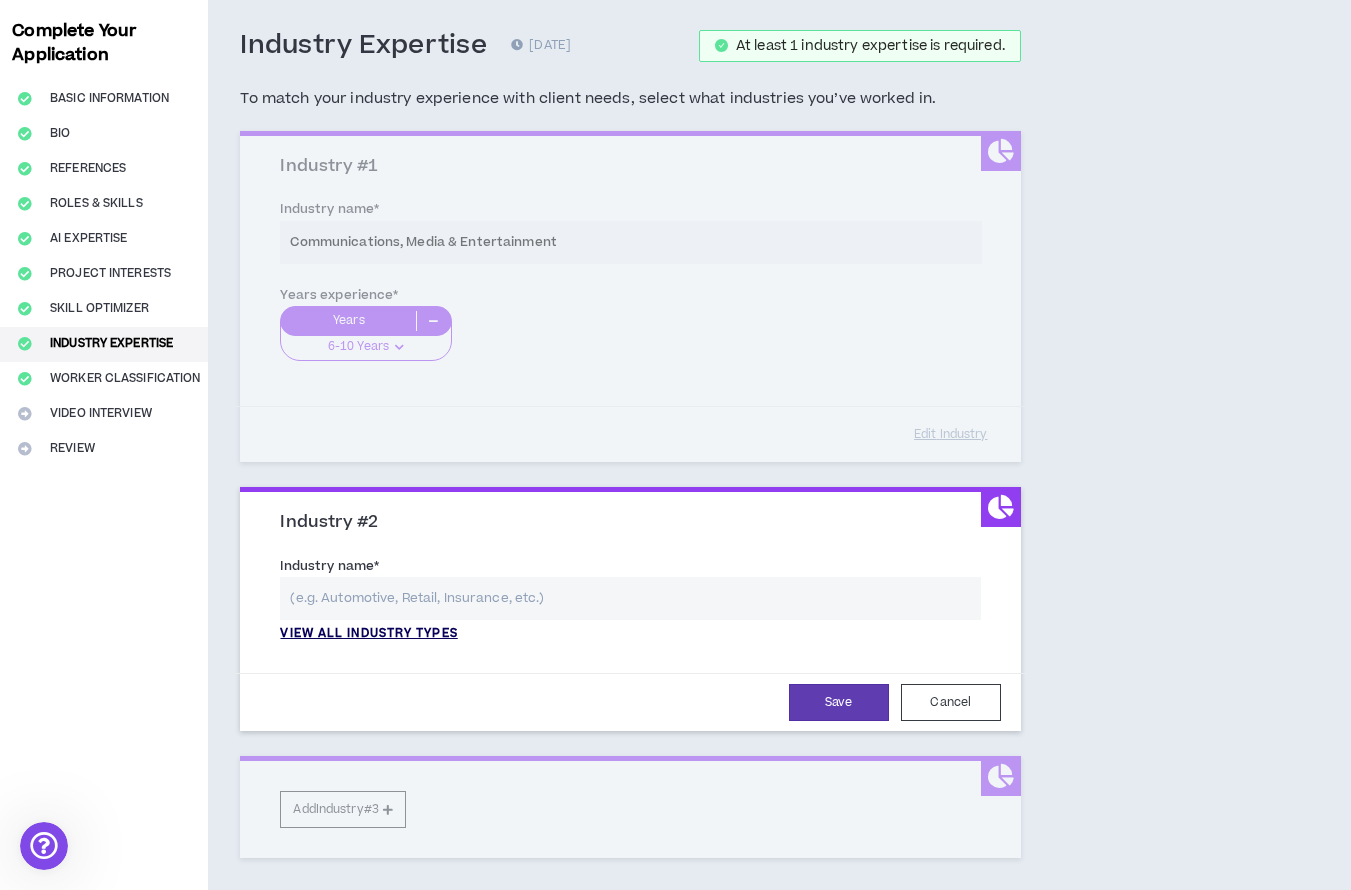 click on "View all industry types" at bounding box center (368, 634) 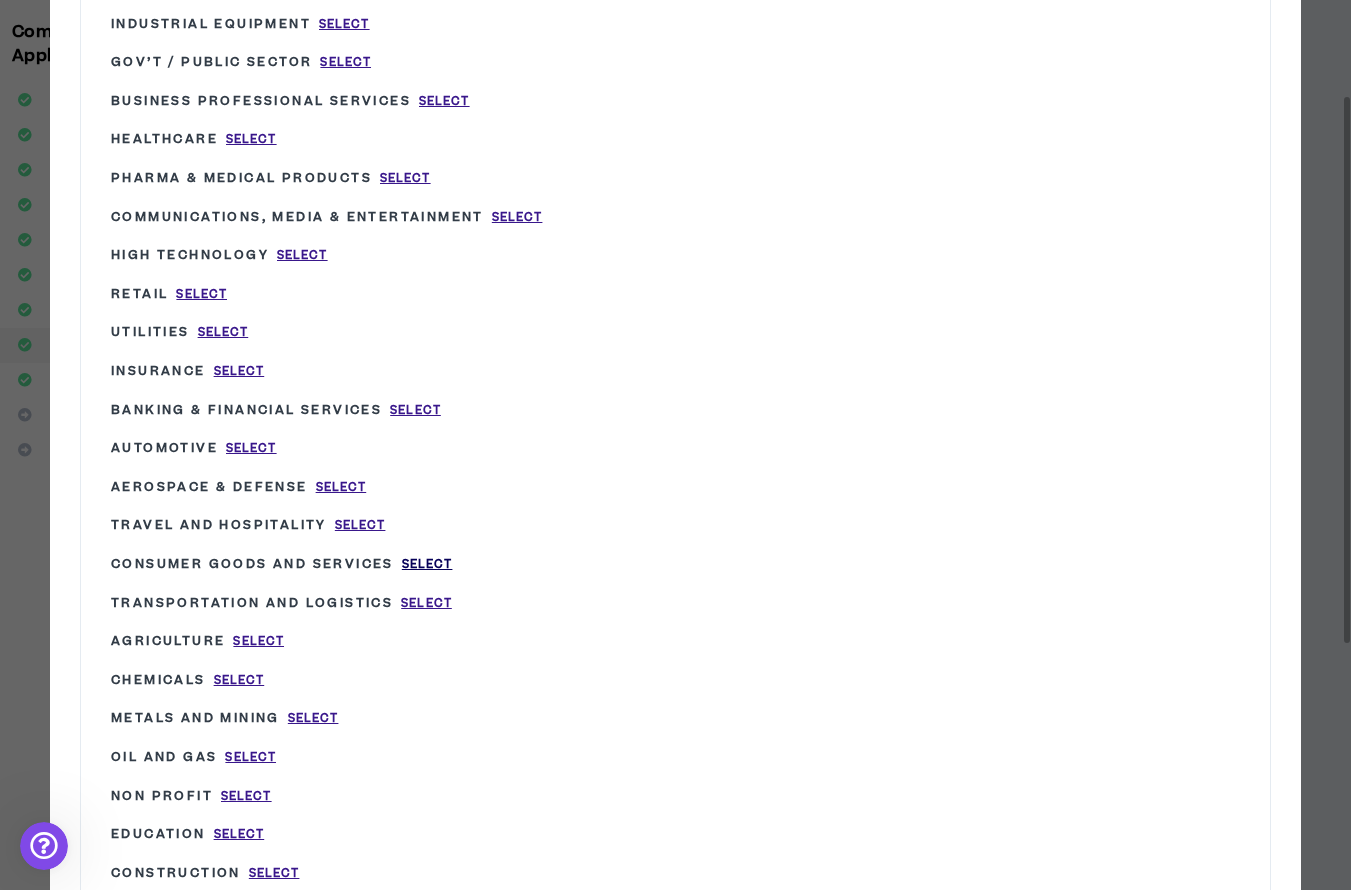 click on "Select" at bounding box center [427, 564] 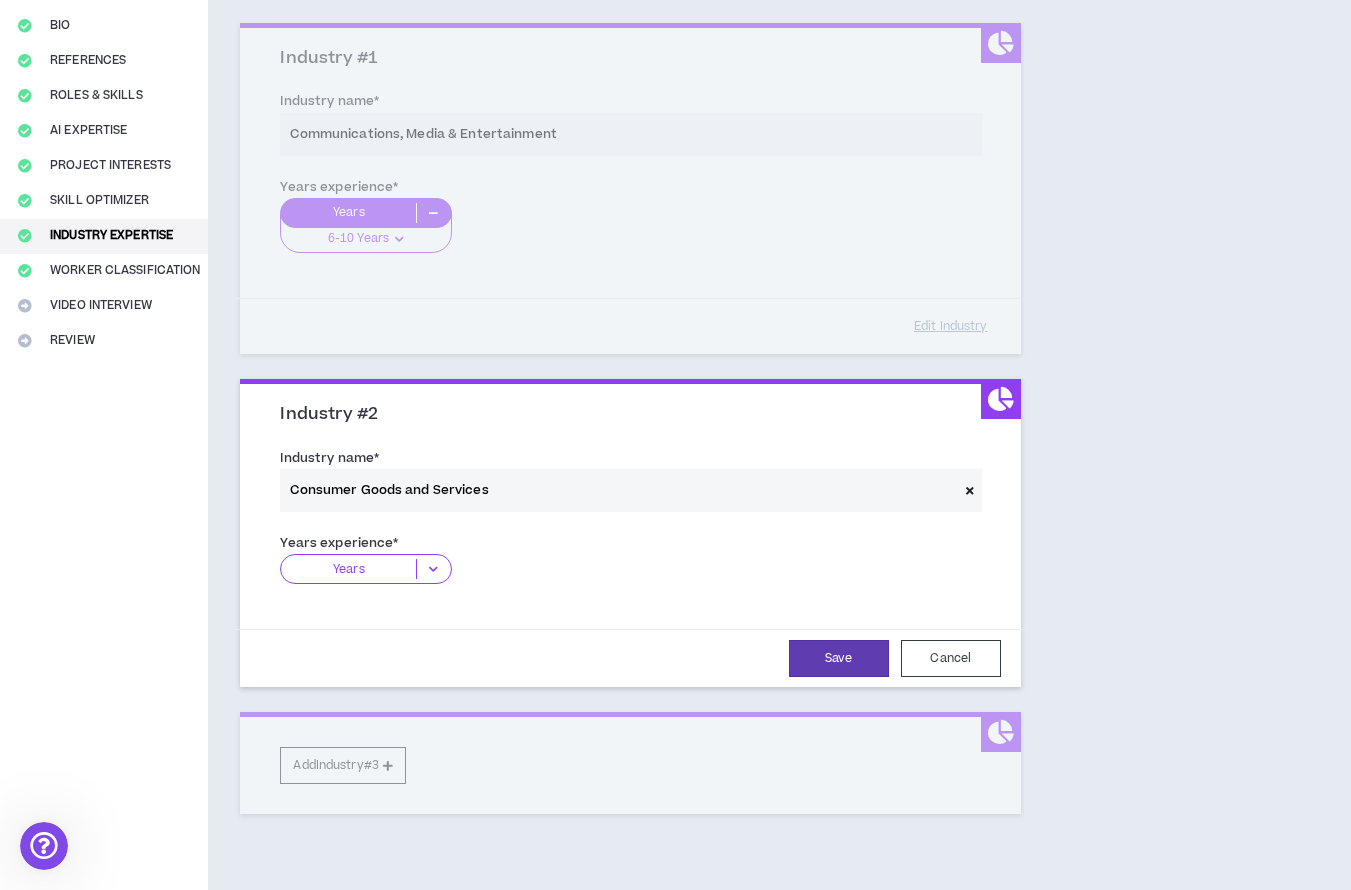scroll, scrollTop: 201, scrollLeft: 0, axis: vertical 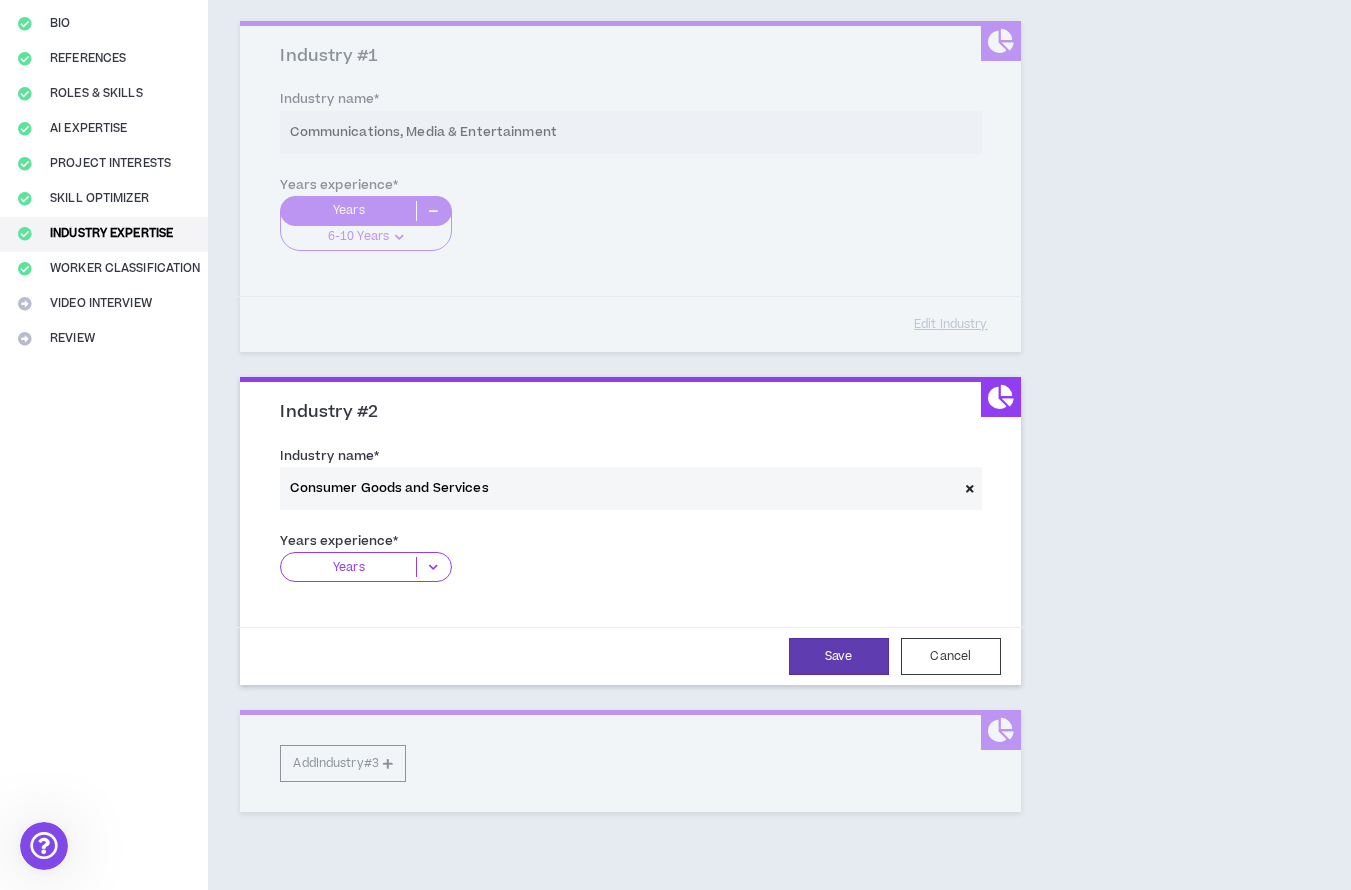 click at bounding box center (433, 567) 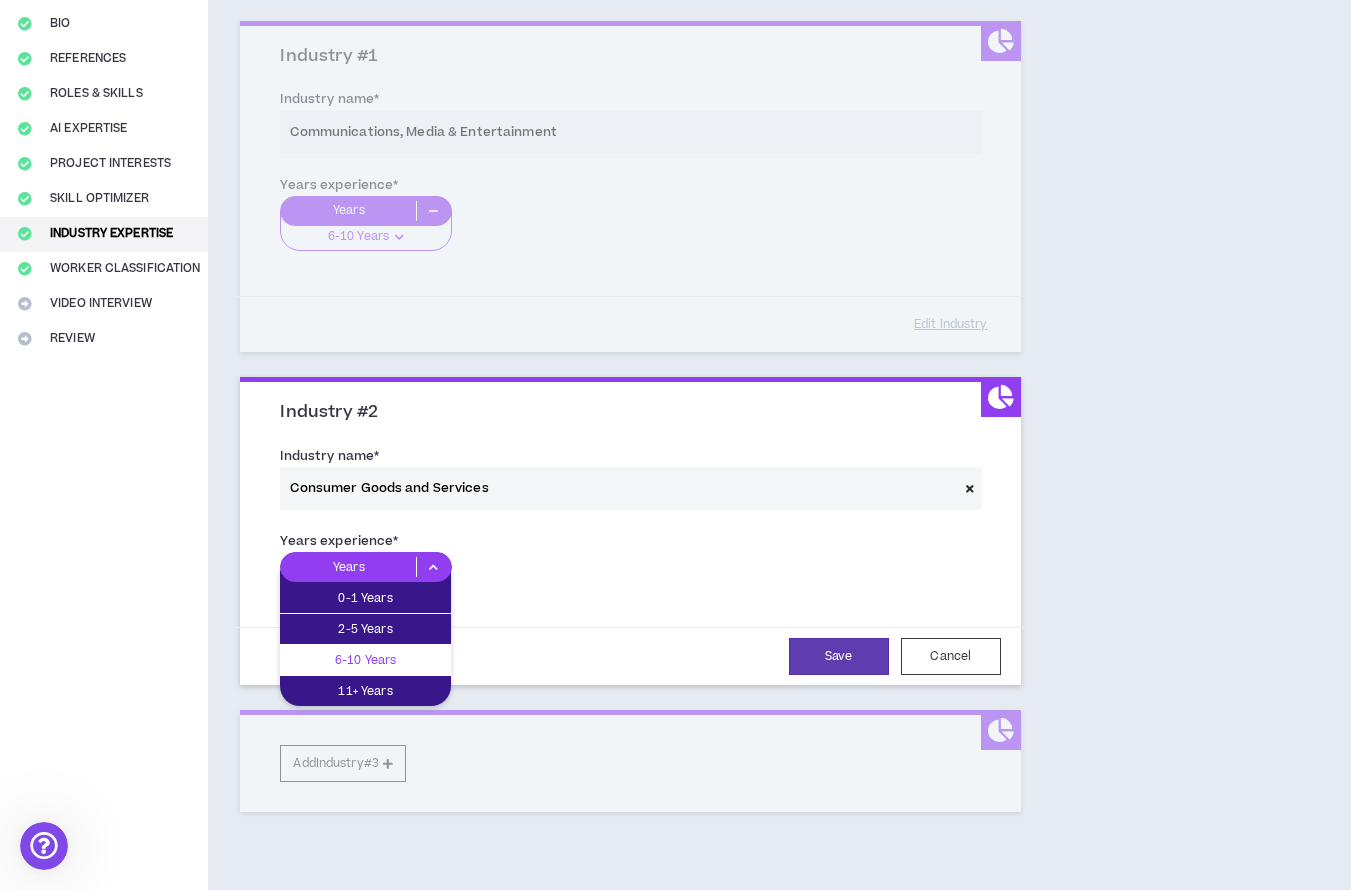click on "6-10 Years" at bounding box center (365, 660) 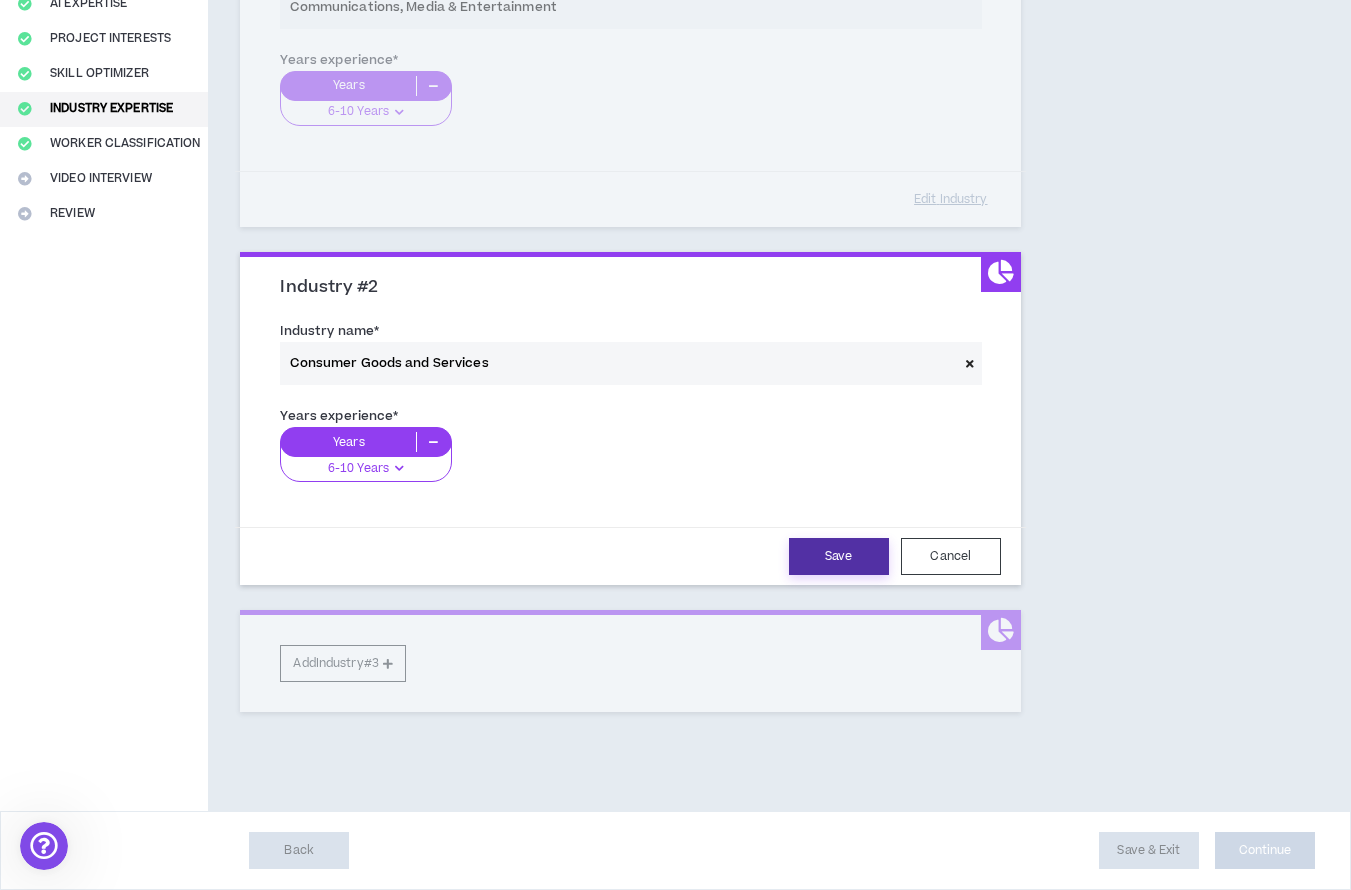 click on "Save" at bounding box center [839, 556] 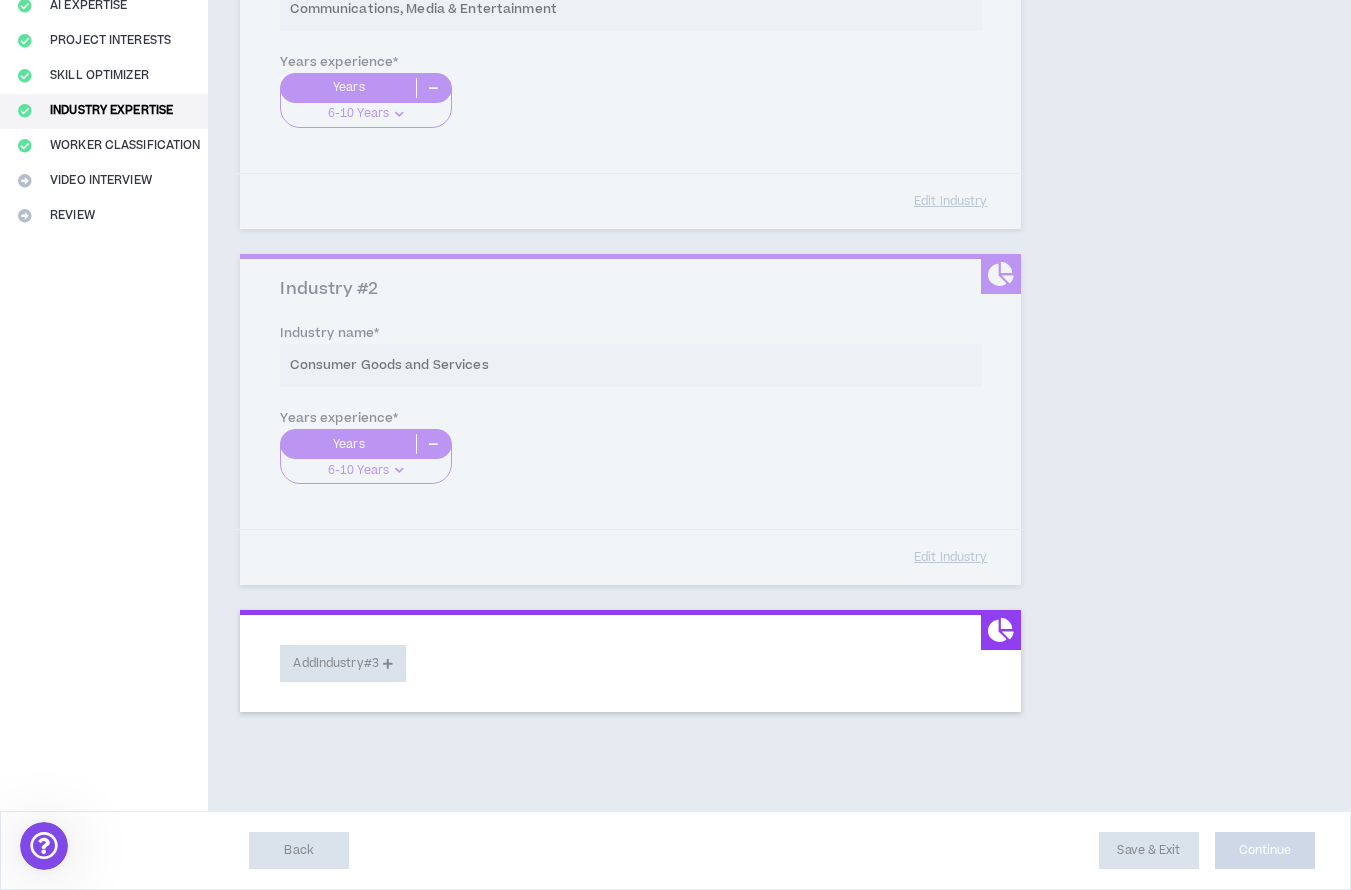 scroll, scrollTop: 324, scrollLeft: 0, axis: vertical 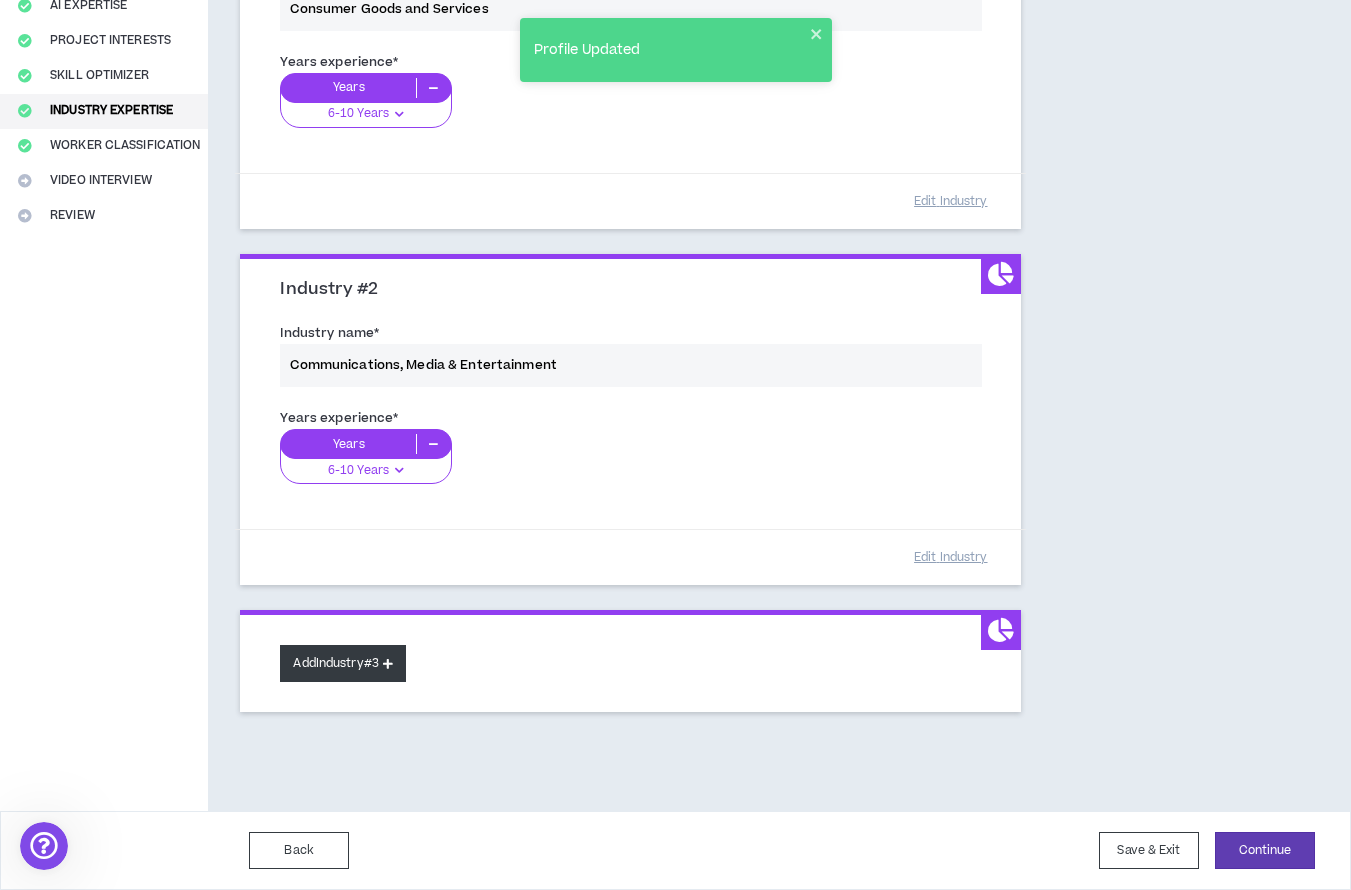 click on "Add  Industry  #3" at bounding box center [343, 663] 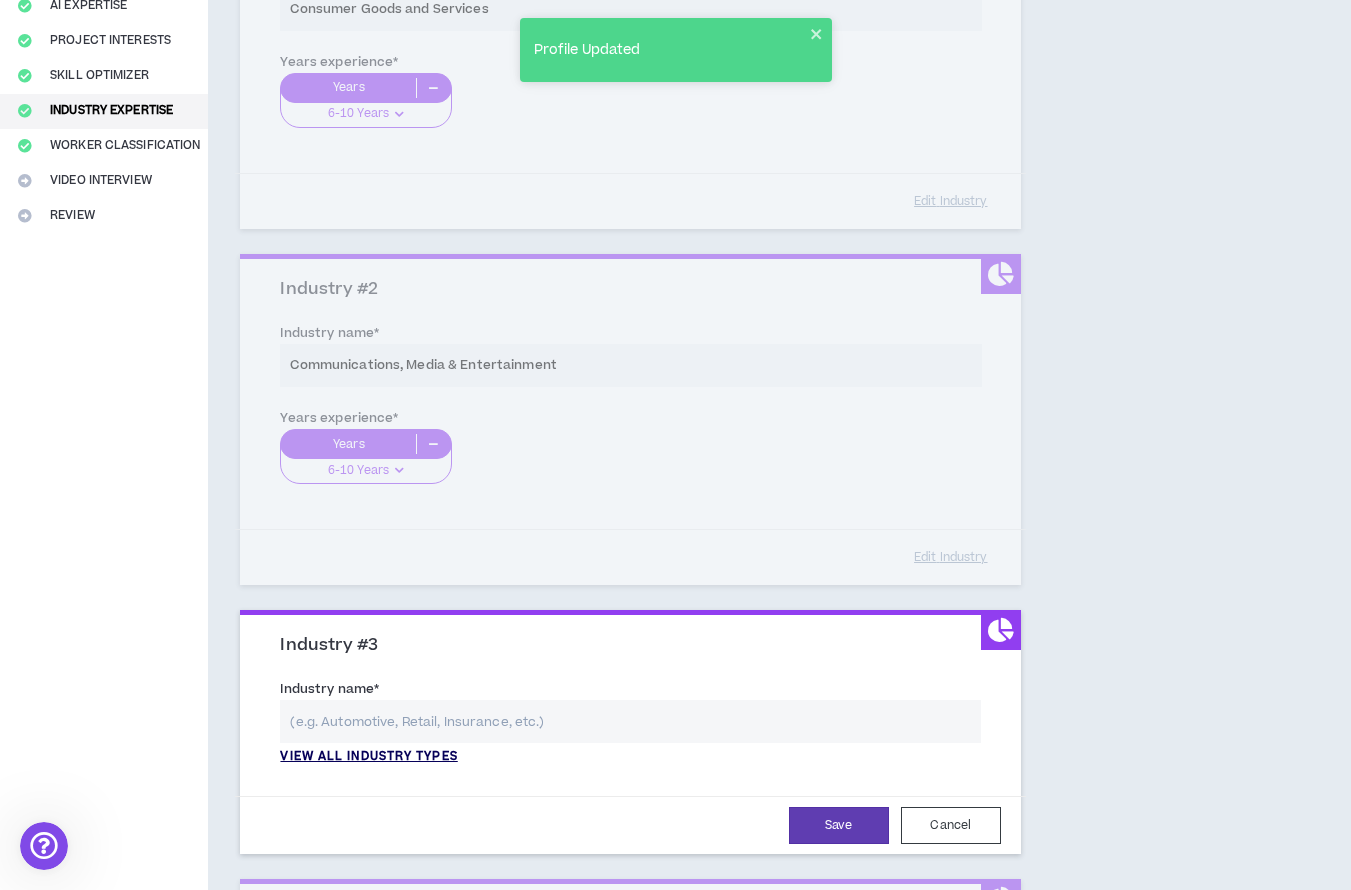 click on "View all industry types" at bounding box center (368, 757) 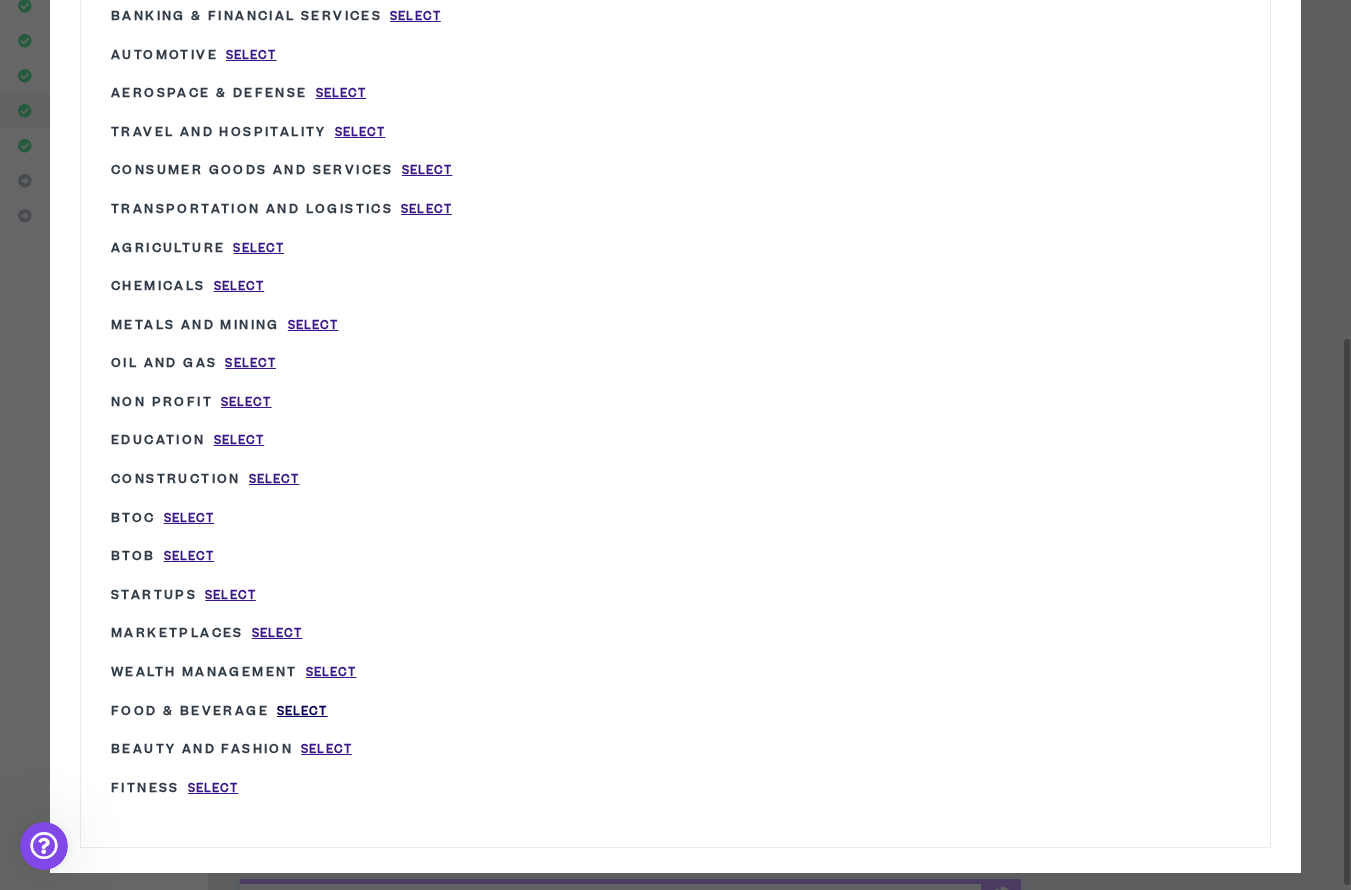 click on "Select" at bounding box center (302, 711) 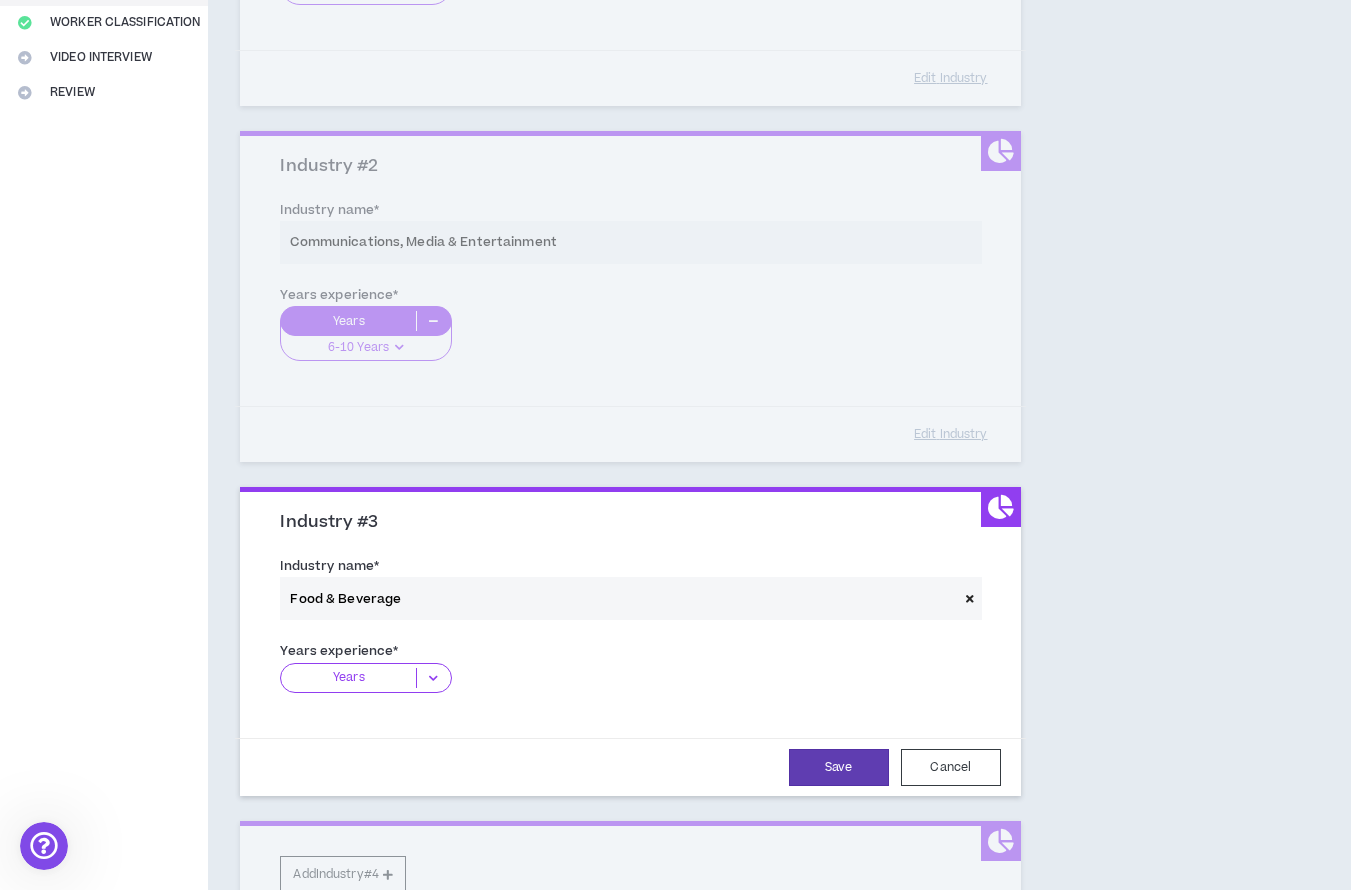 scroll, scrollTop: 464, scrollLeft: 0, axis: vertical 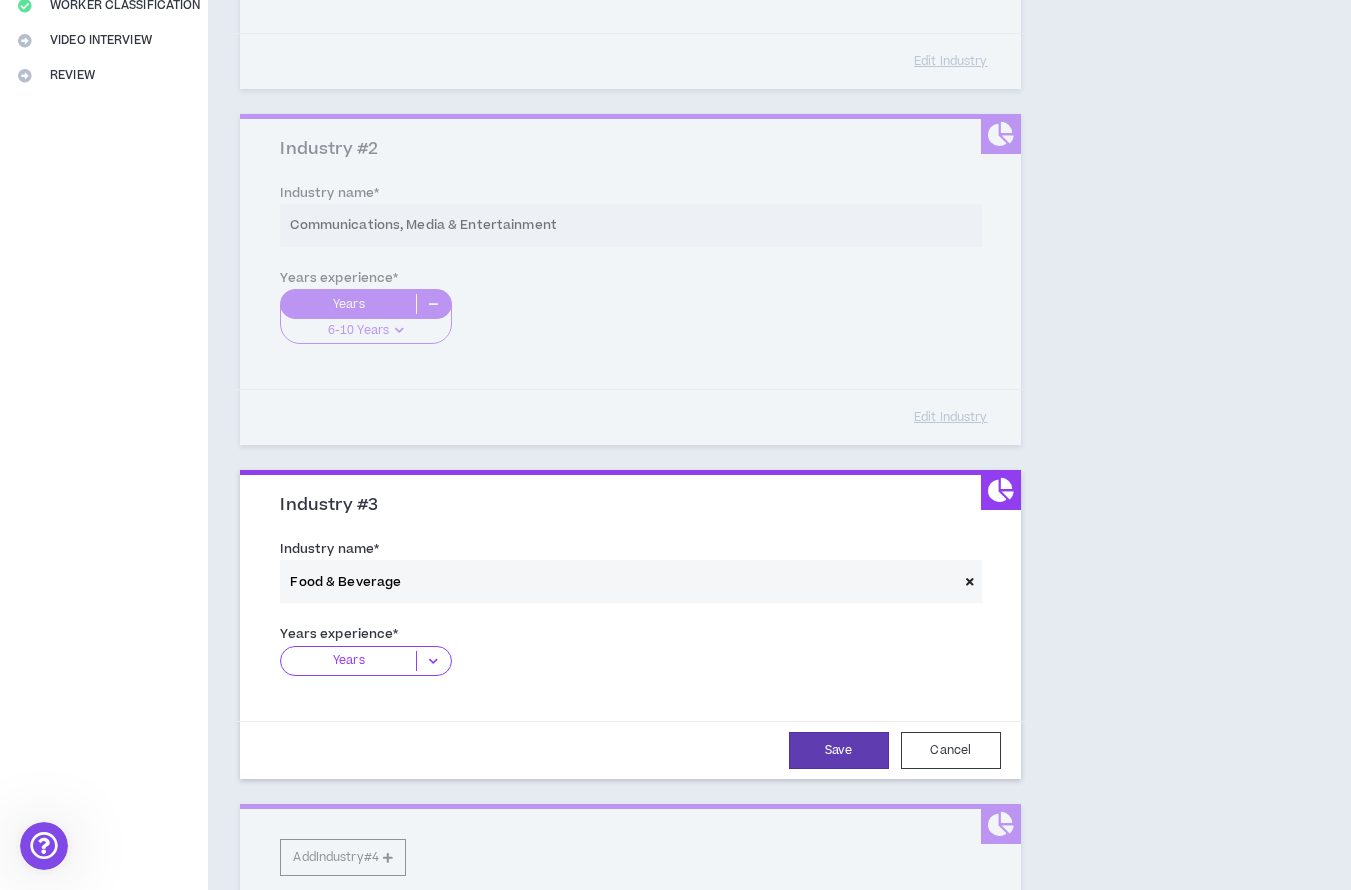 click at bounding box center (433, 661) 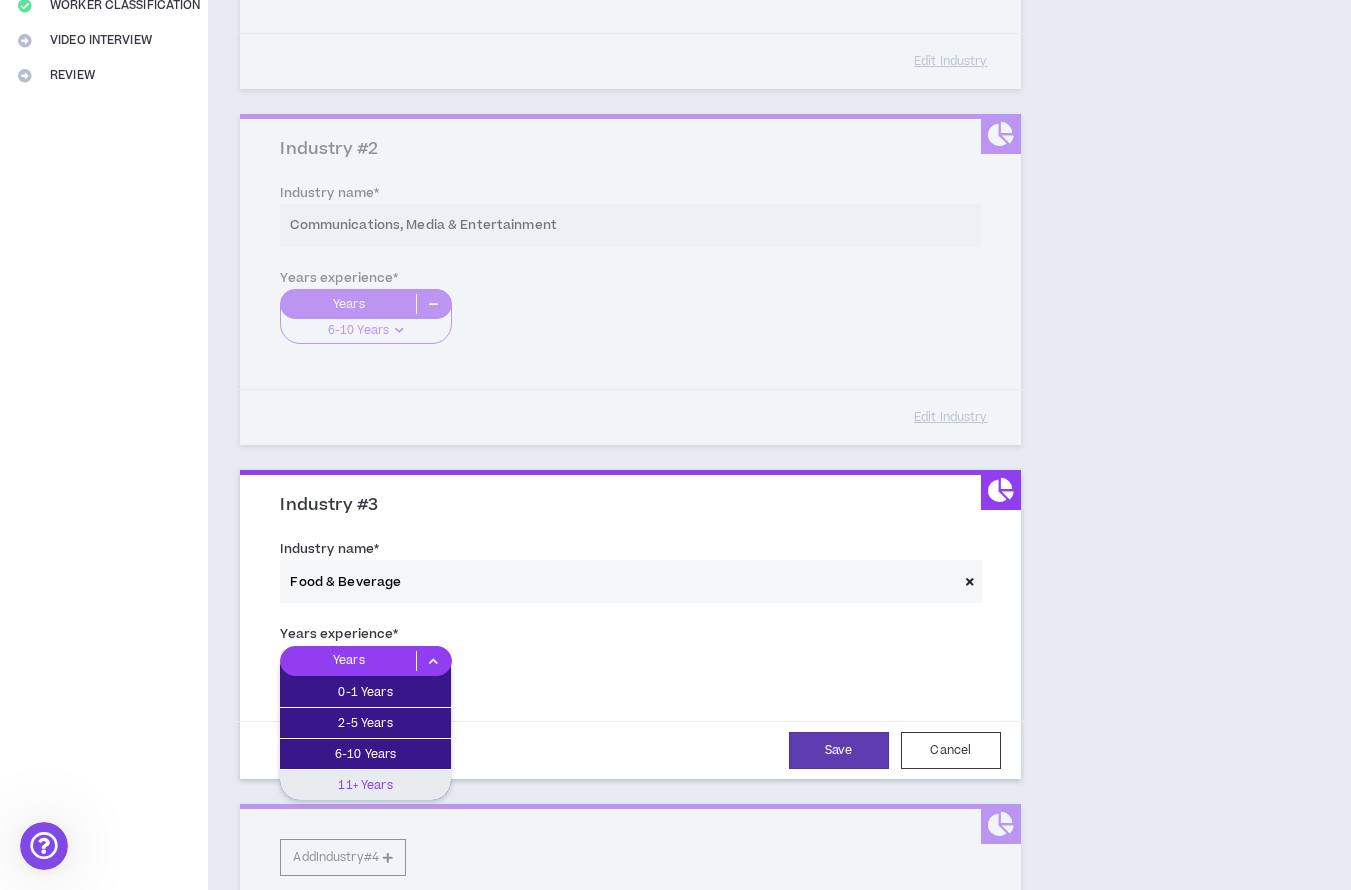 click on "11+ Years" at bounding box center (365, 785) 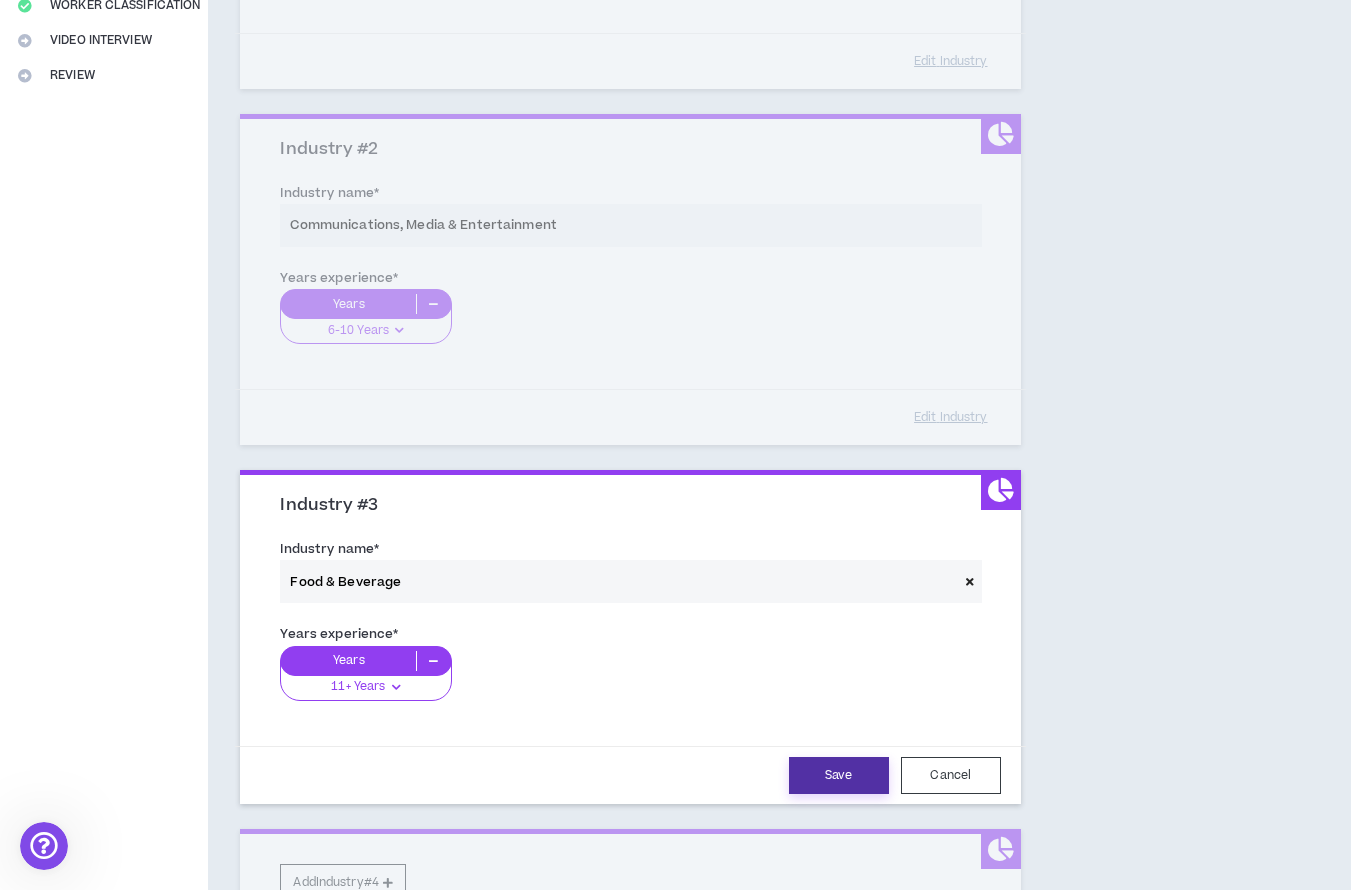 click on "Save" at bounding box center (839, 775) 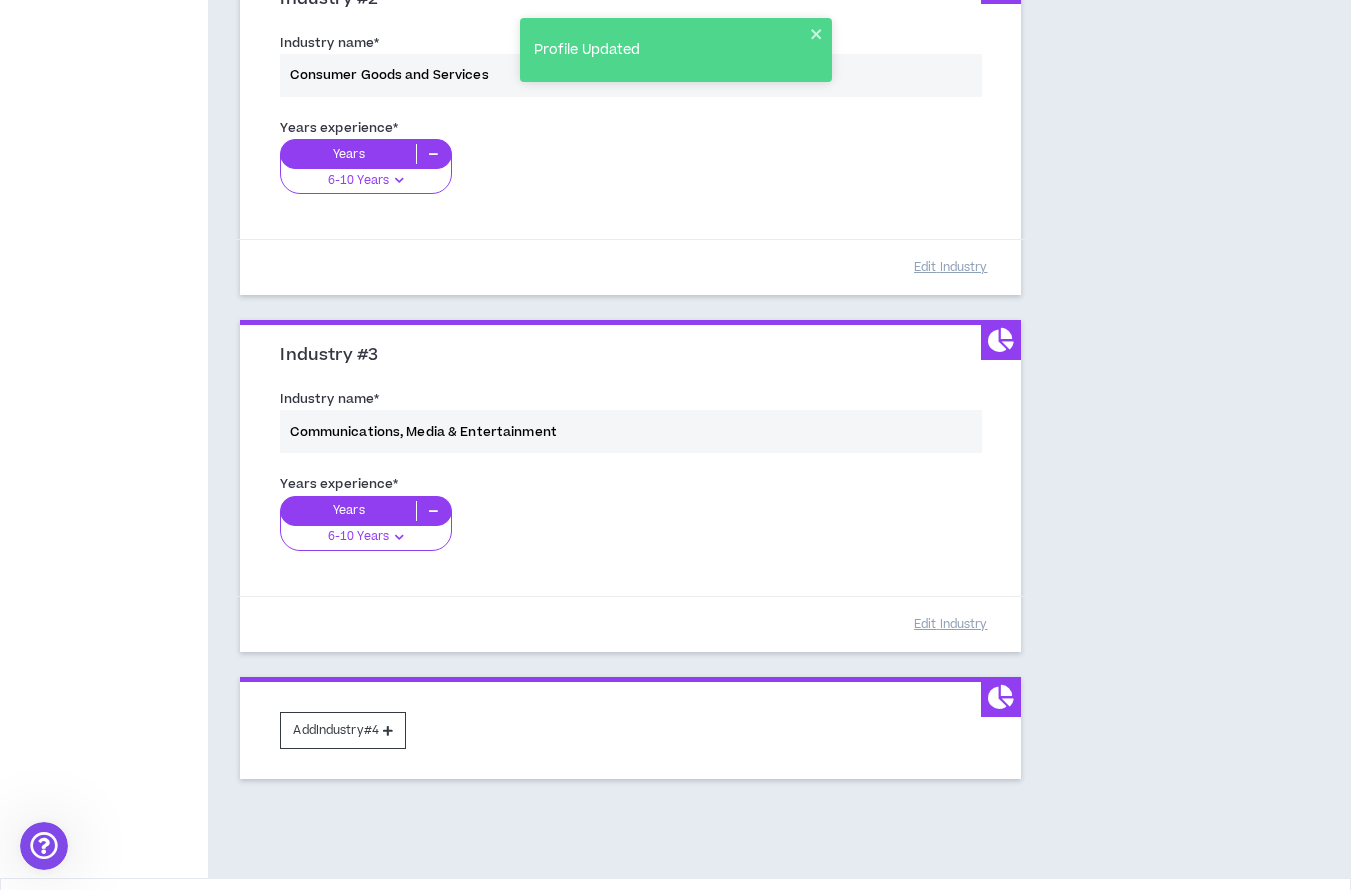 scroll, scrollTop: 680, scrollLeft: 0, axis: vertical 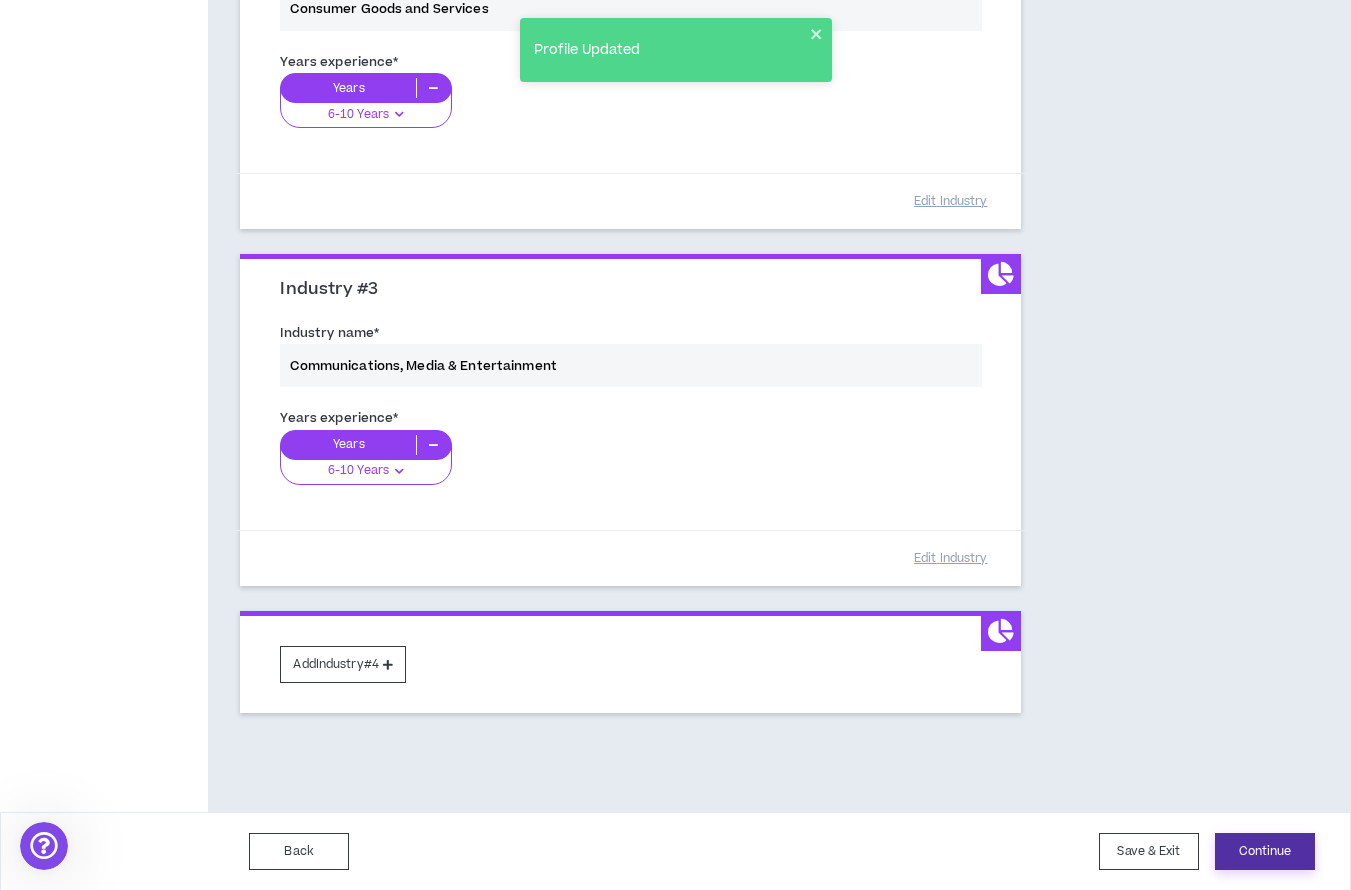 click on "Continue" at bounding box center [1265, 851] 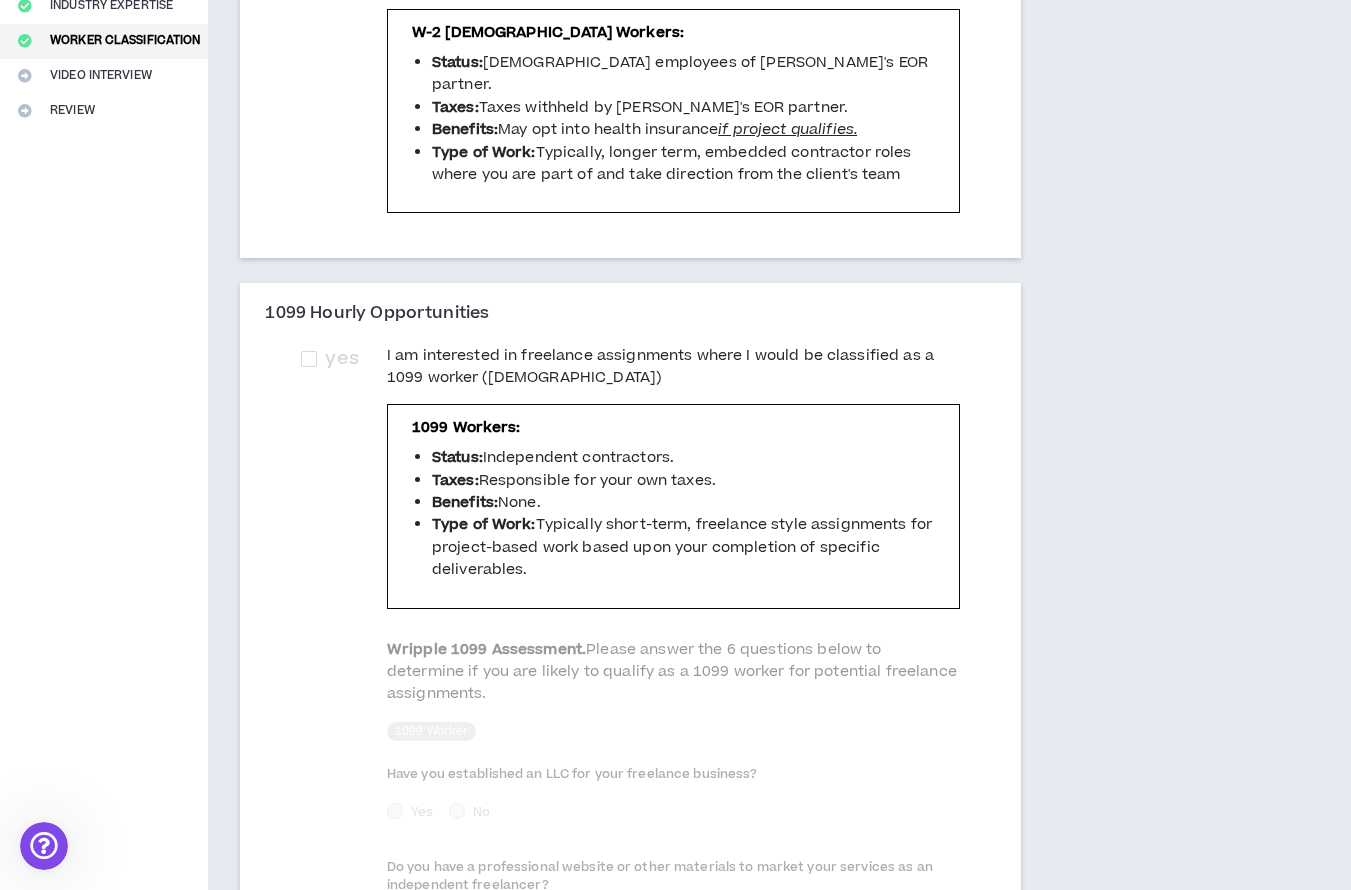scroll, scrollTop: 395, scrollLeft: 0, axis: vertical 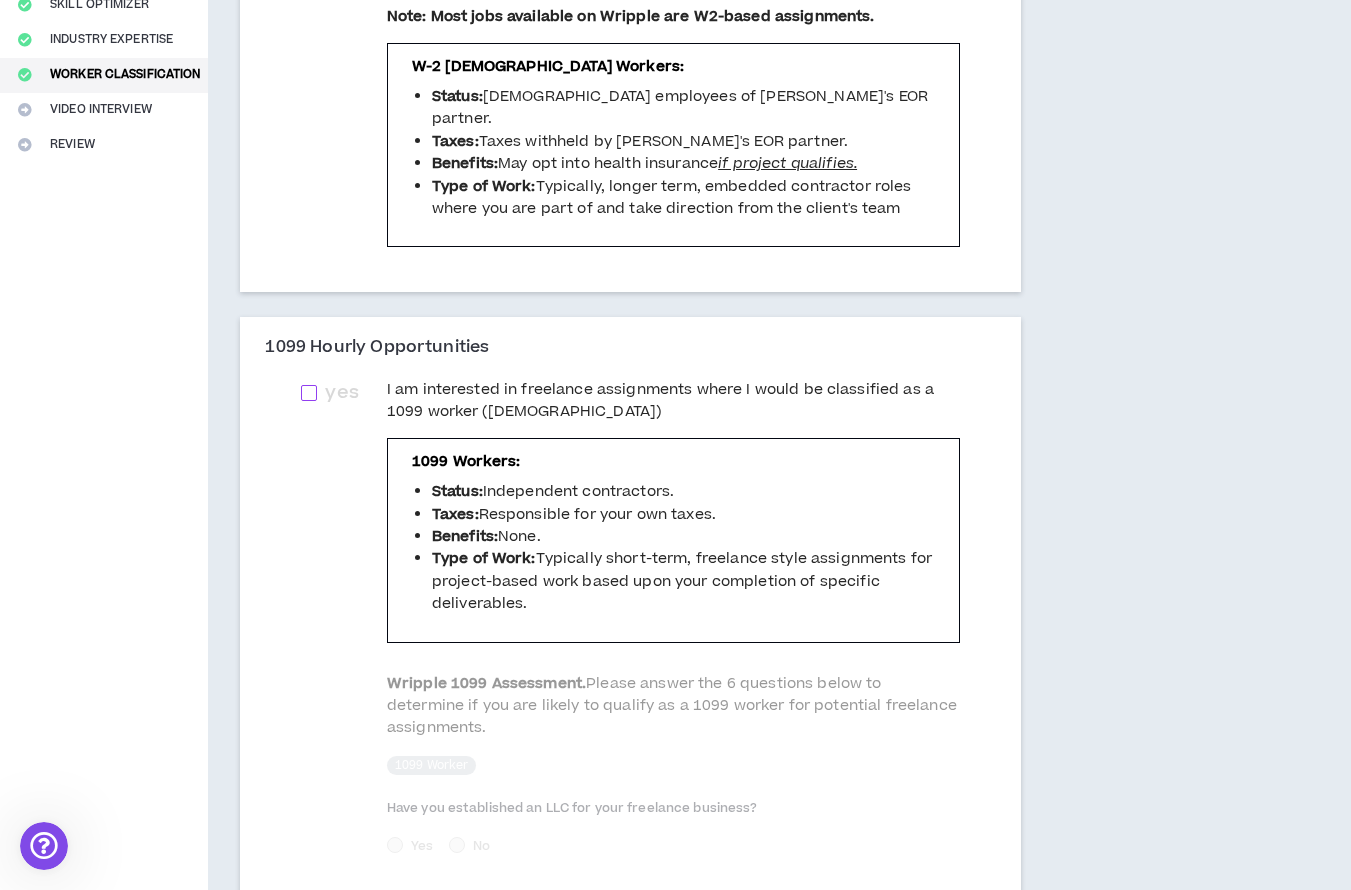 click at bounding box center (309, 393) 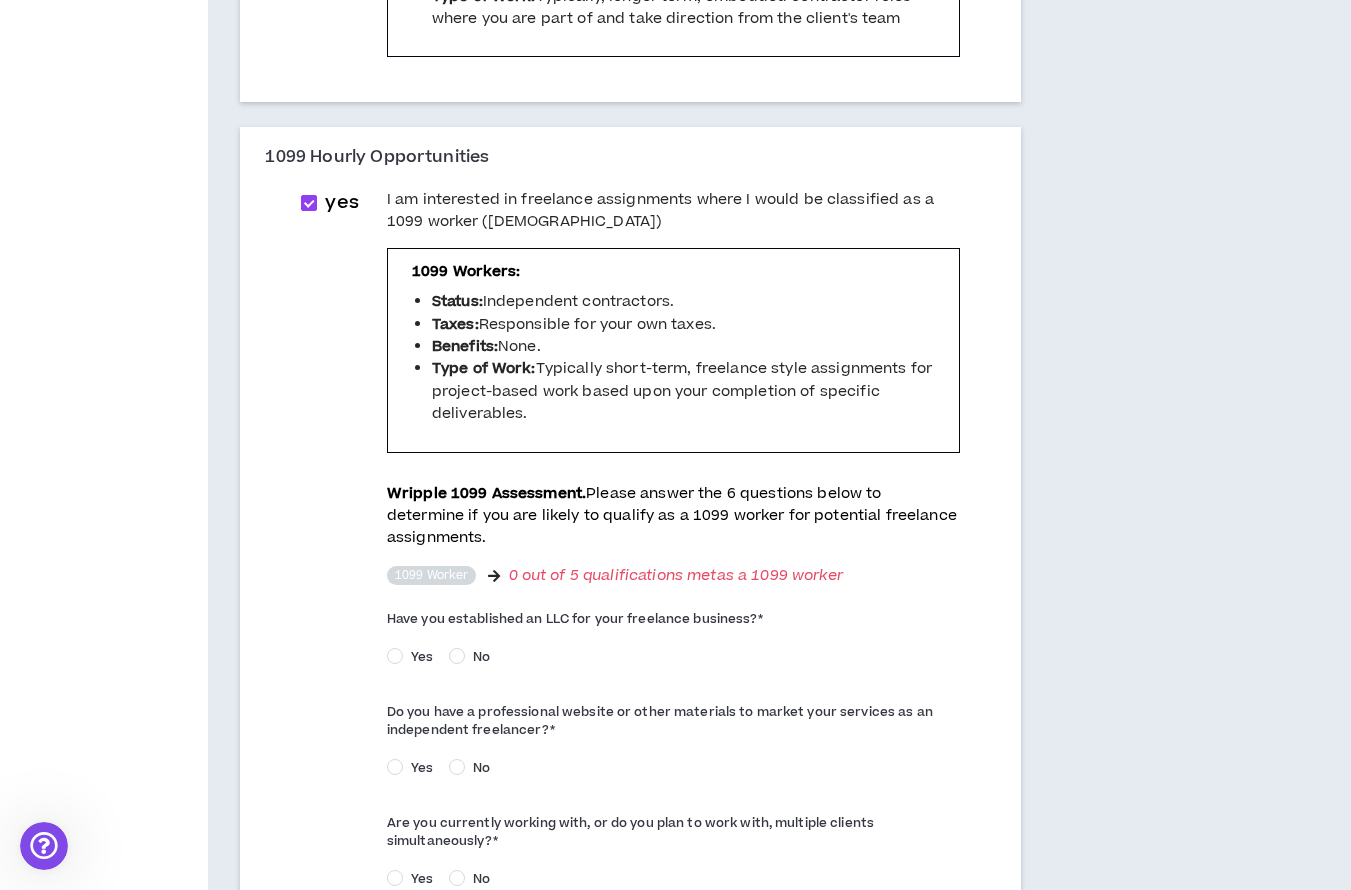 scroll, scrollTop: 591, scrollLeft: 0, axis: vertical 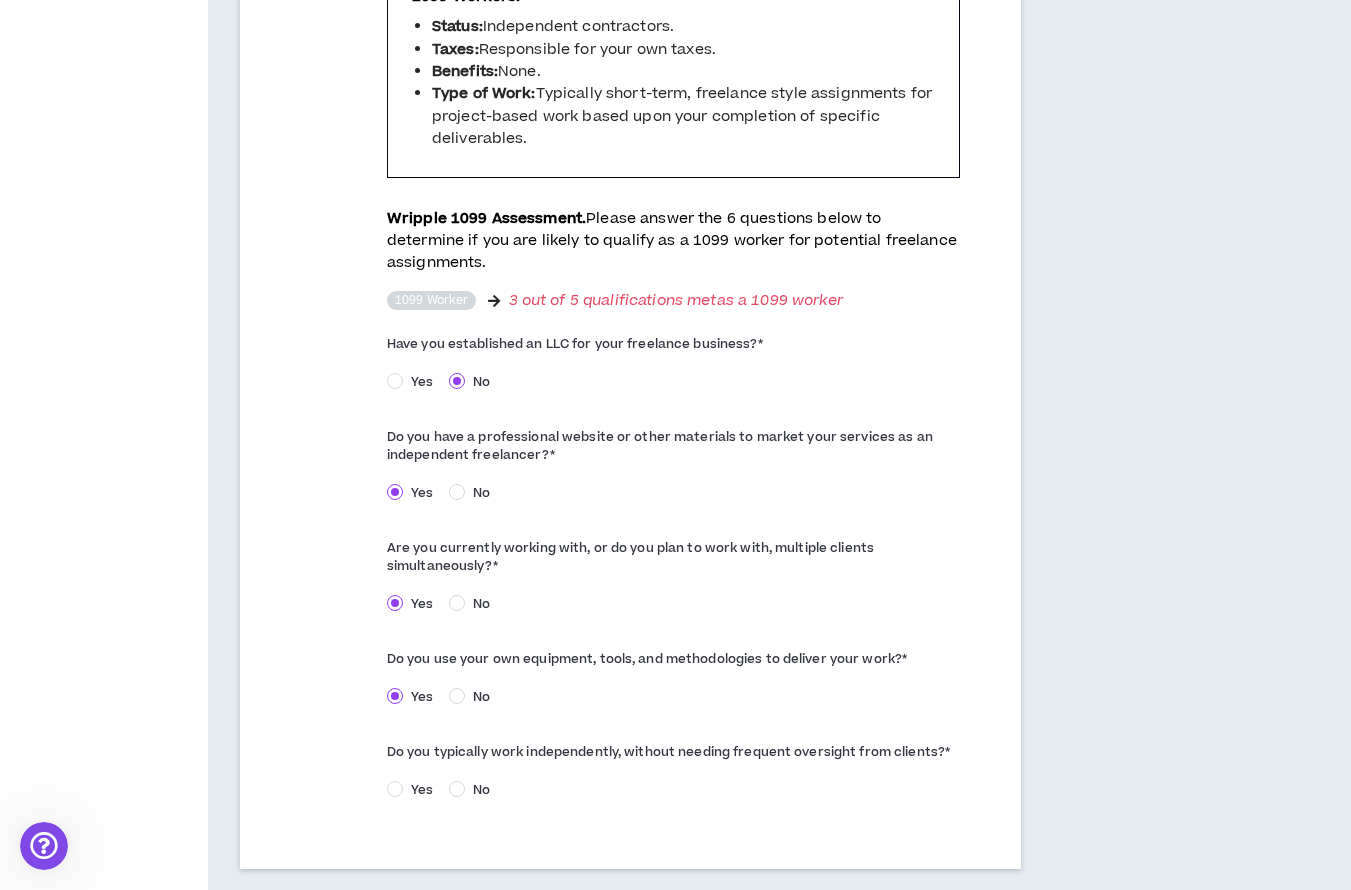 click on "Yes" at bounding box center [414, 788] 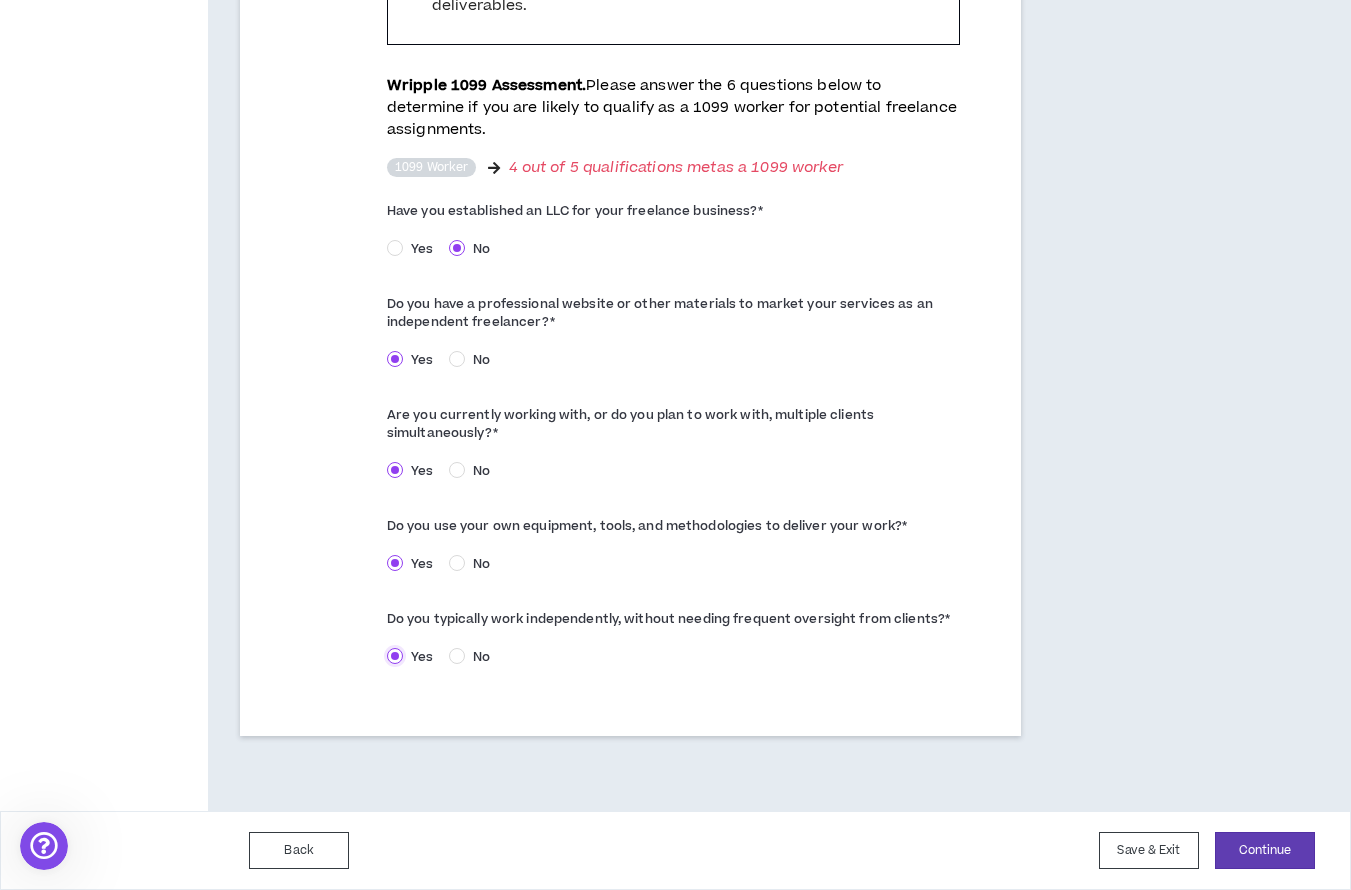 scroll, scrollTop: 1007, scrollLeft: 0, axis: vertical 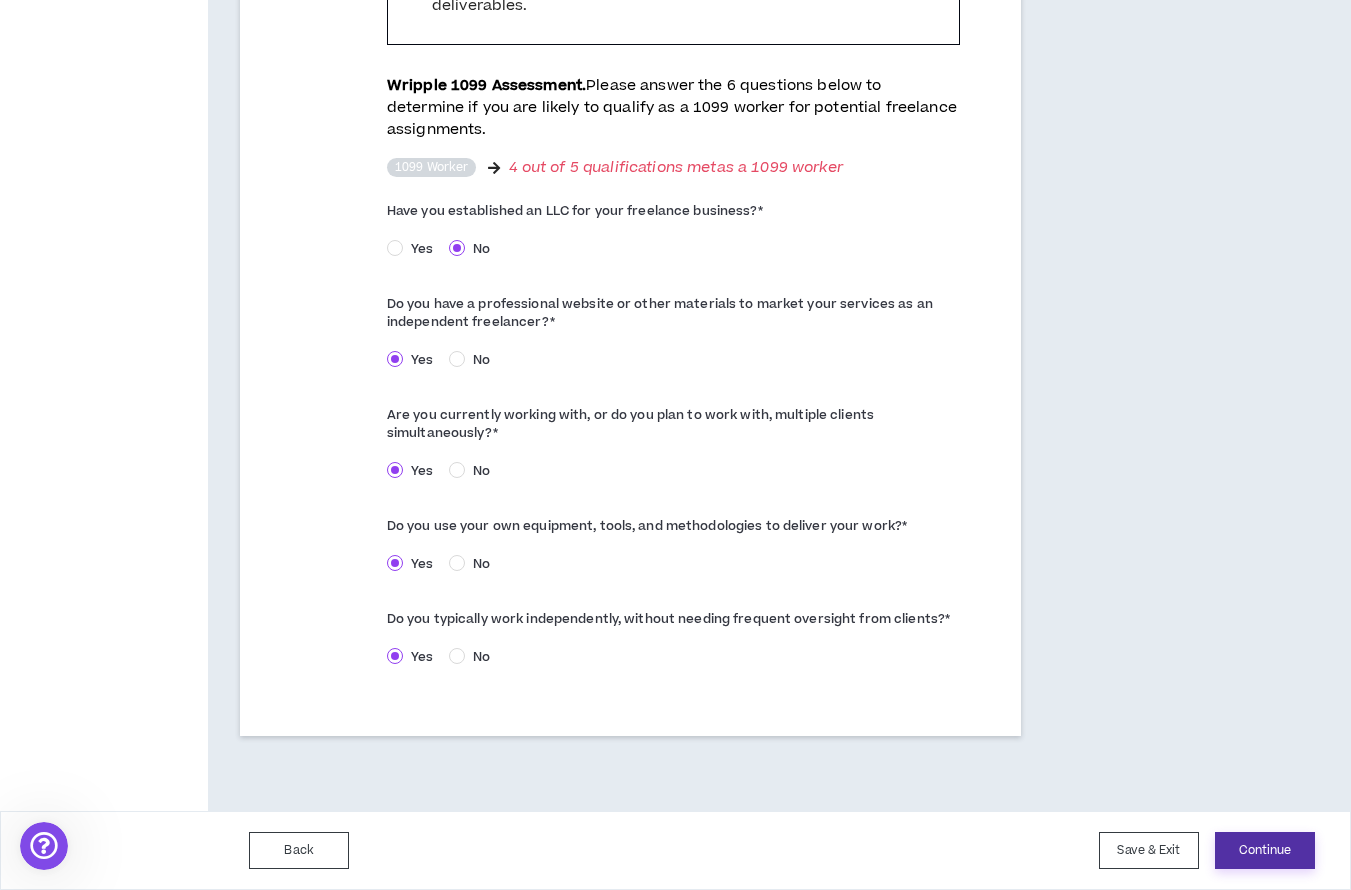 click on "Continue" at bounding box center (1265, 850) 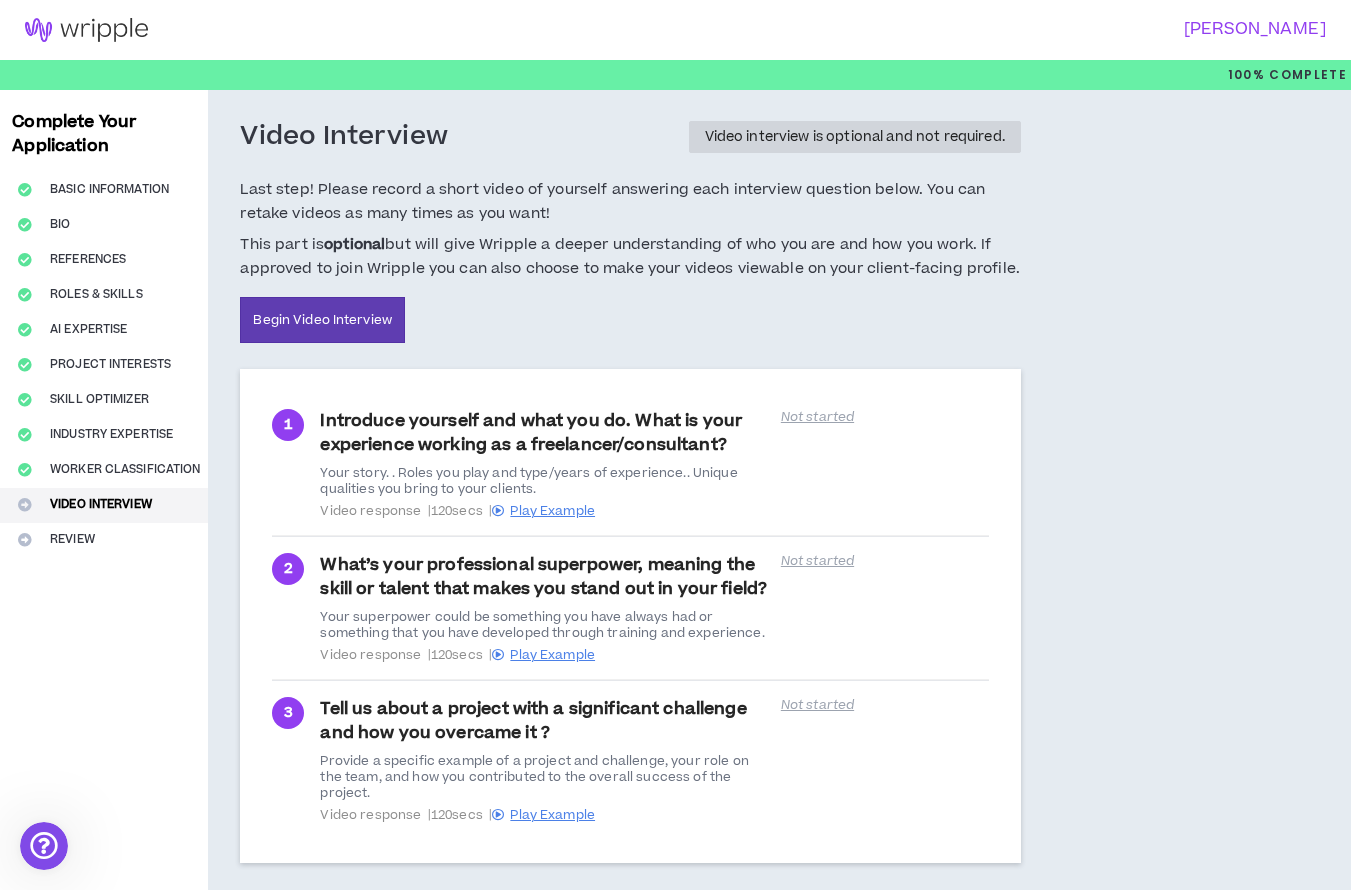 scroll, scrollTop: 86, scrollLeft: 0, axis: vertical 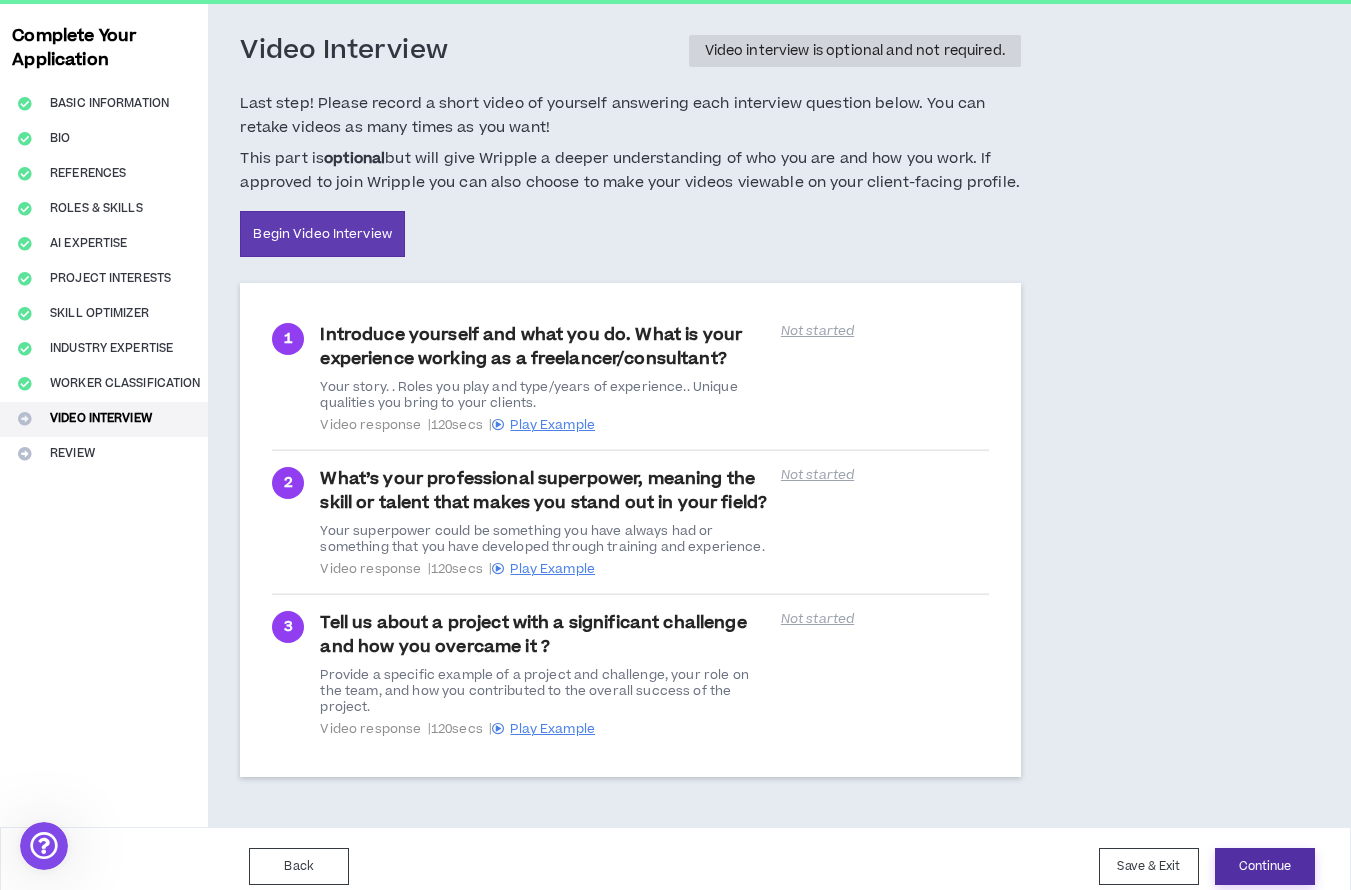 click on "Continue" at bounding box center (1265, 866) 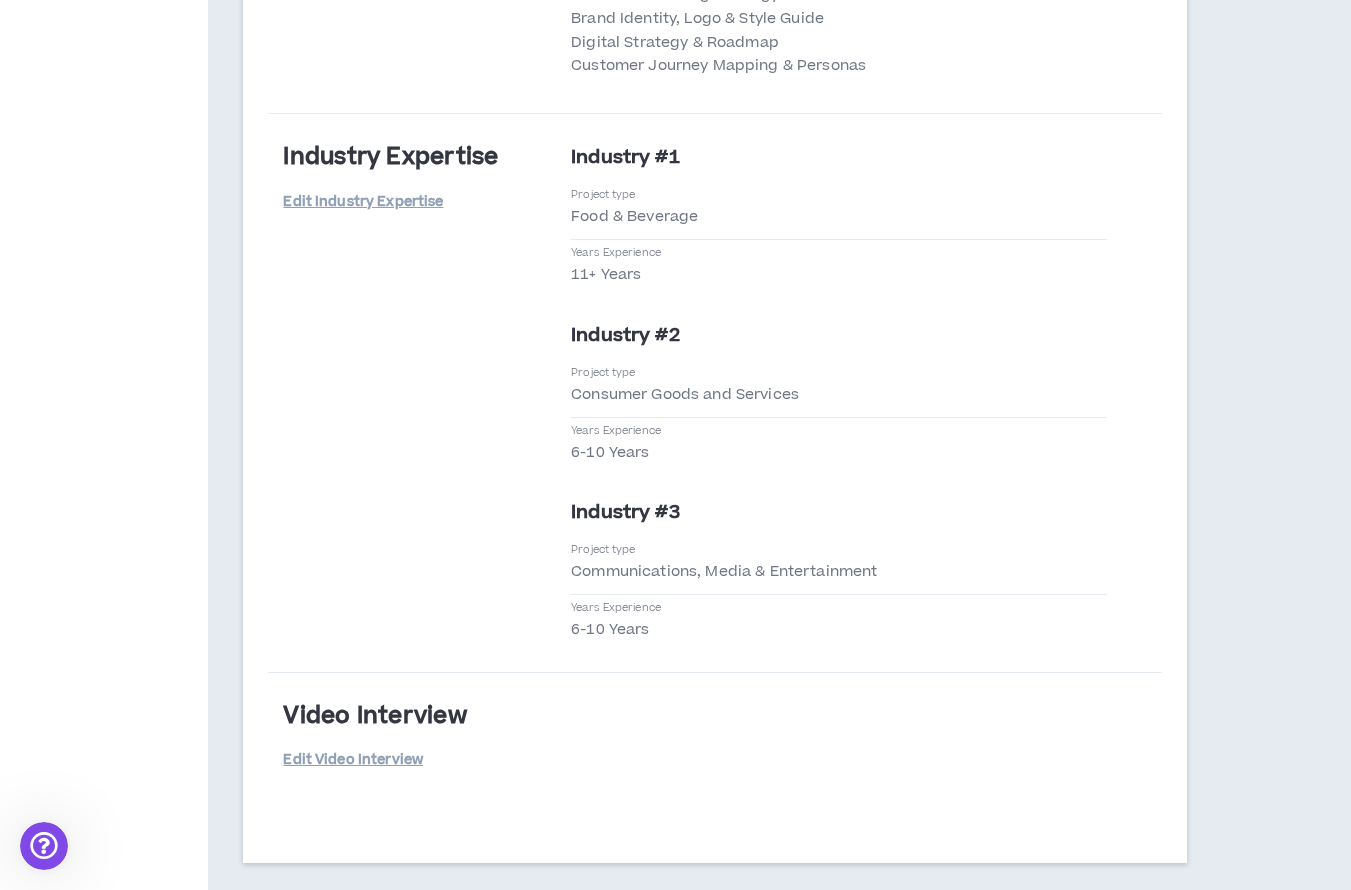 scroll, scrollTop: 4186, scrollLeft: 0, axis: vertical 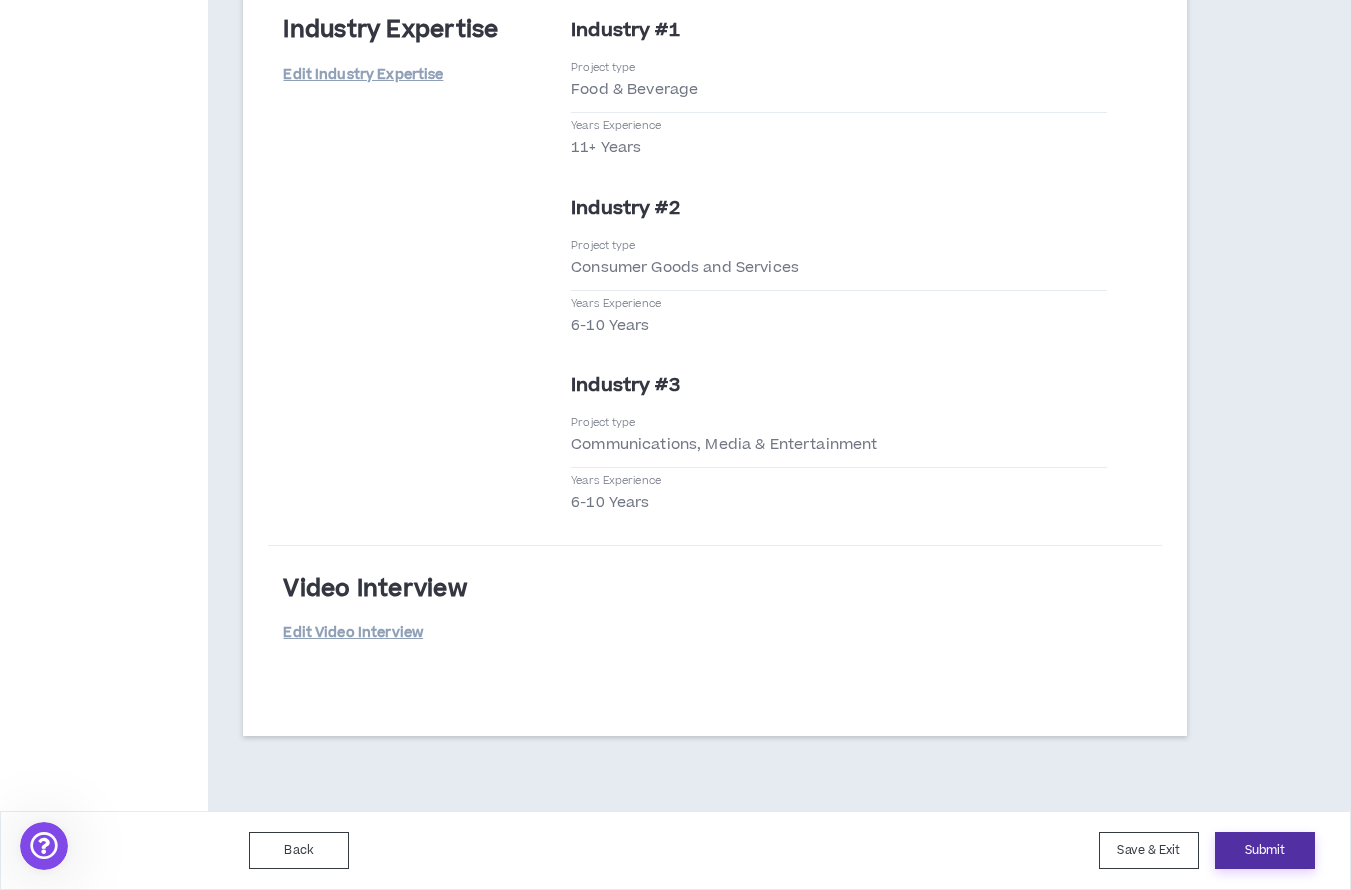 click on "Submit" at bounding box center (1265, 850) 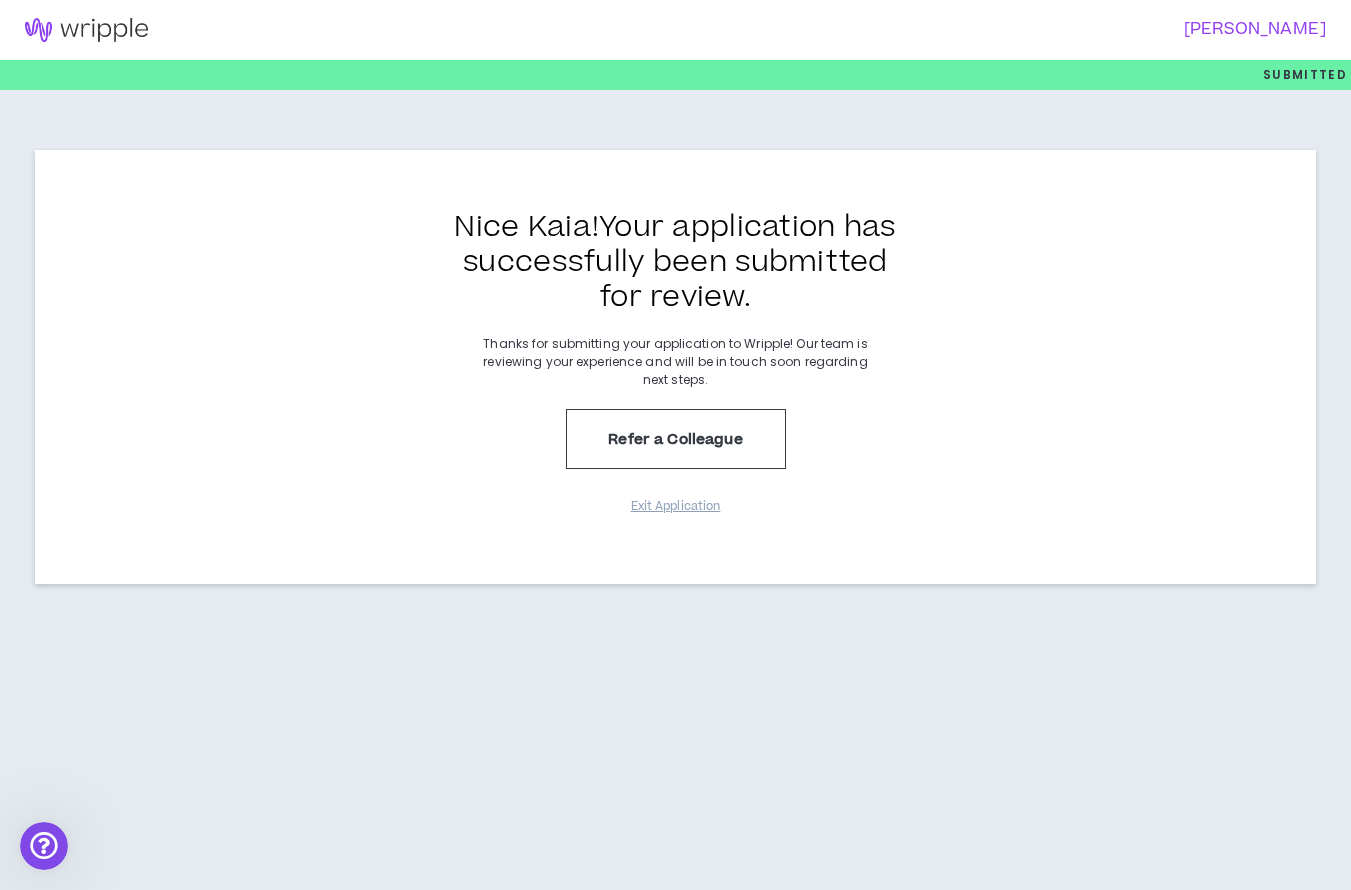 scroll, scrollTop: 0, scrollLeft: 0, axis: both 